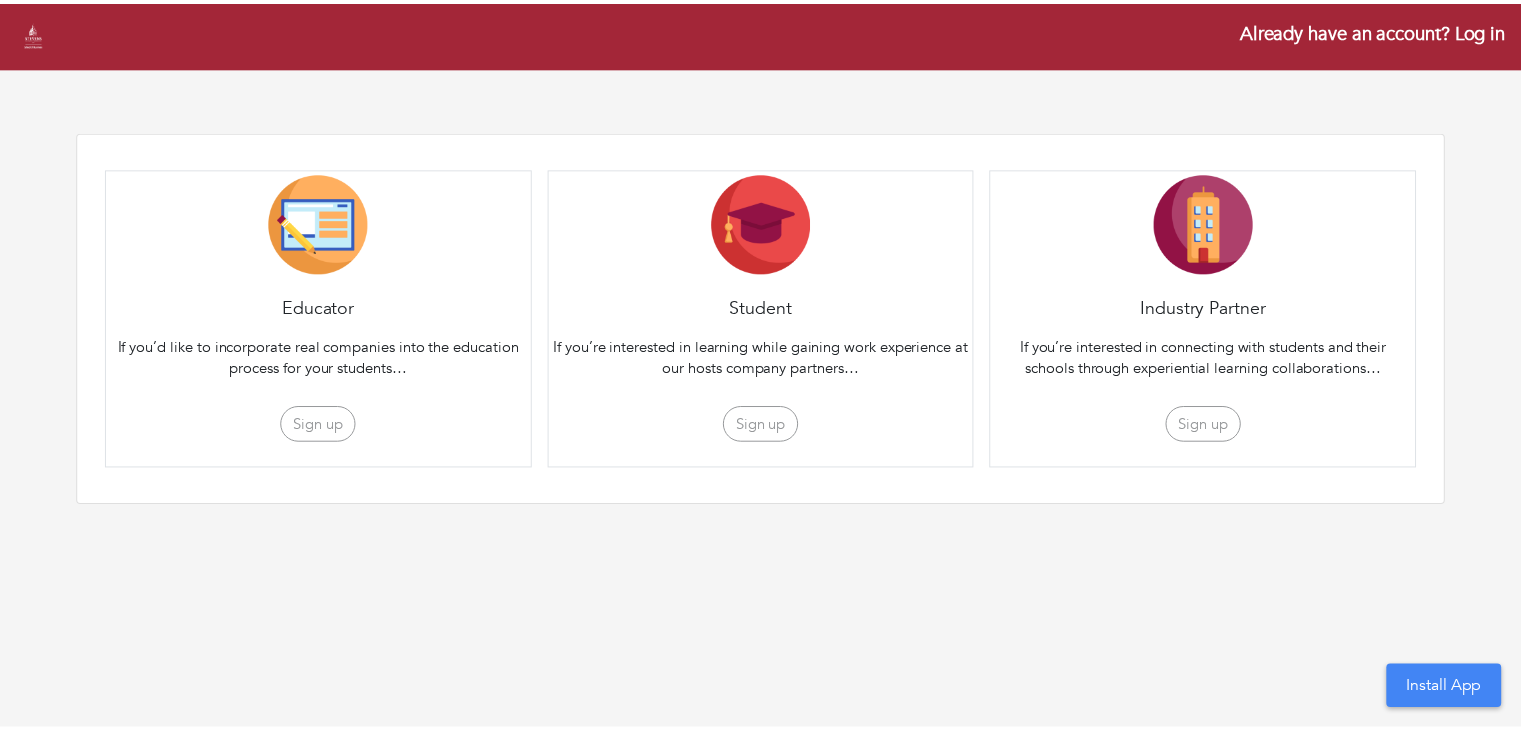 scroll, scrollTop: 0, scrollLeft: 0, axis: both 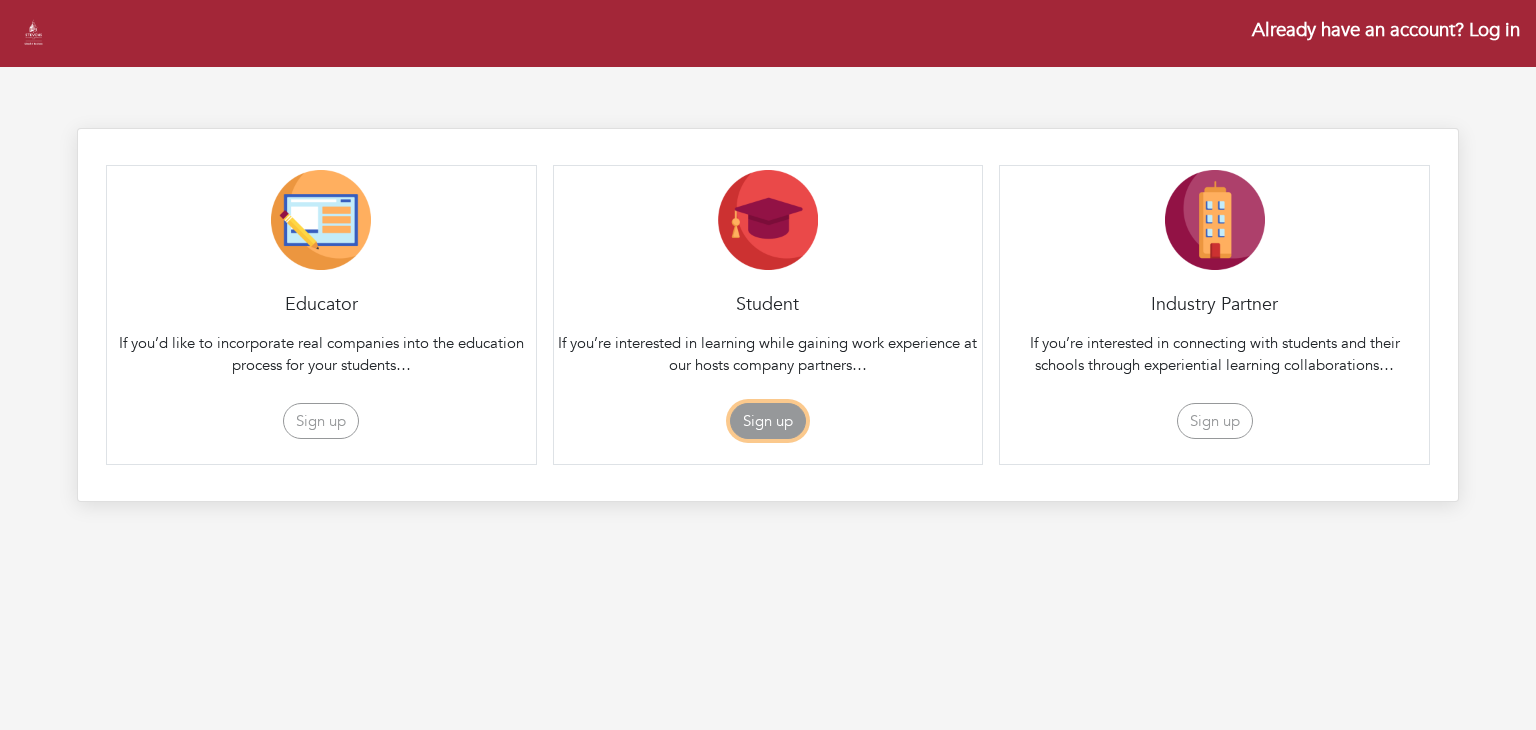 click on "Sign up" at bounding box center [768, 421] 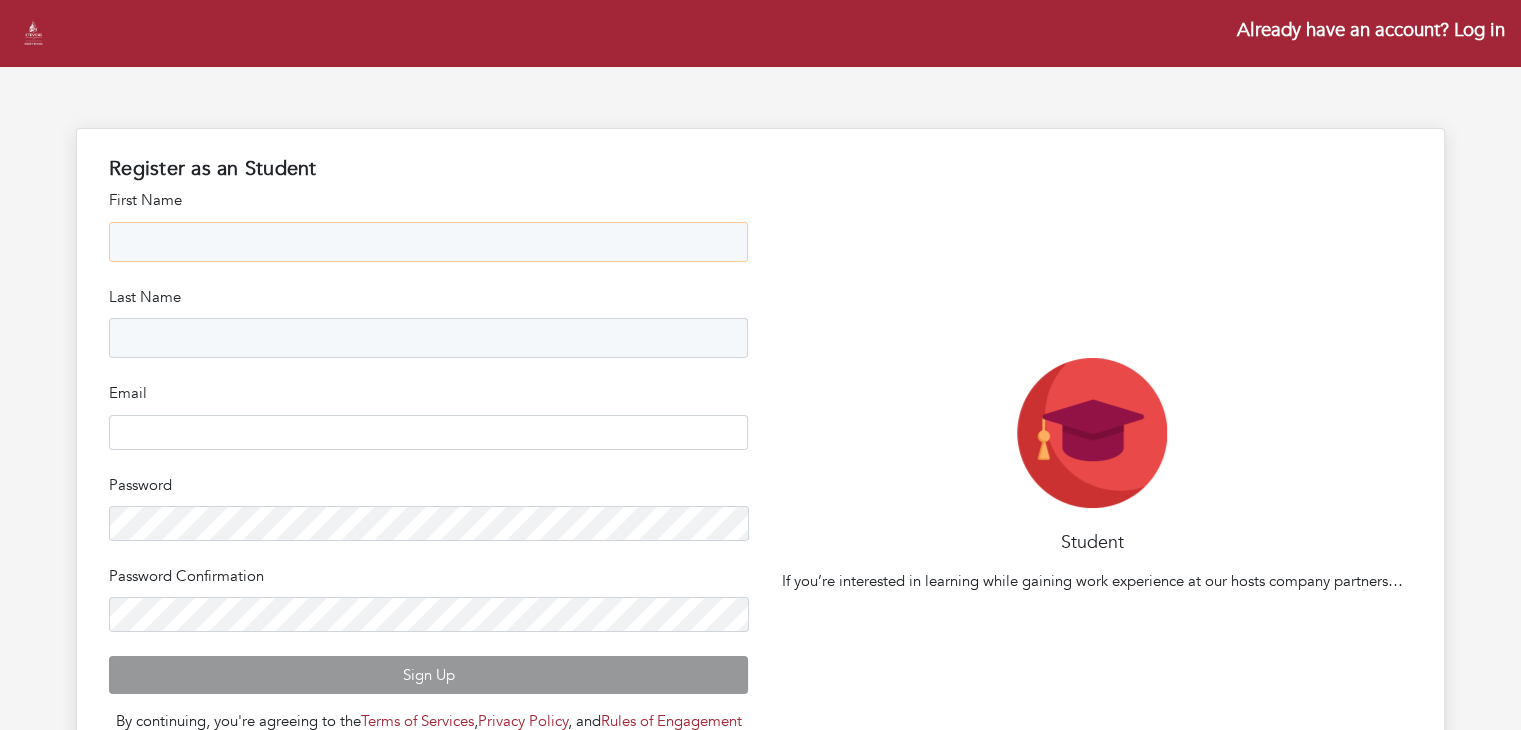 click at bounding box center (428, 242) 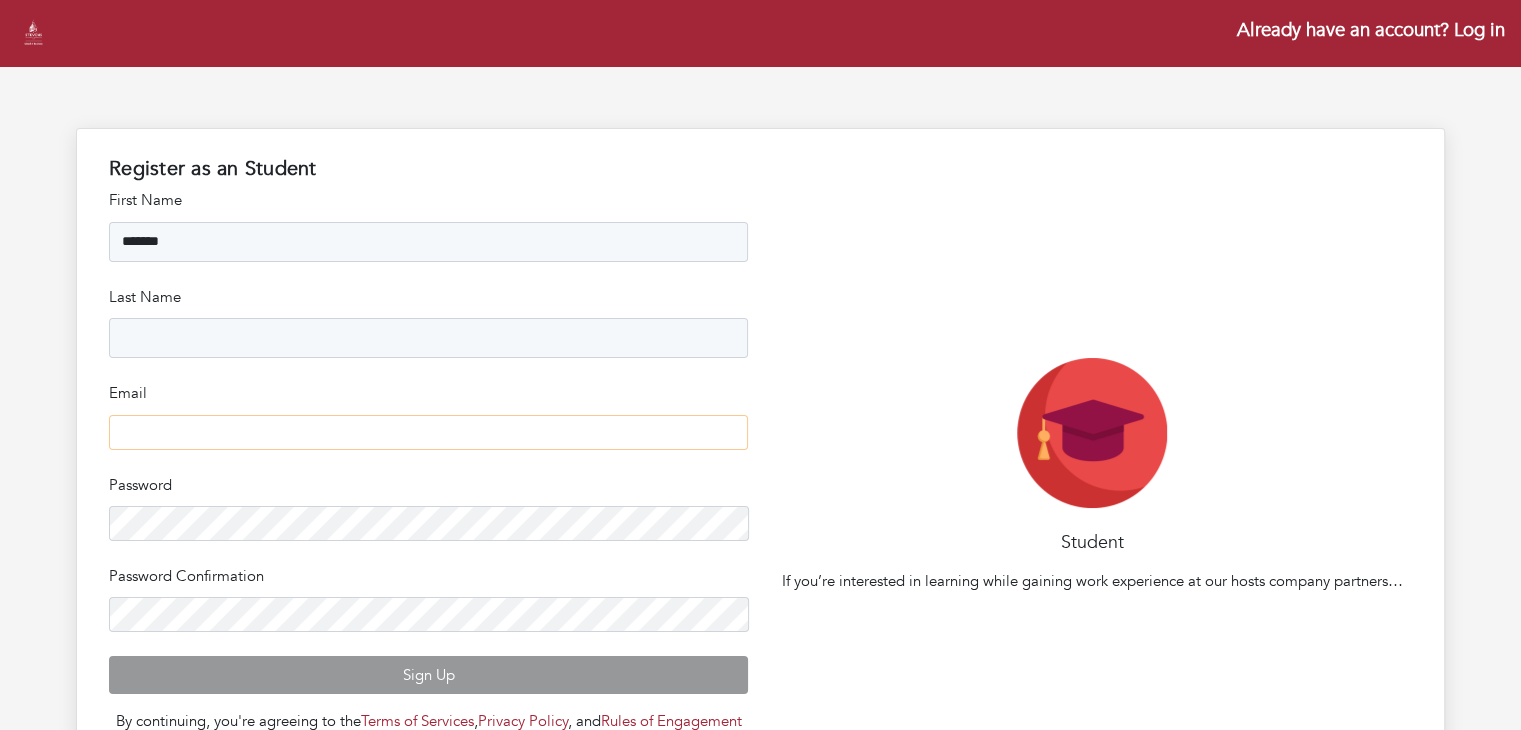 type on "**********" 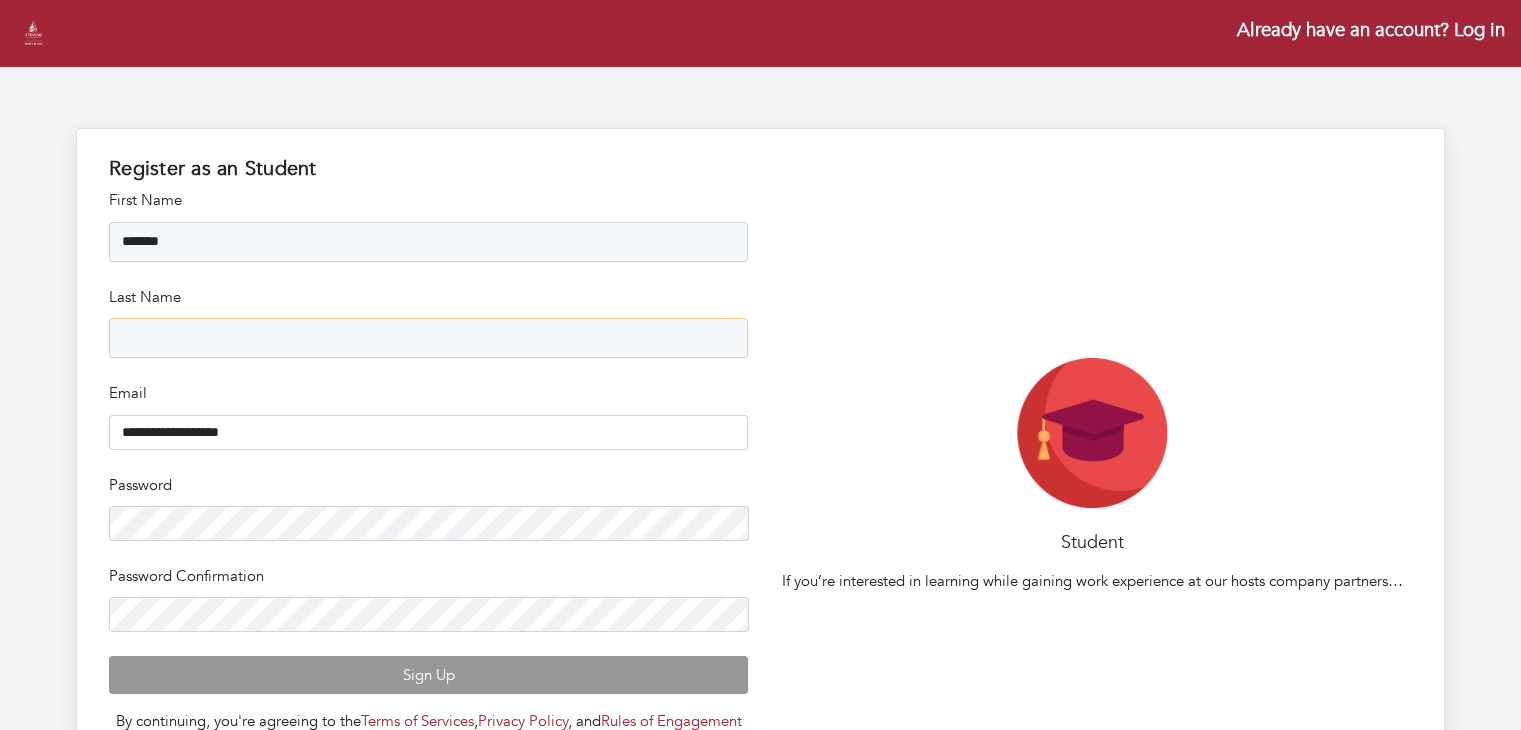 click at bounding box center [428, 338] 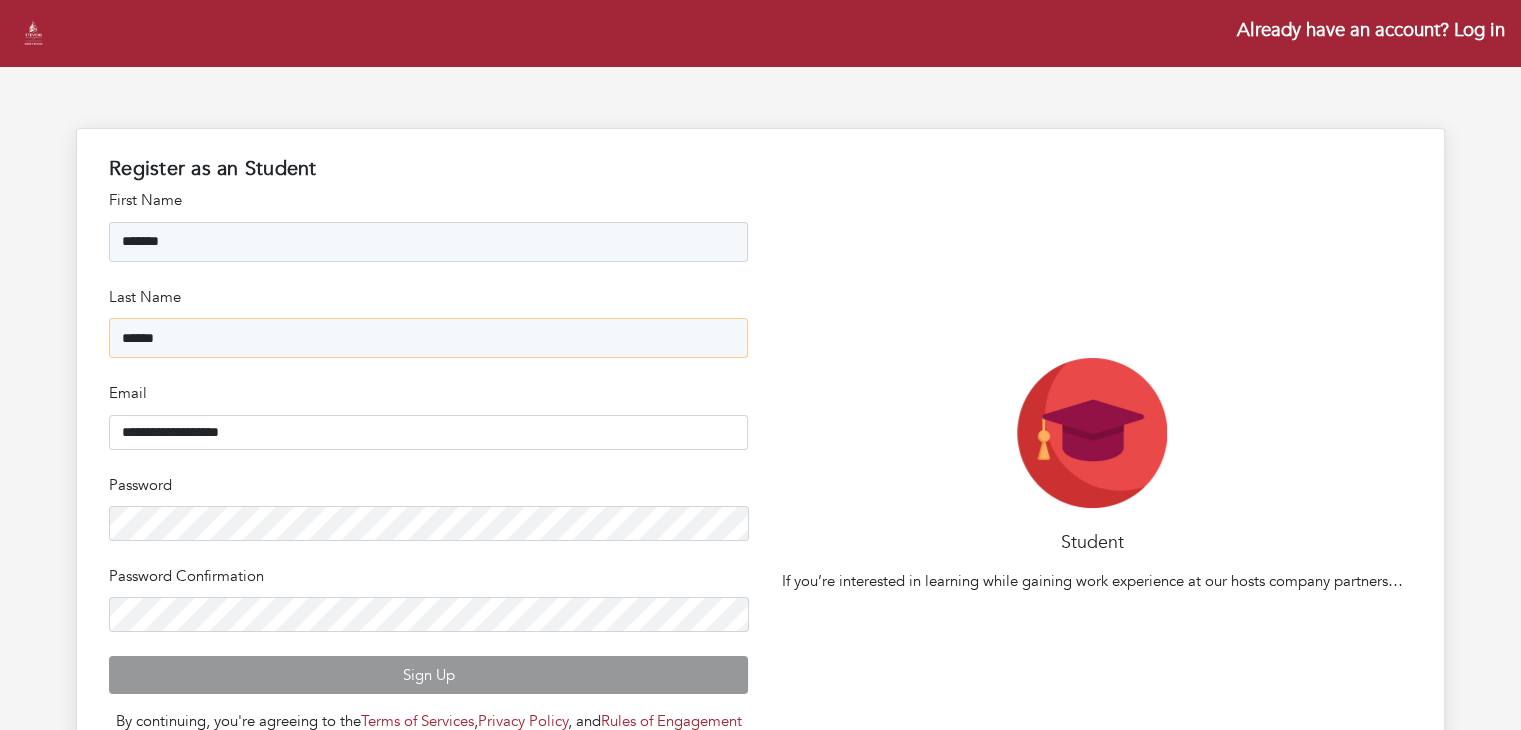 type on "******" 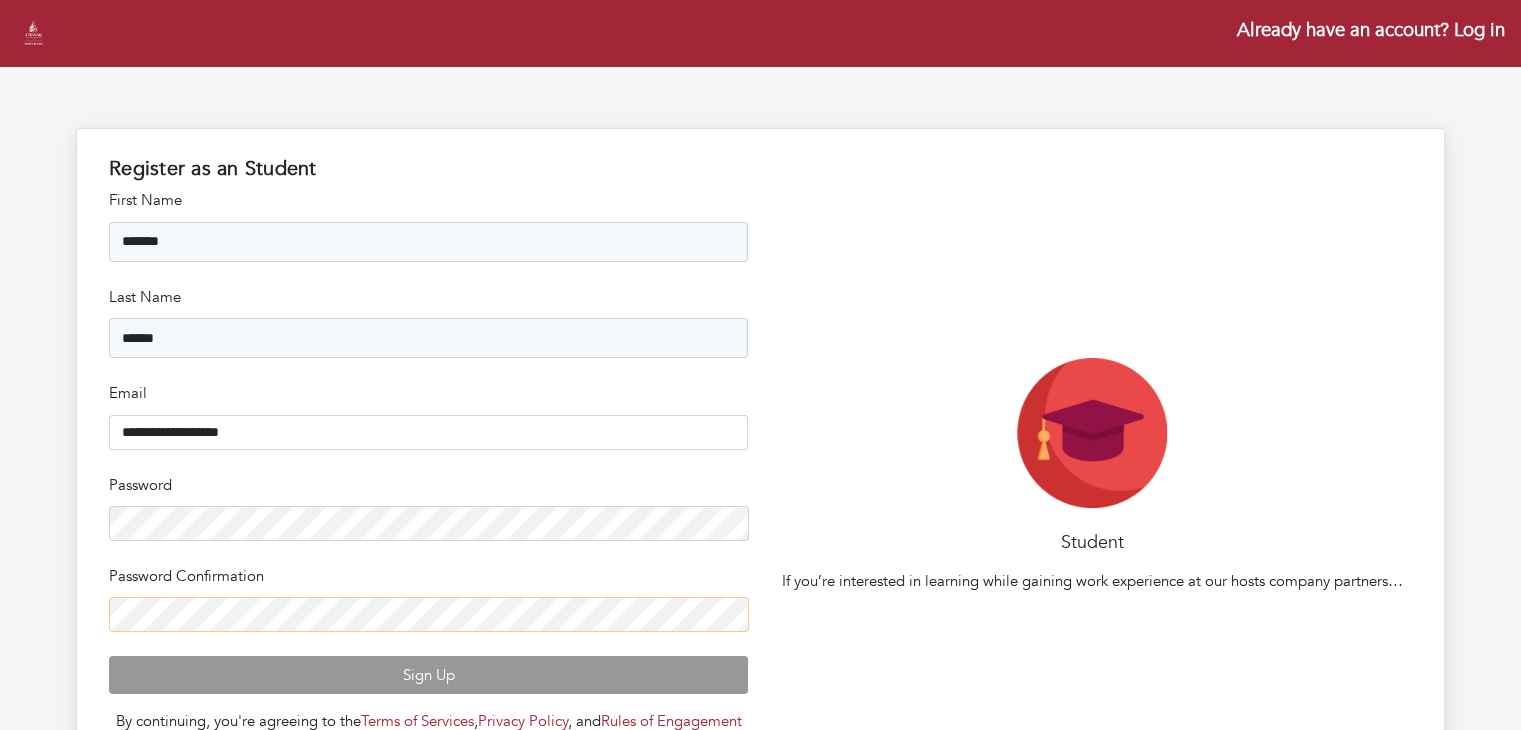 scroll, scrollTop: 191, scrollLeft: 0, axis: vertical 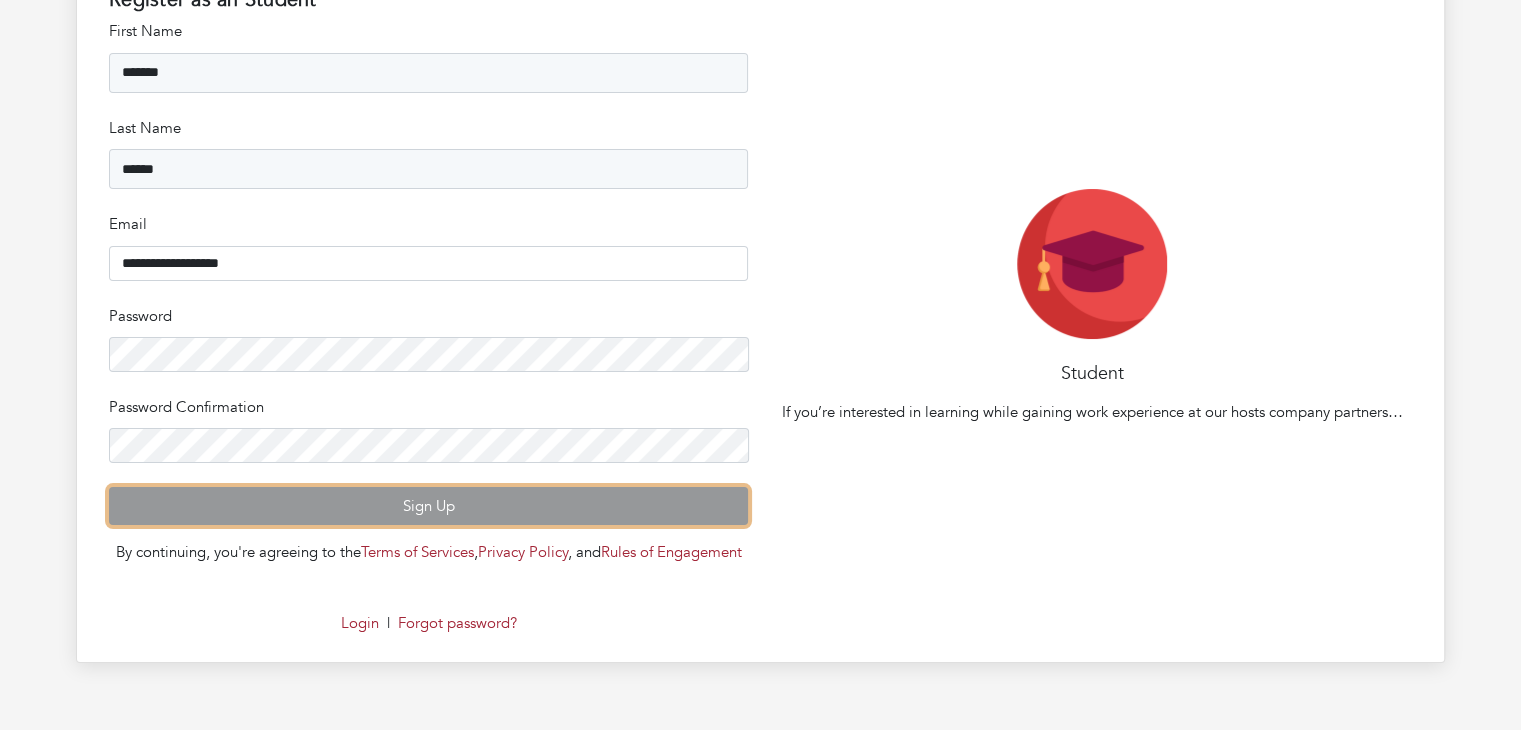 click on "Sign Up" at bounding box center (428, 506) 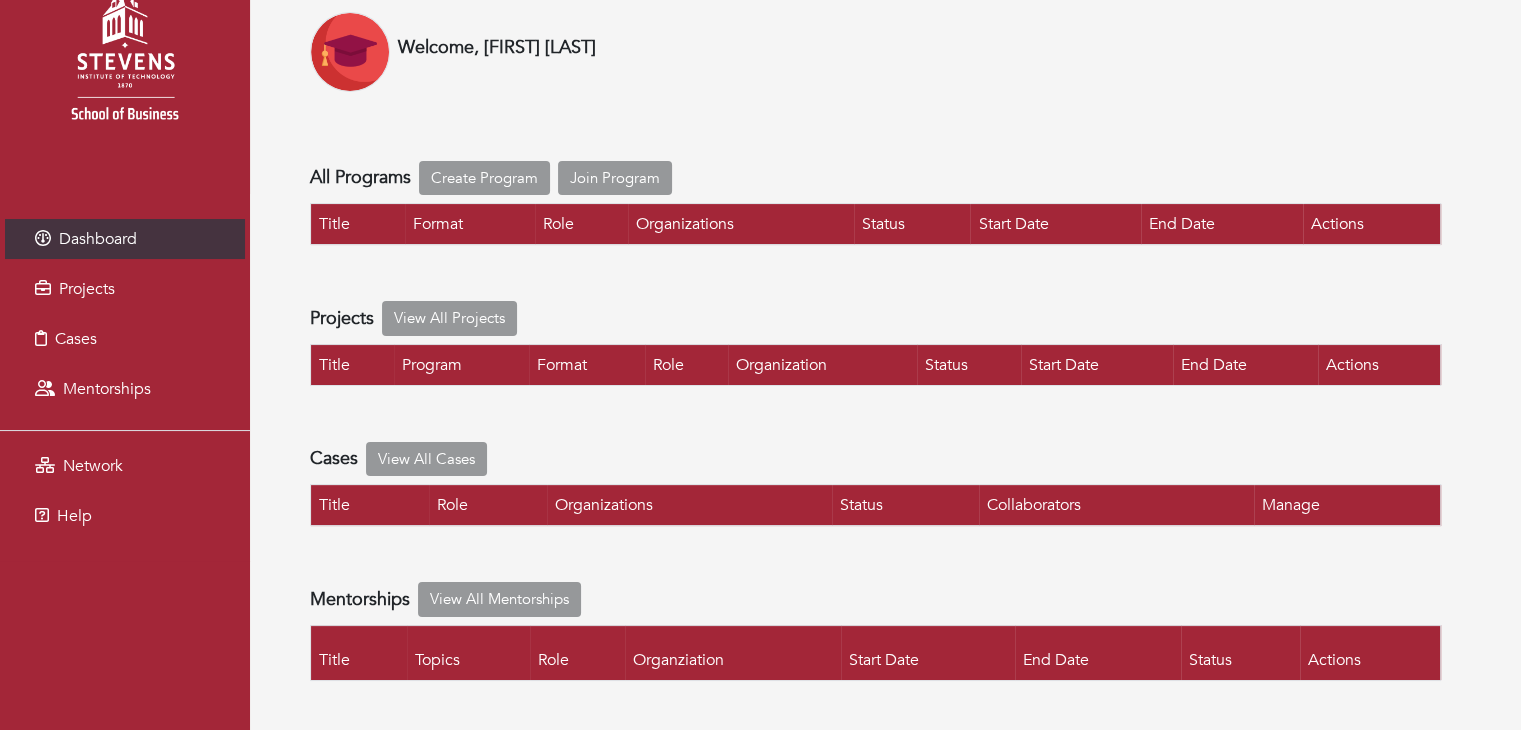 scroll, scrollTop: 0, scrollLeft: 0, axis: both 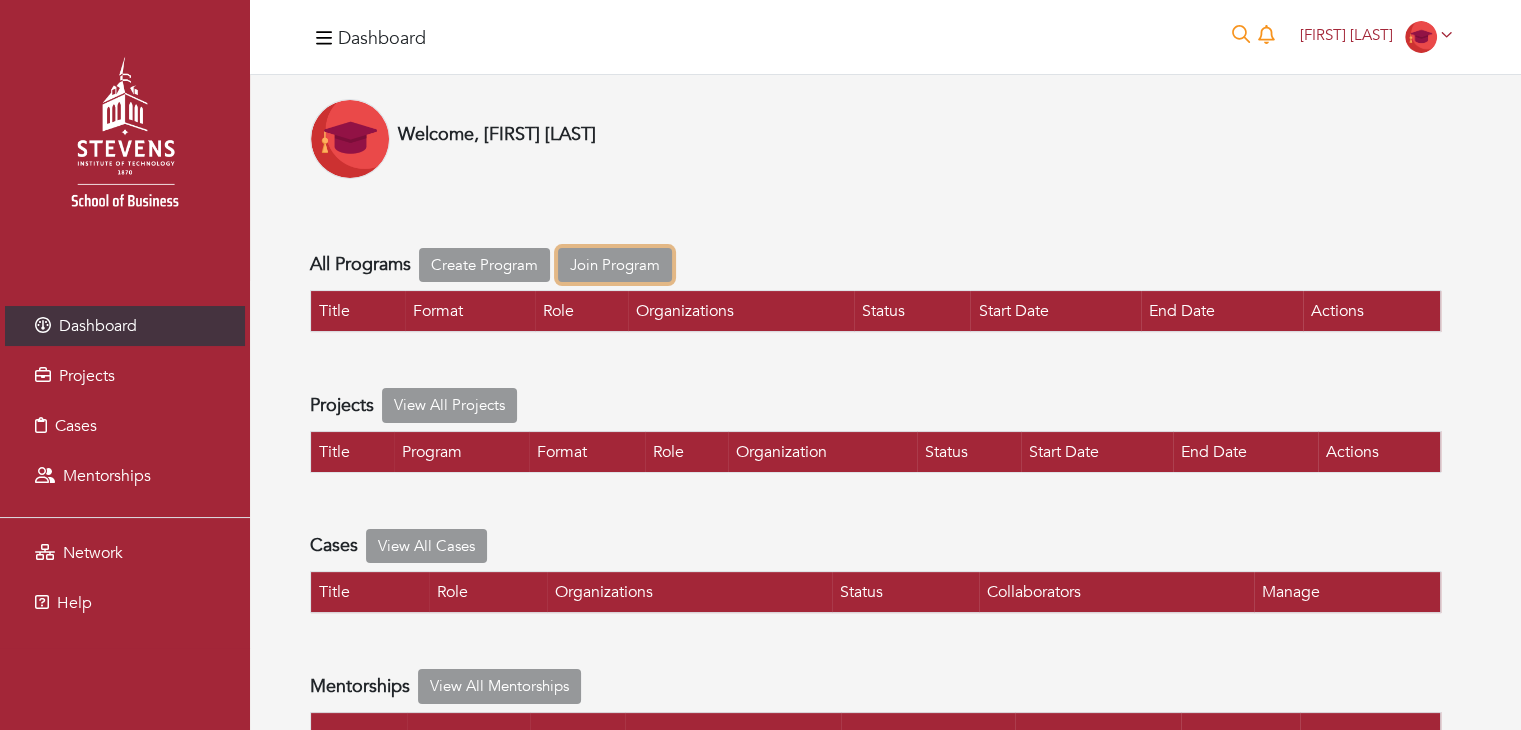 click on "Join Program" at bounding box center [615, 265] 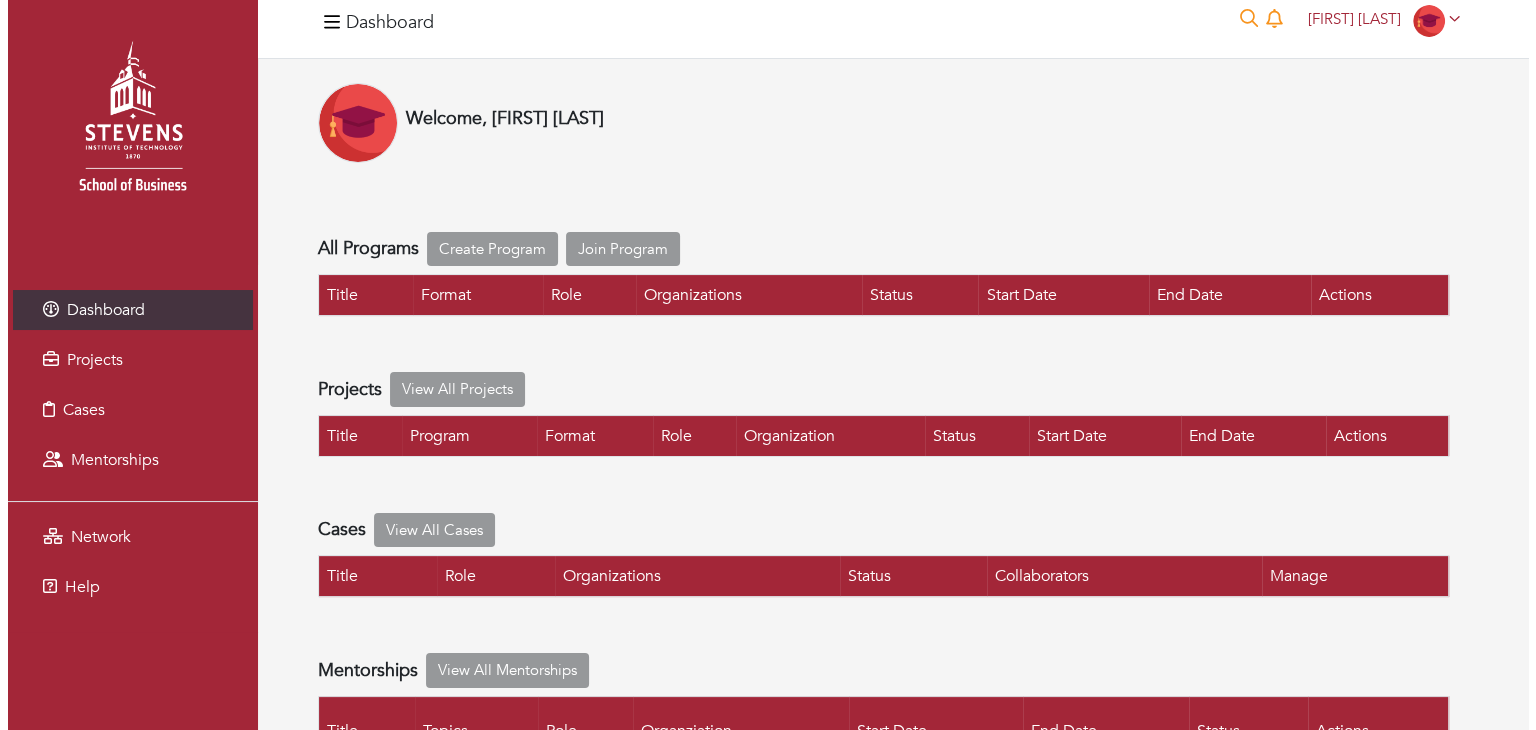 scroll, scrollTop: 0, scrollLeft: 0, axis: both 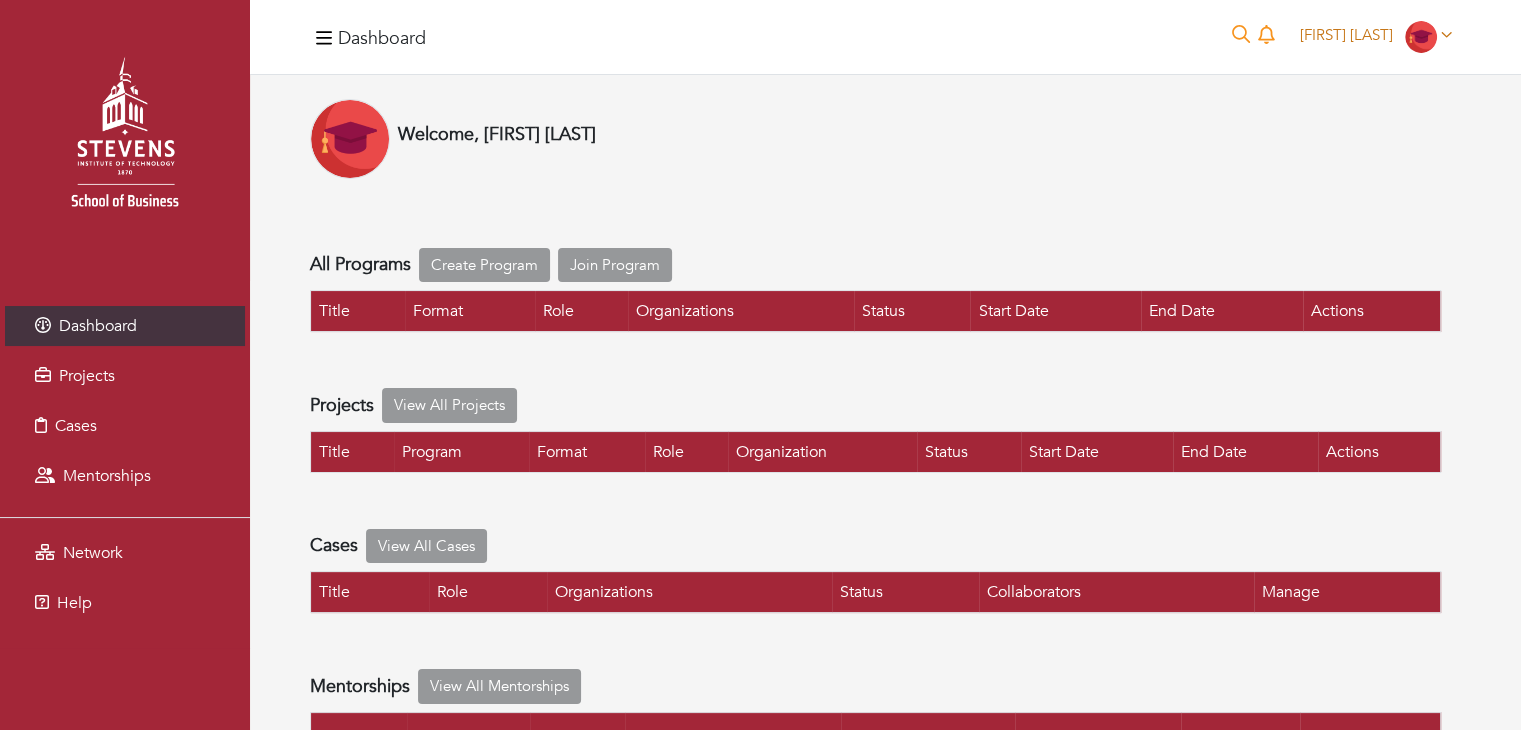 click 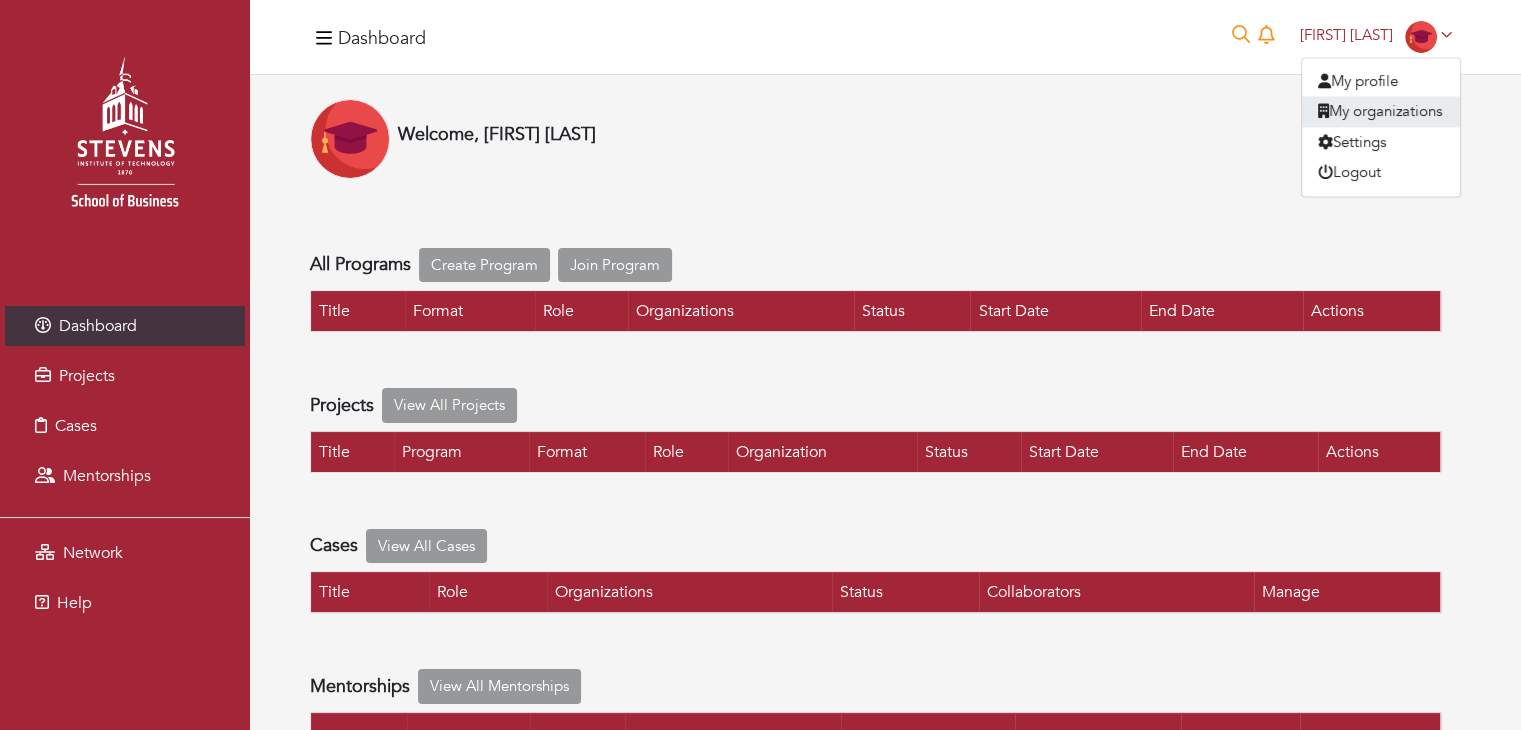 click on "My organizations" at bounding box center [1381, 112] 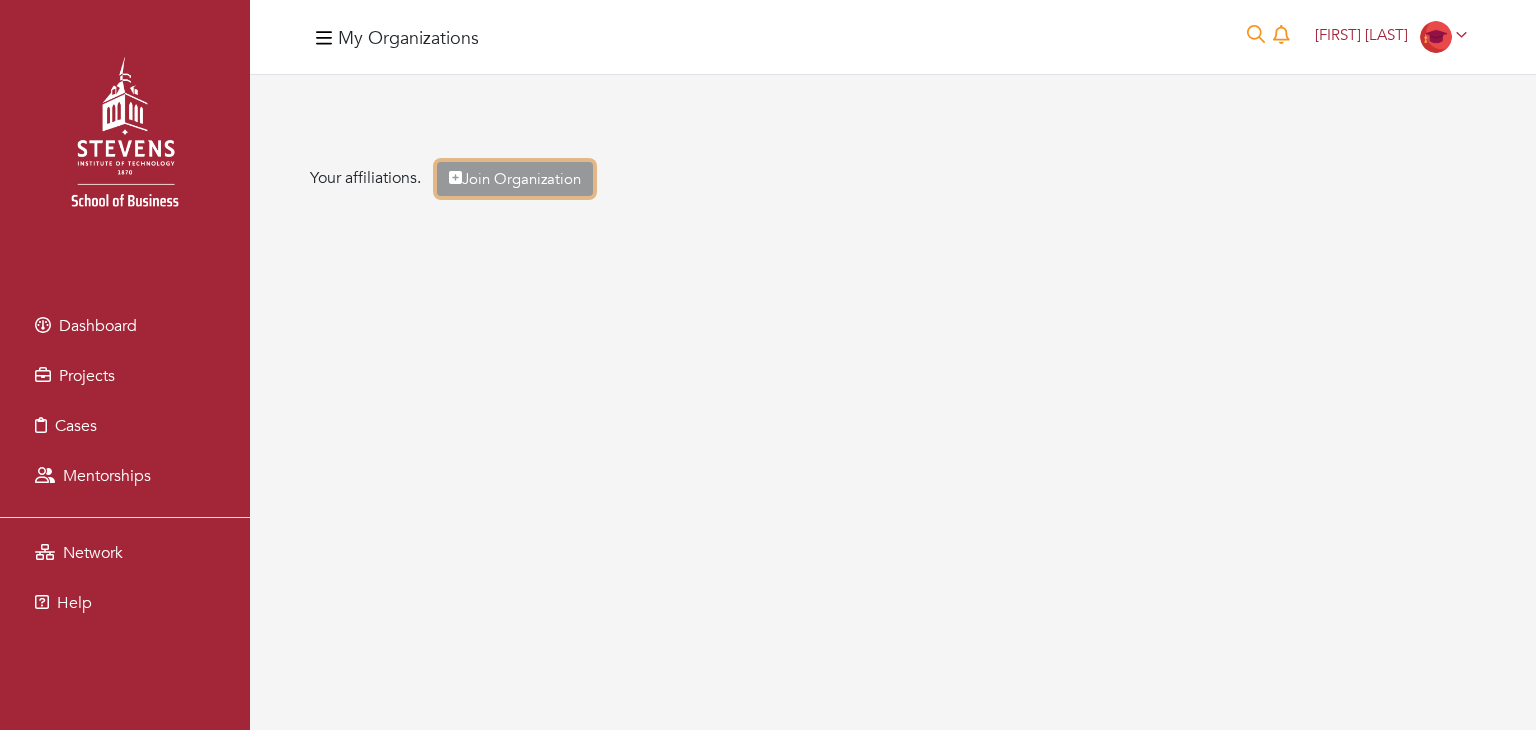 click on "Join Organization" at bounding box center [515, 179] 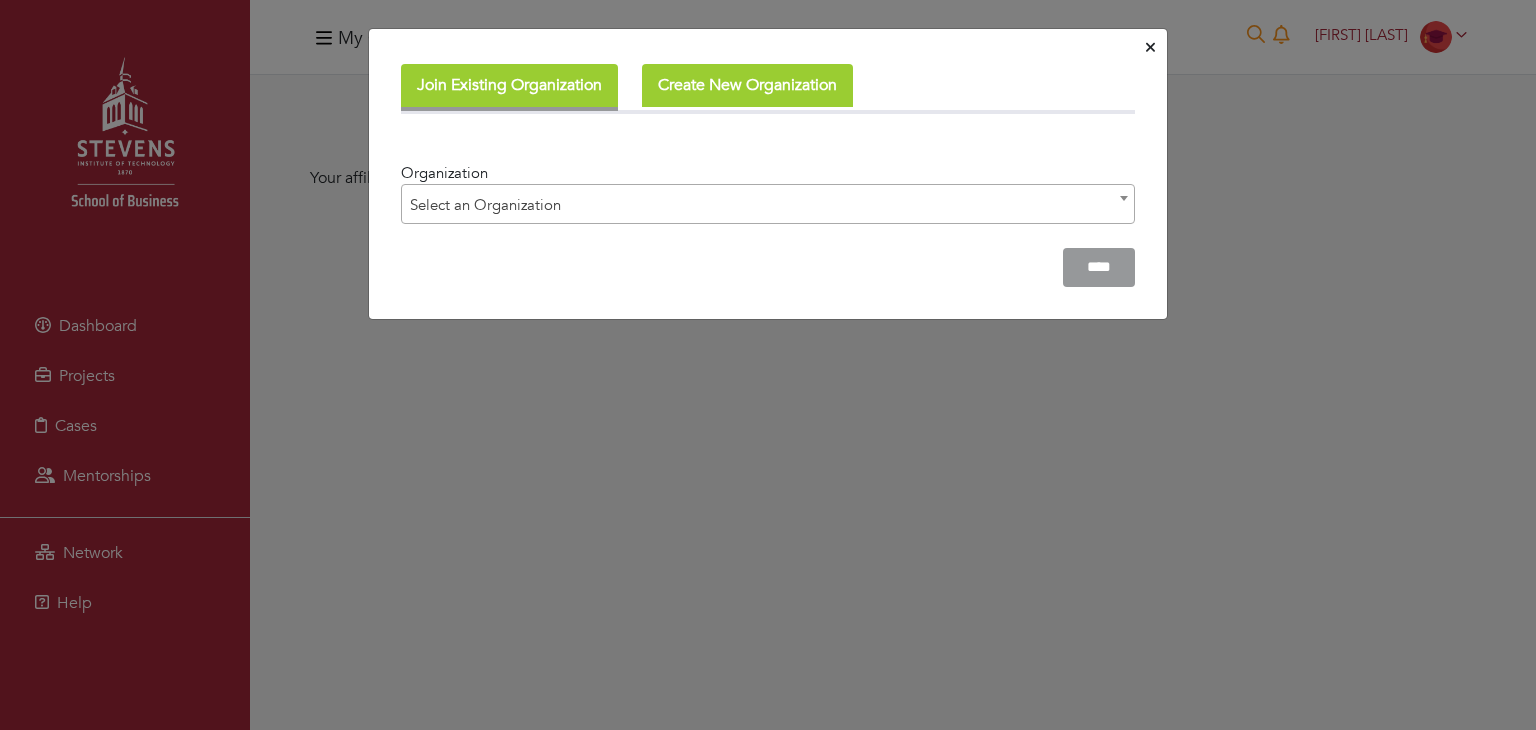 click 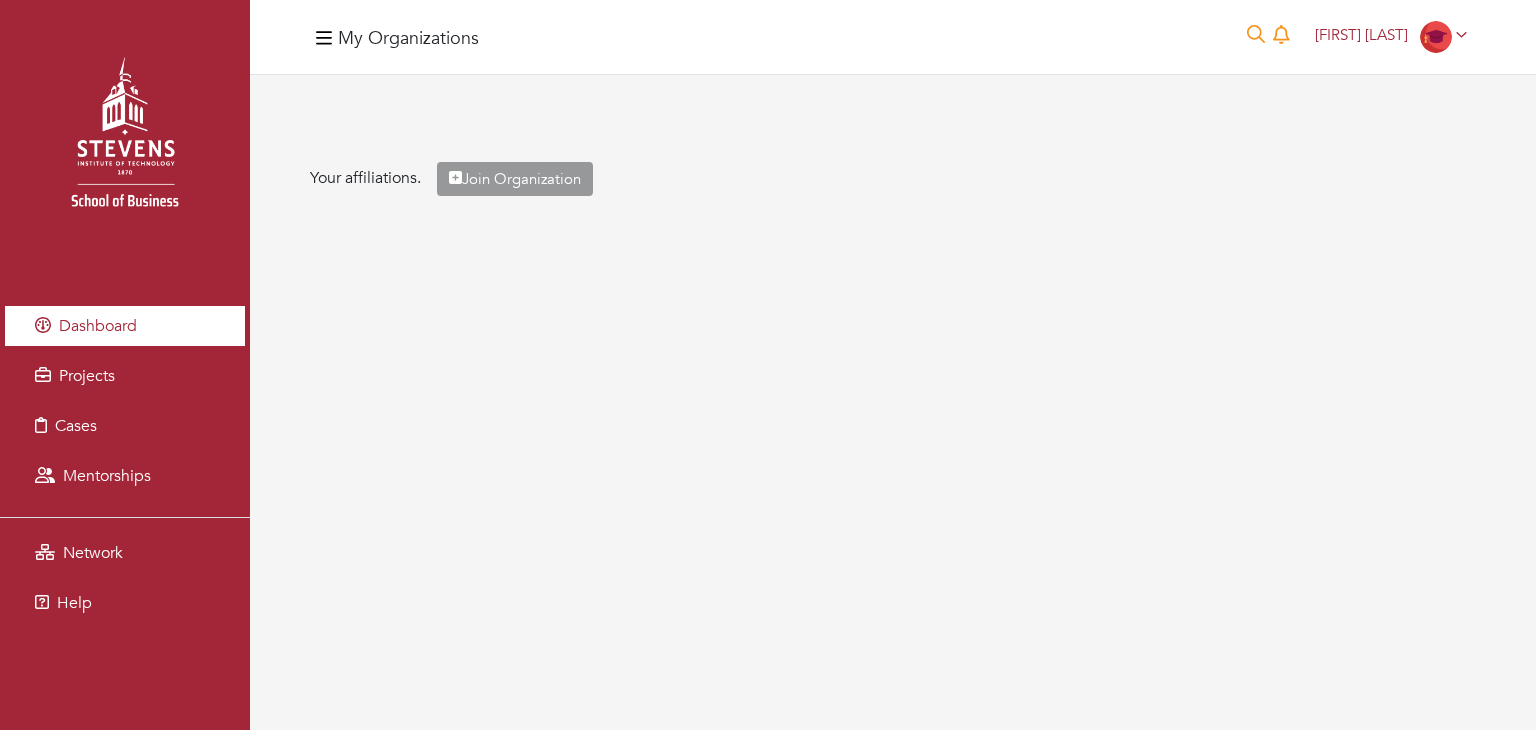 click on "Dashboard" at bounding box center [125, 326] 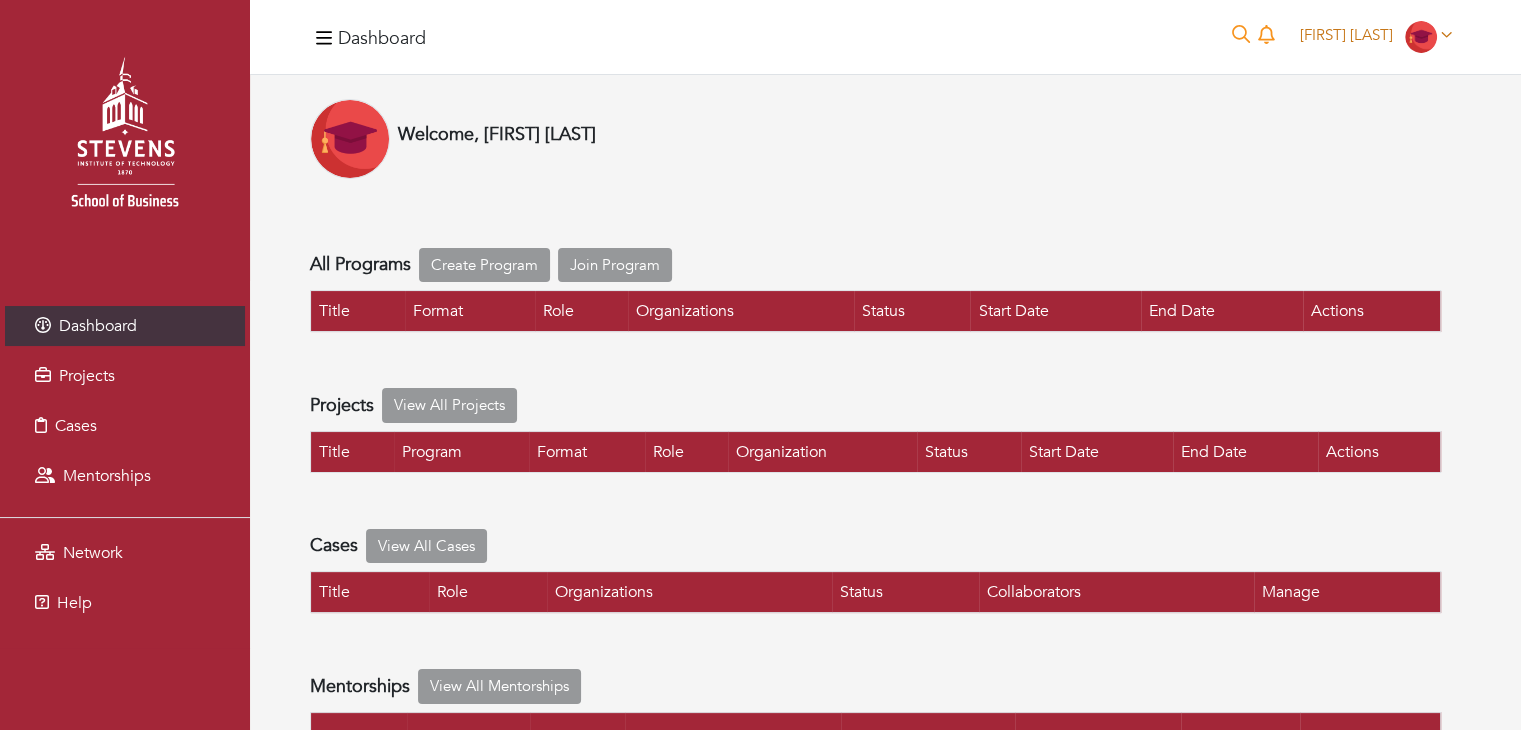 click 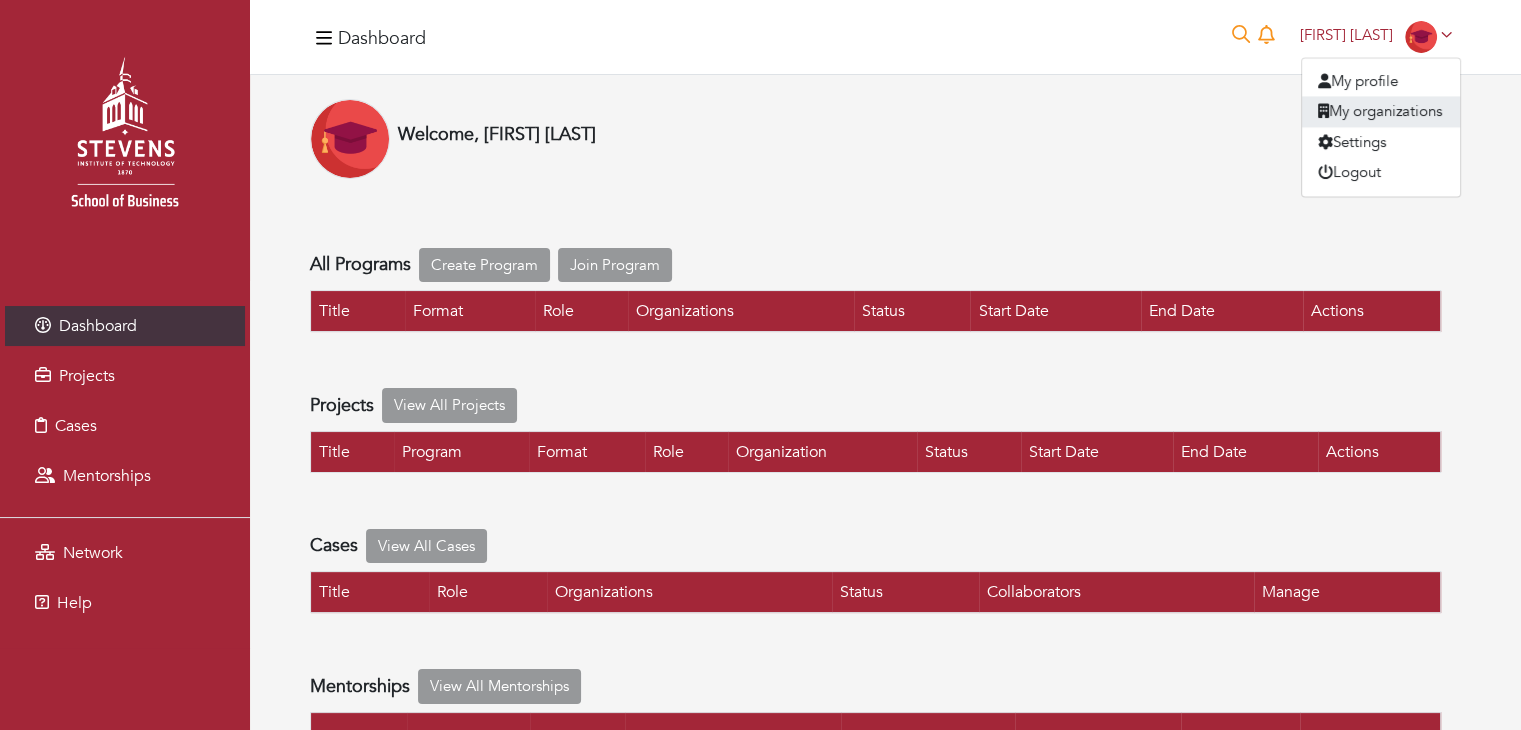 click on "My organizations" at bounding box center [1381, 112] 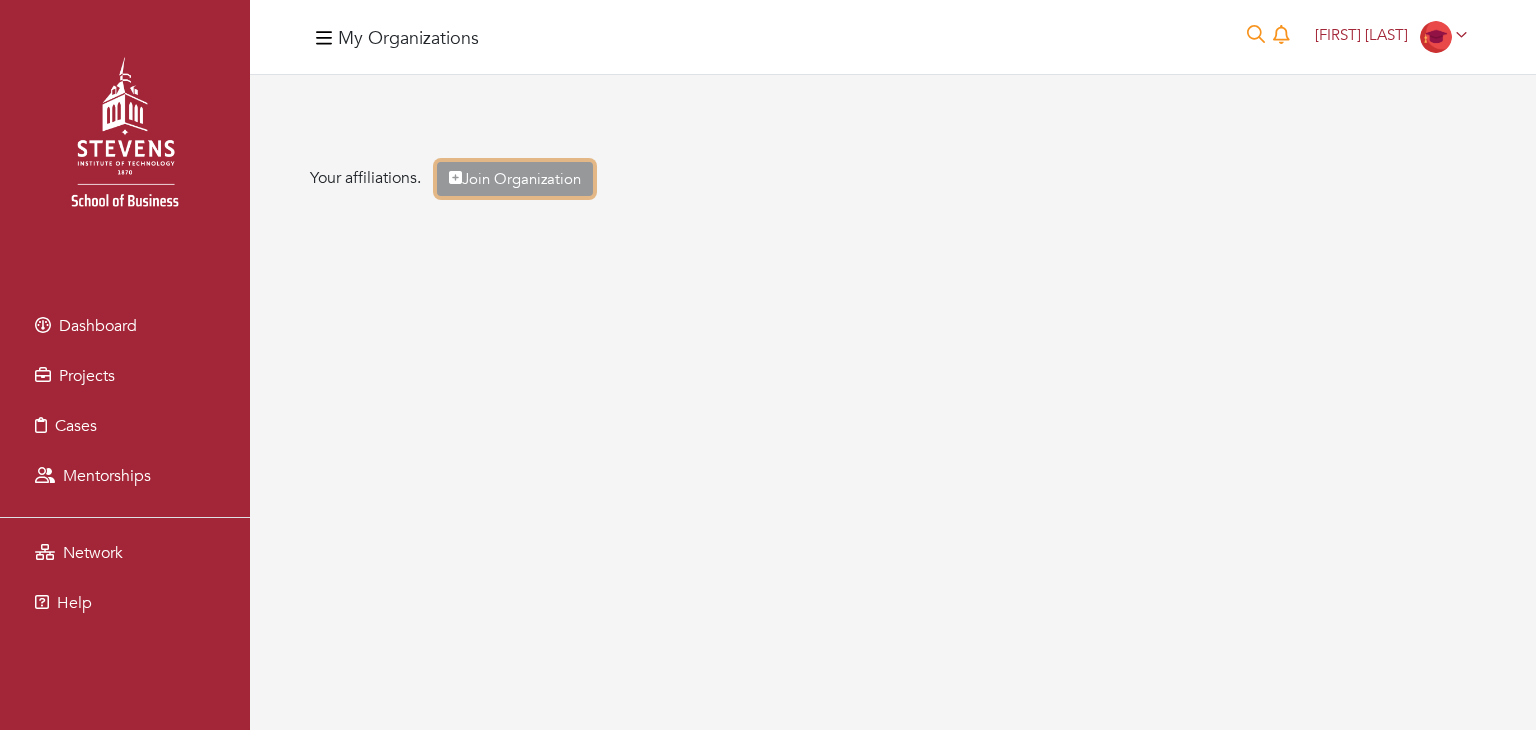 click on "Join Organization" at bounding box center (515, 179) 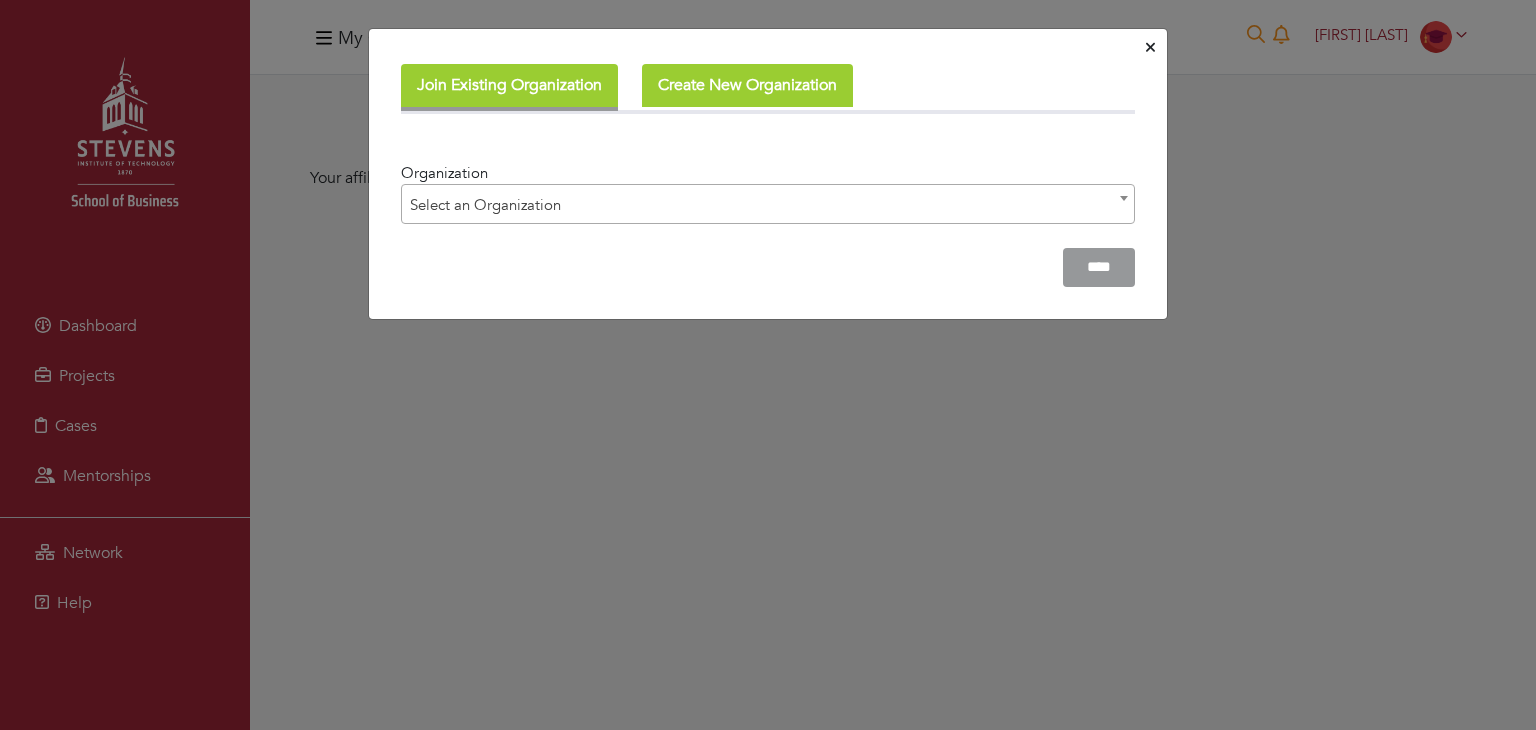 click on "Select an Organization" at bounding box center (768, 205) 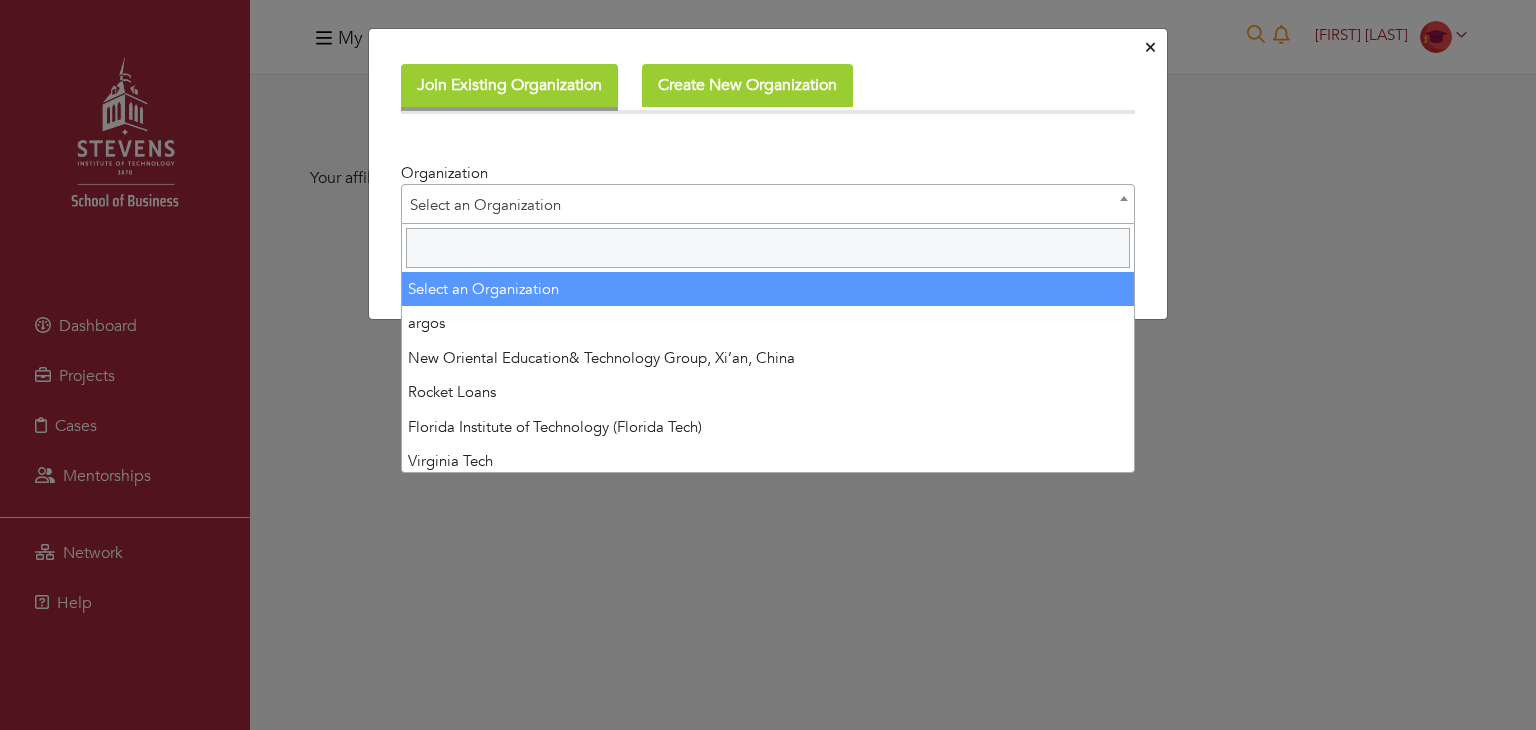 click at bounding box center (768, 248) 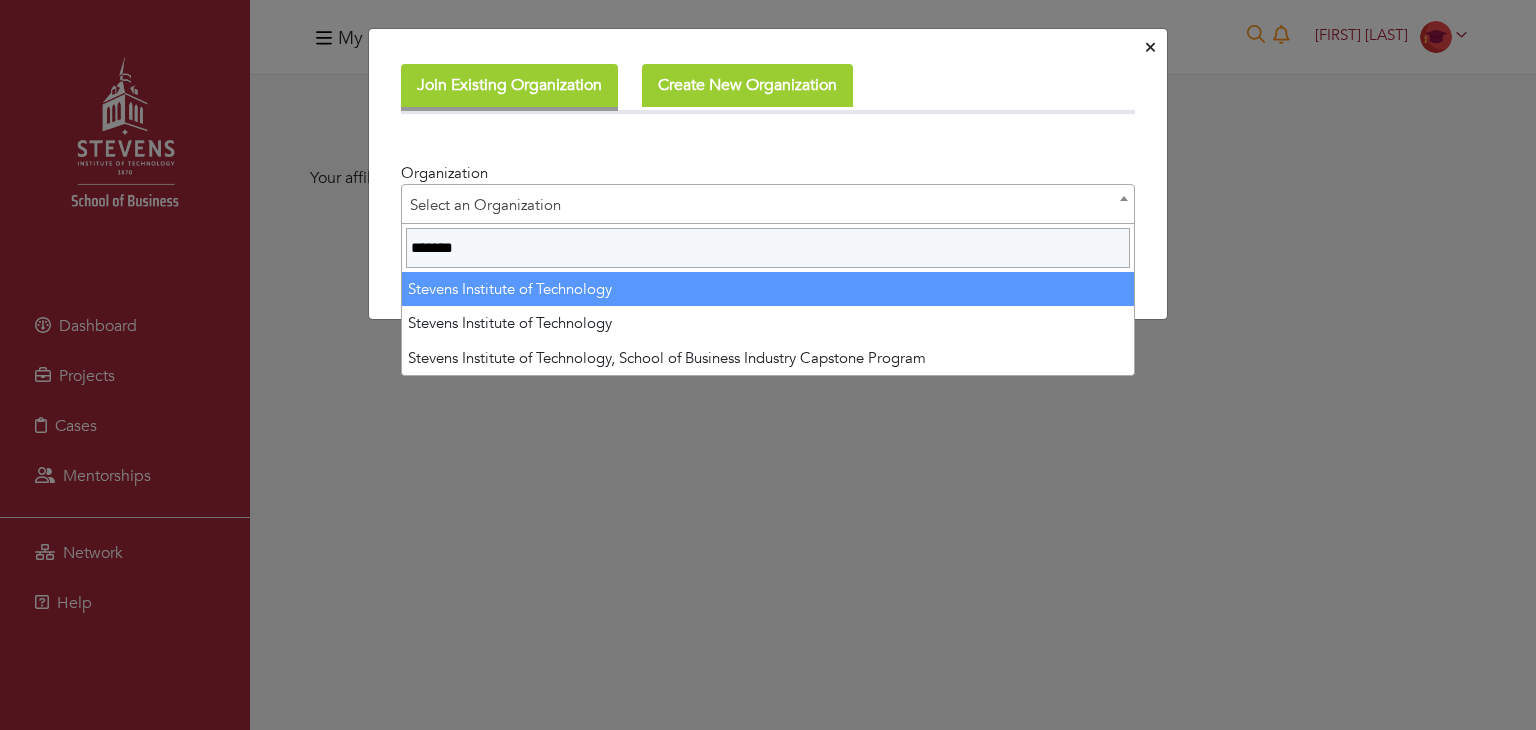 type on "*******" 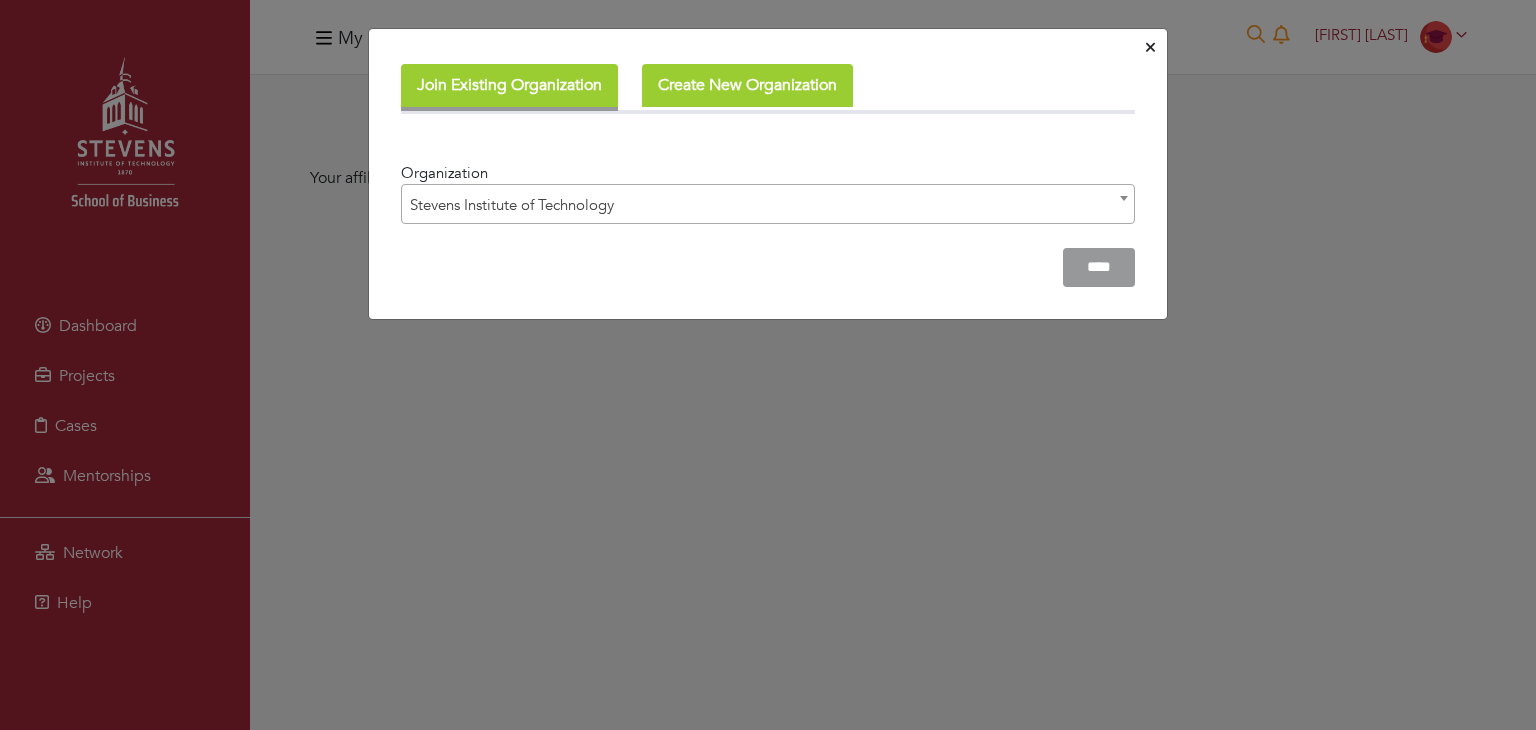 click on "Stevens Institute of Technology" at bounding box center [768, 205] 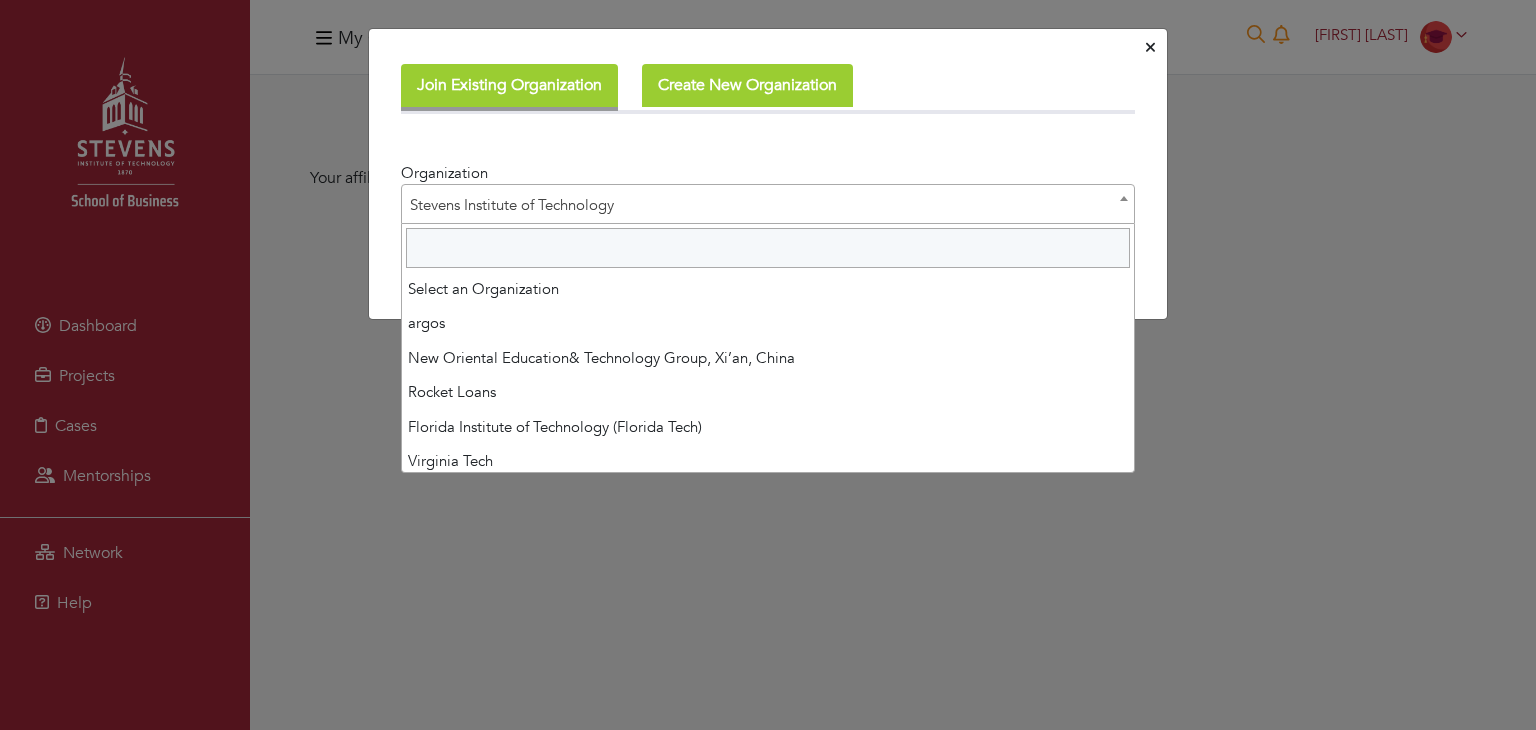 scroll, scrollTop: 38088, scrollLeft: 0, axis: vertical 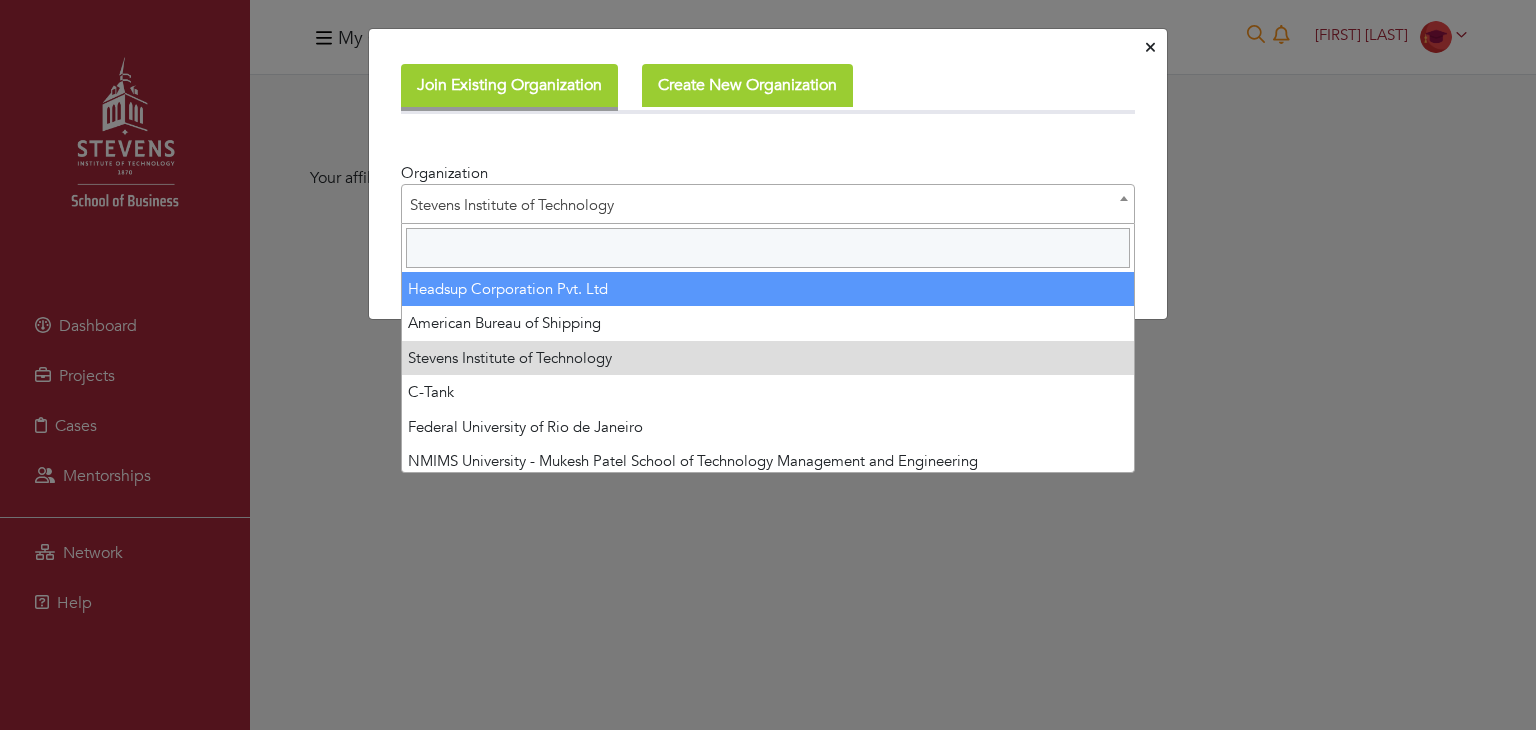 click at bounding box center (768, 248) 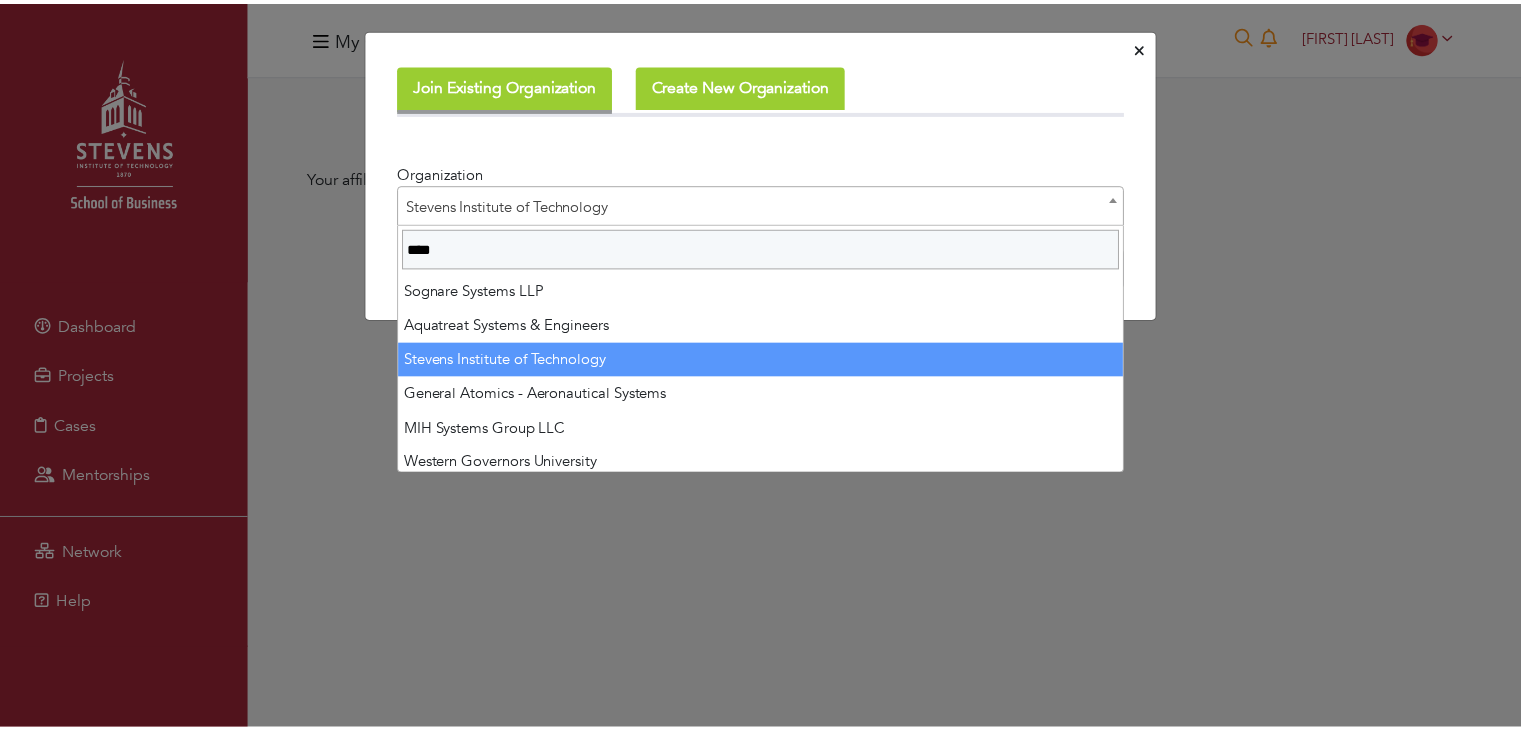 scroll, scrollTop: 0, scrollLeft: 0, axis: both 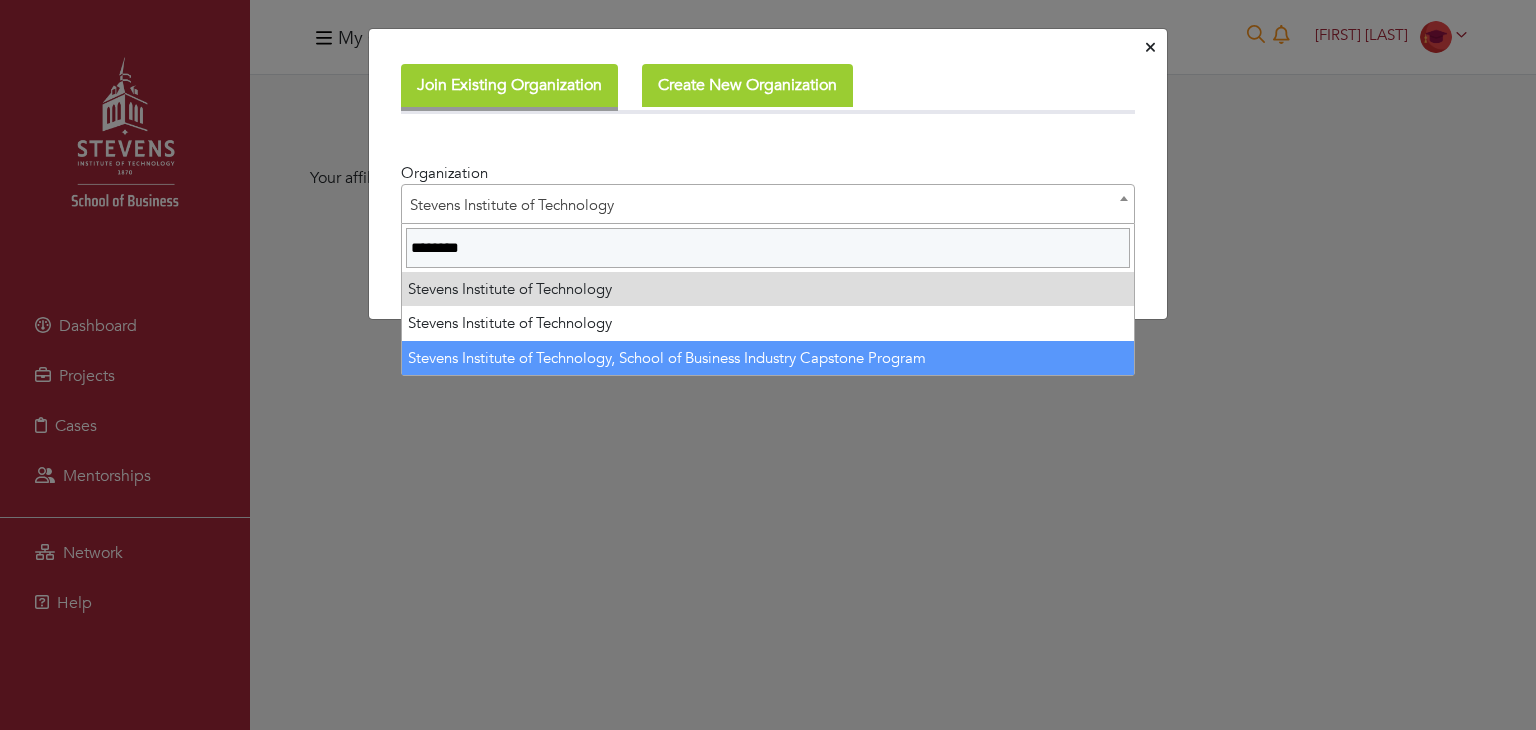 type on "*******" 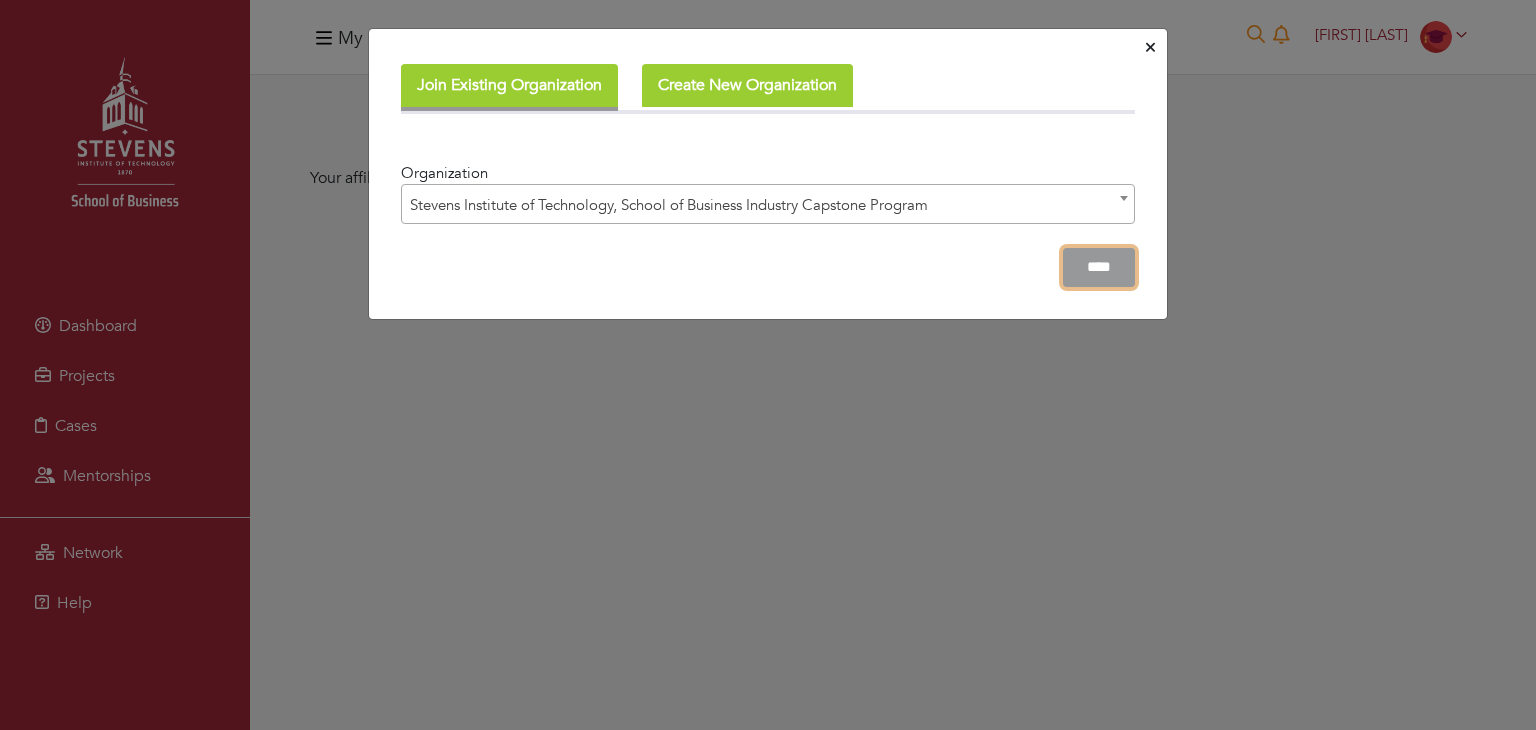 click on "****" at bounding box center (1099, 267) 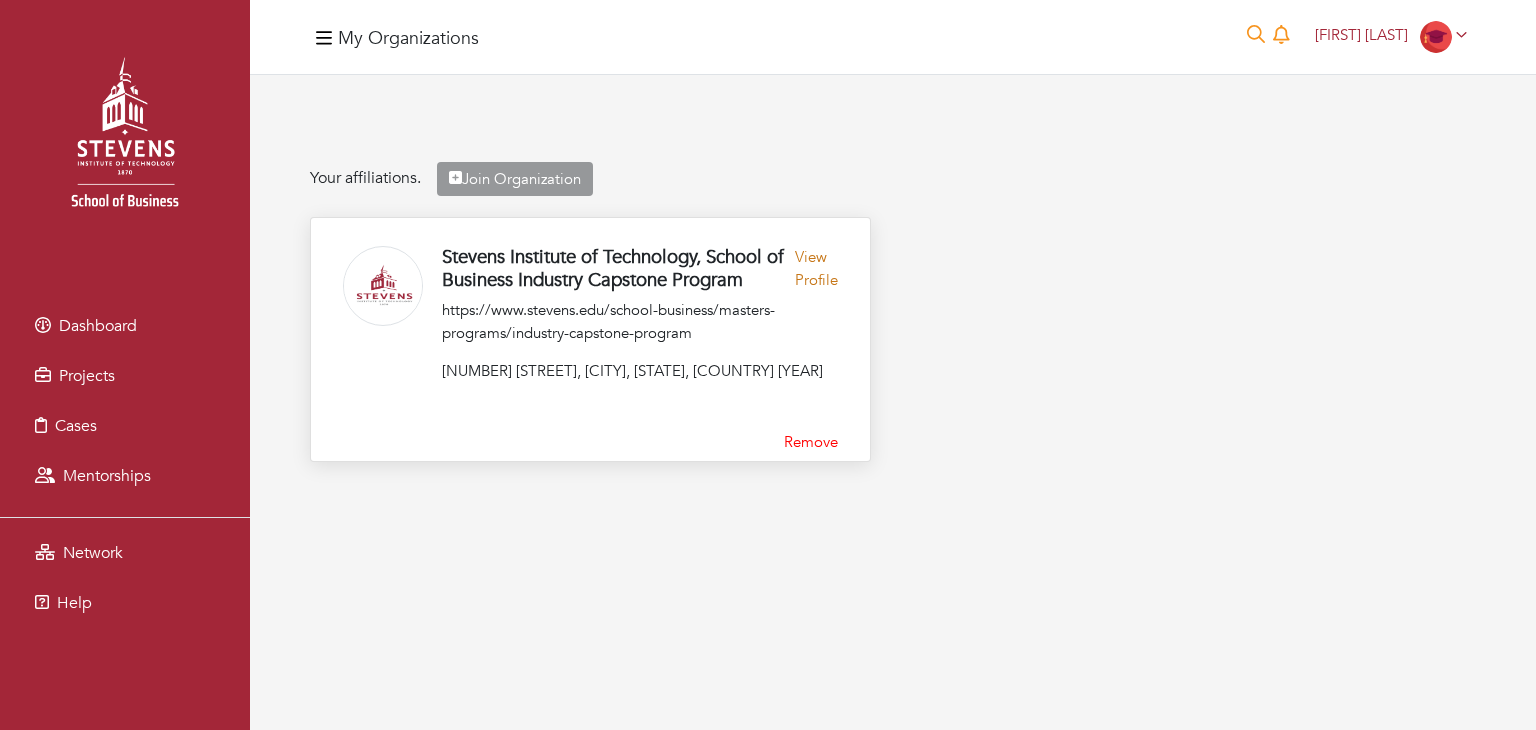 click on "View Profile" at bounding box center [816, 272] 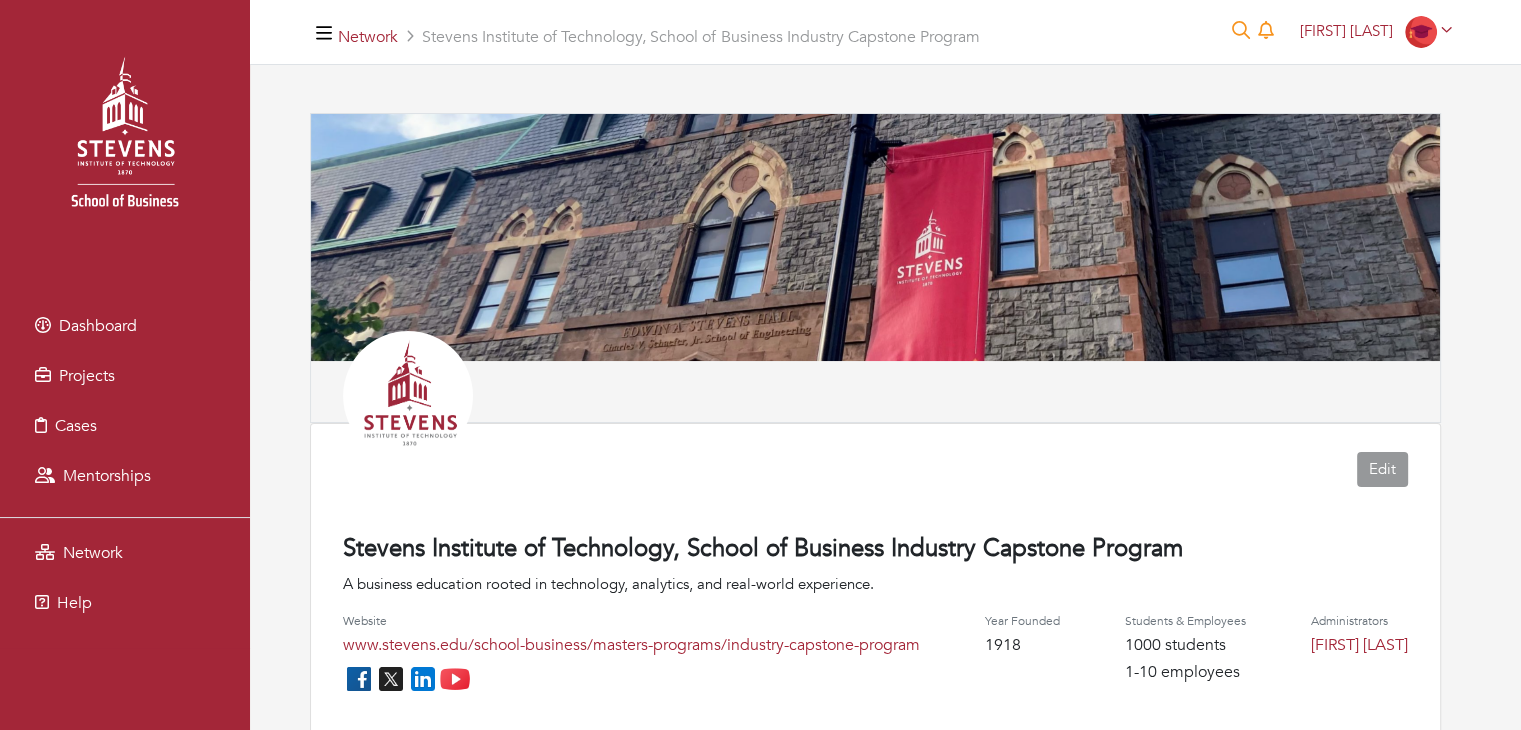 scroll, scrollTop: 0, scrollLeft: 0, axis: both 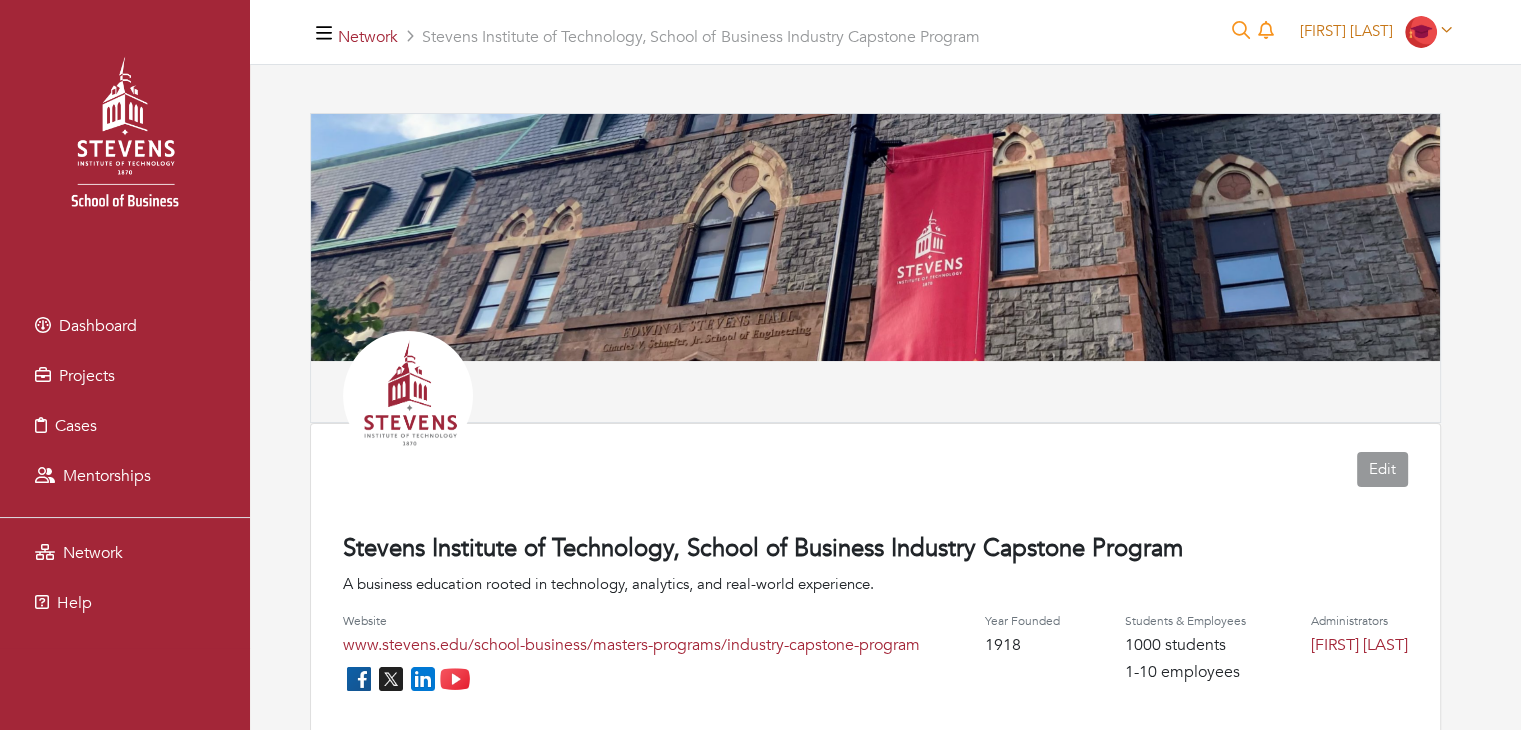 click on "[FIRST] [LAST]" at bounding box center (1376, 31) 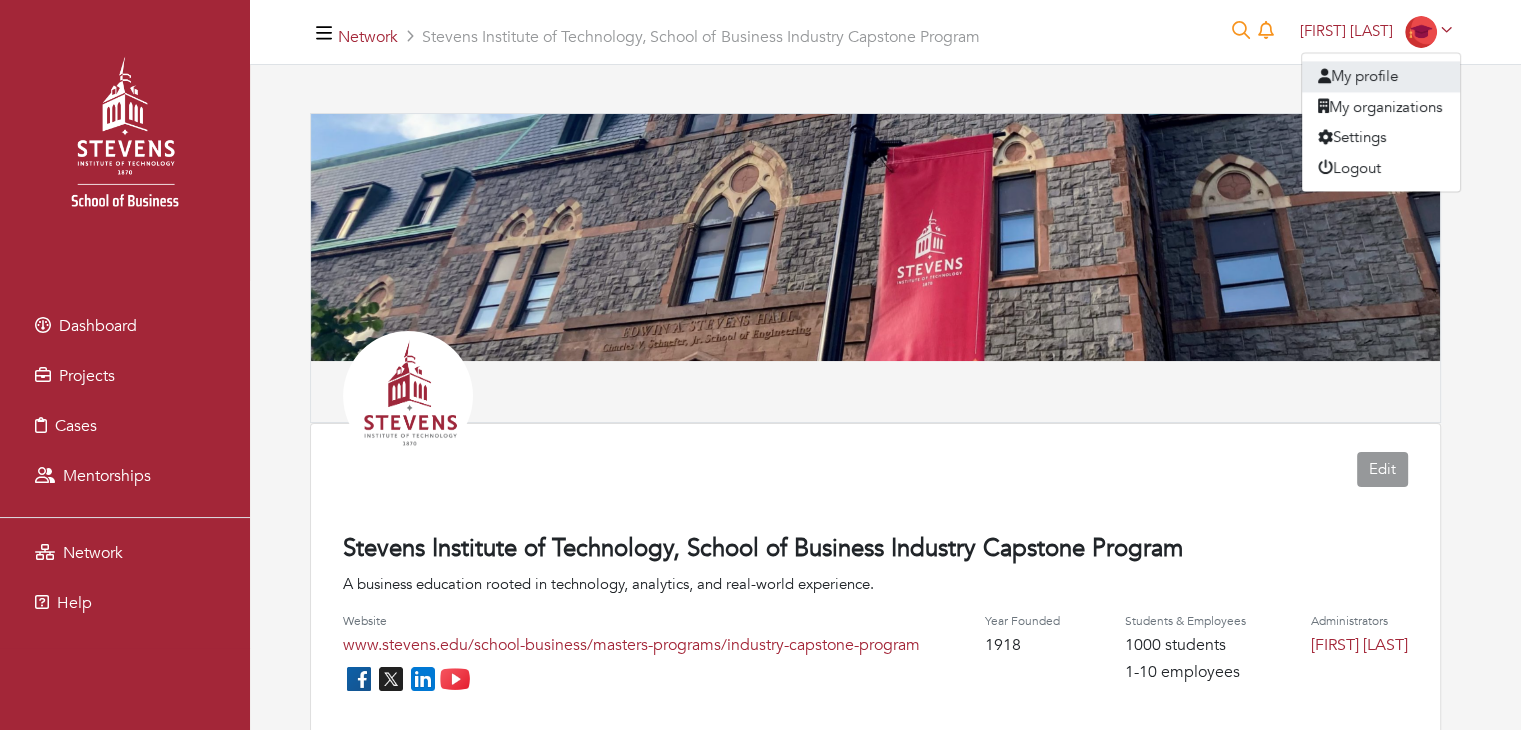click on "My profile" at bounding box center [1381, 76] 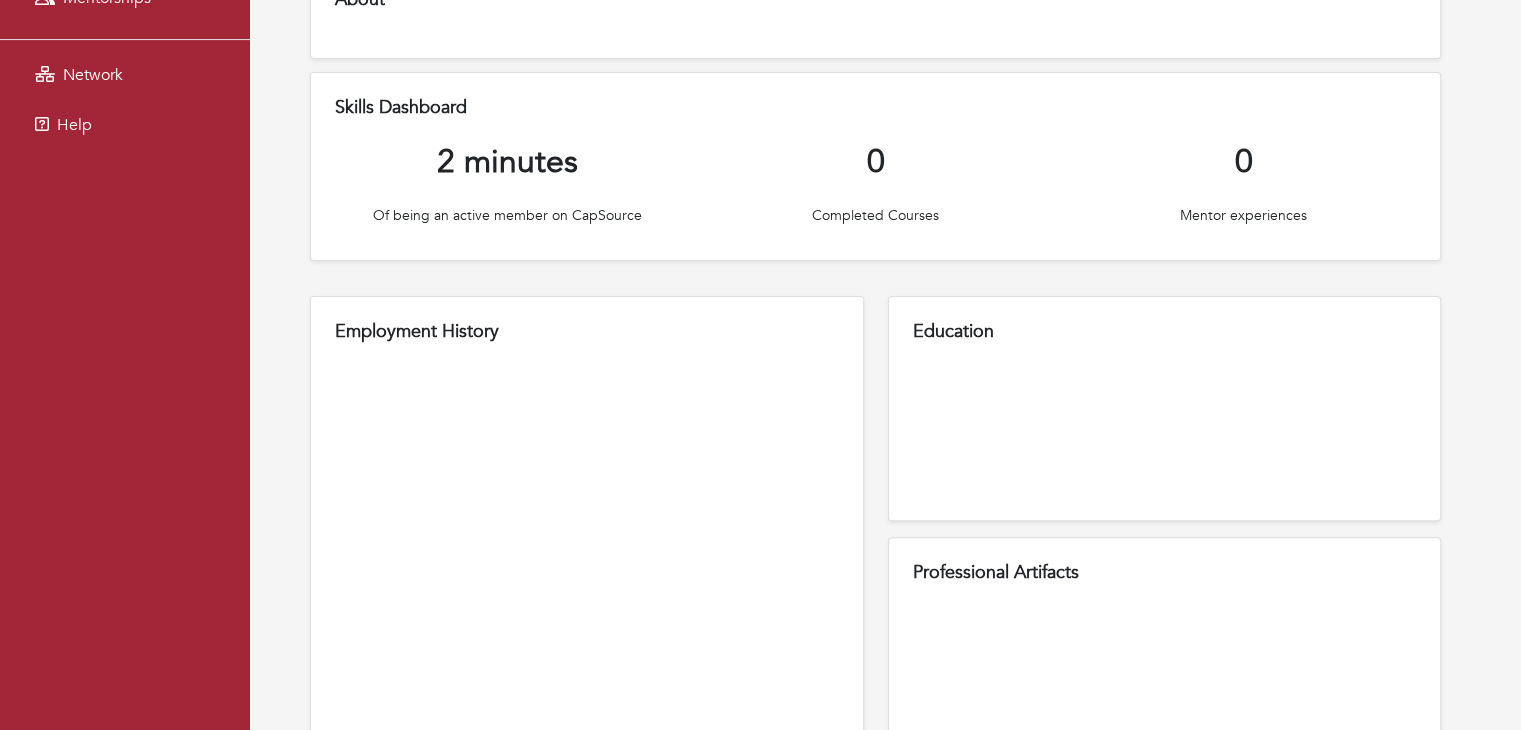 scroll, scrollTop: 0, scrollLeft: 0, axis: both 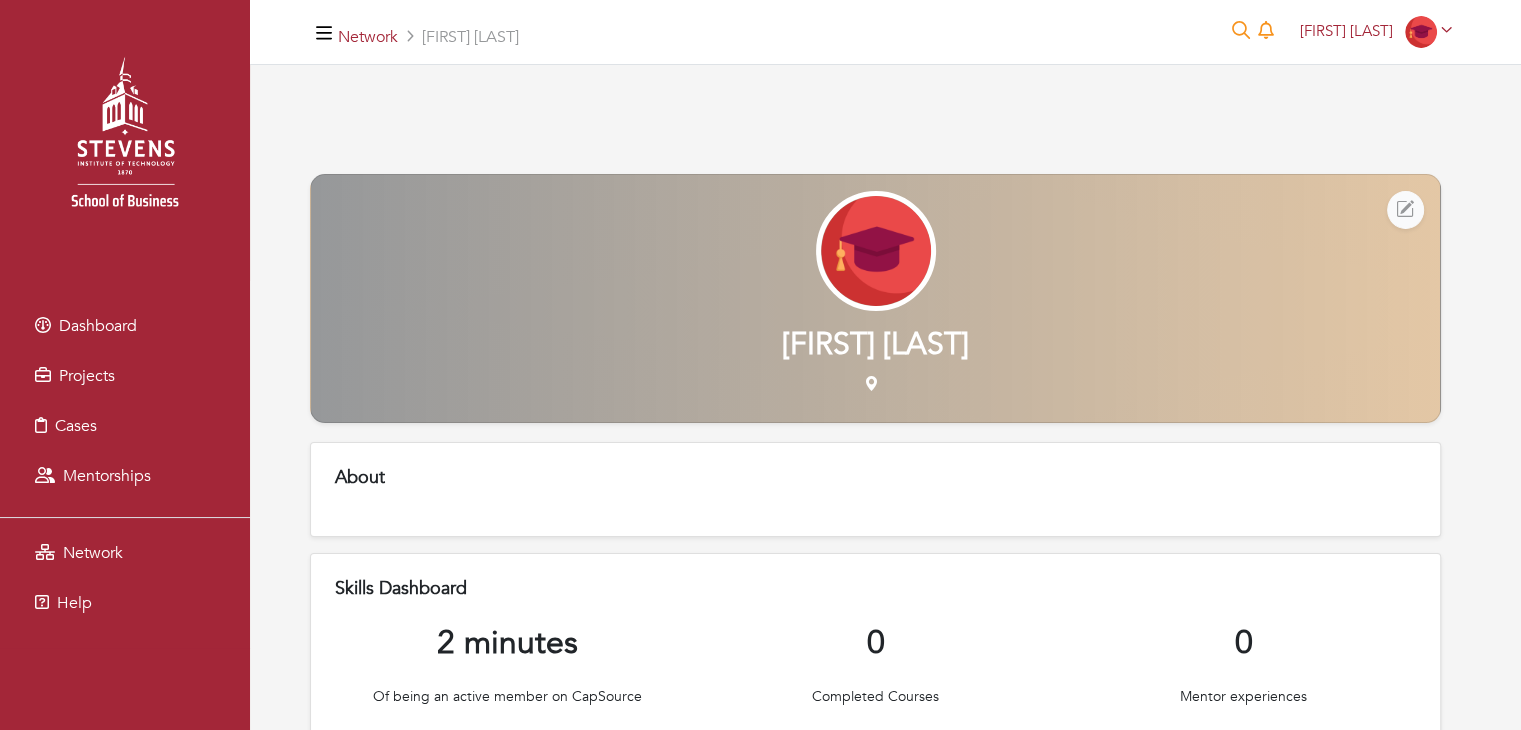 click at bounding box center (1405, 210) 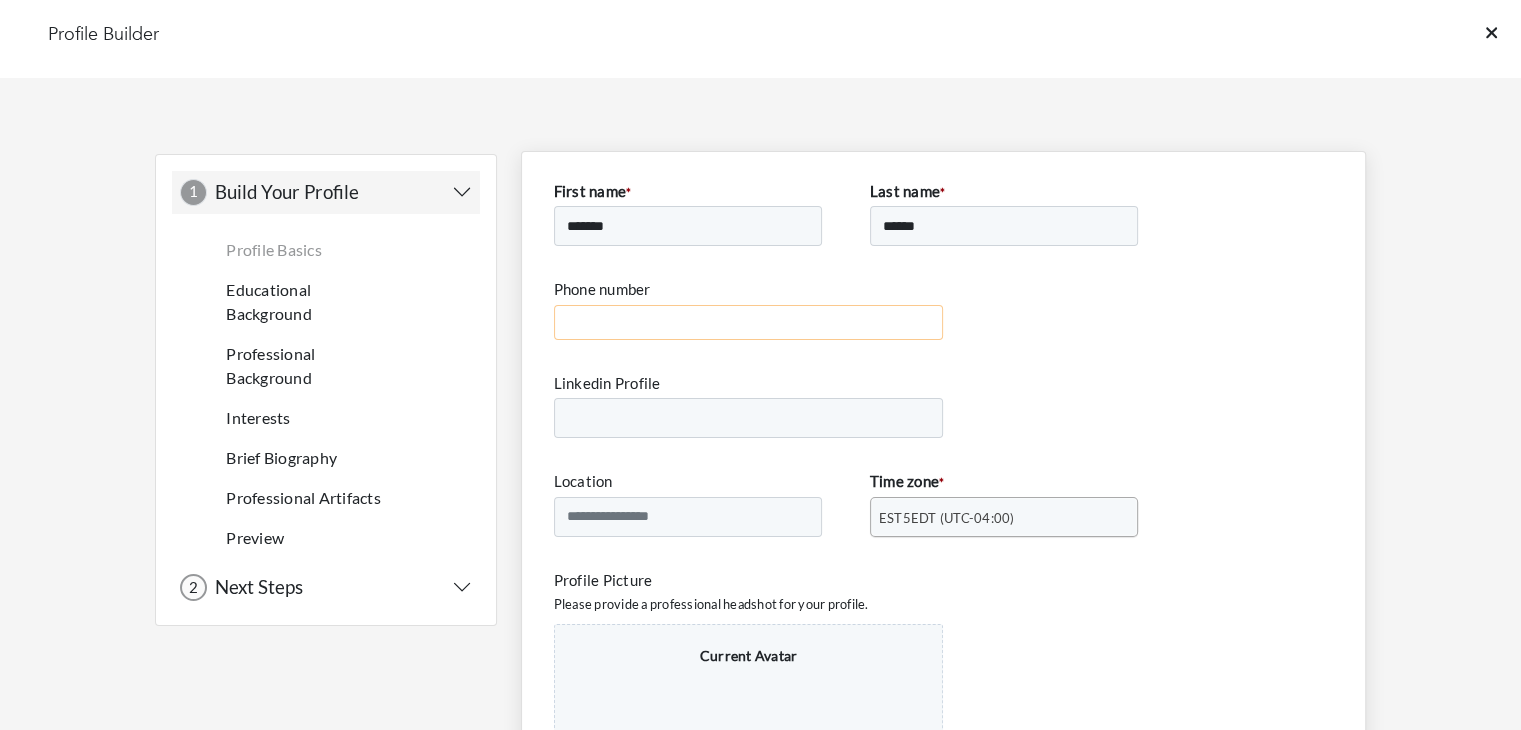 click on "Phone number" at bounding box center (749, 322) 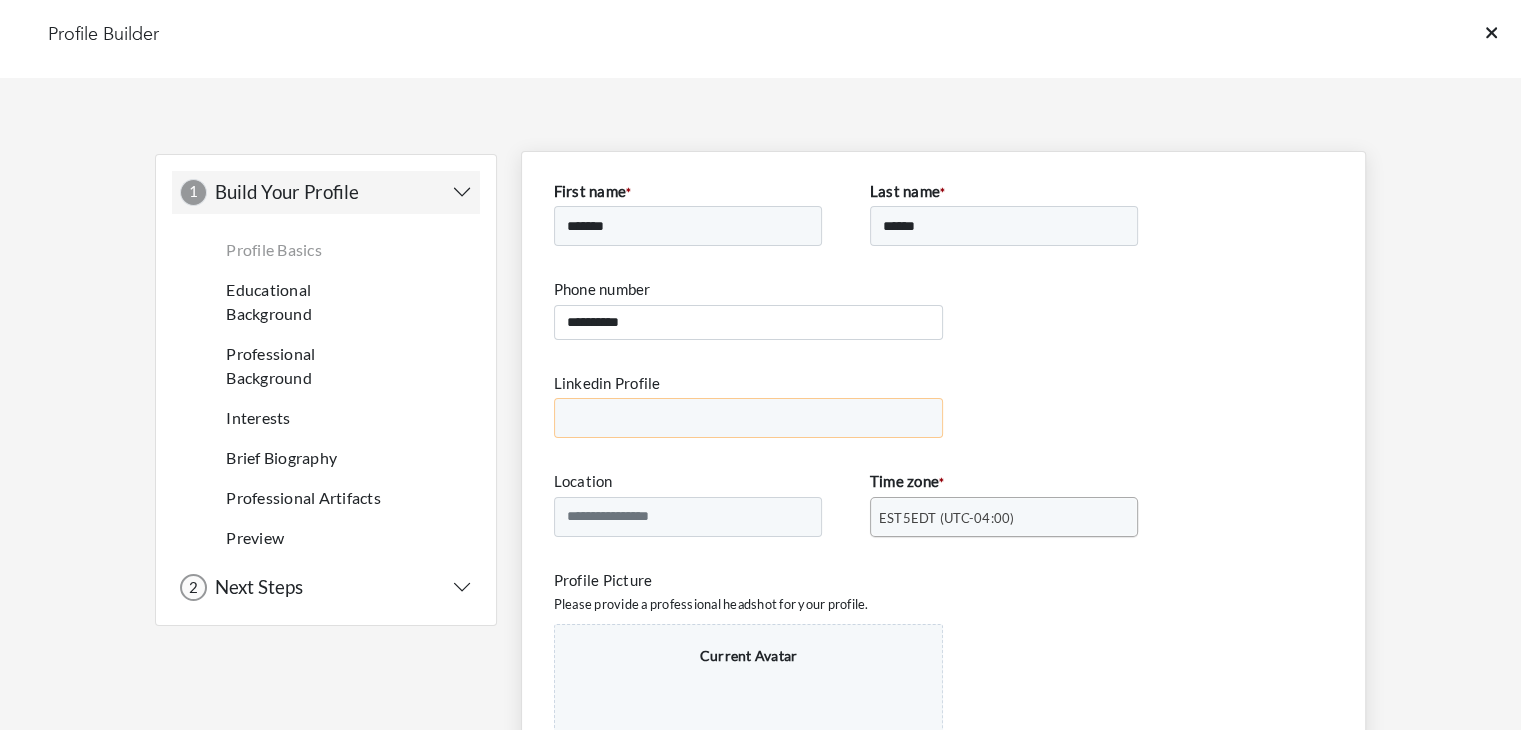 click on "Linkedin Profile" at bounding box center (749, 418) 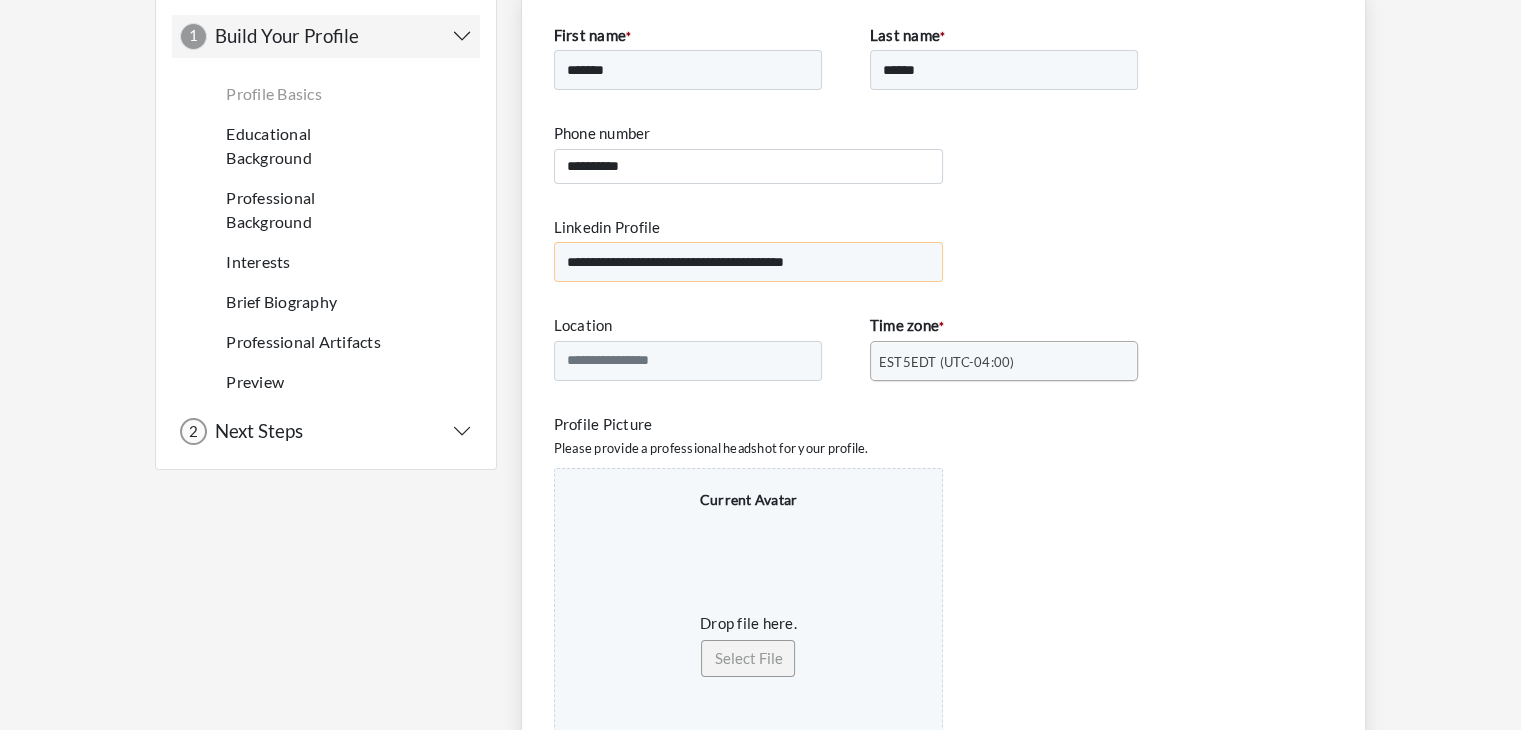 scroll, scrollTop: 178, scrollLeft: 0, axis: vertical 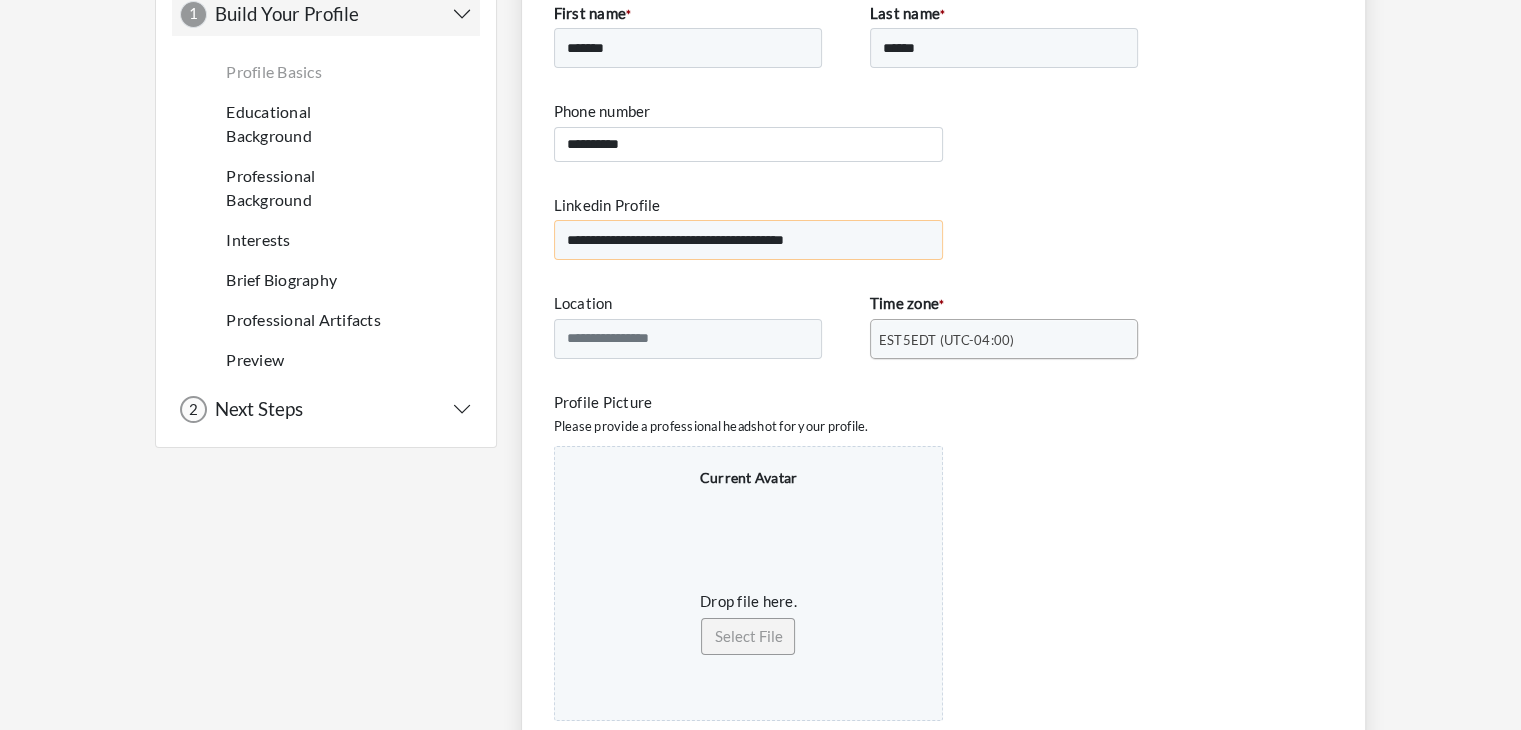 type on "**********" 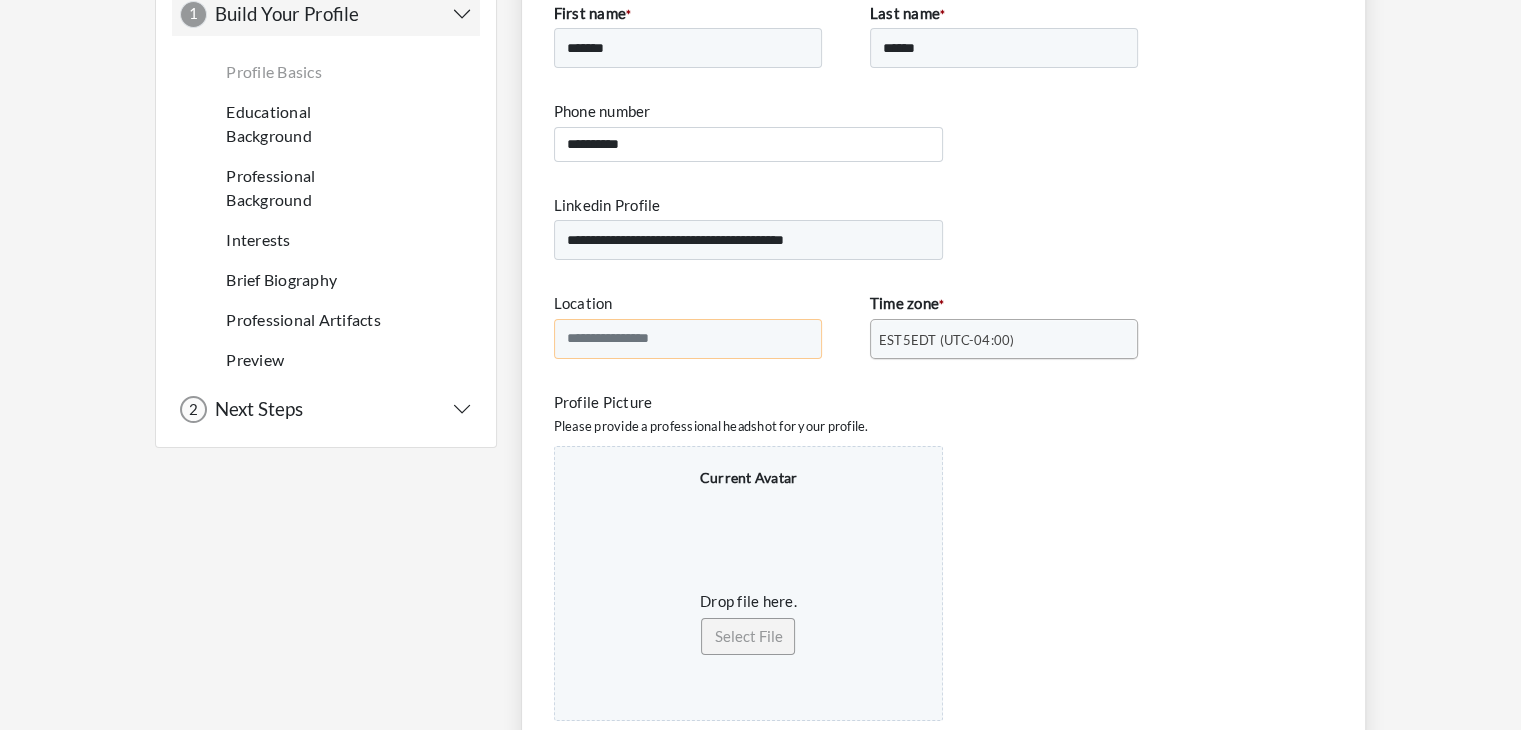 click on "Location" at bounding box center [688, 339] 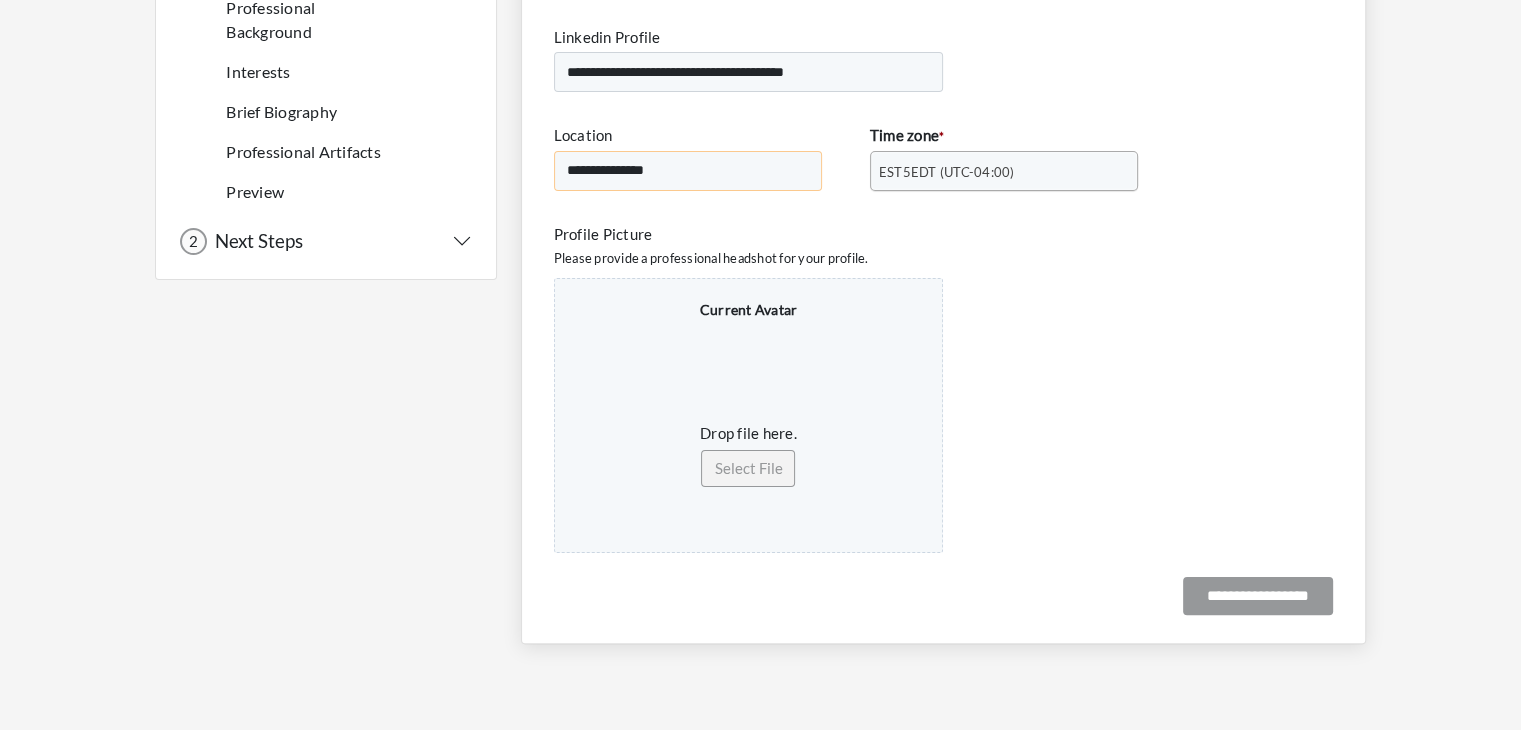 scroll, scrollTop: 350, scrollLeft: 0, axis: vertical 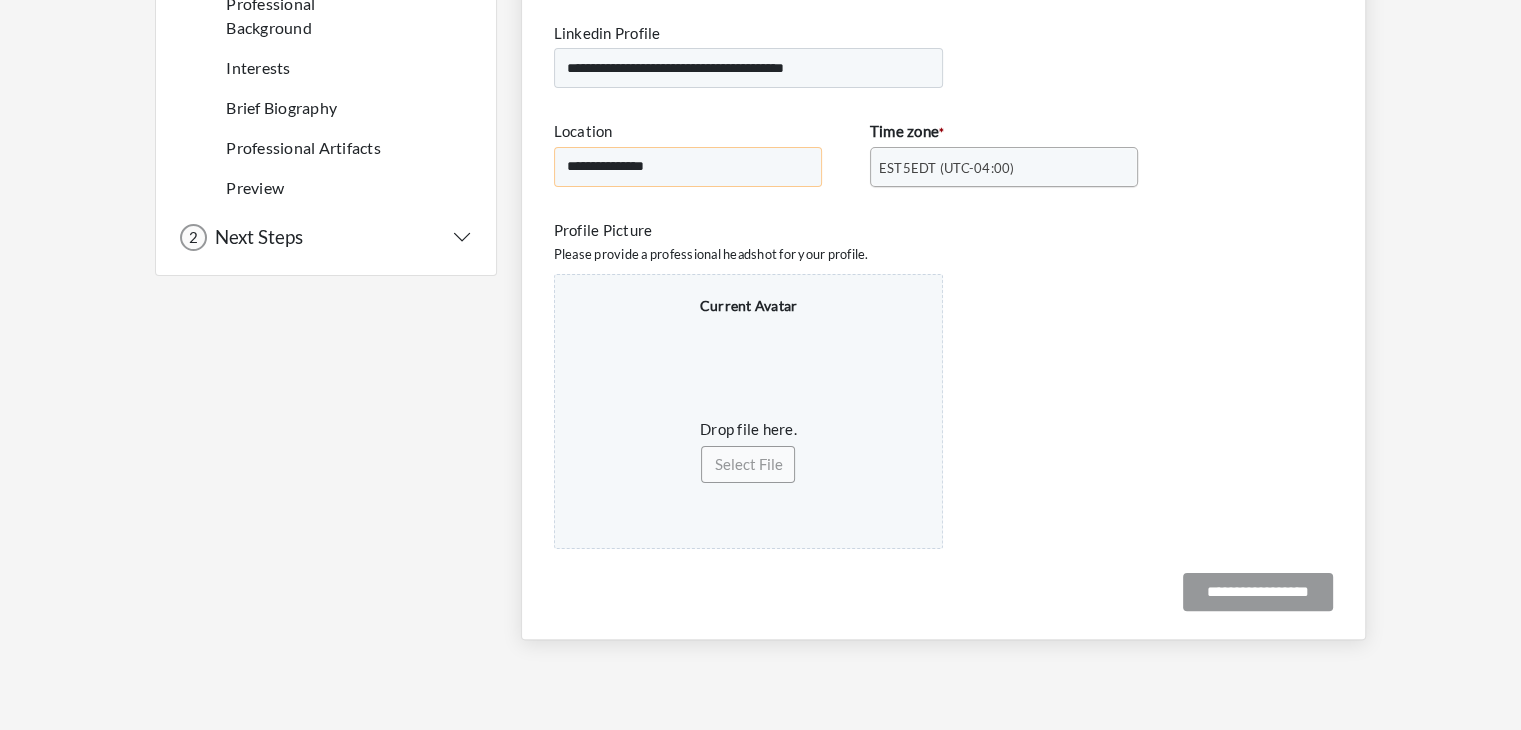 type on "**********" 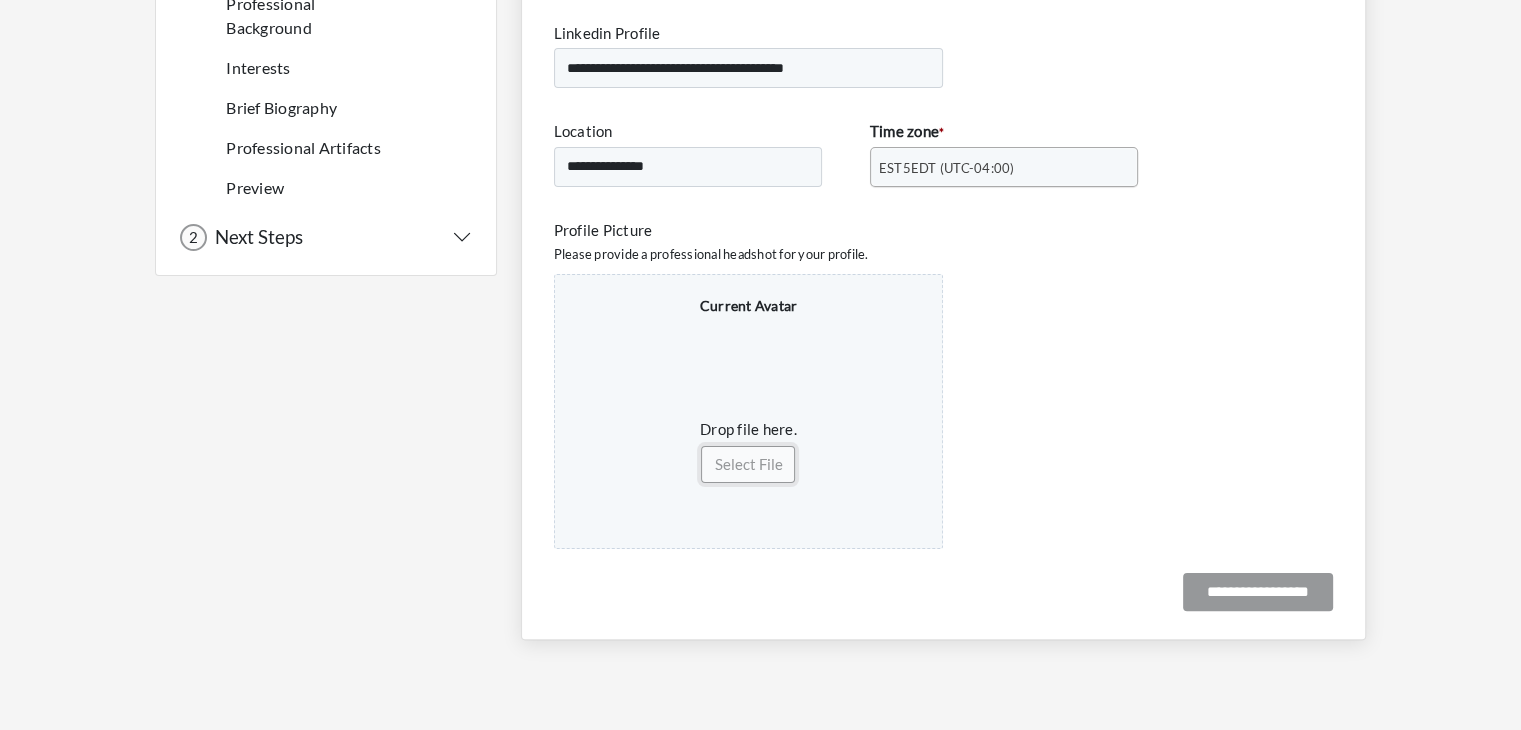click on "Select File" at bounding box center [748, 464] 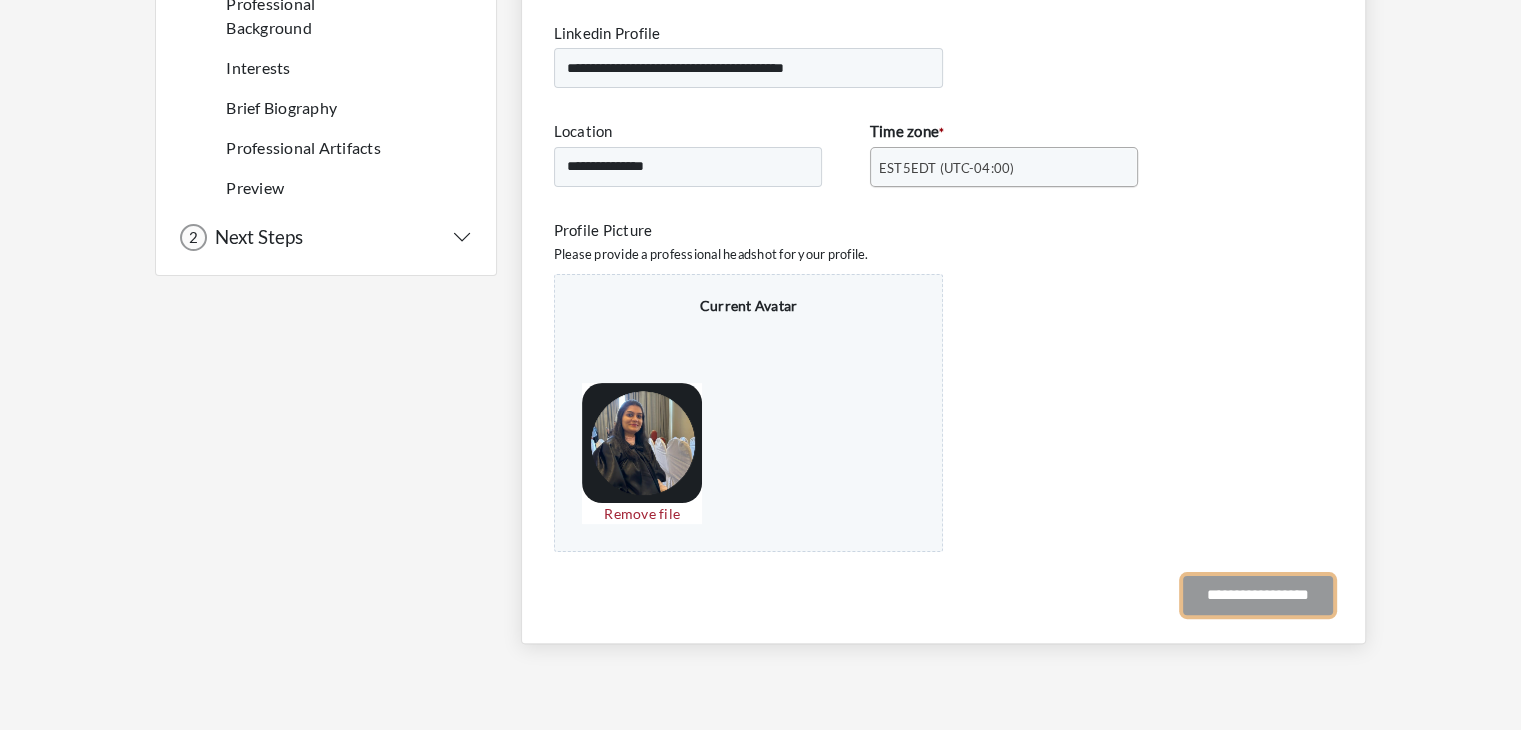 click on "**********" at bounding box center (1258, 595) 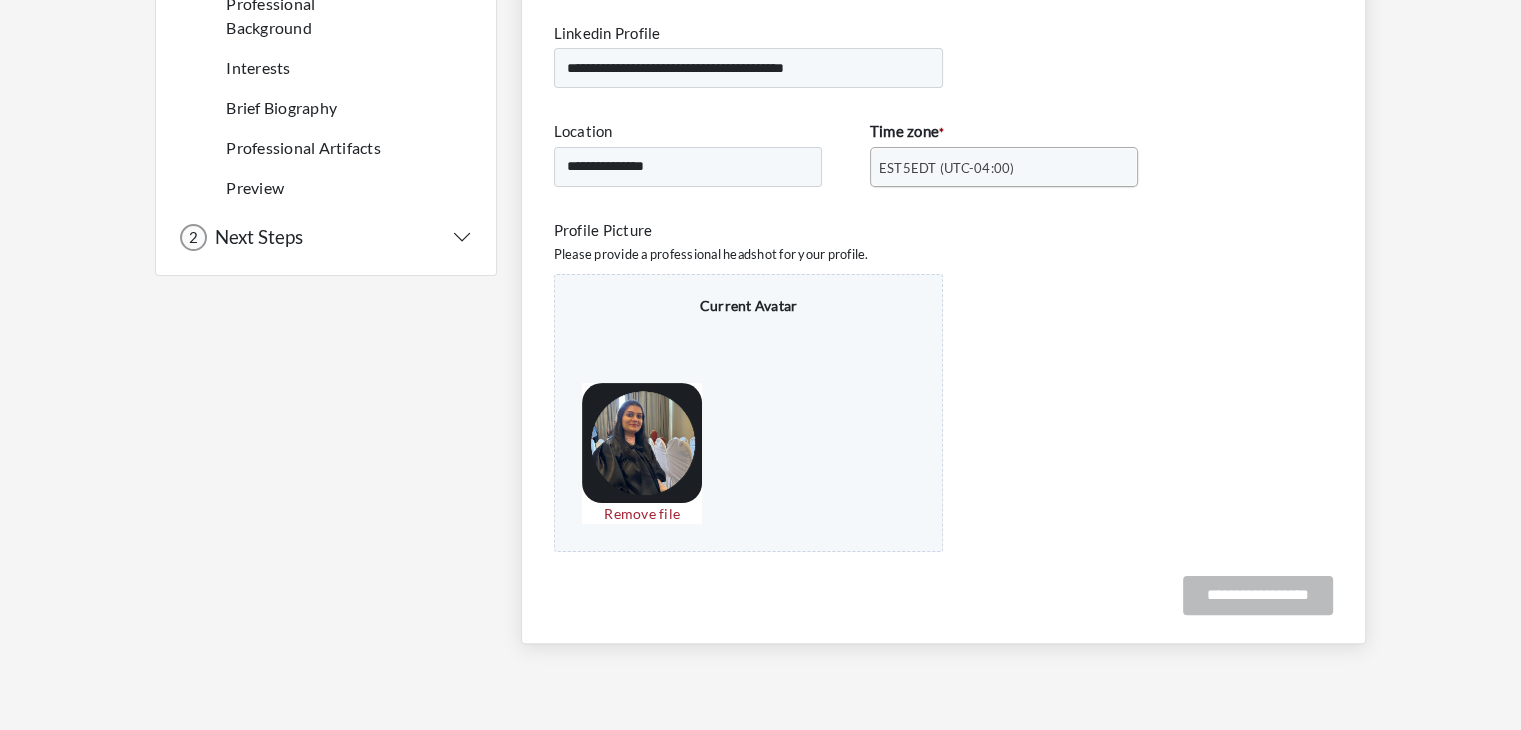 scroll, scrollTop: 0, scrollLeft: 0, axis: both 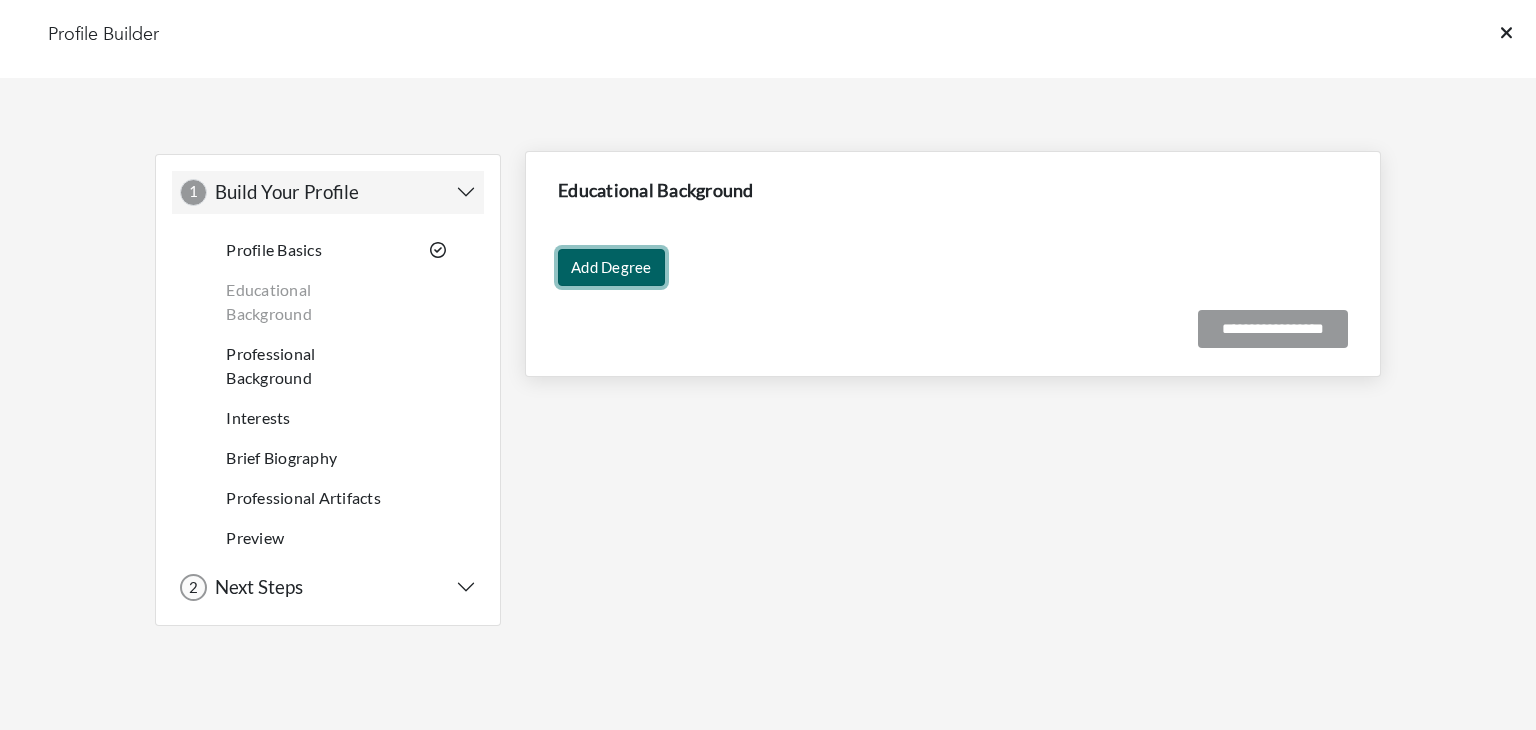 click on "Add Degree" at bounding box center (611, 267) 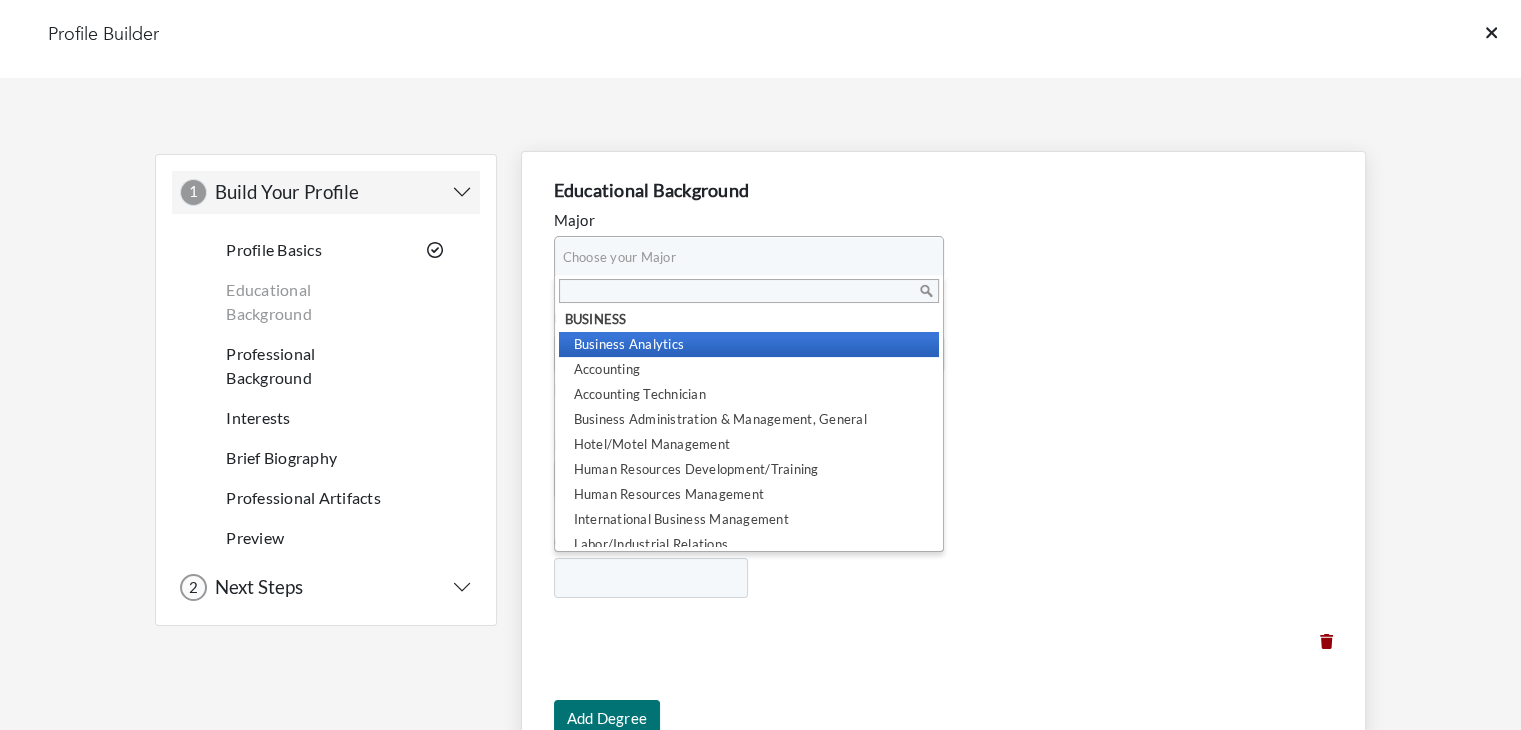 click on "Choose your Major" at bounding box center (740, 257) 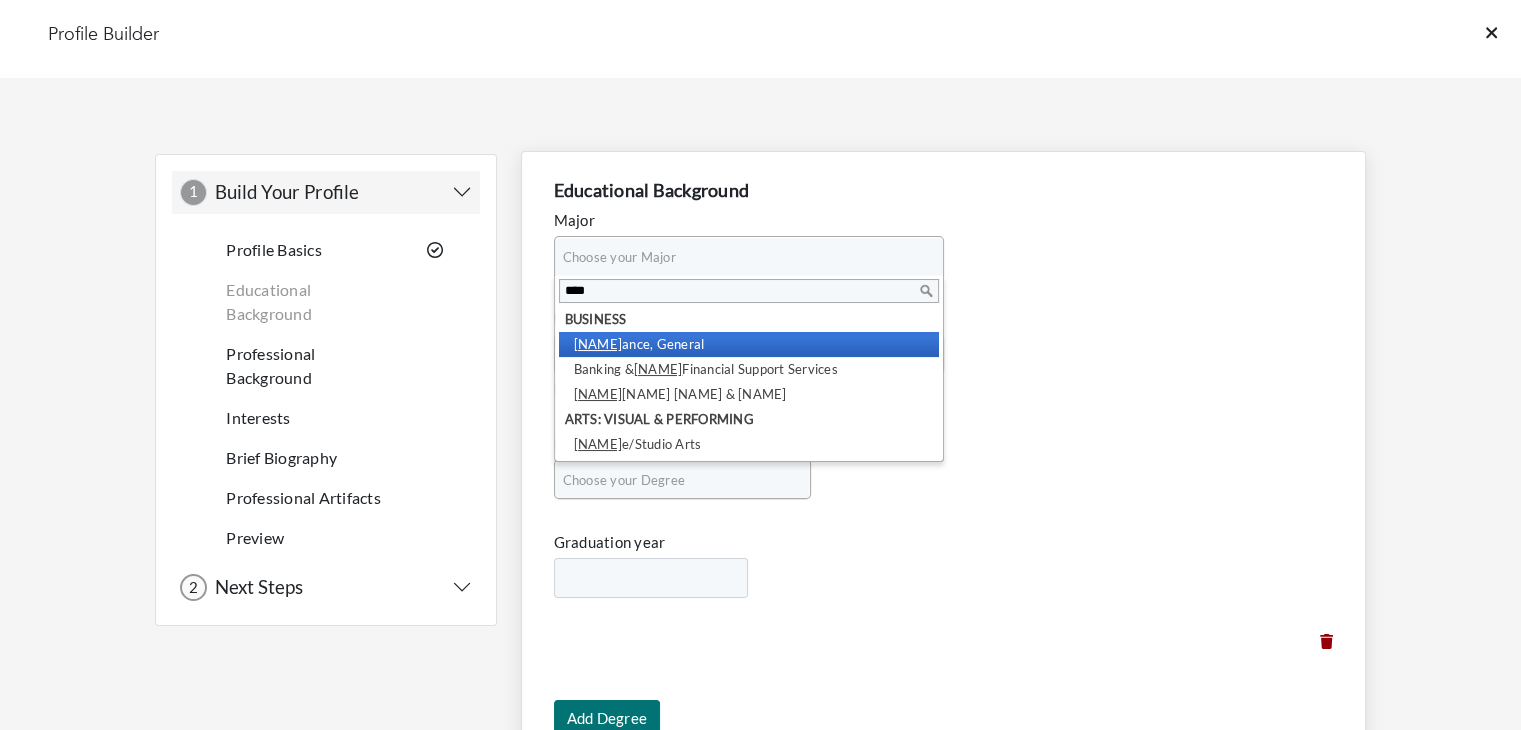 type on "*****" 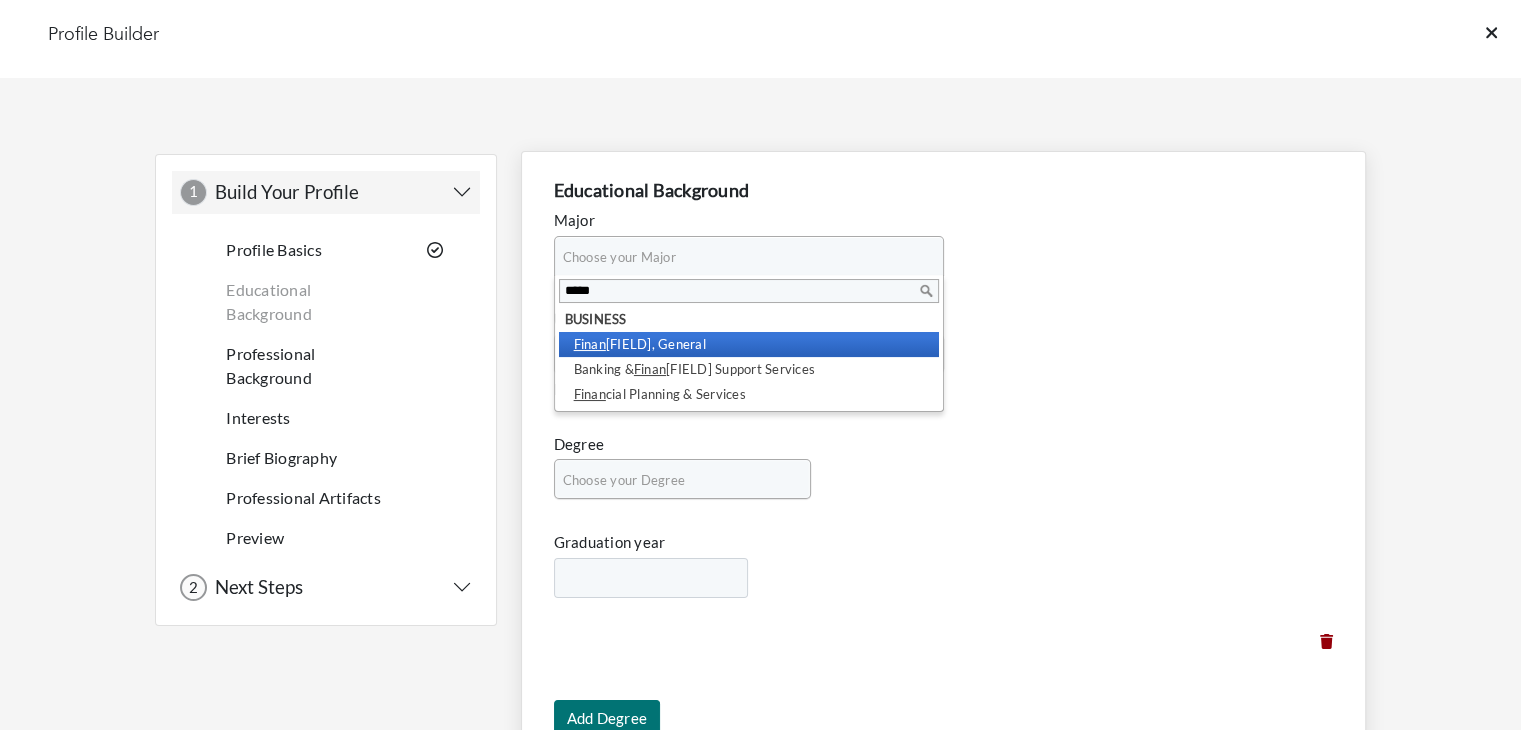 type 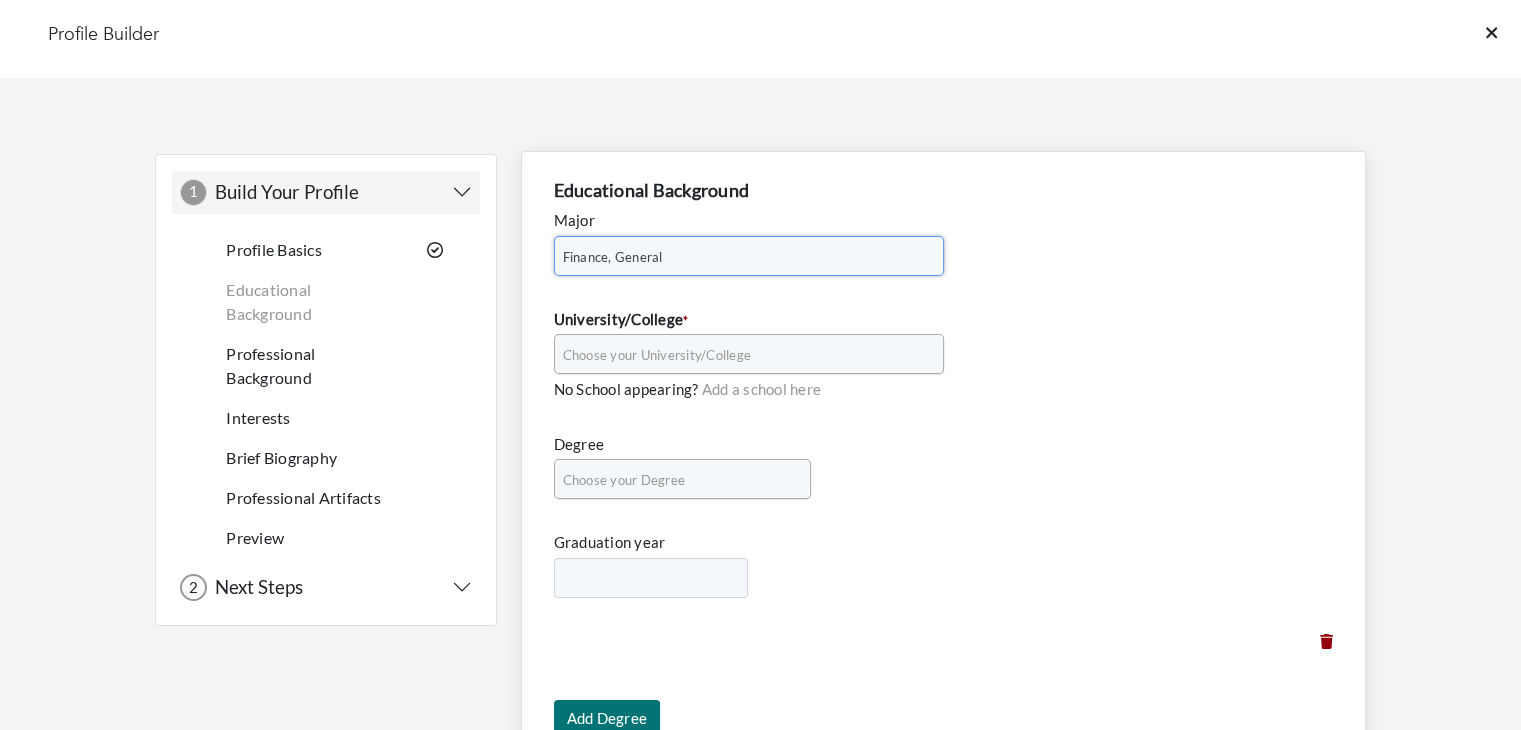 click on "Choose your University/College" at bounding box center (740, 355) 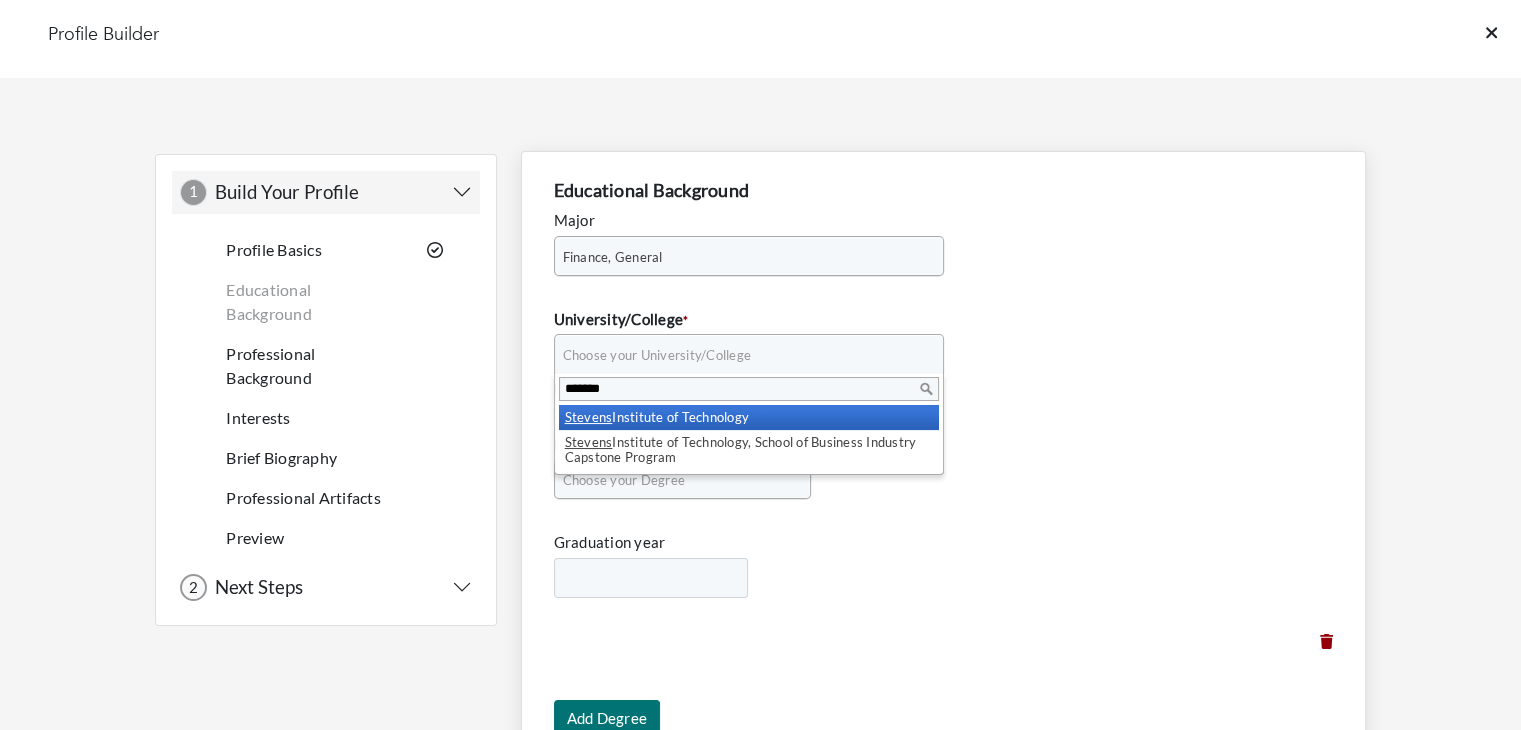 type on "*******" 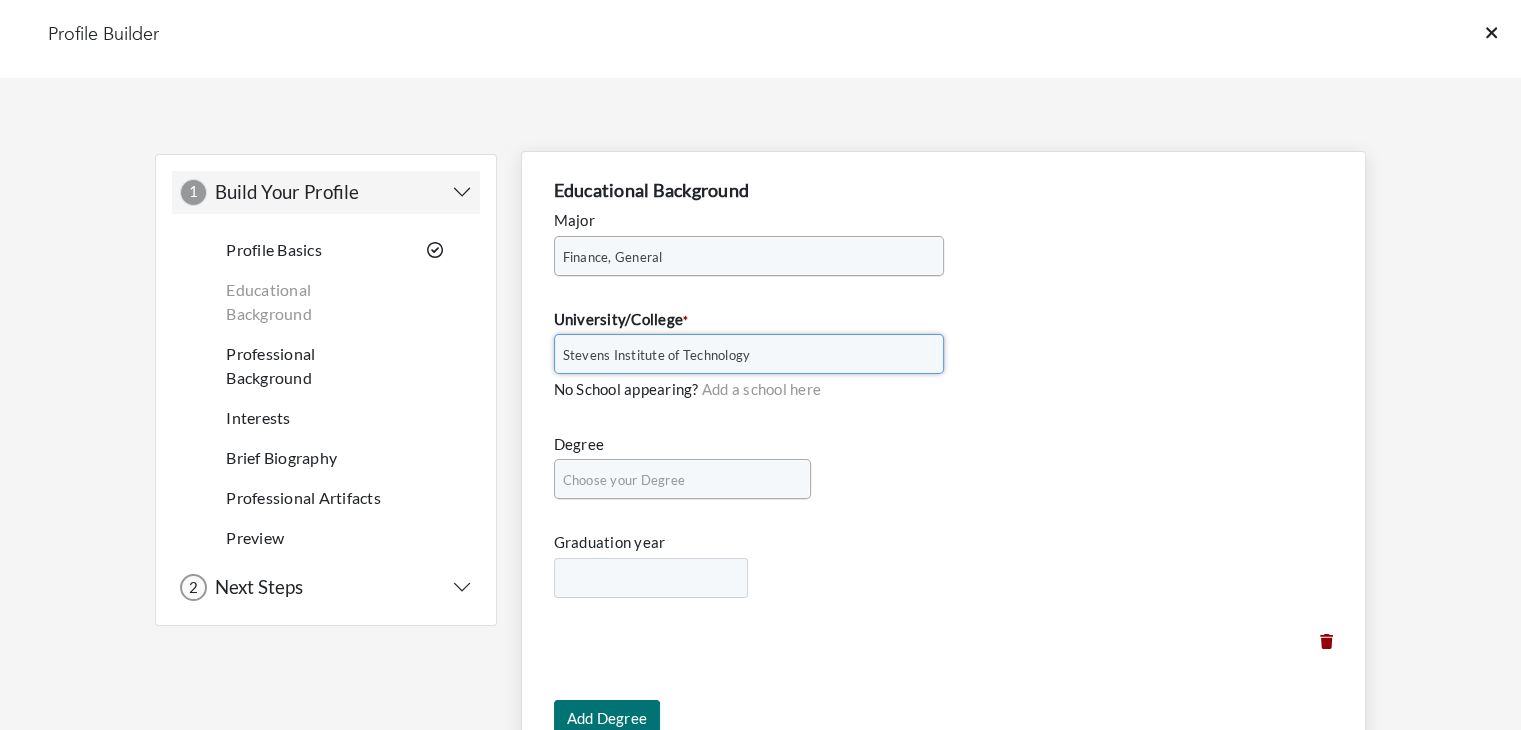 click on "Choose your Degree" at bounding box center [673, 480] 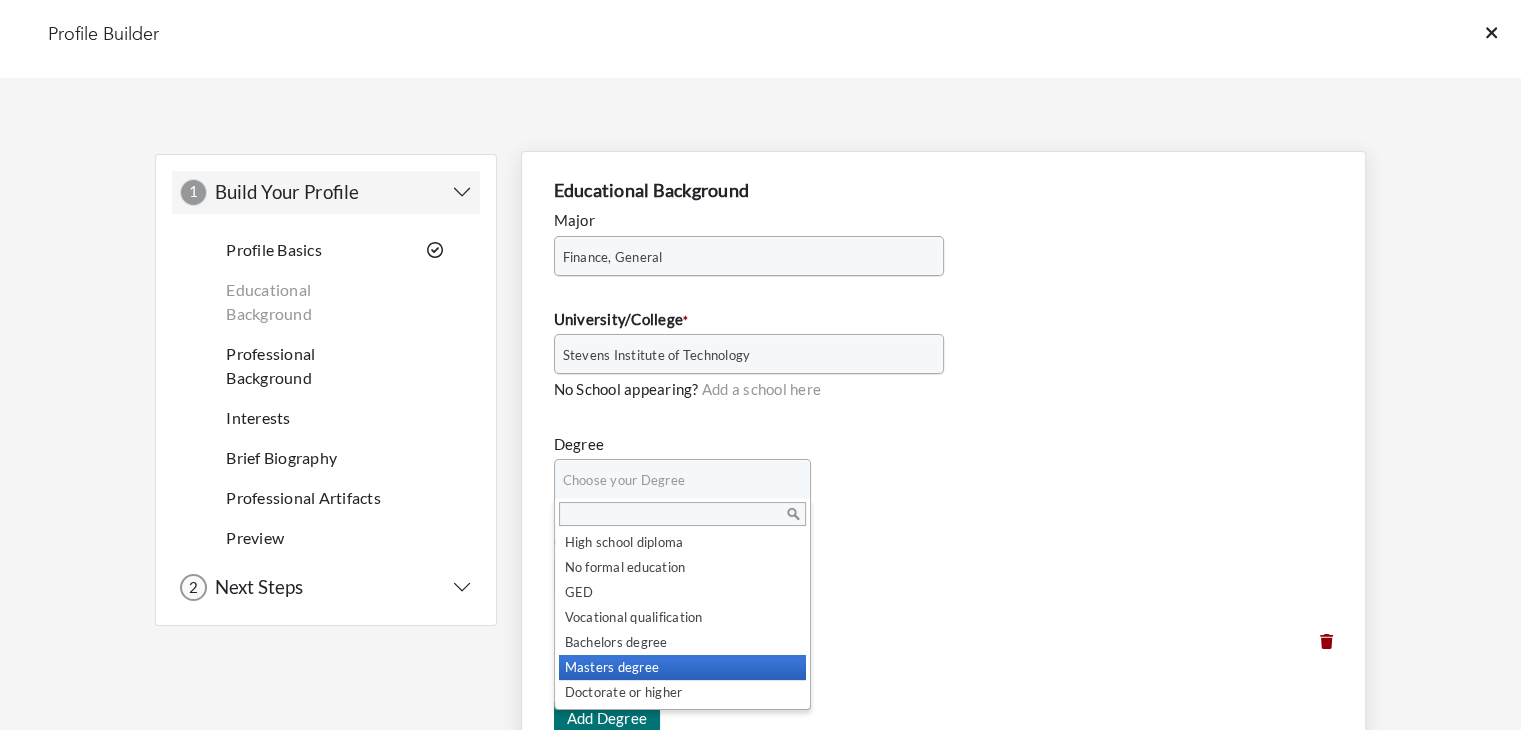 click on "Masters degree" at bounding box center (682, 667) 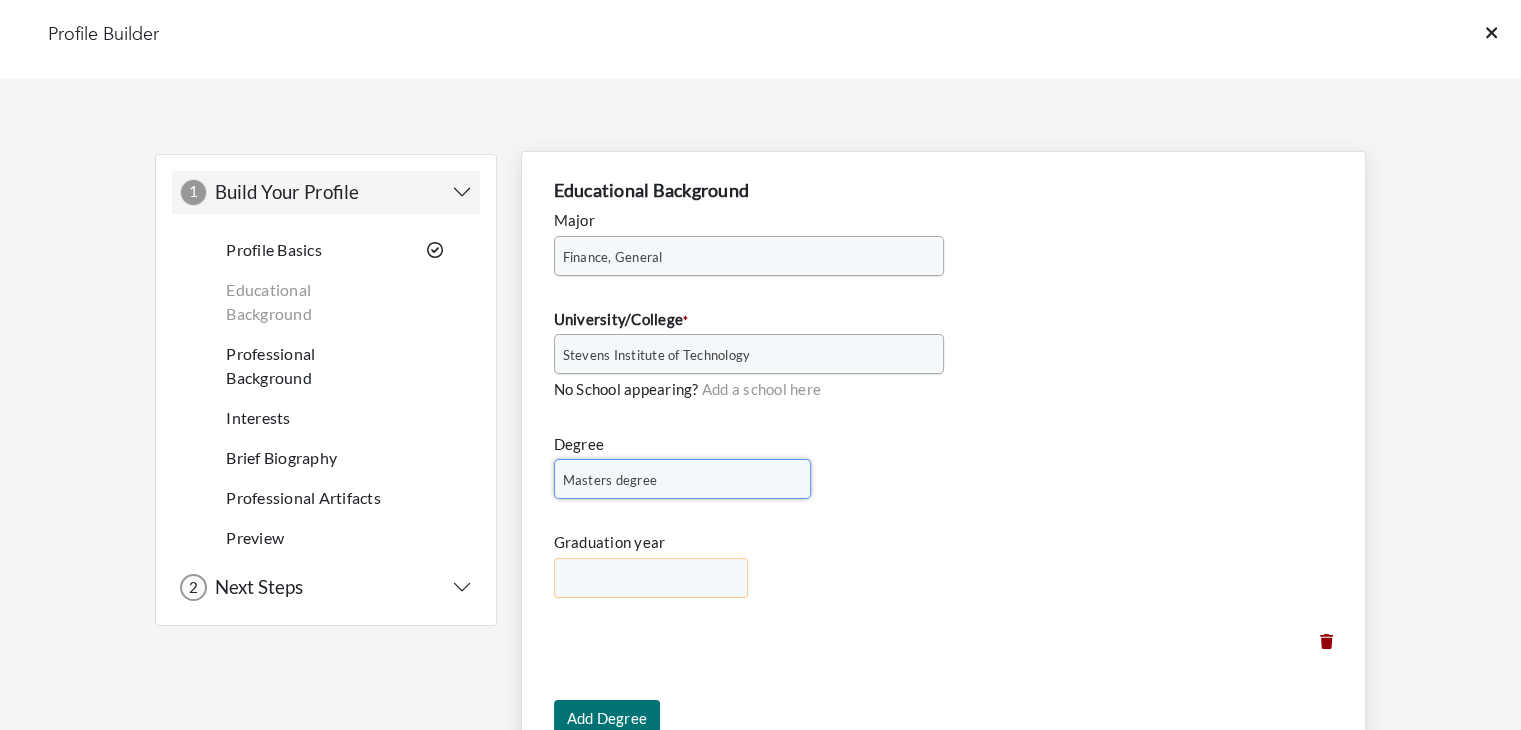 click on "****
****
****
****
****
****
****
****
****
****
****
****
****
****
****
****
****
****
****
****
****
****
****
****
****
****
****
****
****
****
****
****
****
****
****
****
****
****
****
****
****
****
****
****
****
****
****
****
****
****
****
****
****
****
****
****
****
****
****
****
****
****
****
****
****
****
****
****
****
****
****
****
****
****
****
****
****
****
****
****
****
****
****
****
****
****" at bounding box center [651, 578] 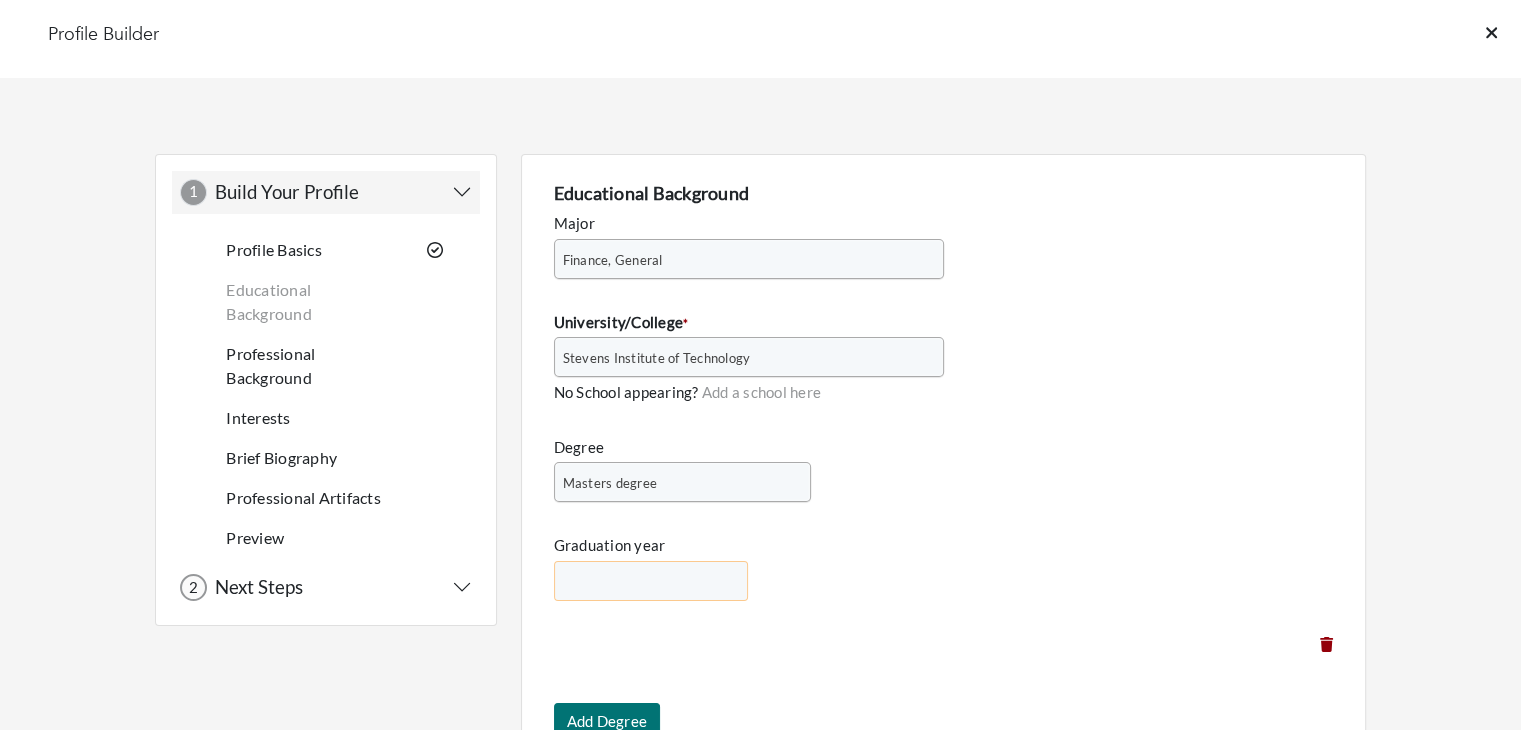 select on "****" 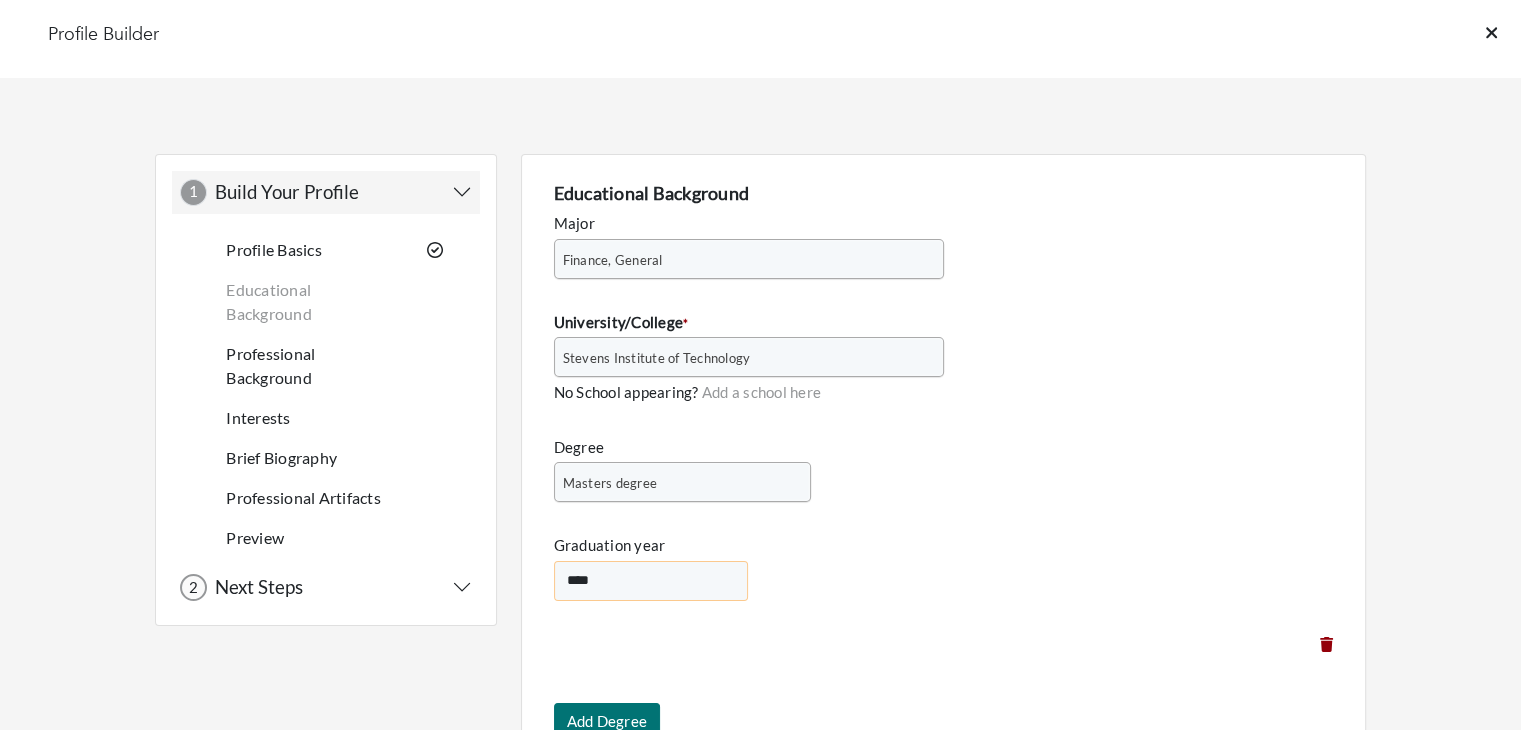 click on "****
****
****
****
****
****
****
****
****
****
****
****
****
****
****
****
****
****
****
****
****
****
****
****
****
****
****
****
****
****
****
****
****
****
****
****
****
****
****
****
****
****
****
****
****
****
****
****
****
****
****
****
****
****
****
****
****
****
****
****
****
****
****
****
****
****
****
****
****
****
****
****
****
****
****
****
****
****
****
****
****
****
****
****
****
****" at bounding box center (651, 581) 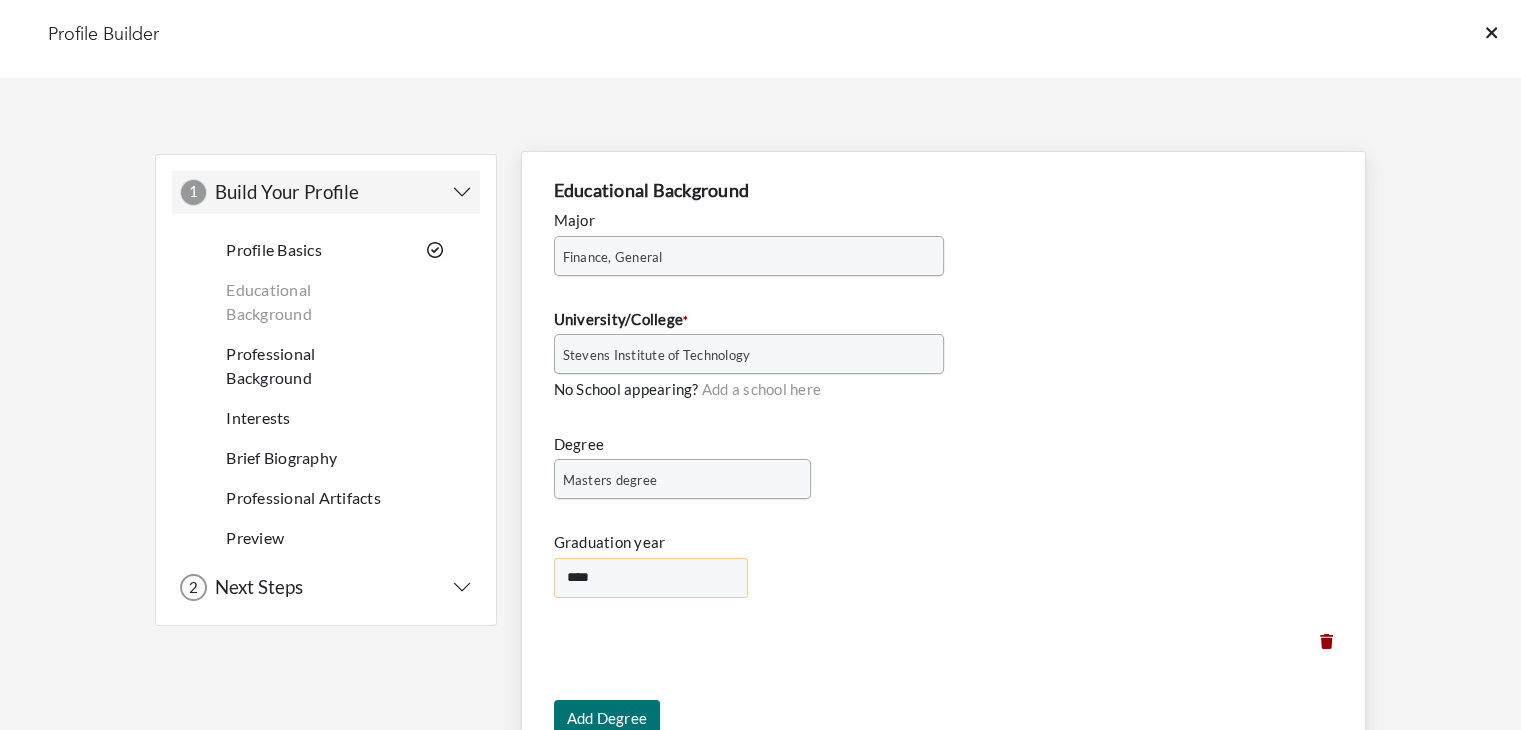 scroll, scrollTop: 176, scrollLeft: 0, axis: vertical 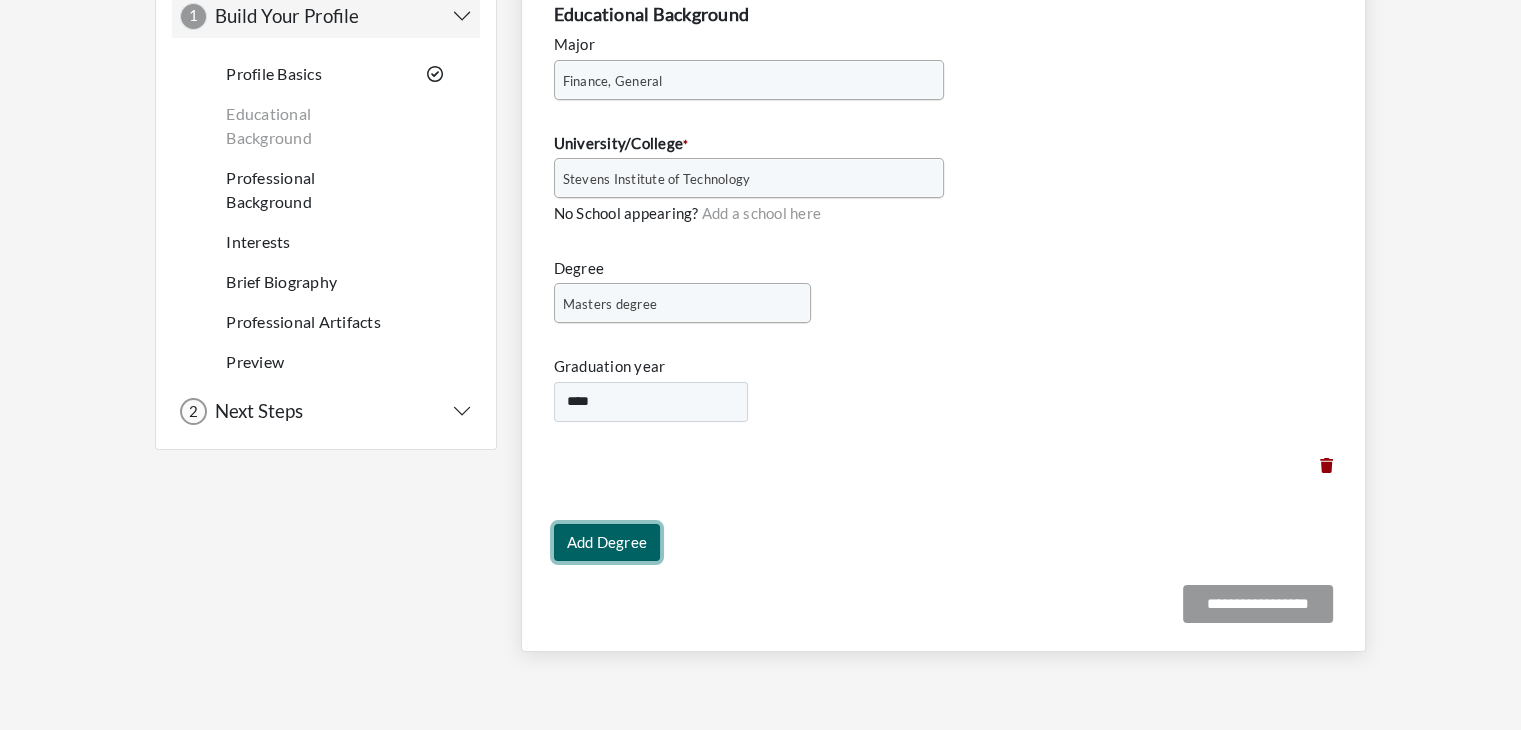 click on "Add Degree" at bounding box center (607, 542) 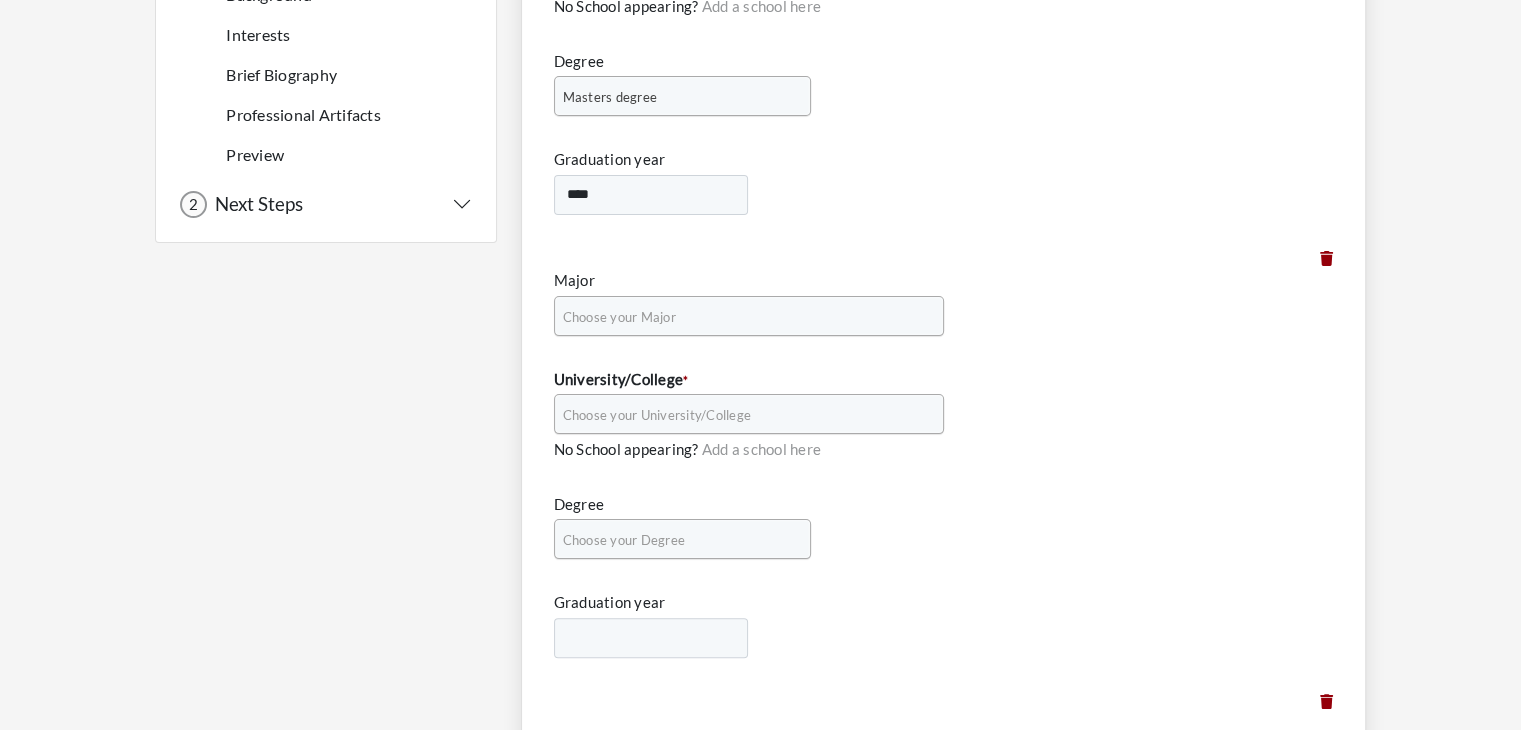 scroll, scrollTop: 384, scrollLeft: 0, axis: vertical 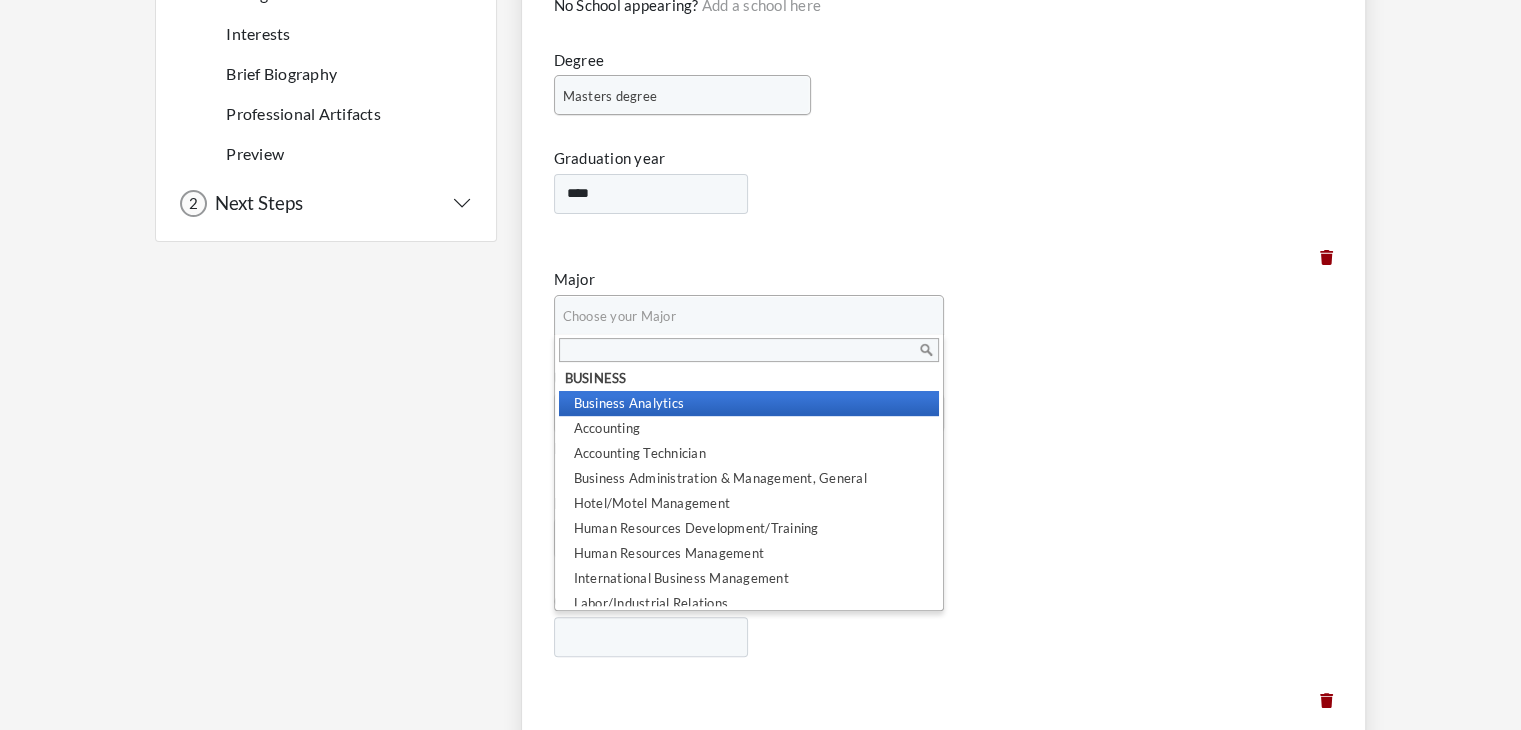 click on "Choose your Major" at bounding box center [740, 316] 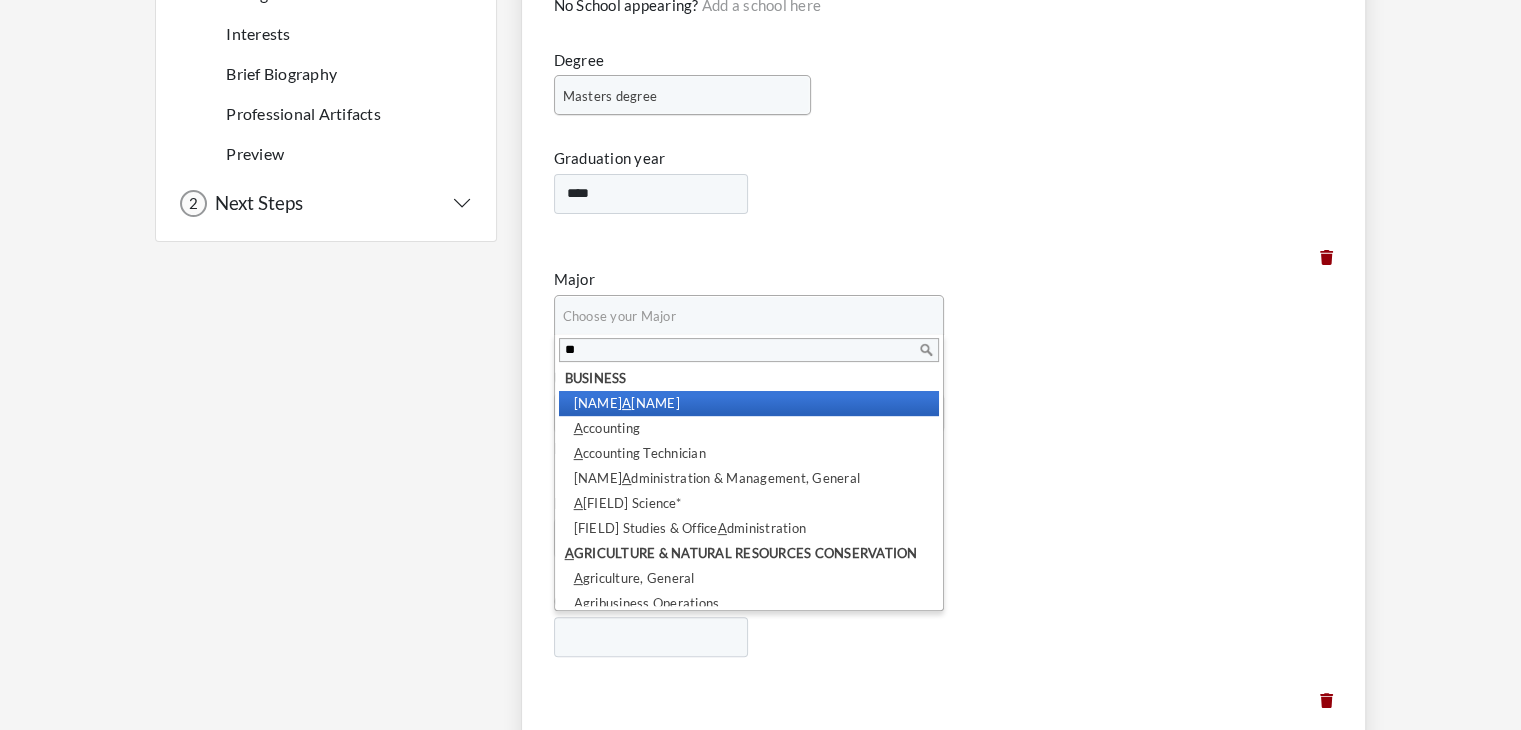 type on "***" 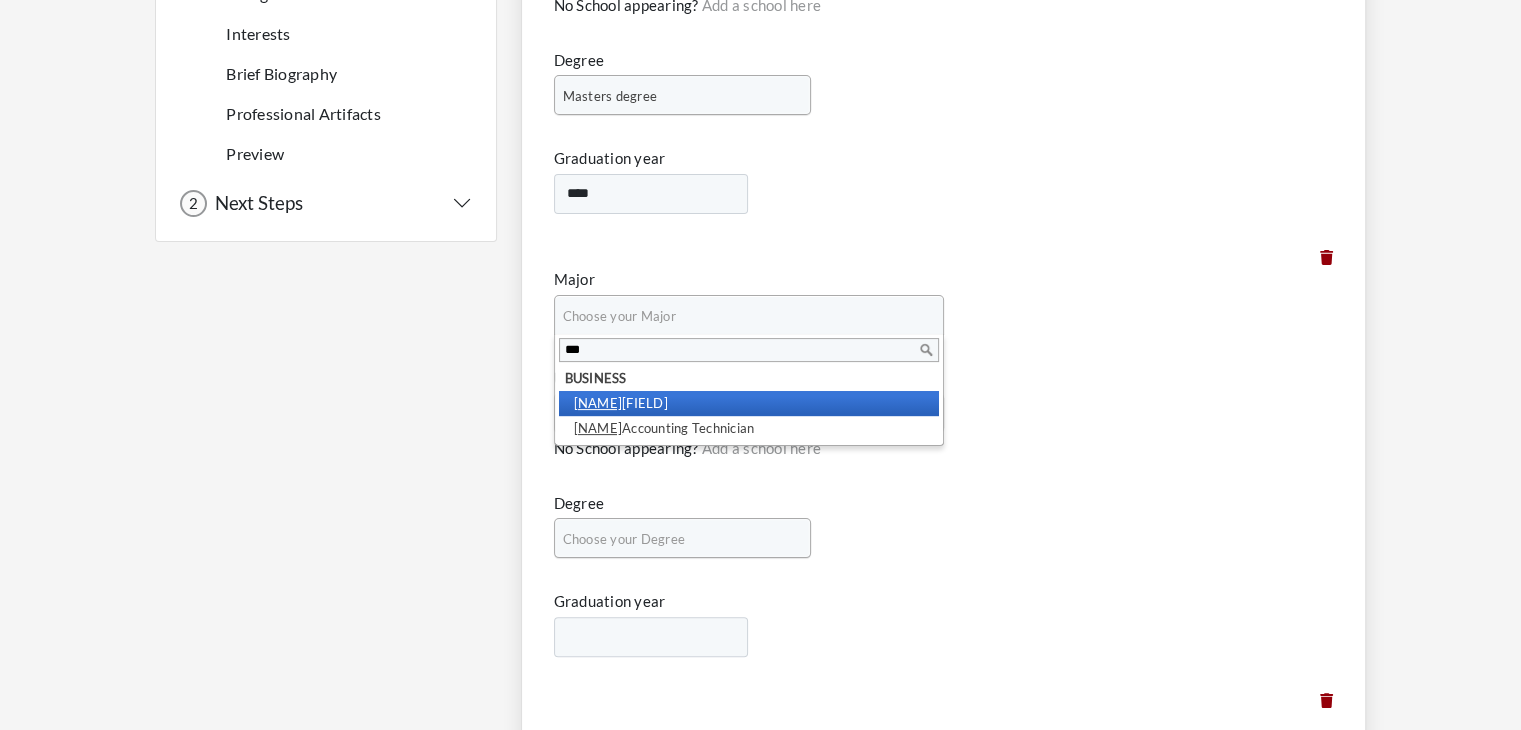 type 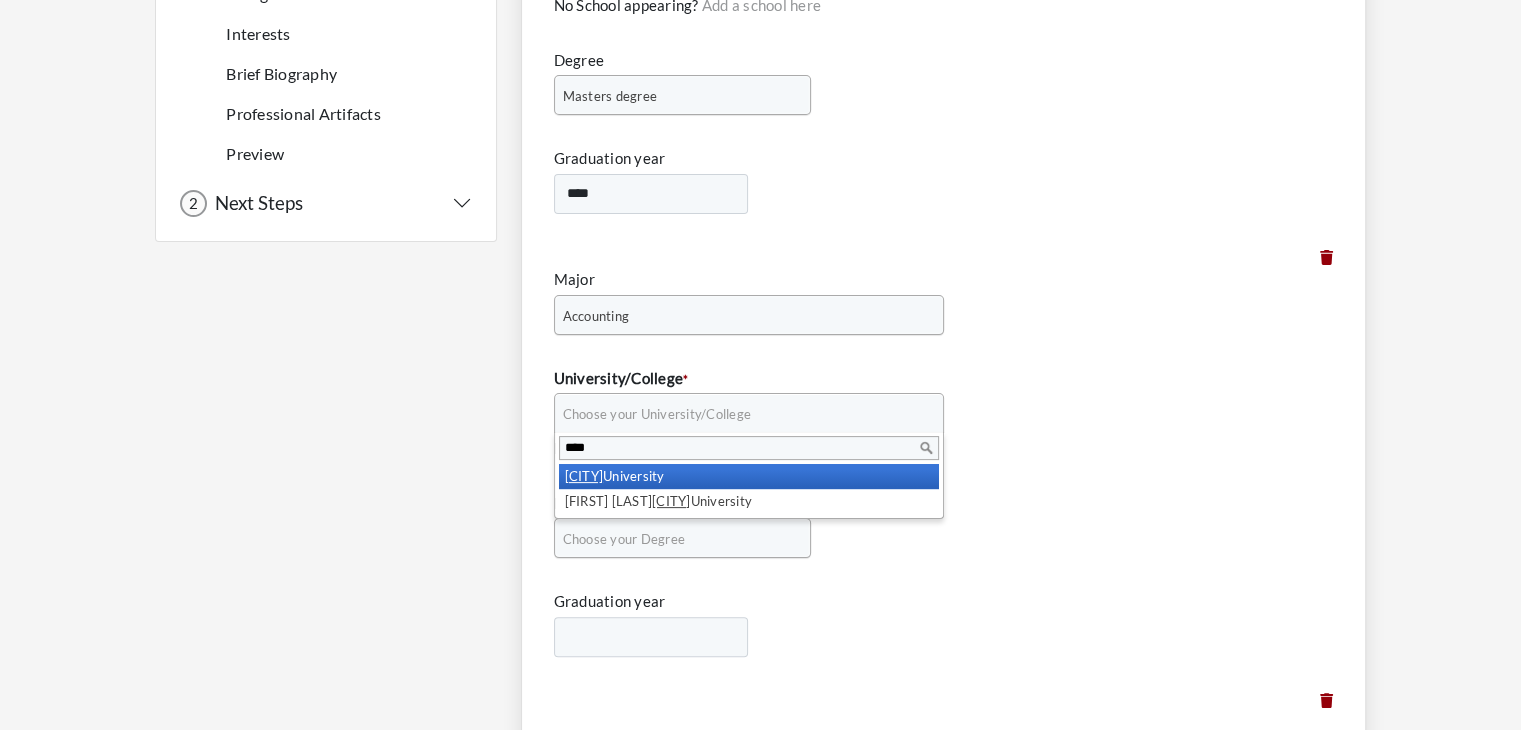 type on "****" 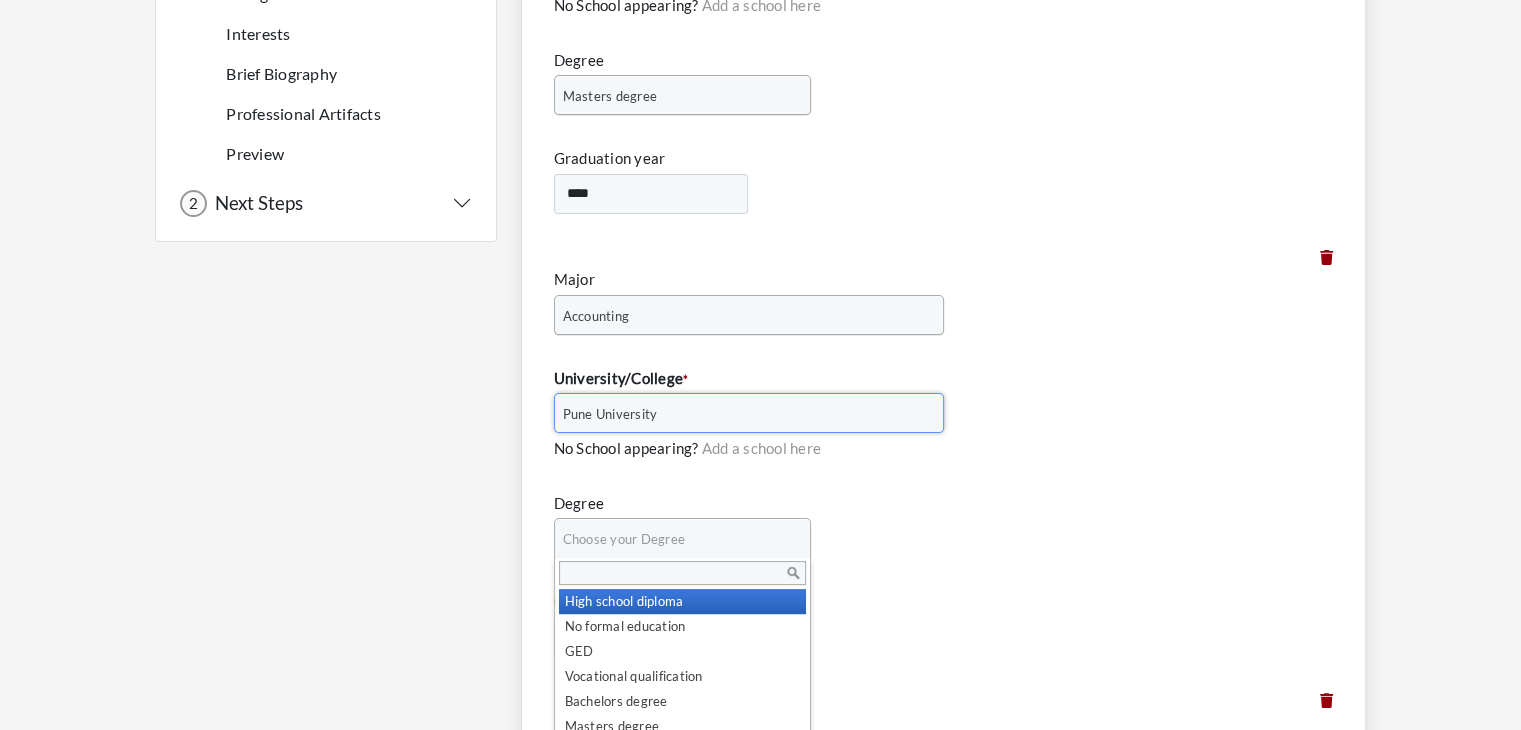 click on "Choose your Degree" at bounding box center [673, 539] 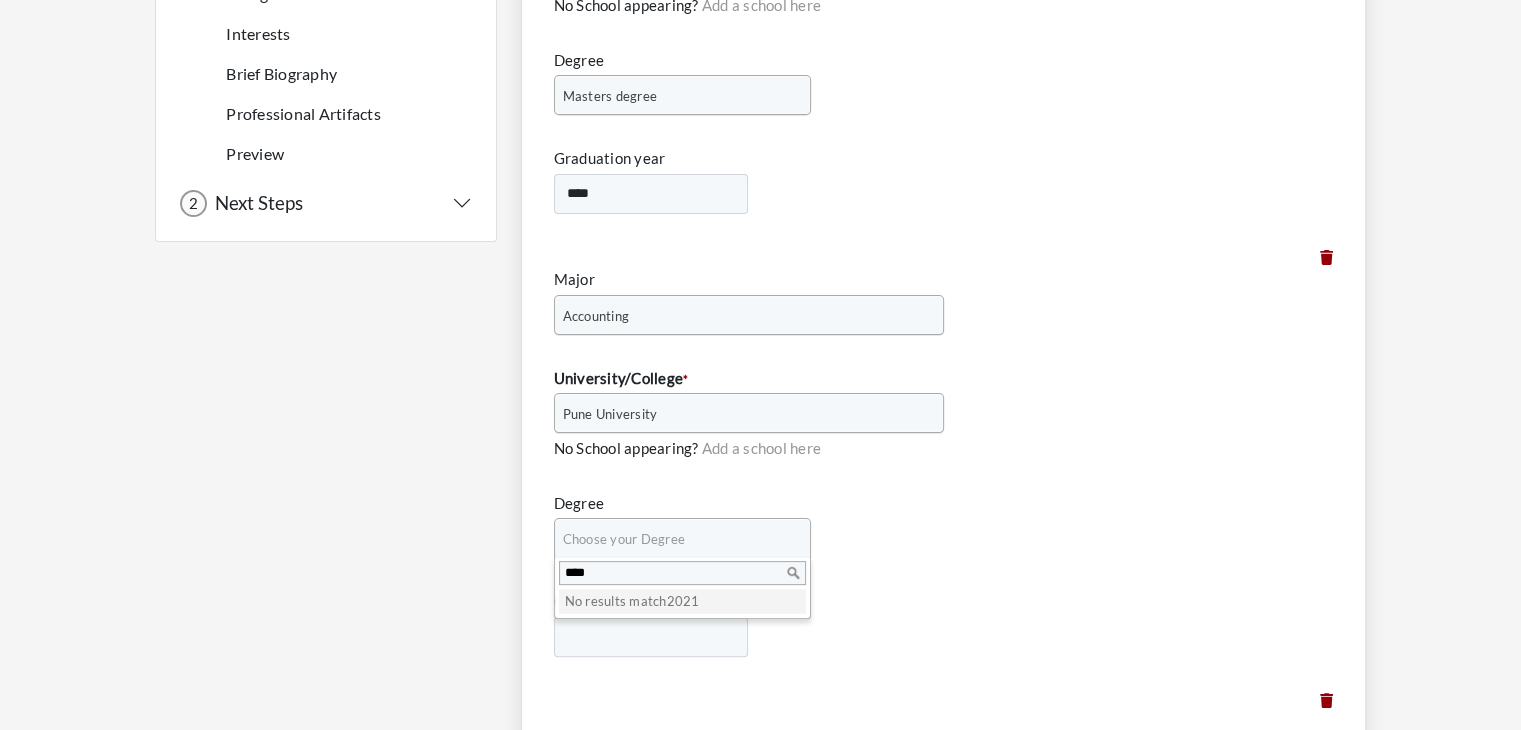 type on "****" 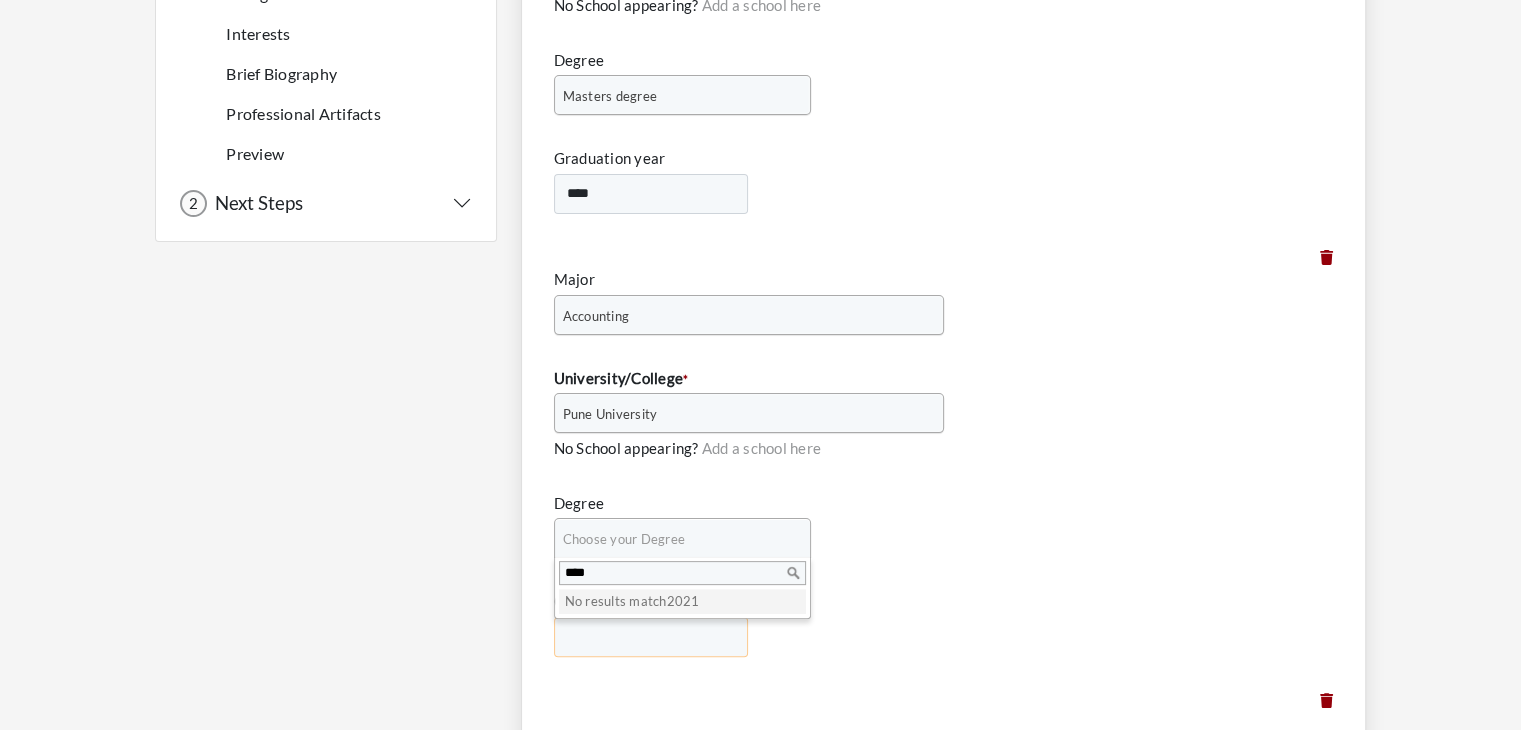 type 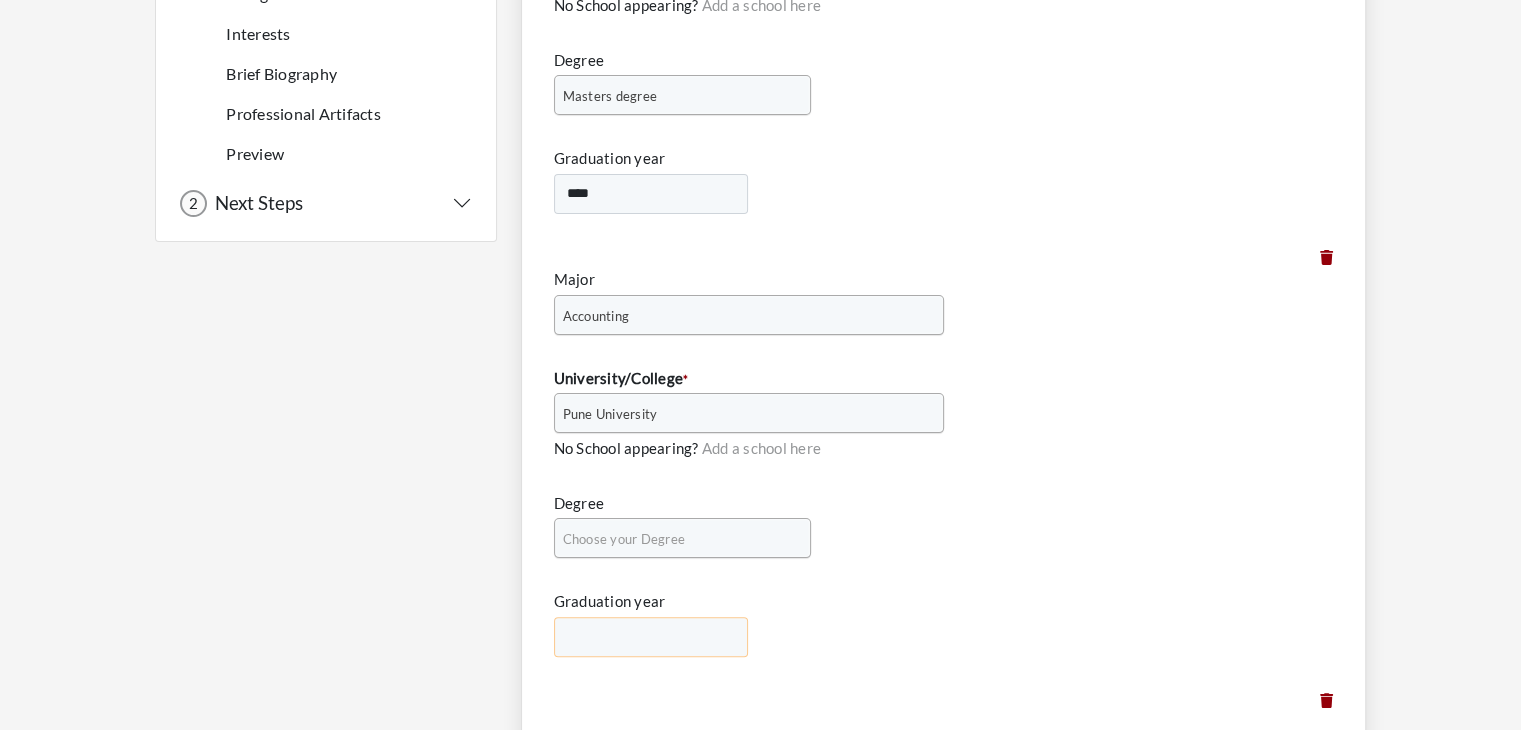 click on "****
****
****
****
****
****
****
****
****
****
****
****
****
****
****
****
****
****
****
****
****
****
****
****
****
****
****
****
****
****
****
****
****
****
****
****
****
****
****
****
****
****
****
****
****
****
****
****
****
****
****
****
****
****
****
****
****
****
****
****
****
****
****
****
****
****
****
****
****
****
****
****
****
****
****
****
****
****
****
****
****
****
****
****
****
****" at bounding box center [651, 637] 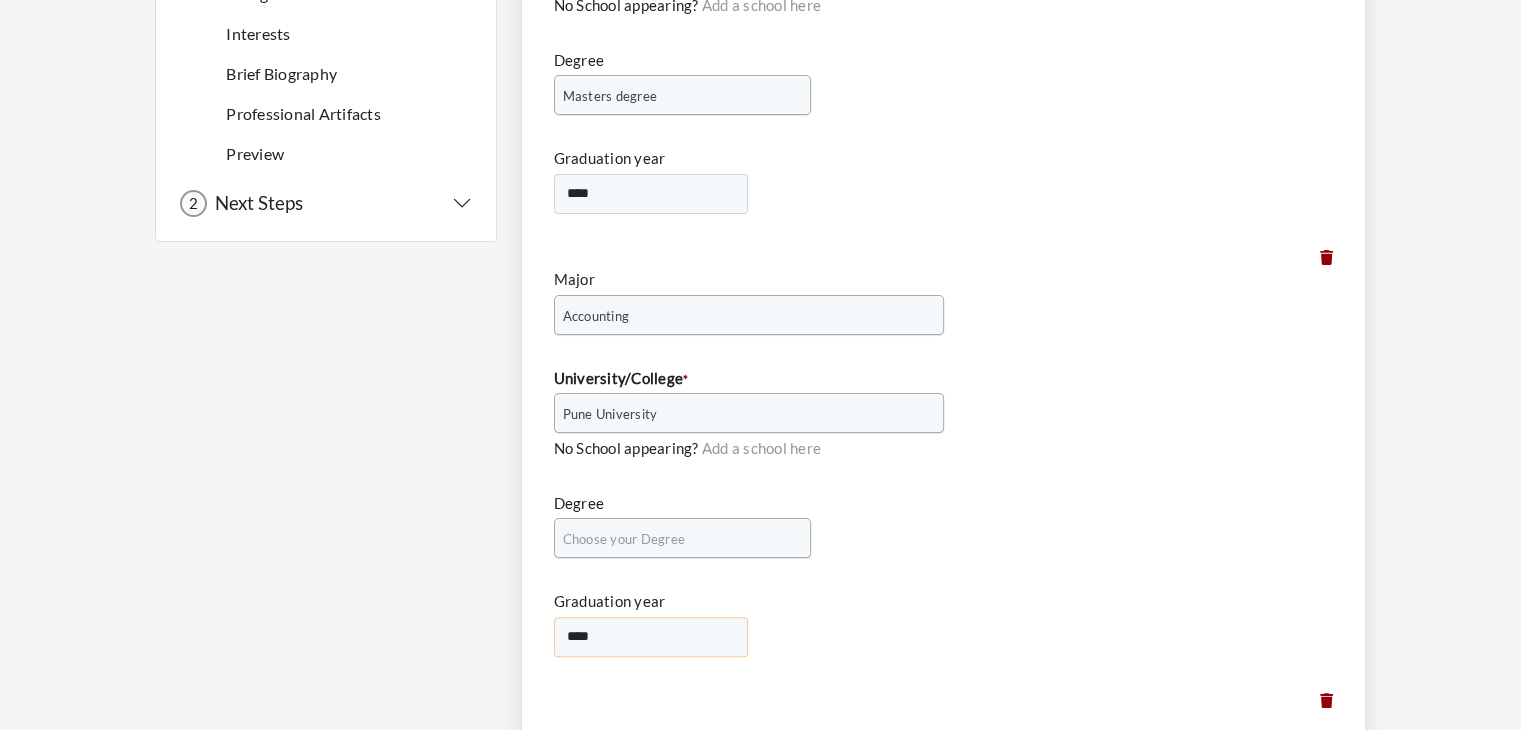 click on "****
****
****
****
****
****
****
****
****
****
****
****
****
****
****
****
****
****
****
****
****
****
****
****
****
****
****
****
****
****
****
****
****
****
****
****
****
****
****
****
****
****
****
****
****
****
****
****
****
****
****
****
****
****
****
****
****
****
****
****
****
****
****
****
****
****
****
****
****
****
****
****
****
****
****
****
****
****
****
****
****
****
****
****
****
****" at bounding box center [651, 637] 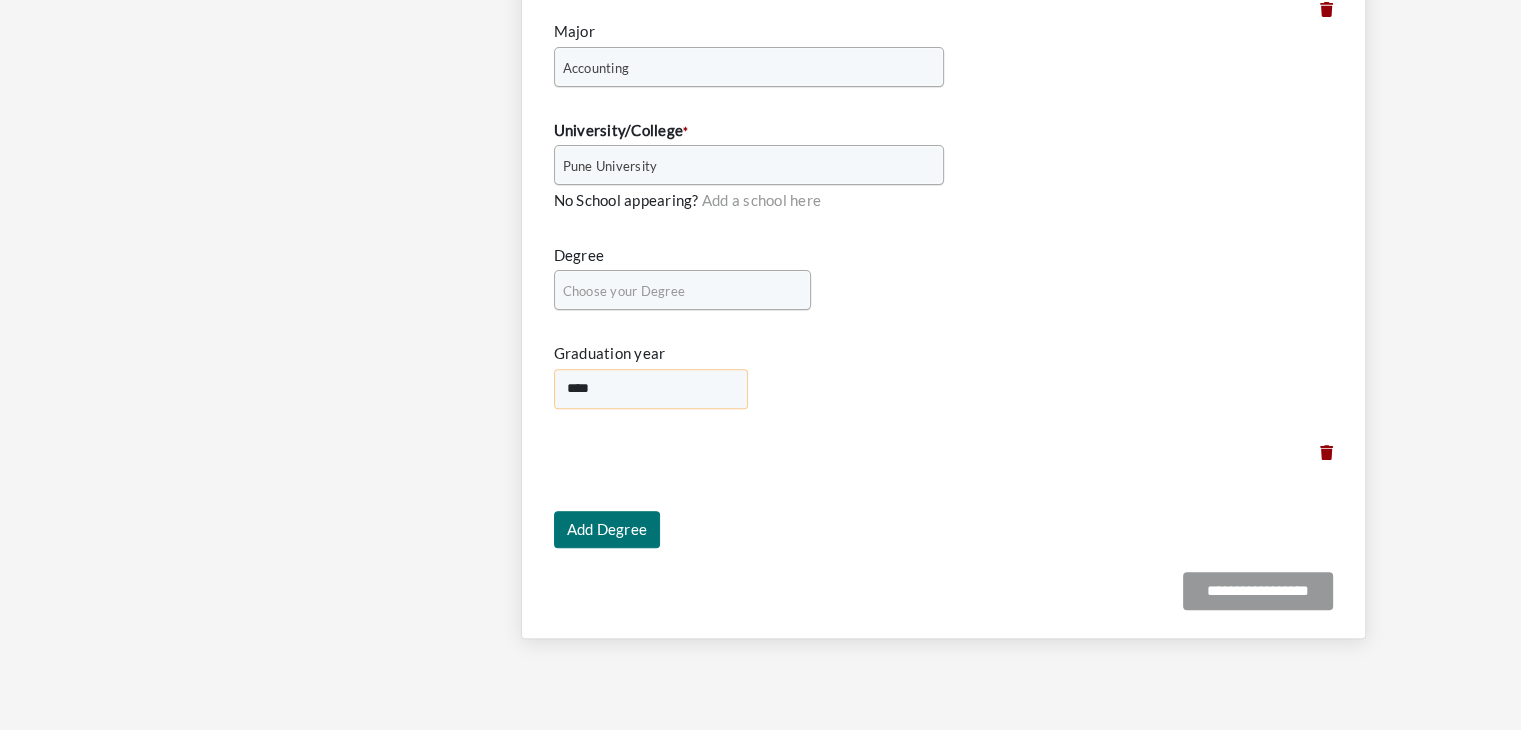 scroll, scrollTop: 631, scrollLeft: 0, axis: vertical 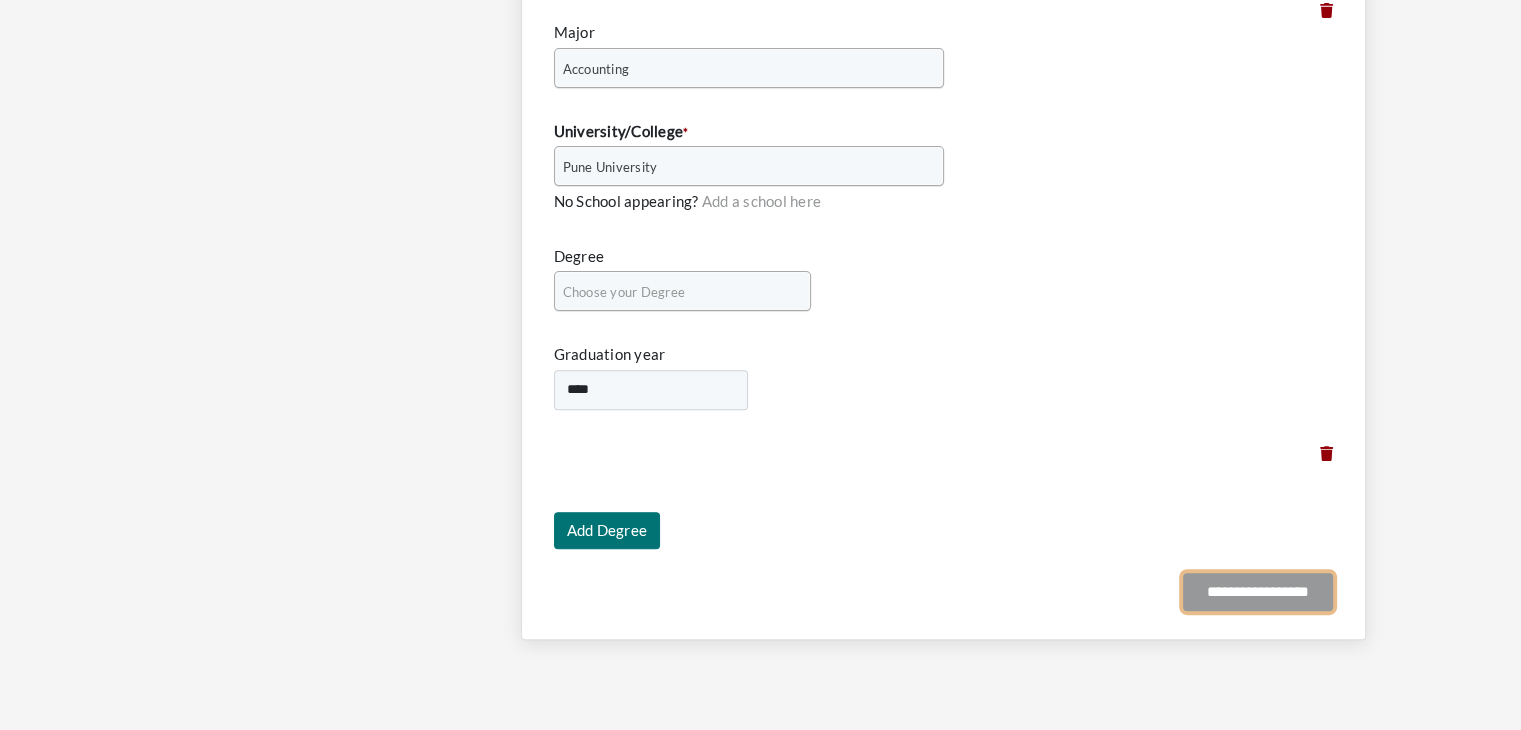 click on "**********" at bounding box center [1258, 592] 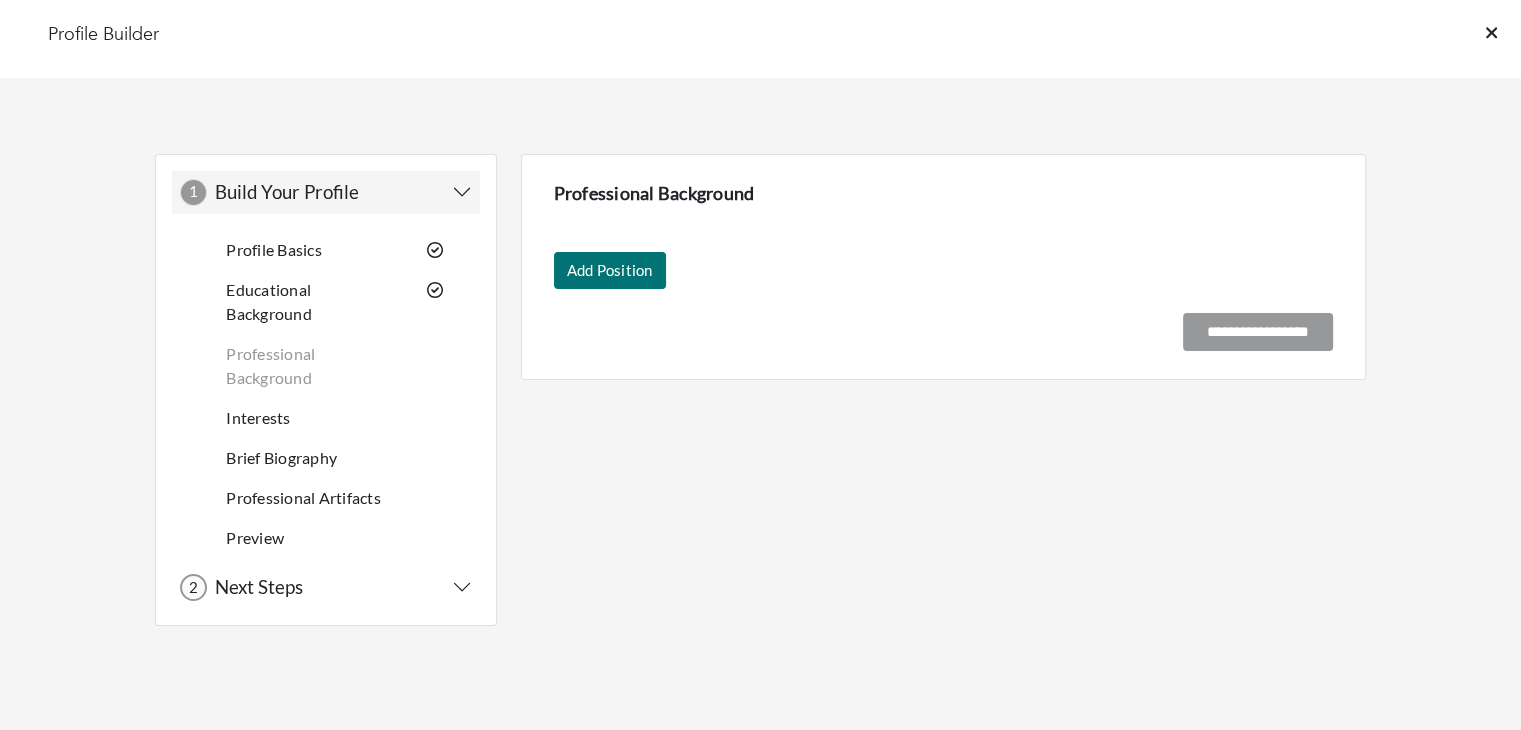 scroll, scrollTop: 0, scrollLeft: 0, axis: both 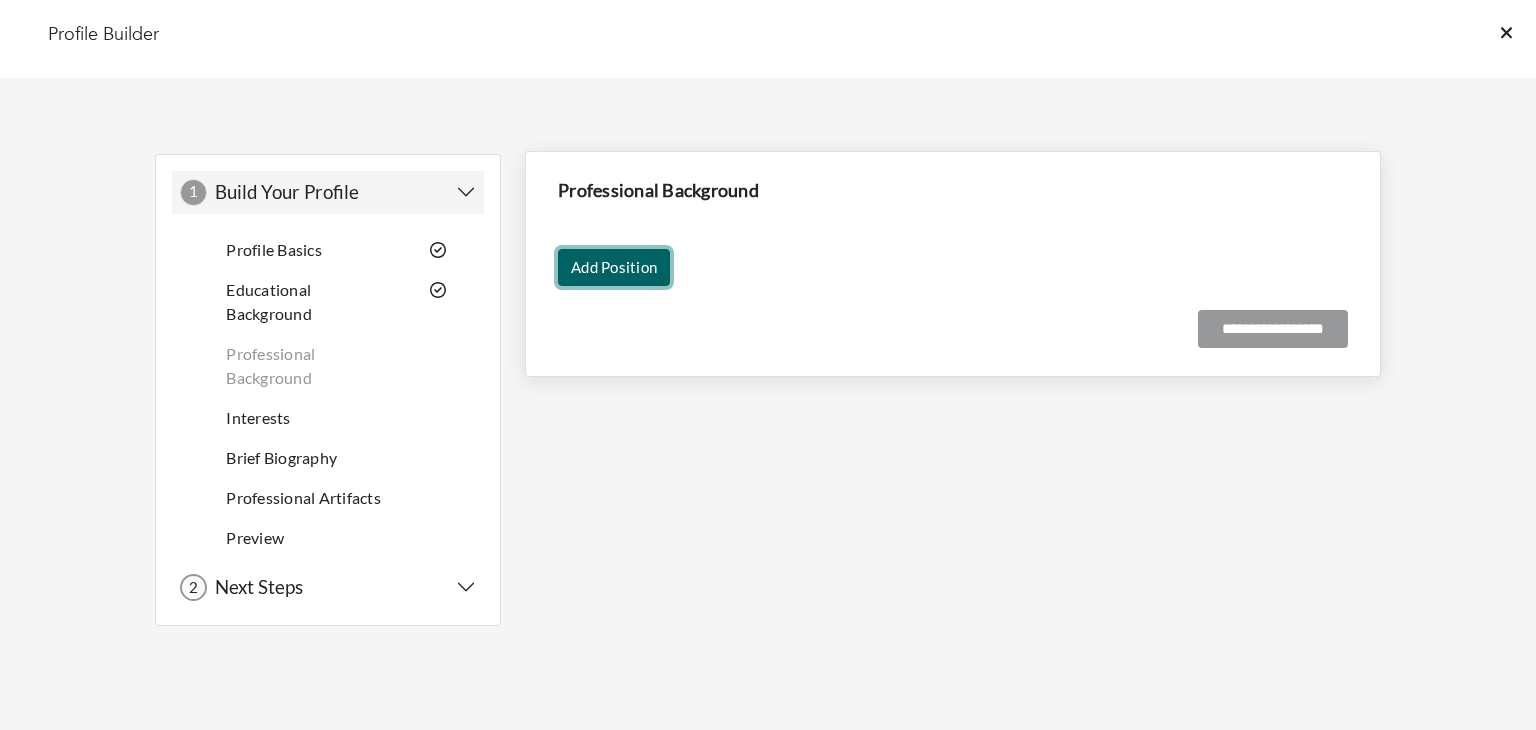click on "Add Position" at bounding box center (614, 267) 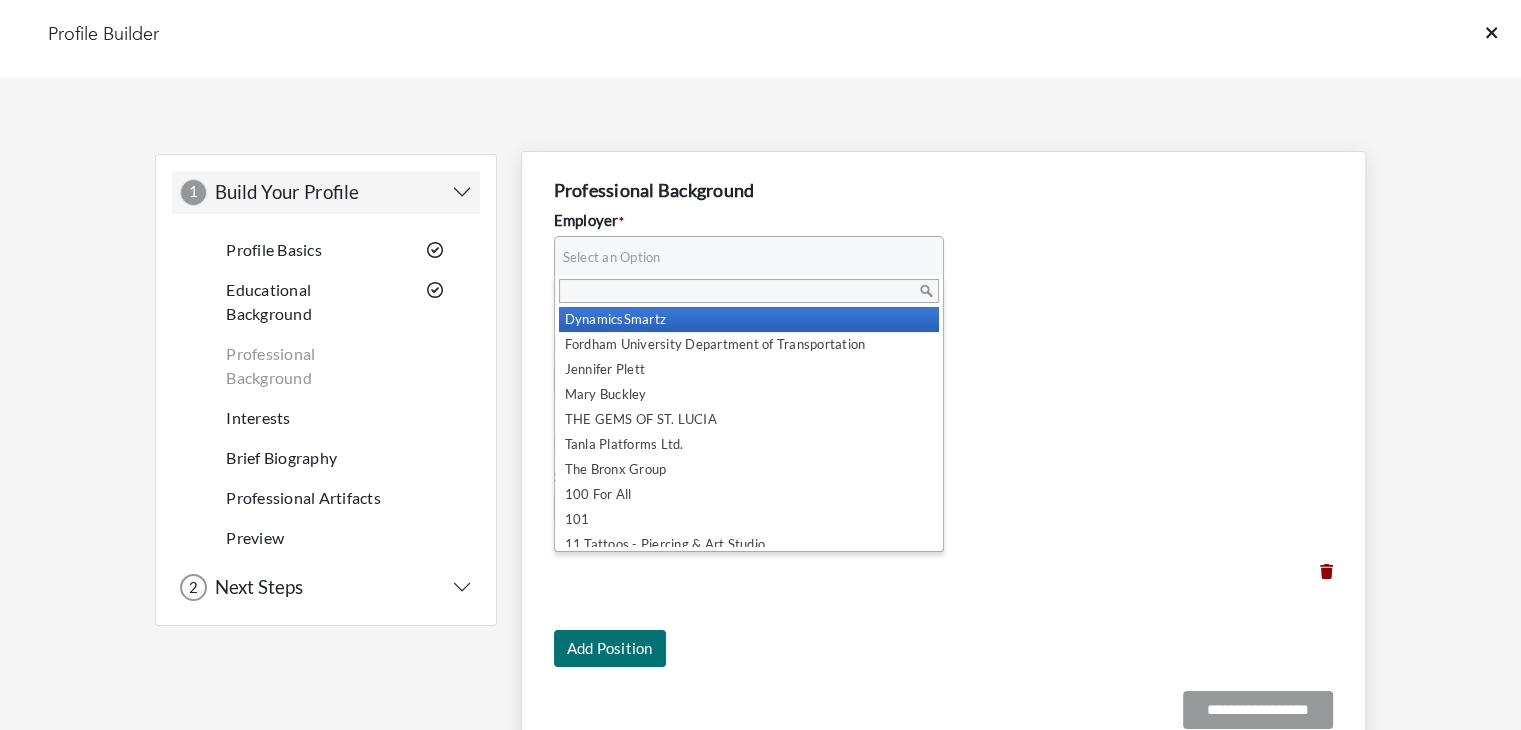click on "Select an Option" at bounding box center [740, 257] 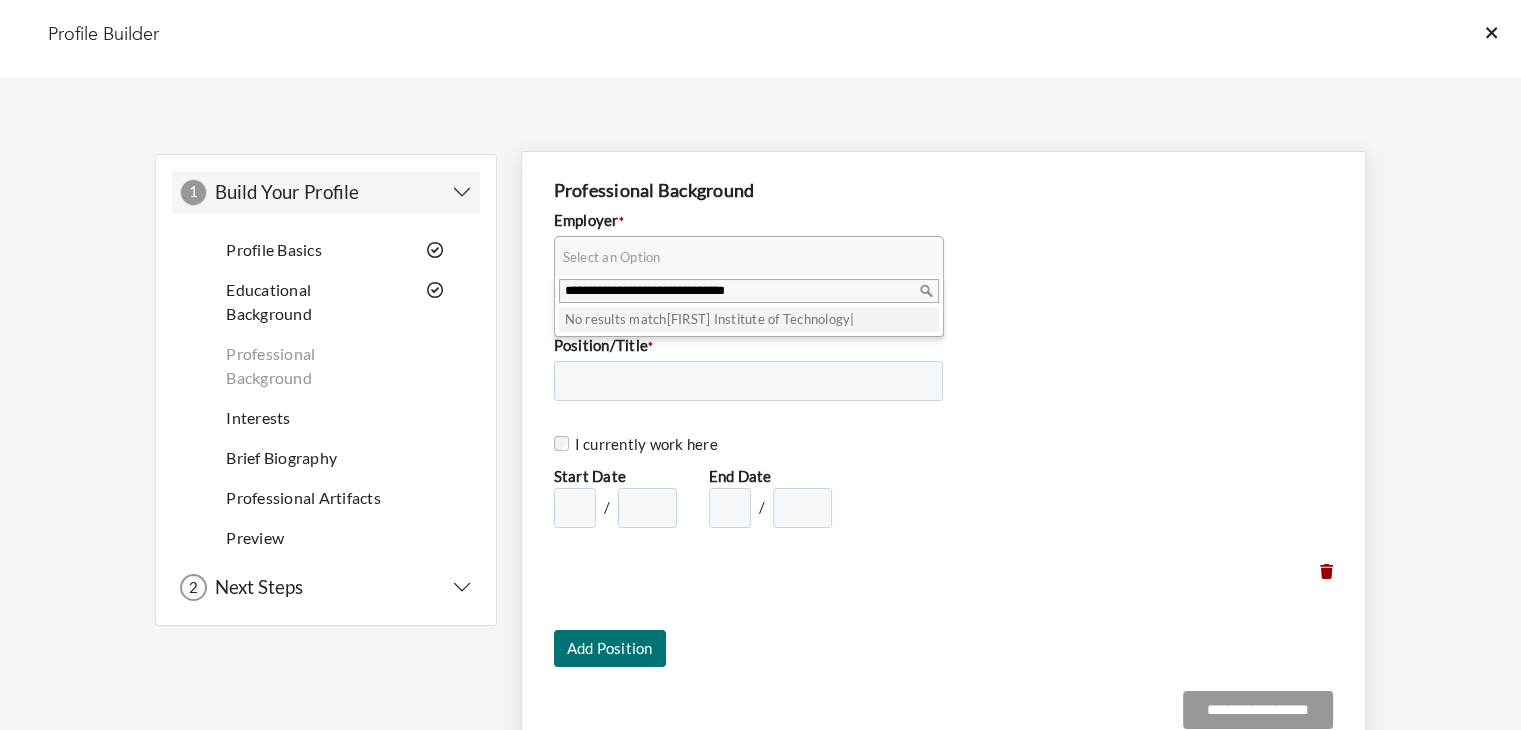 type on "**********" 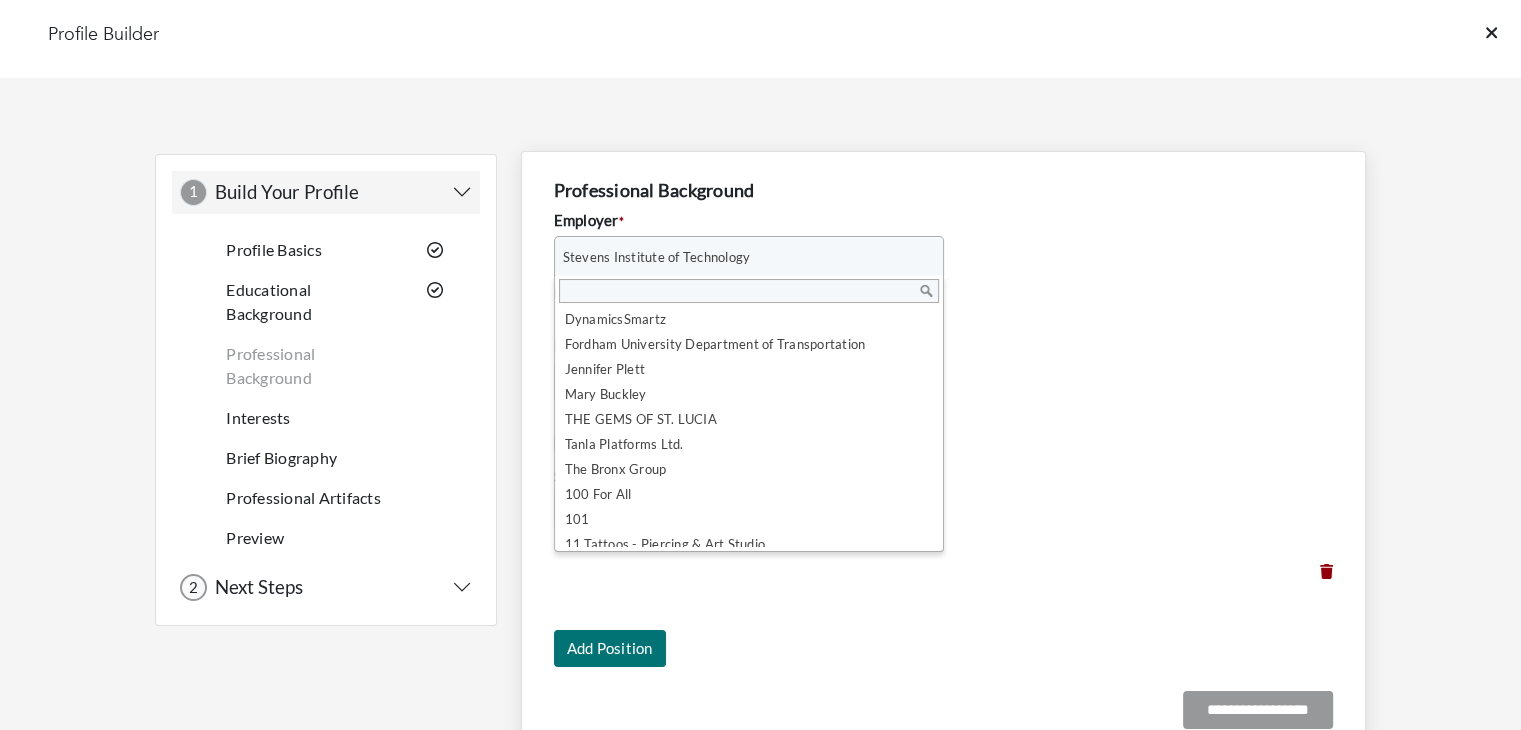 click on "Stevens Institute of Technology" at bounding box center (740, 257) 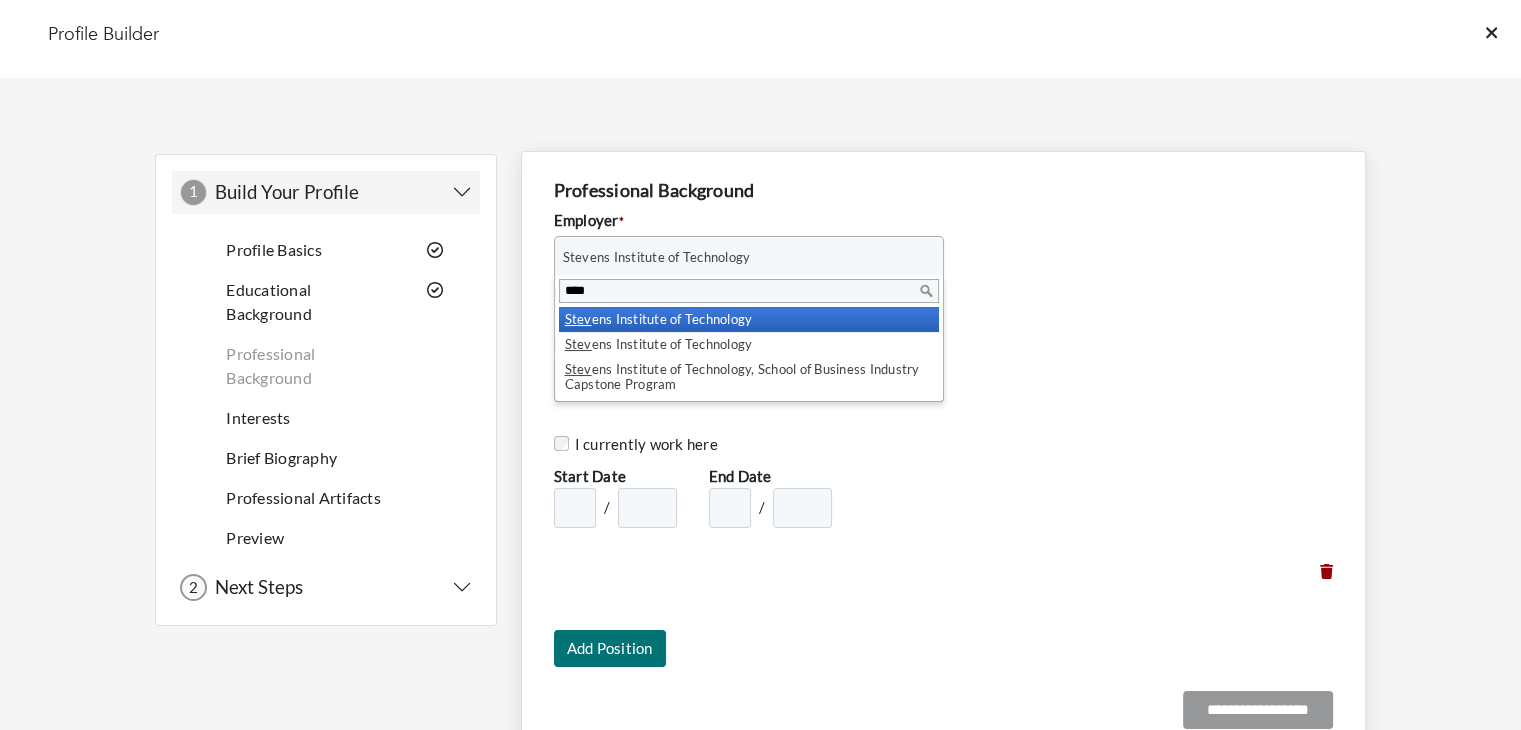 scroll, scrollTop: 0, scrollLeft: 0, axis: both 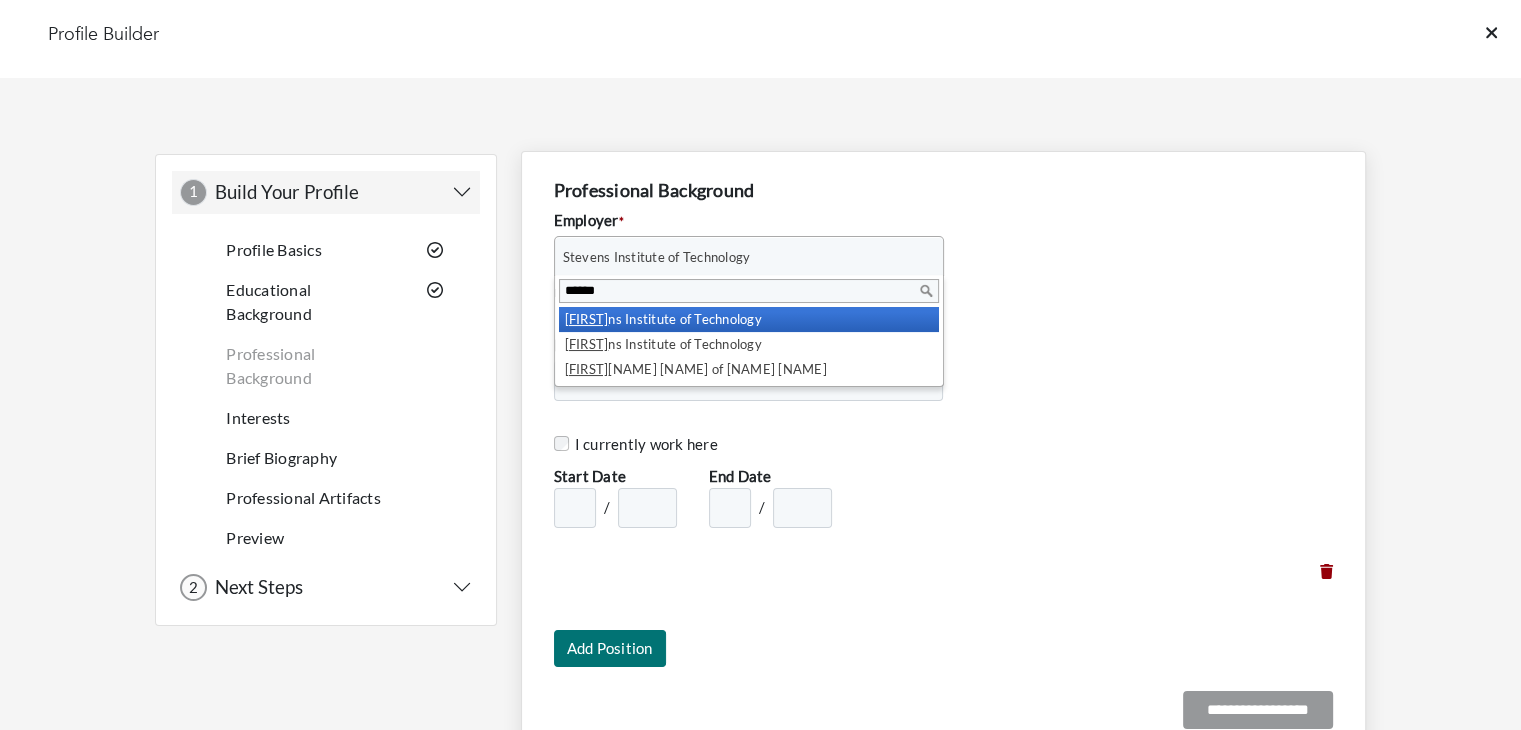 type on "*******" 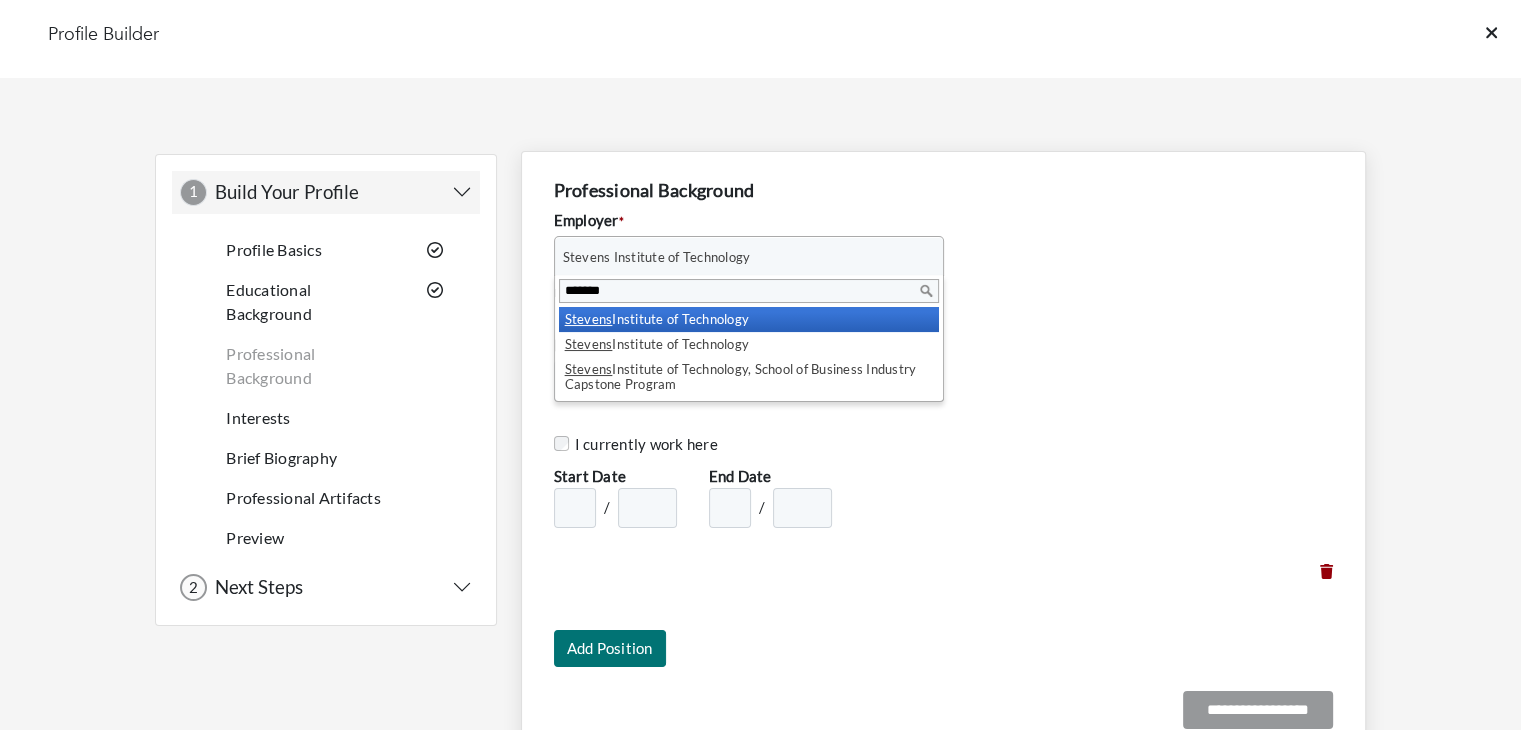 type 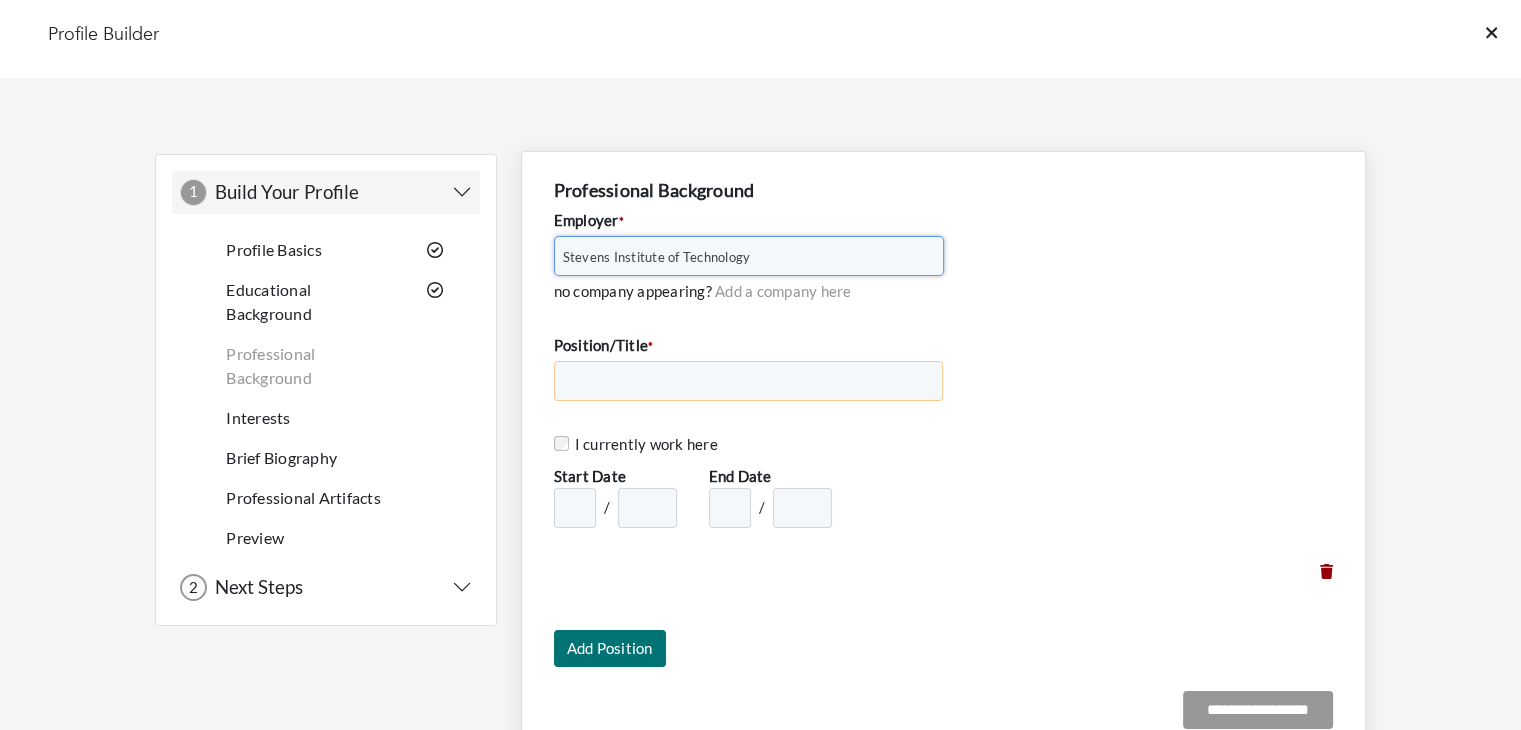 click on "Position/Title  *" at bounding box center [749, 381] 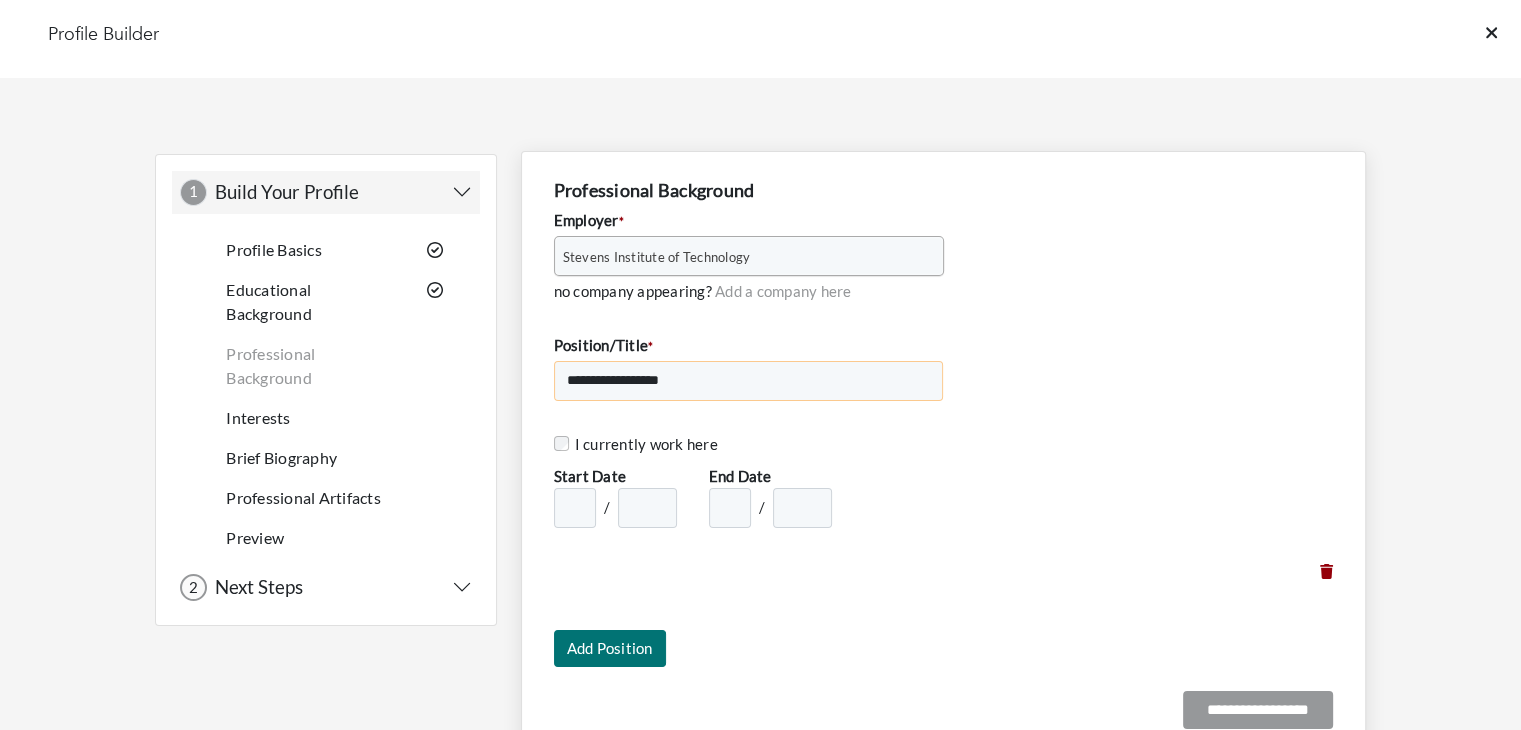 type on "**********" 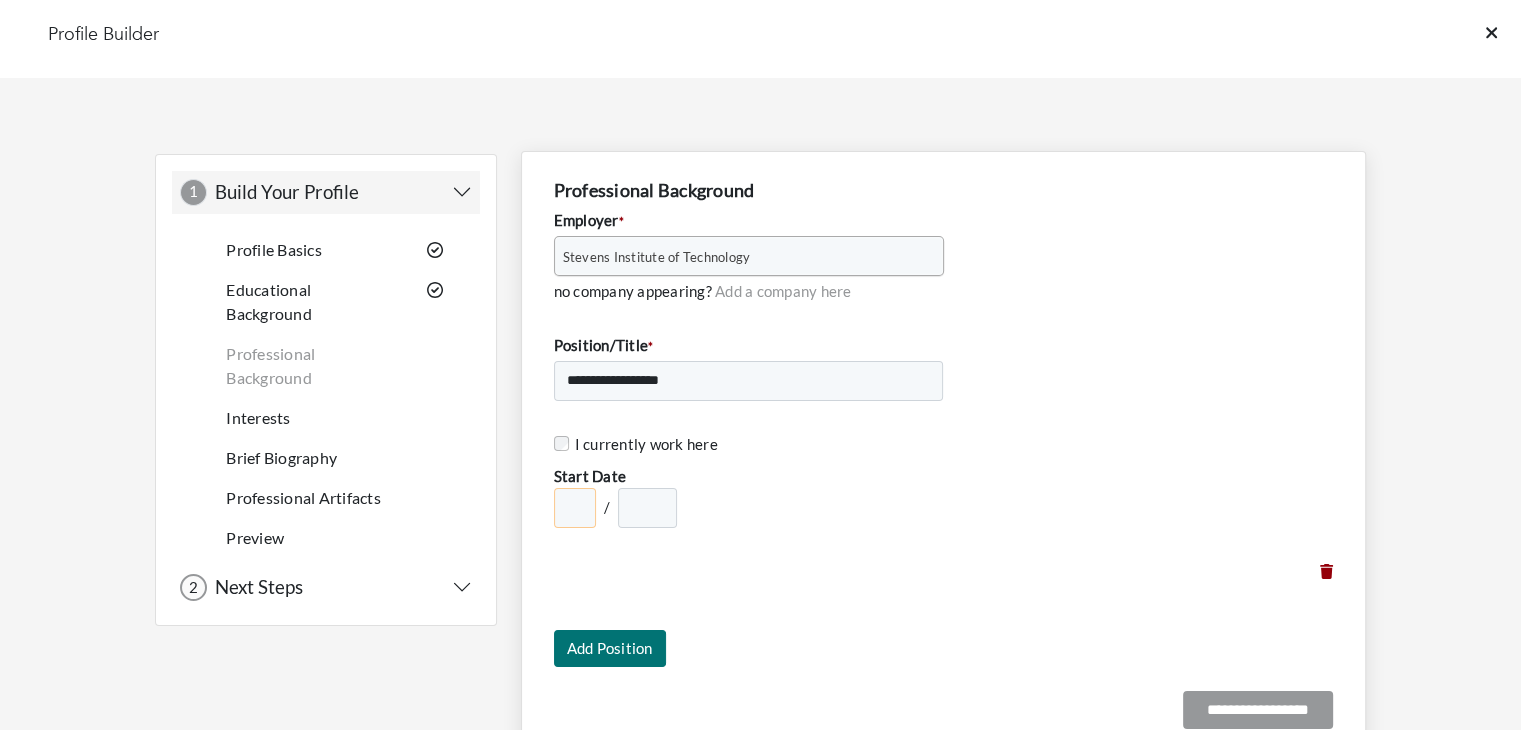 click on "*
*
*
*
*
*
*
*
*
**
**
**" at bounding box center (575, 508) 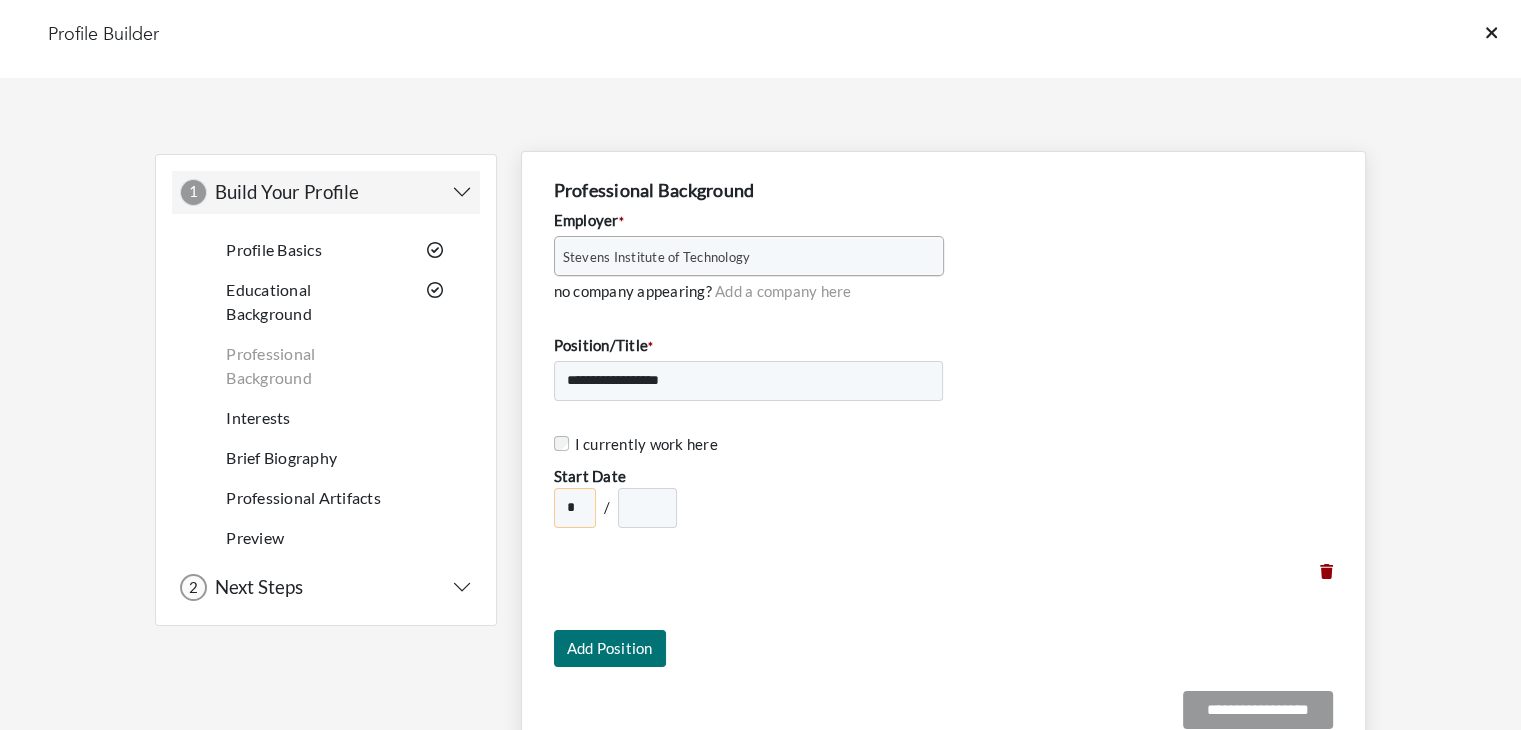 click on "*
*
*
*
*
*
*
*
*
**
**
**" at bounding box center (575, 508) 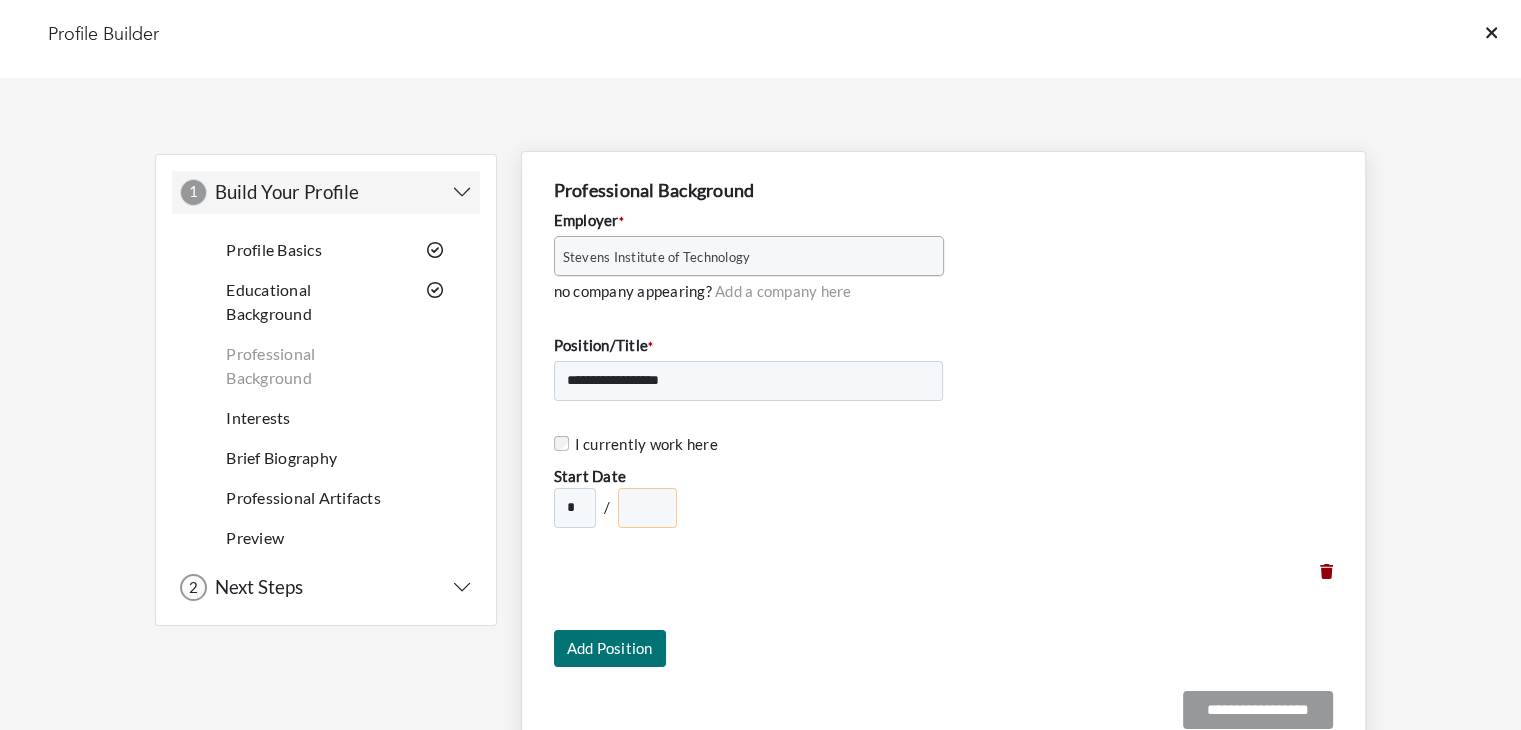 click on "****
****
****
****
****
****
****
****
****
****
****
****
****
****
****
****
****
****
****
****
****
****
****
****
****
****
****
****
****
****
****
****
****
****
****
****
****
****
****
****
****
****
****
****
****
****
****
****
****
****
****
****
****
****
****
****
****
****
****
****
****
****
****
****
****
****
****
****
****
****
****
****
****
****
****
****
****
****
****
****
****" at bounding box center [647, 508] 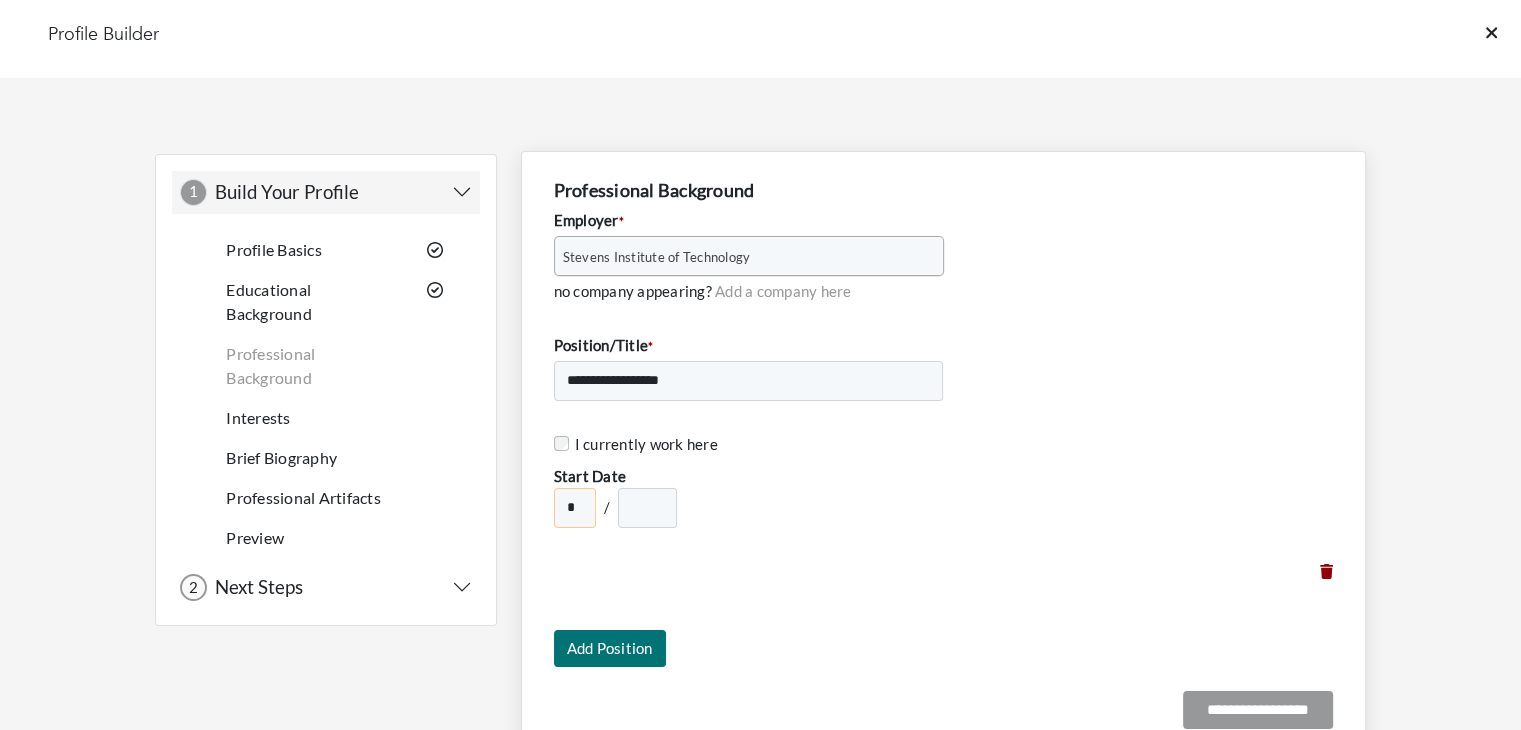 click on "*
*
*
*
*
*
*
*
*
**
**
**" at bounding box center [575, 508] 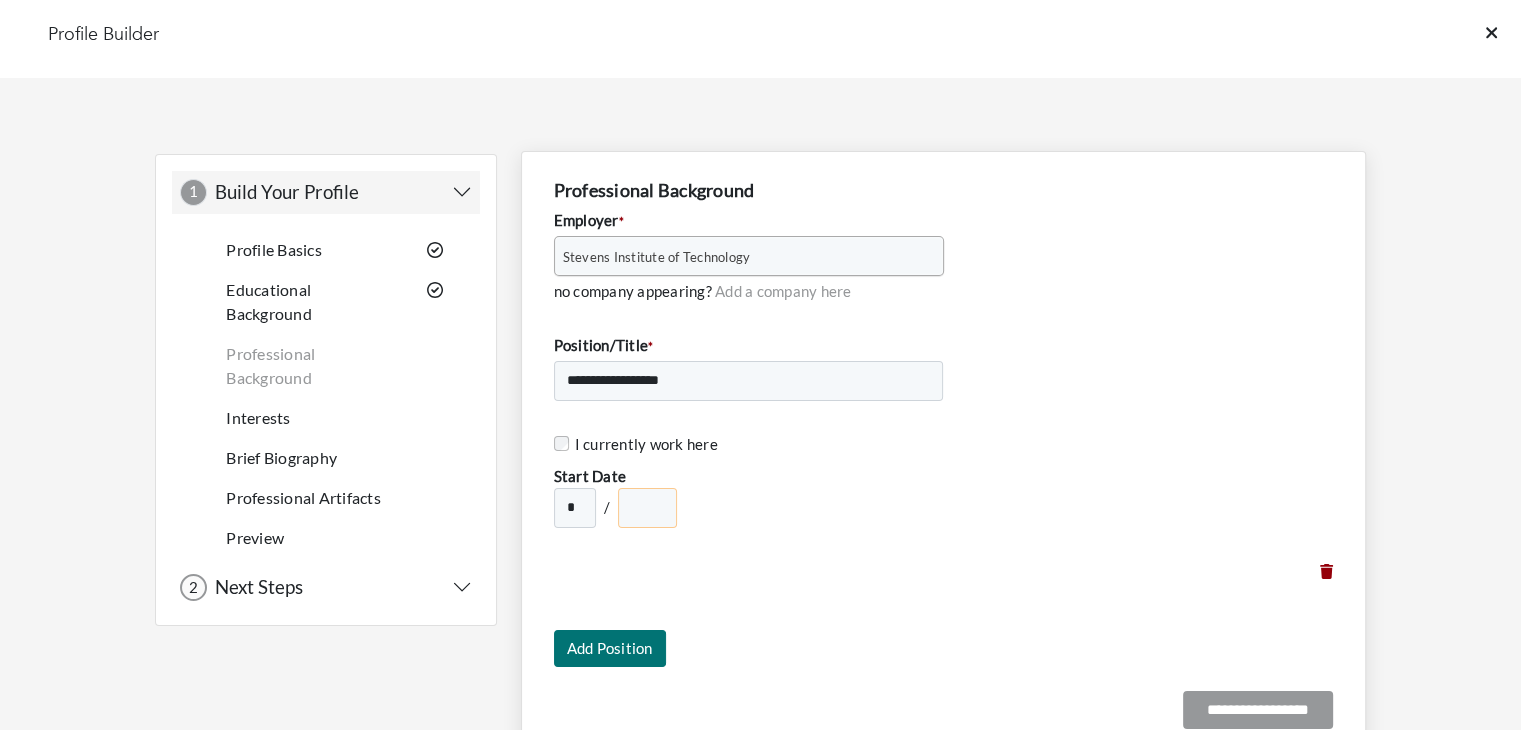 click on "****
****
****
****
****
****
****
****
****
****
****
****
****
****
****
****
****
****
****
****
****
****
****
****
****
****
****
****
****
****
****
****
****
****
****
****
****
****
****
****
****
****
****
****
****
****
****
****
****
****
****
****
****
****
****
****
****
****
****
****
****
****
****
****
****
****
****
****
****
****
****
****
****
****
****
****
****
****
****
****
****" at bounding box center (647, 508) 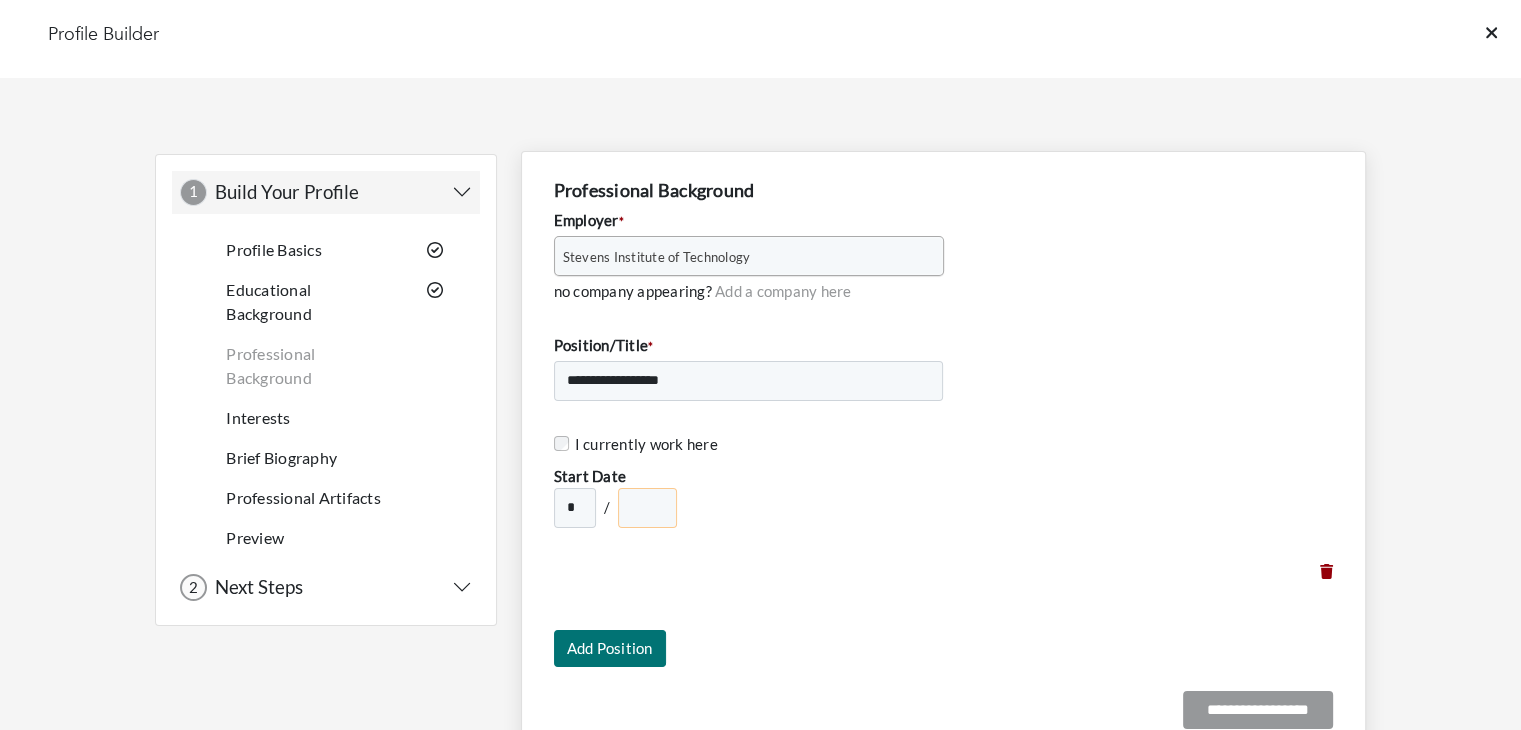 select on "****" 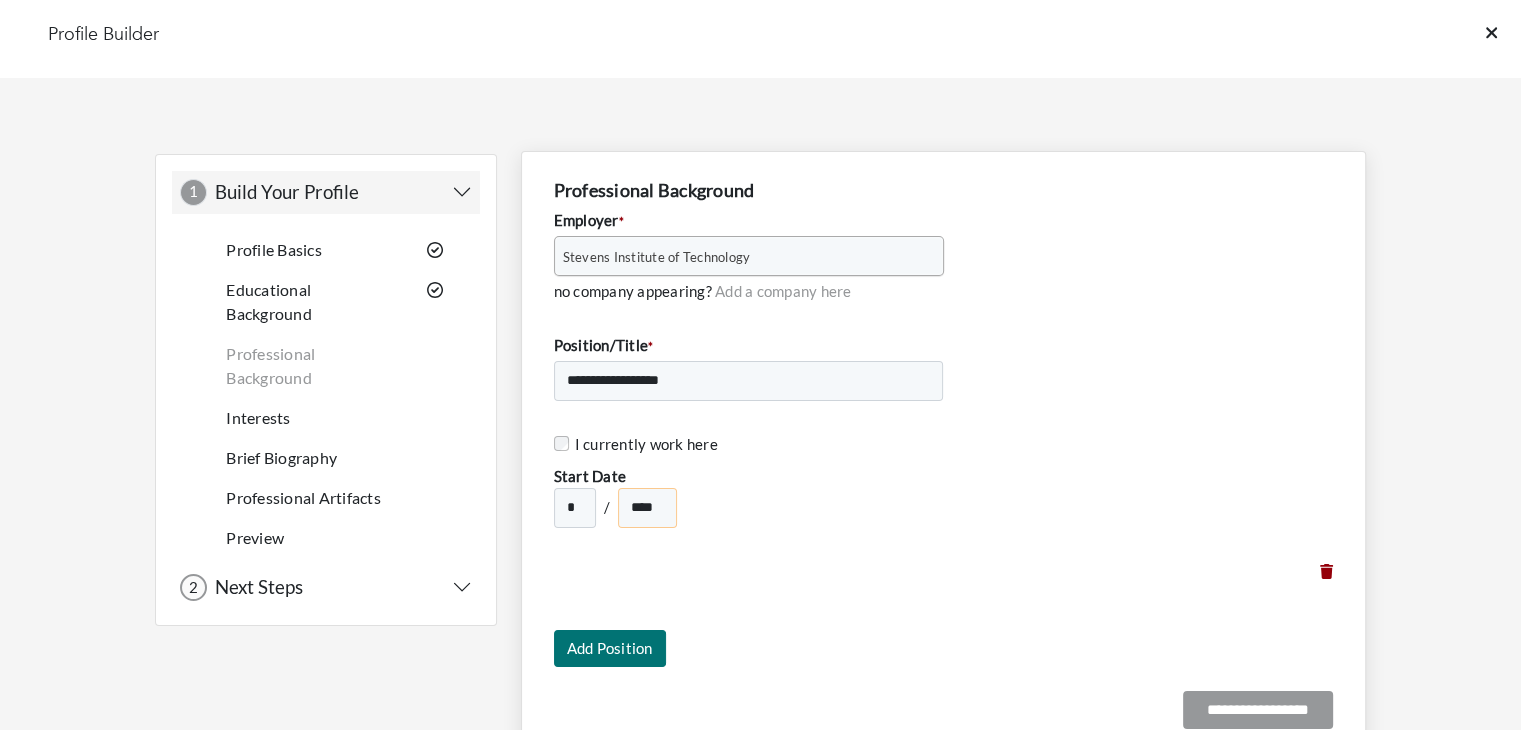 click on "****
****
****
****
****
****
****
****
****
****
****
****
****
****
****
****
****
****
****
****
****
****
****
****
****
****
****
****
****
****
****
****
****
****
****
****
****
****
****
****
****
****
****
****
****
****
****
****
****
****
****
****
****
****
****
****
****
****
****
****
****
****
****
****
****
****
****
****
****
****
****
****
****
****
****
****
****
****
****
****
****" at bounding box center (647, 508) 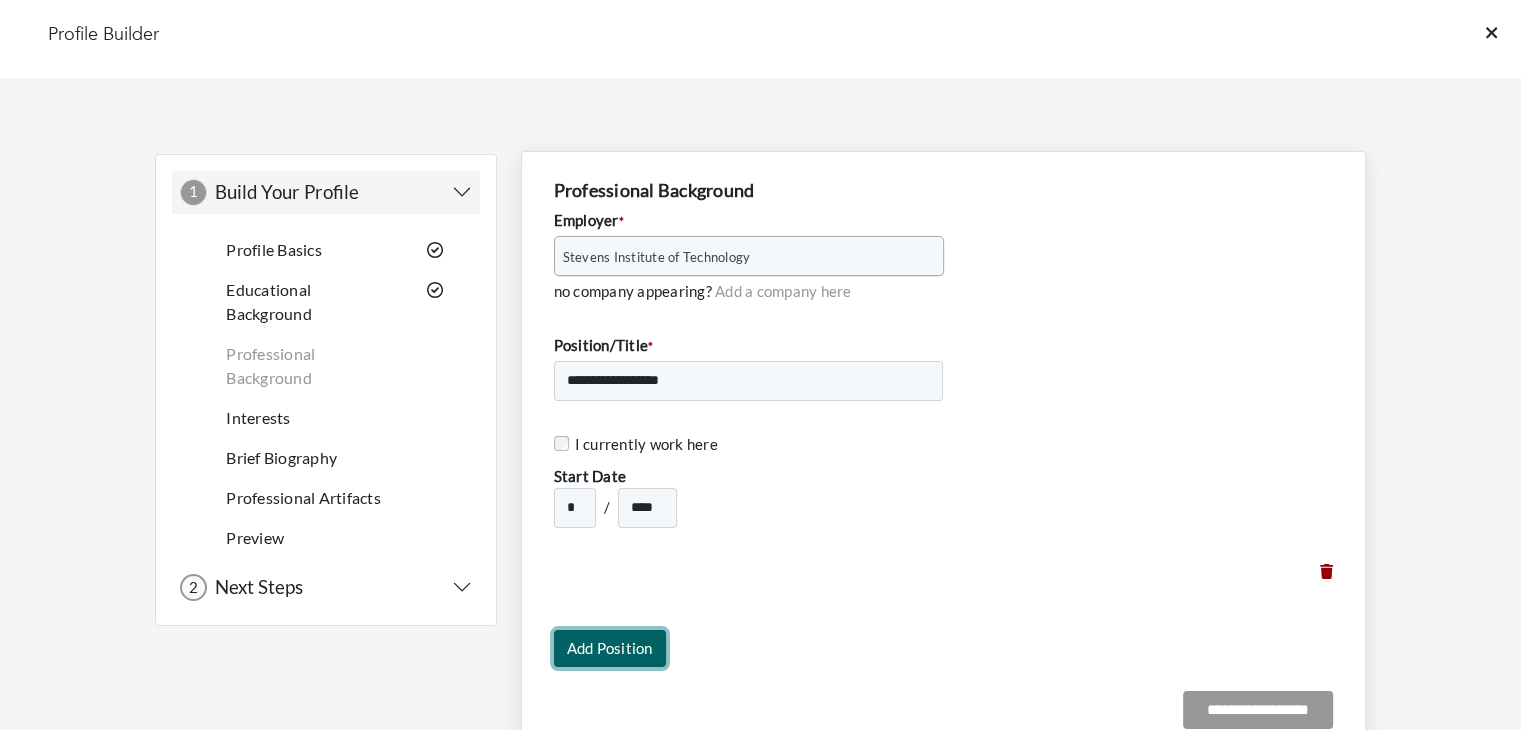 click on "Add Position" at bounding box center (610, 648) 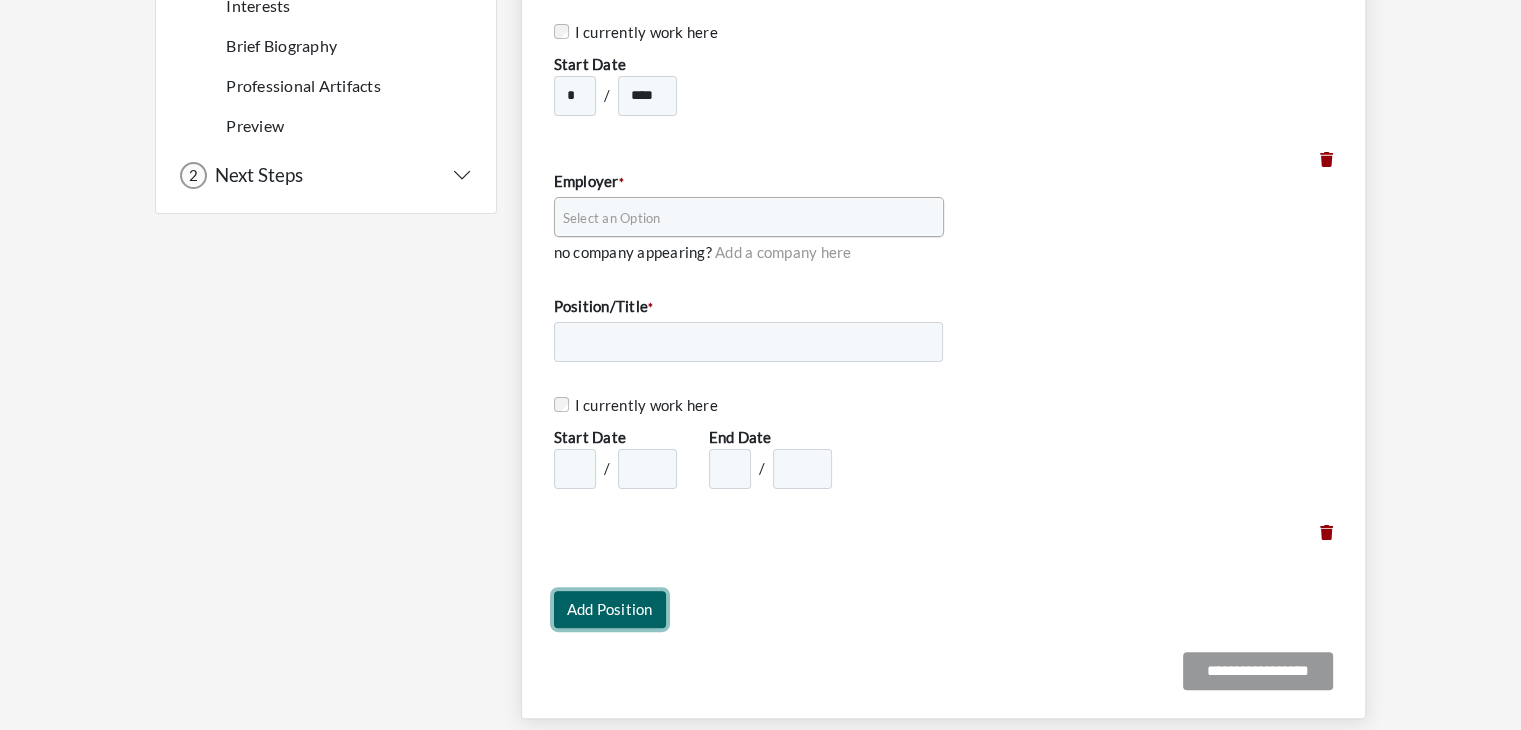 scroll, scrollTop: 412, scrollLeft: 0, axis: vertical 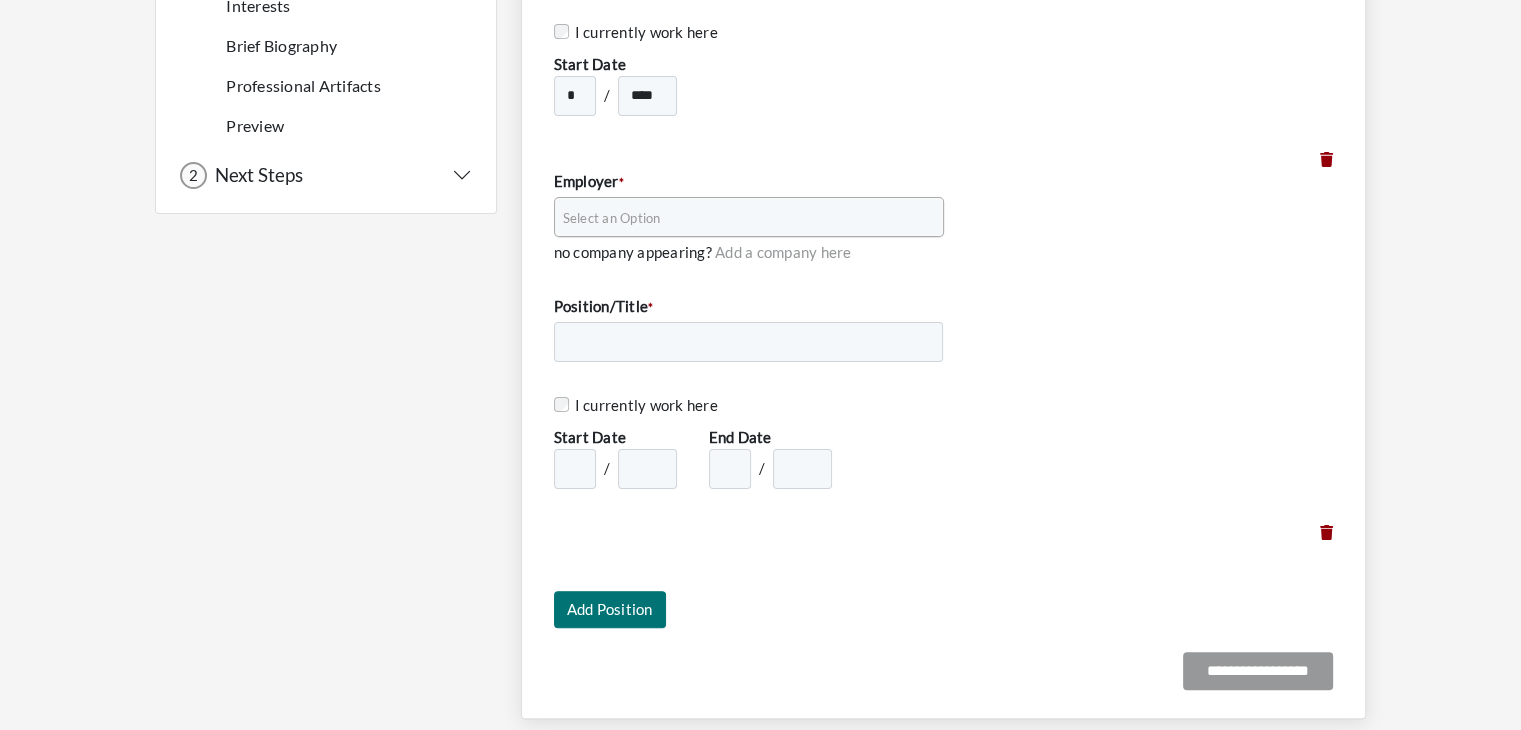 click on "Select an Option" at bounding box center (740, 218) 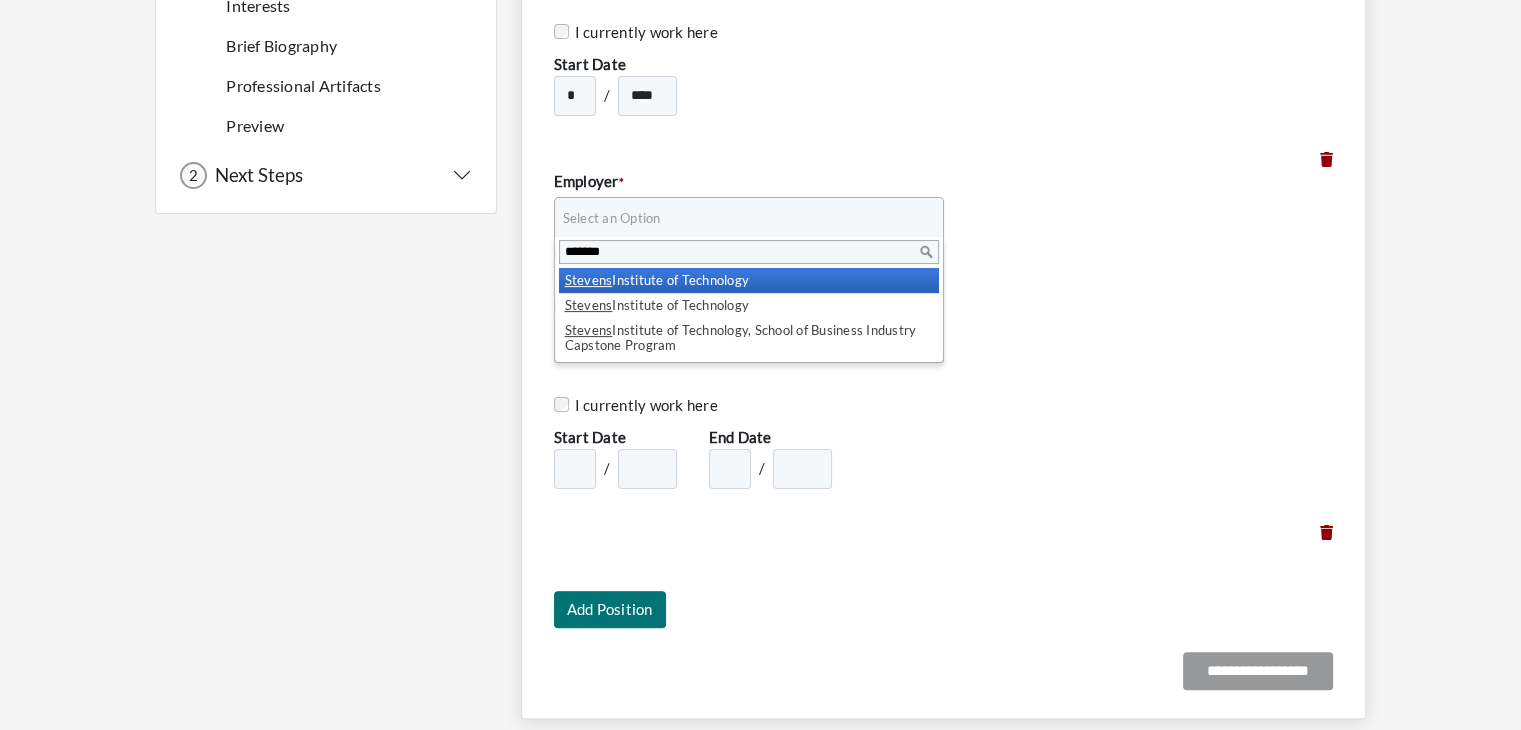 type on "*******" 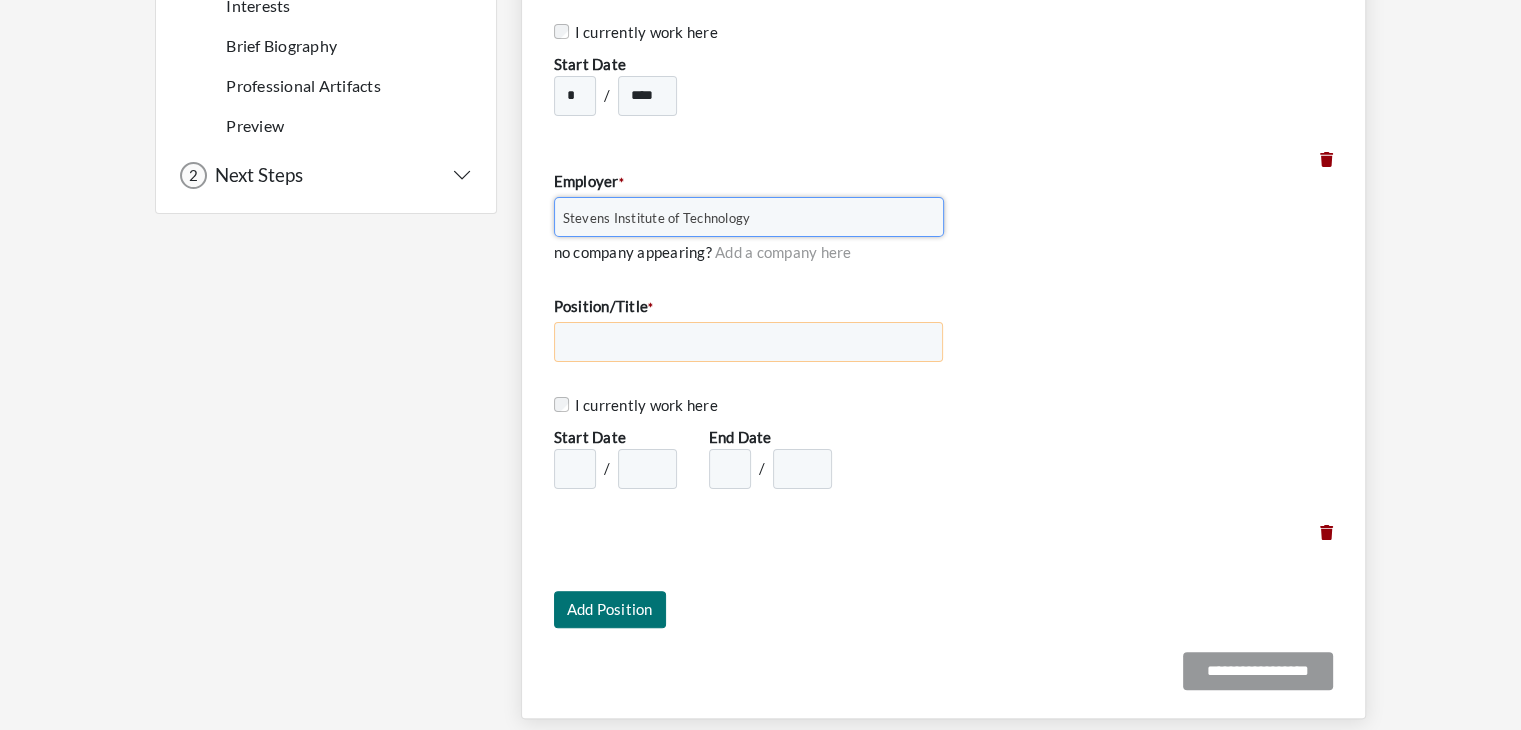 click on "Position/Title  *" at bounding box center [749, 342] 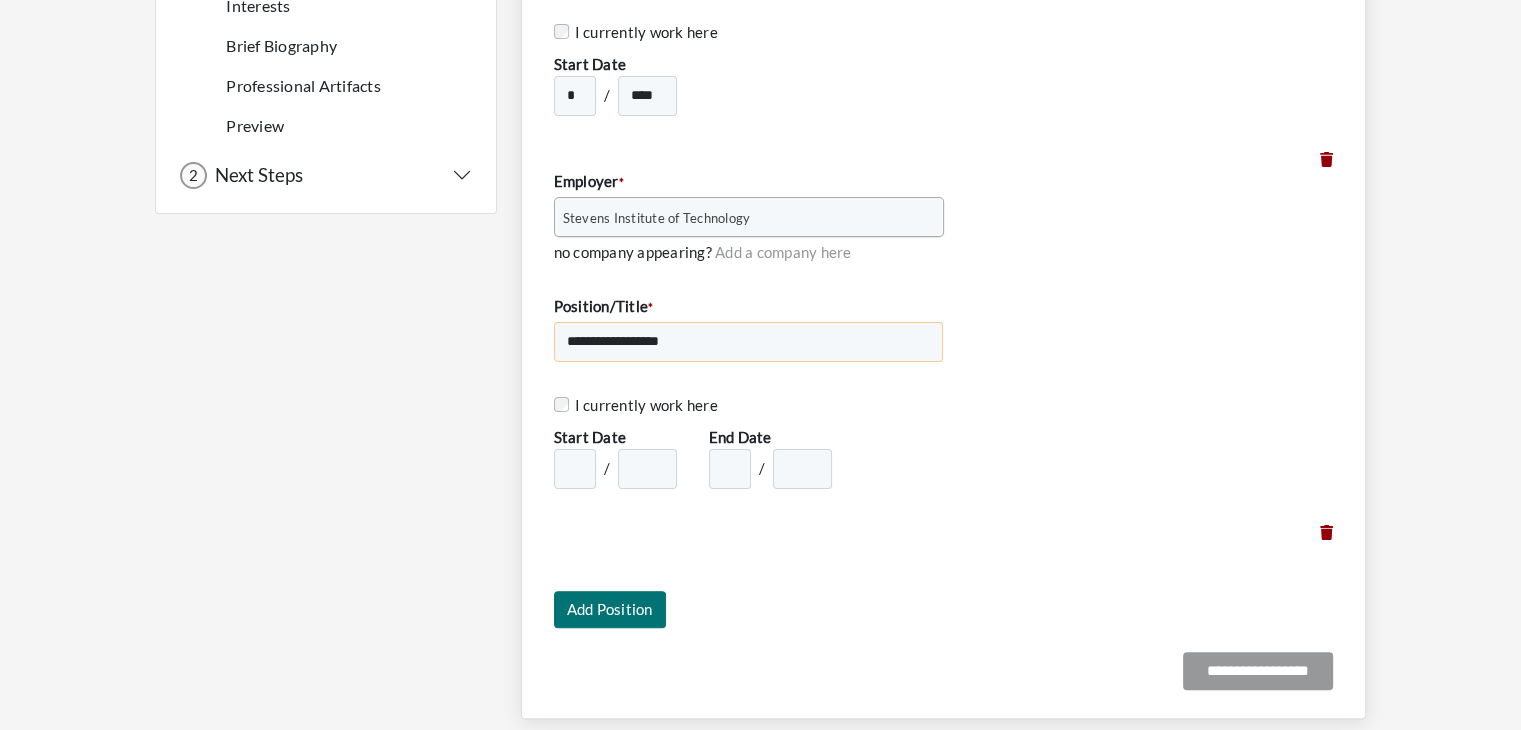 type on "**********" 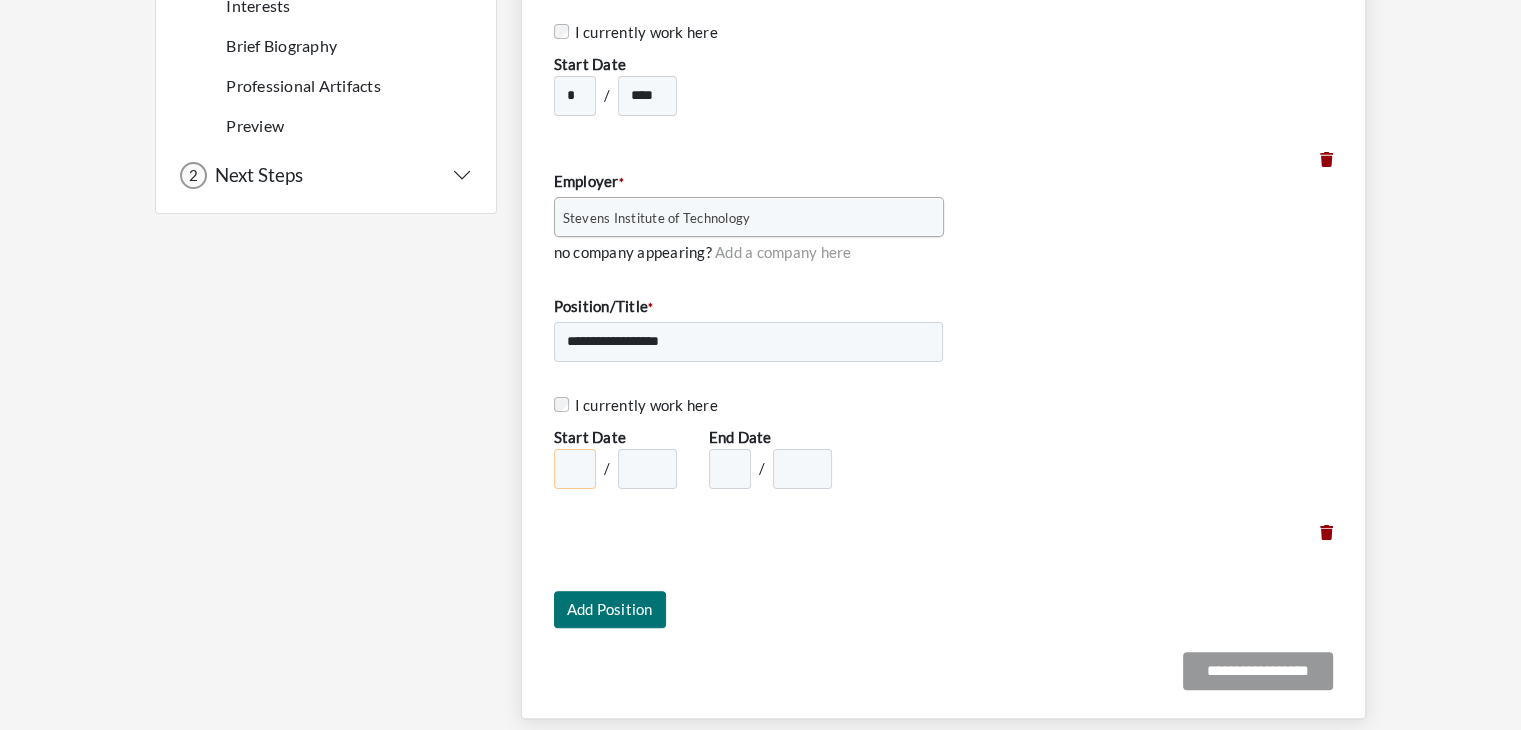 click on "*
*
*
*
*
*
*
*
*
**
**
**" at bounding box center [575, 469] 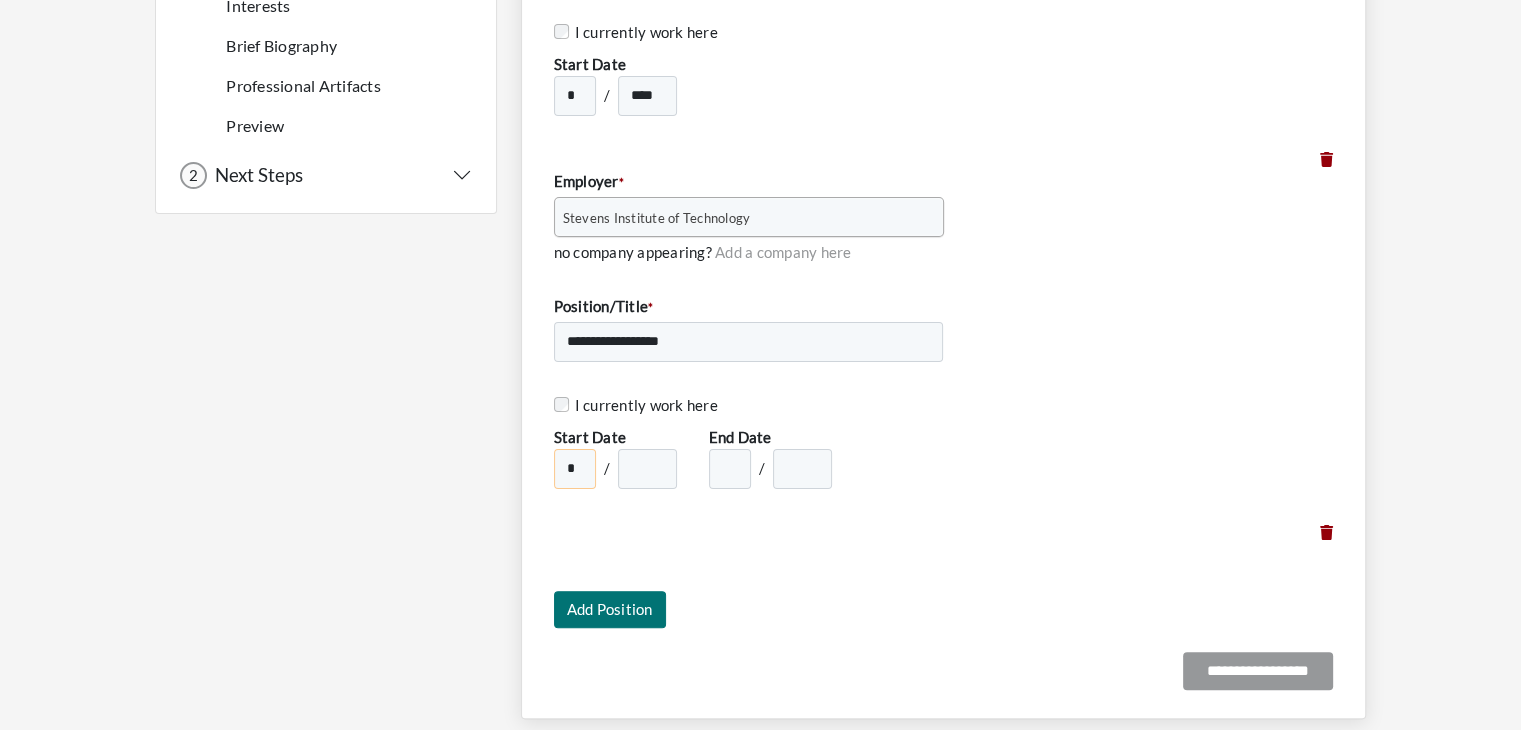 click on "*
*
*
*
*
*
*
*
*
**
**
**" at bounding box center [575, 469] 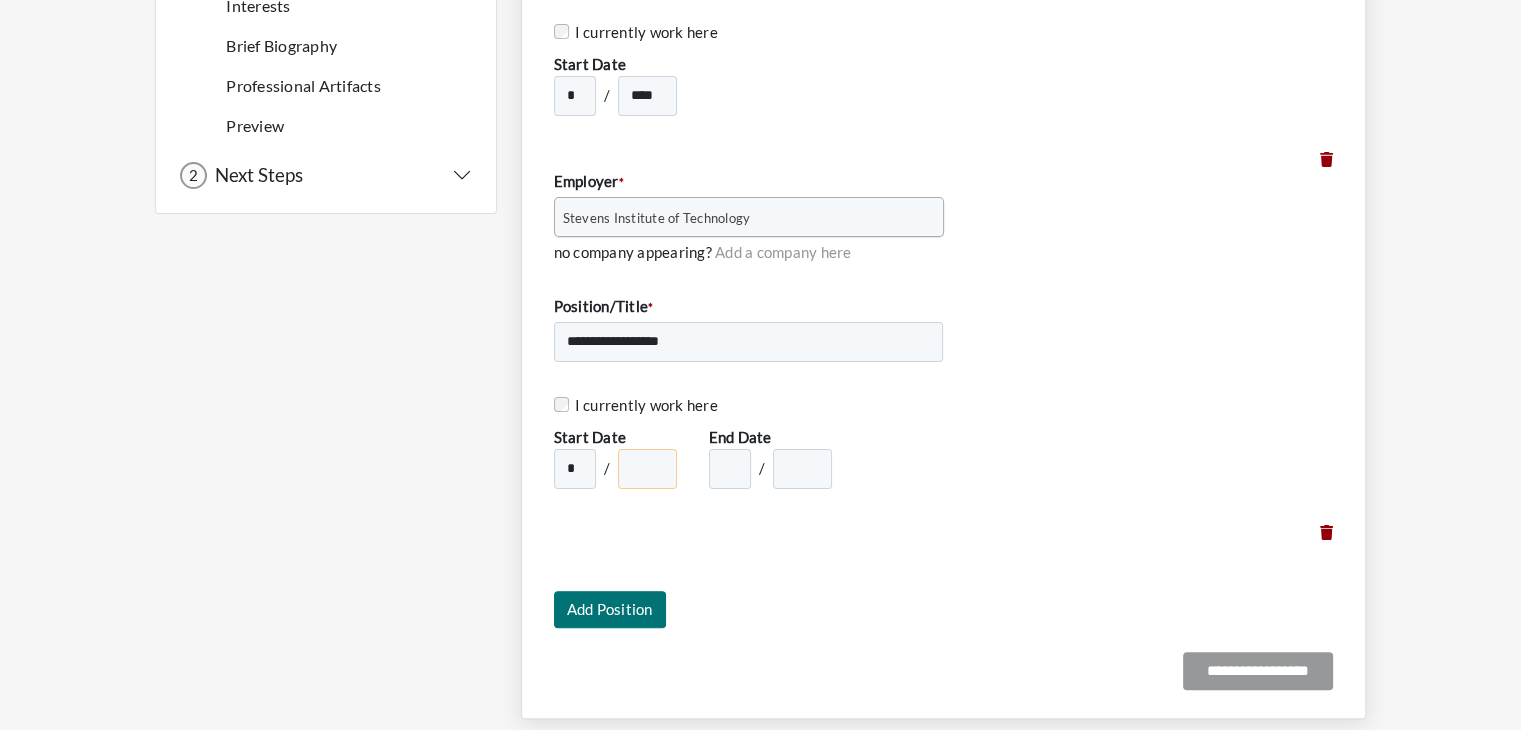 click on "****
****
****
****
****
****
****
****
****
****
****
****
****
****
****
****
****
****
****
****
****
****
****
****
****
****
****
****
****
****
****
****
****
****
****
****
****
****
****
****
****
****
****
****
****
****
****
****
****
****
****
****
****
****
****
****
****
****
****
****
****
****
****
****
****
****
****
****
****
****
****
****
****
****
****
****
****
****
****
****
****" at bounding box center [647, 469] 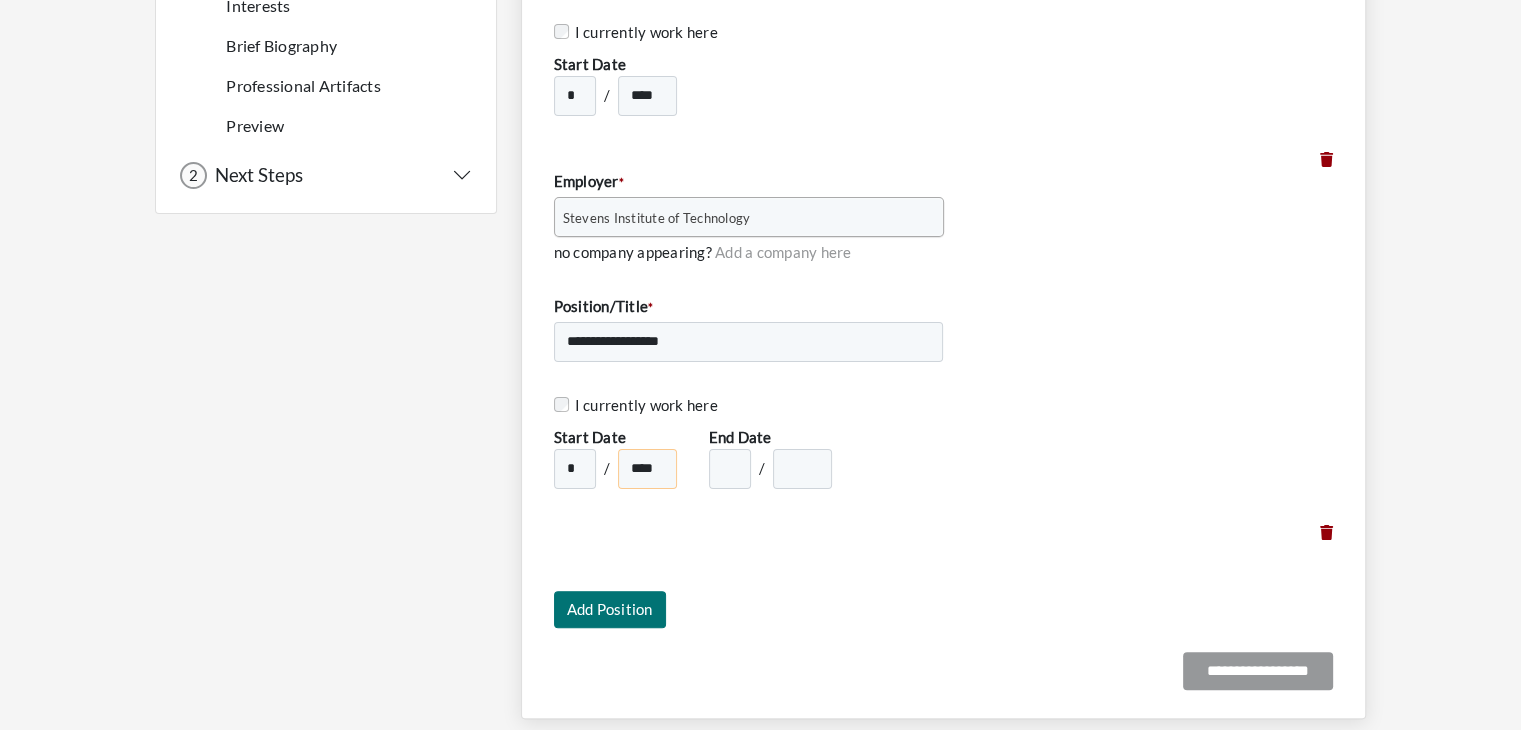 click on "****
****
****
****
****
****
****
****
****
****
****
****
****
****
****
****
****
****
****
****
****
****
****
****
****
****
****
****
****
****
****
****
****
****
****
****
****
****
****
****
****
****
****
****
****
****
****
****
****
****
****
****
****
****
****
****
****
****
****
****
****
****
****
****
****
****
****
****
****
****
****
****
****
****
****
****
****
****
****
****
****" at bounding box center [647, 469] 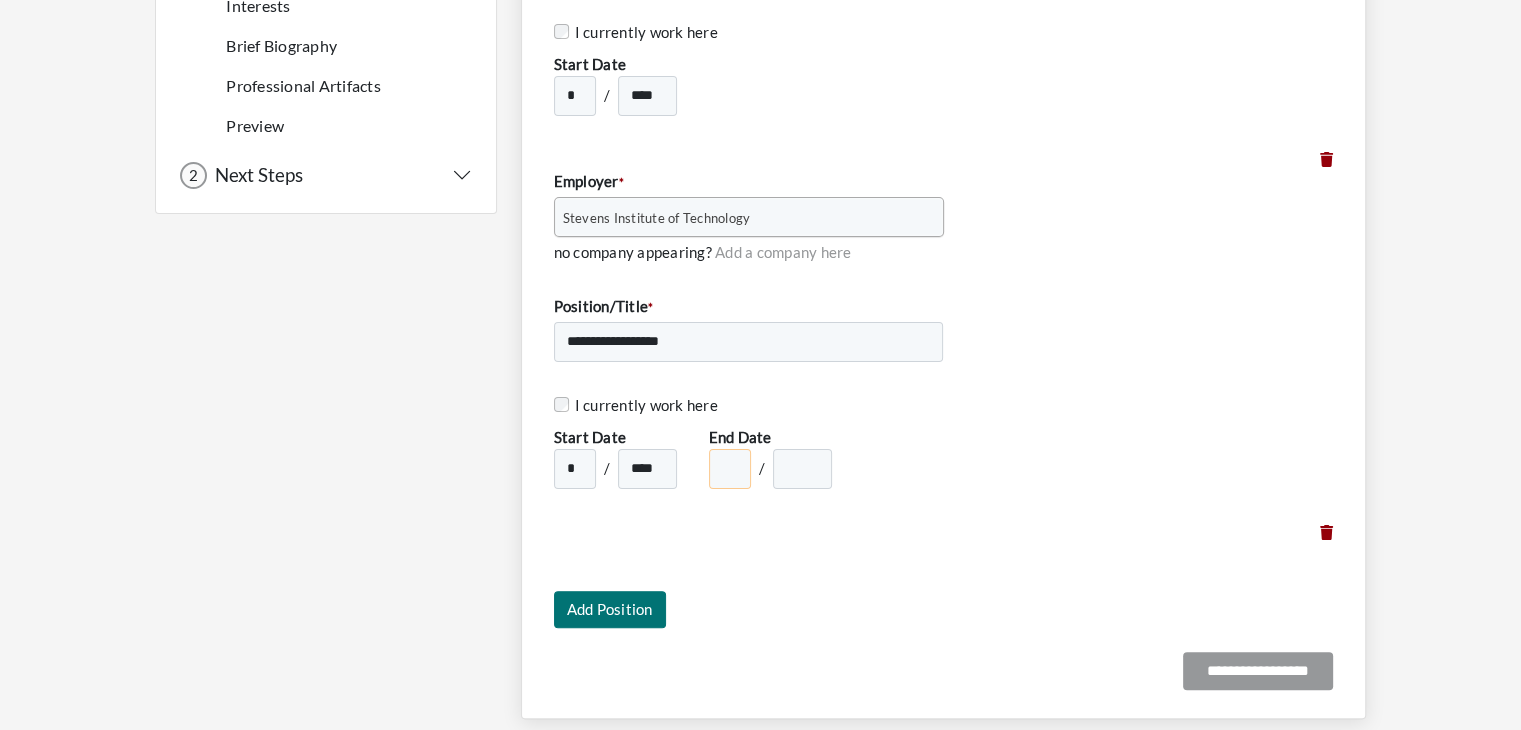 click on "*
*
*
*
*
*
*
*
*
**
**
**" at bounding box center (730, 469) 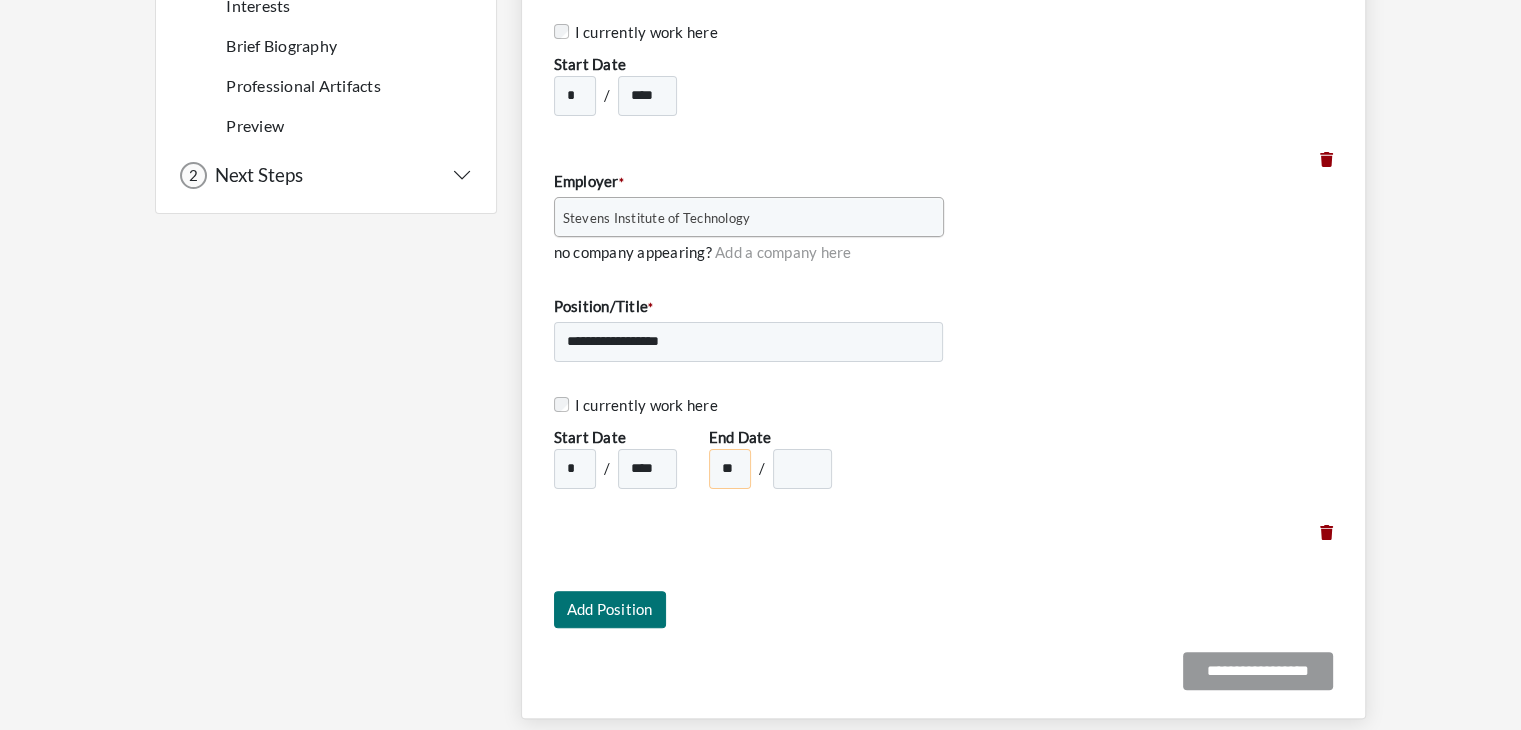 click on "*
*
*
*
*
*
*
*
*
**
**
**" at bounding box center [730, 469] 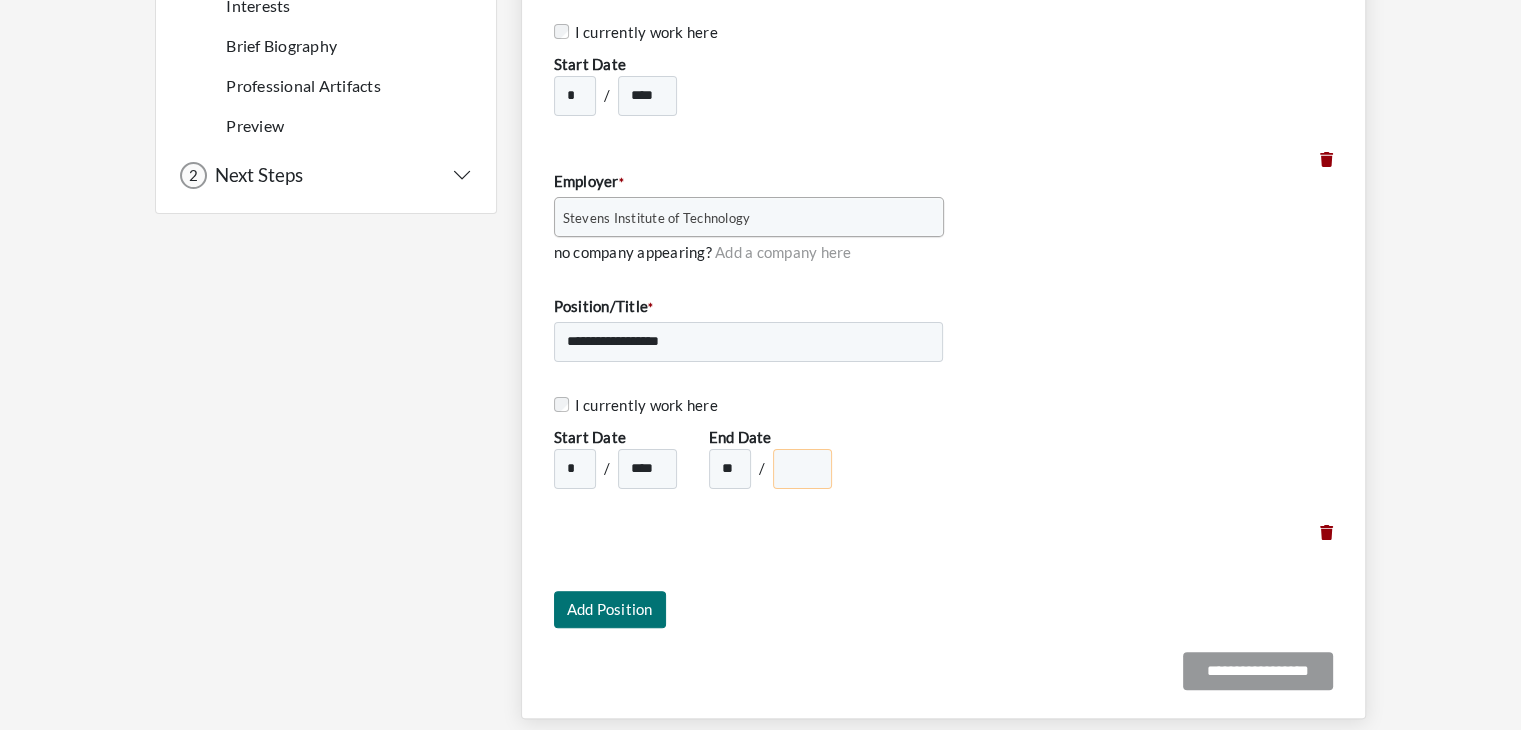 click on "****
****
****
****
****
****
****
****
****
****
****
****
****
****
****
****
****
****
****
****
****
****
****
****
****
****
****
****
****
****
****
****
****
****
****
****
****
****
****
****
****
****
****
****
****
****
****
****
****
****
****
****
****
****
****
****
****
****
****
****
****
****
****
****
****
****
****
****
****
****
****
****
****
****
****
****
****
****
****
****
****" at bounding box center [802, 469] 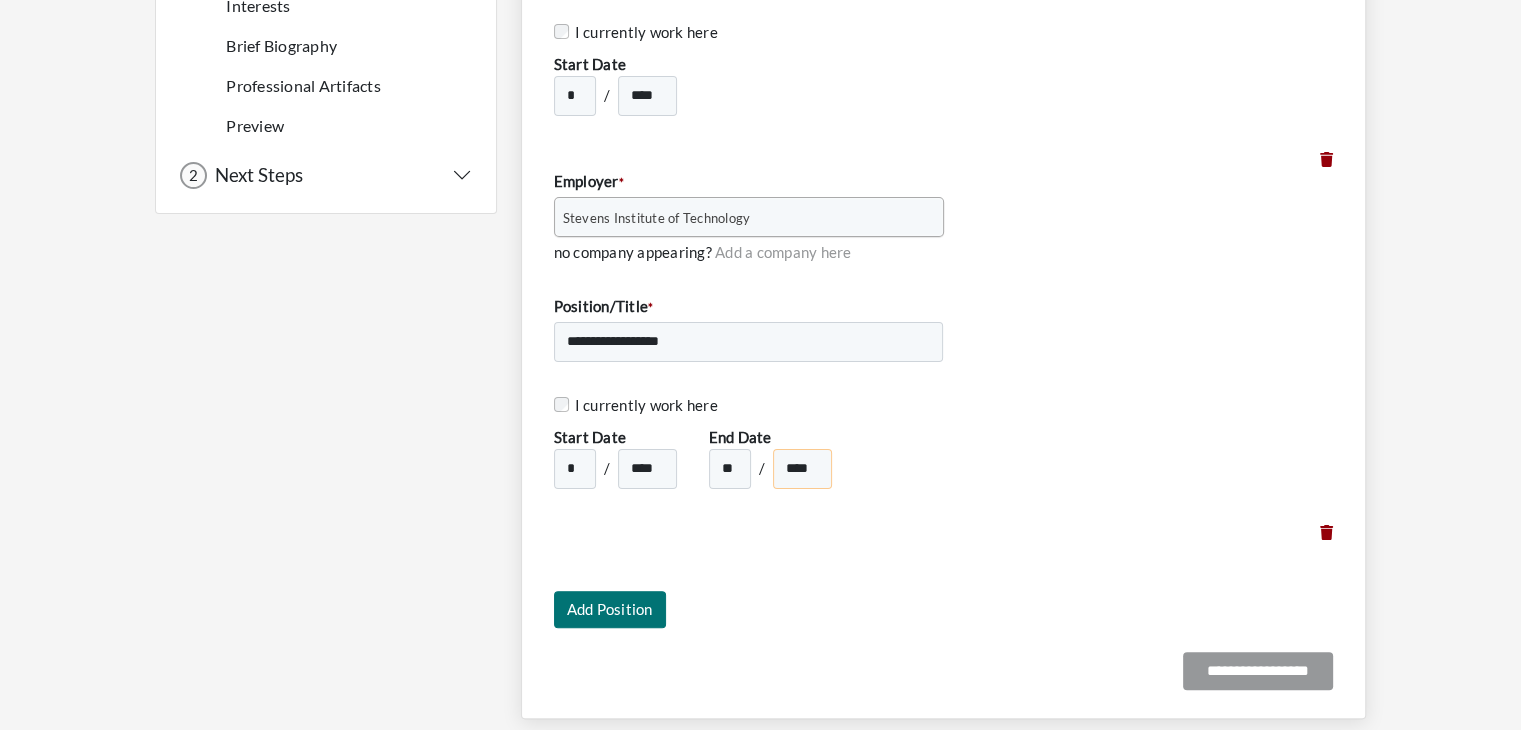 click on "****
****
****
****
****
****
****
****
****
****
****
****
****
****
****
****
****
****
****
****
****
****
****
****
****
****
****
****
****
****
****
****
****
****
****
****
****
****
****
****
****
****
****
****
****
****
****
****
****
****
****
****
****
****
****
****
****
****
****
****
****
****
****
****
****
****
****
****
****
****
****
****
****
****
****
****
****
****
****
****
****" at bounding box center [802, 469] 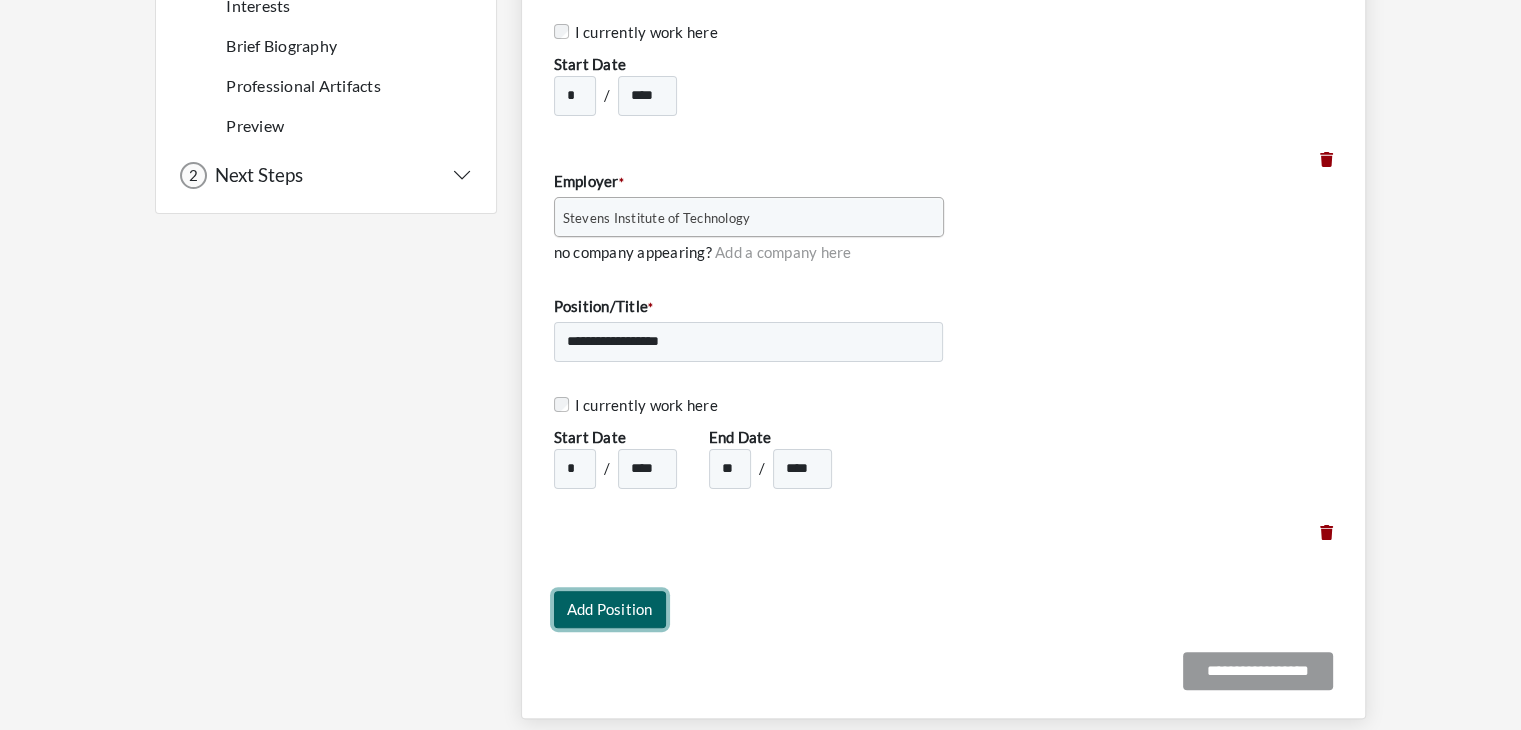 click on "Add Position" at bounding box center [610, 609] 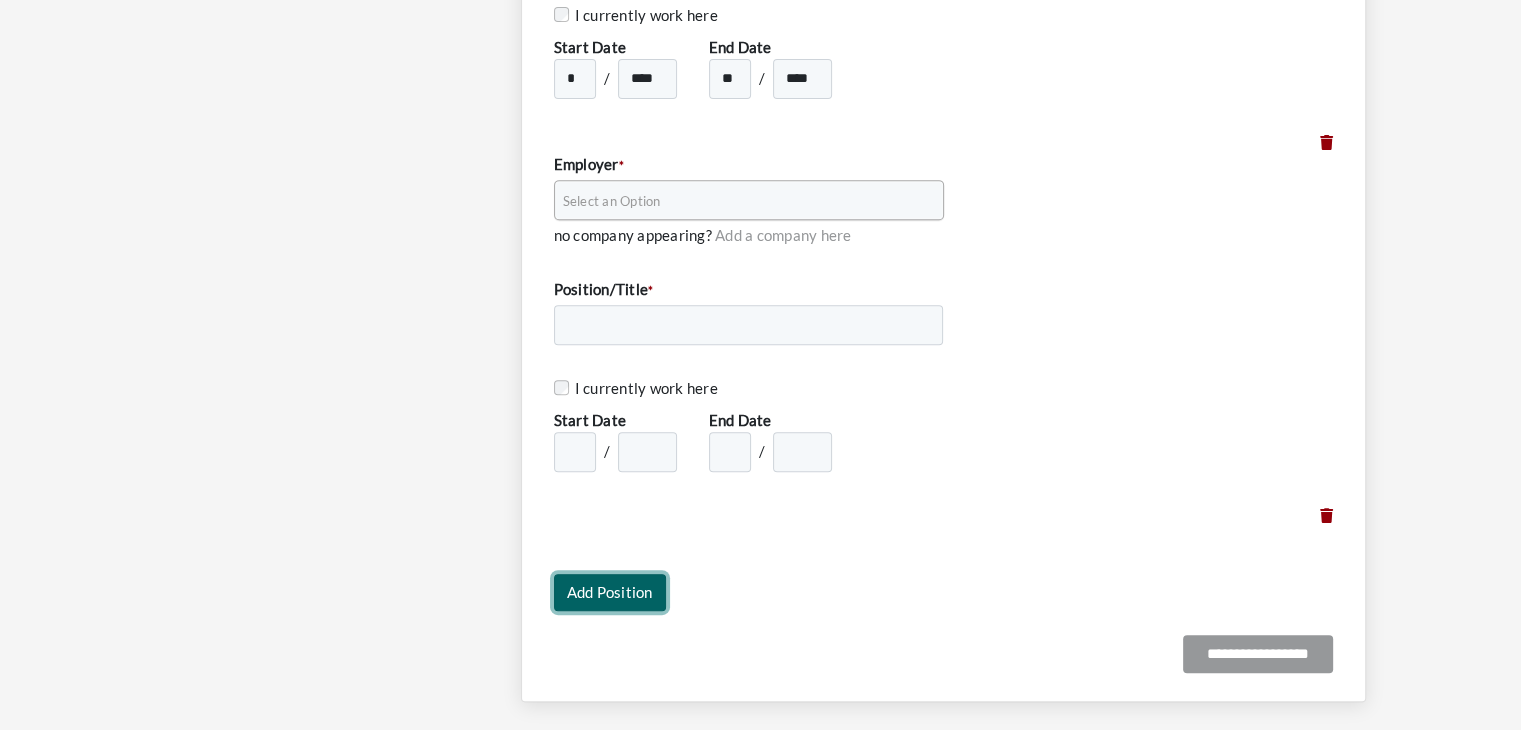 scroll, scrollTop: 842, scrollLeft: 0, axis: vertical 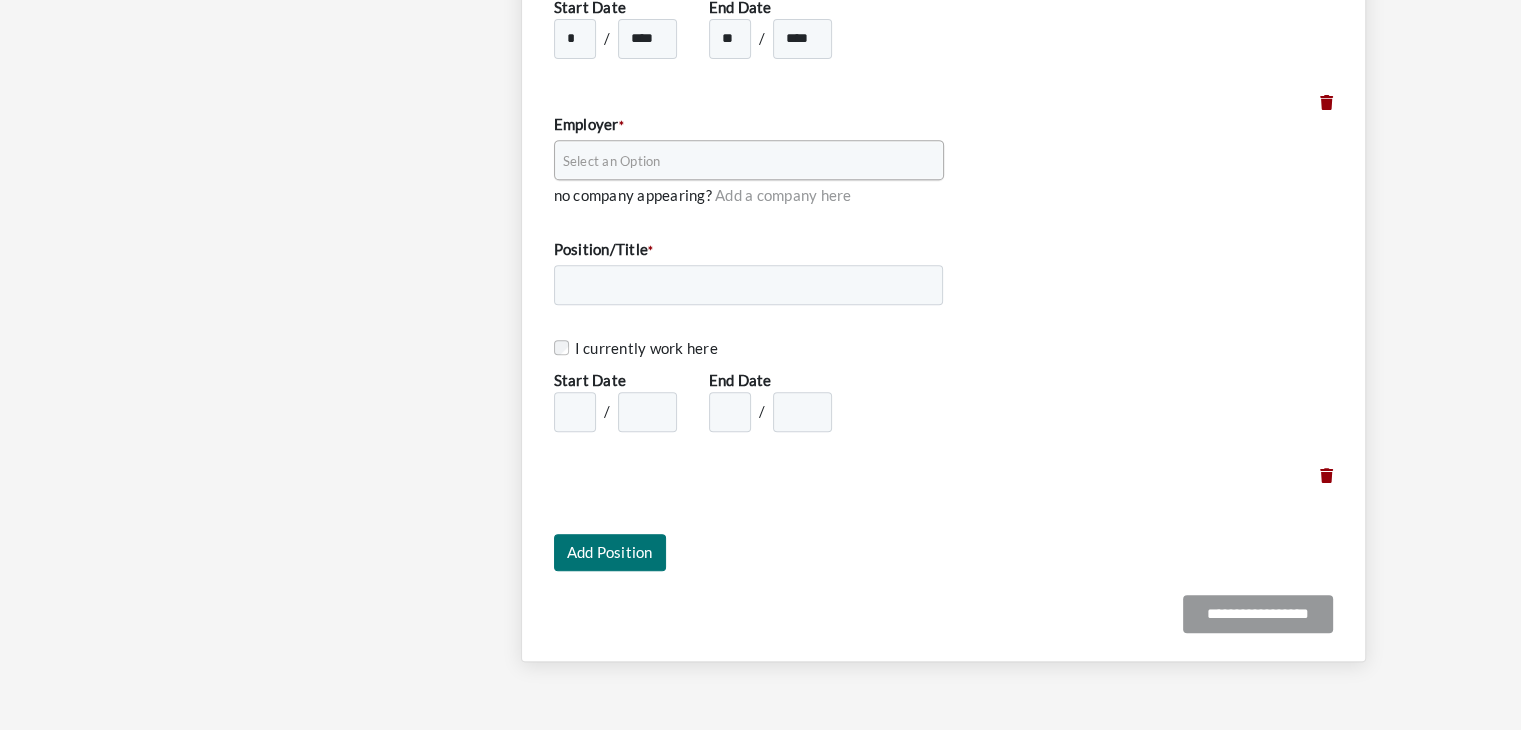 click on "Select an Option" at bounding box center (740, 161) 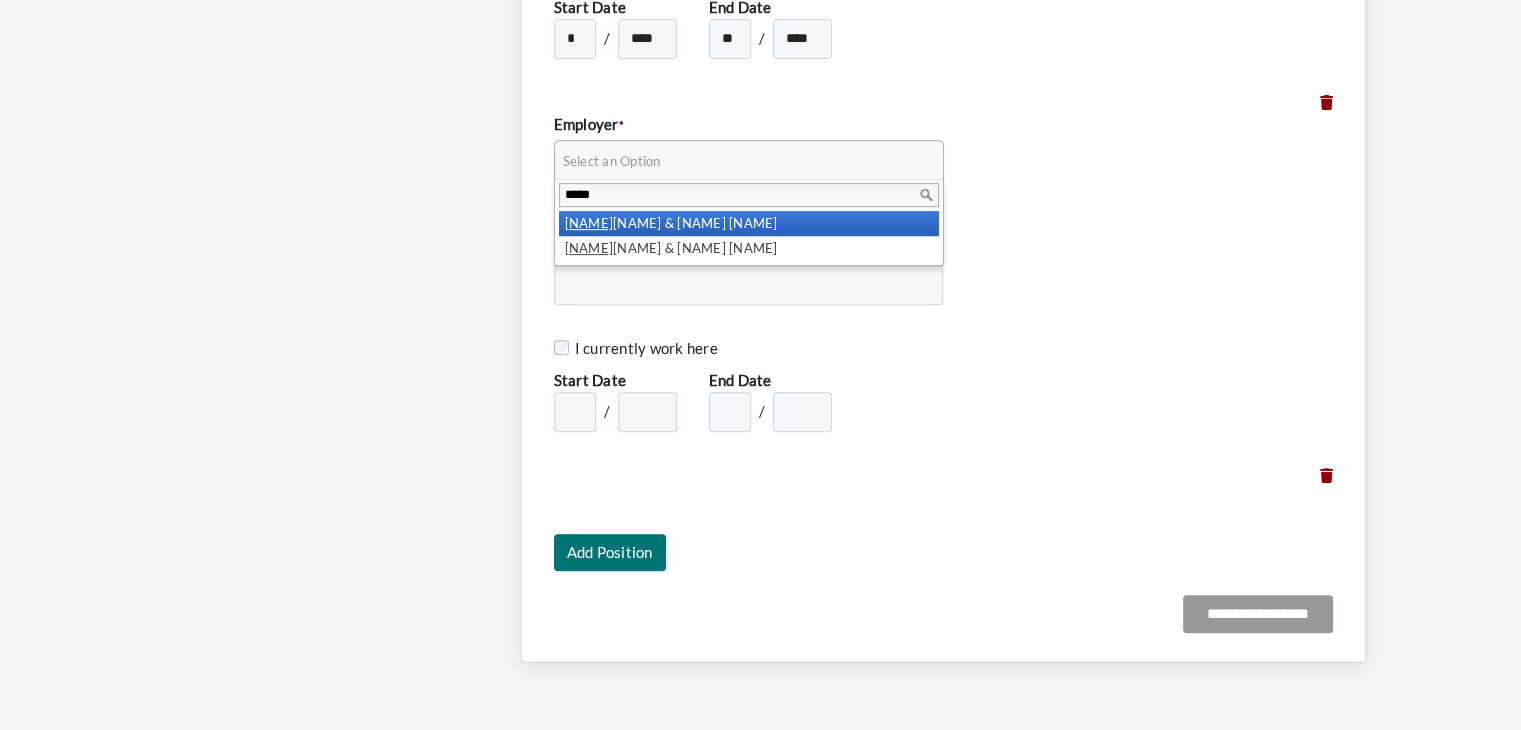 type on "*****" 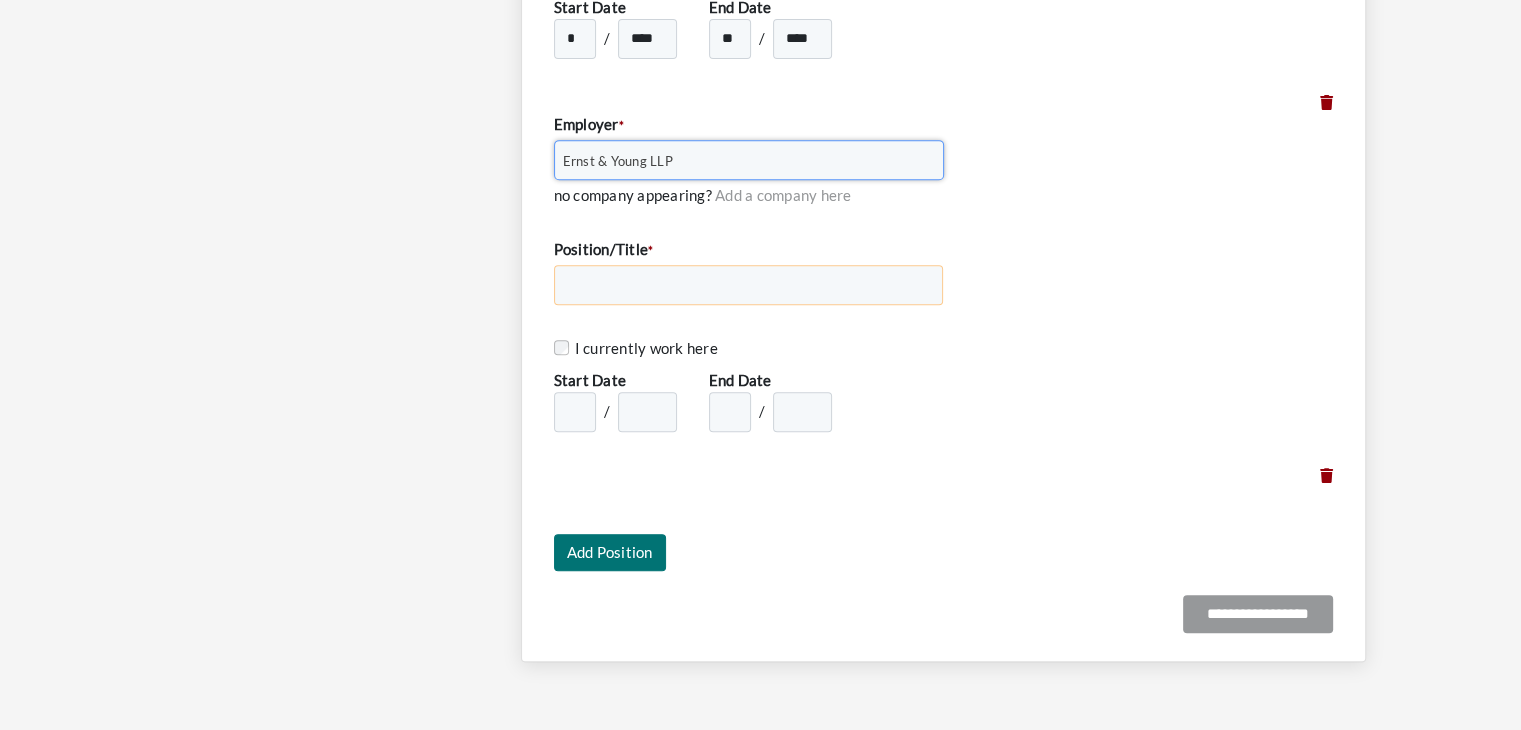 click on "Position/Title  *" at bounding box center [749, 285] 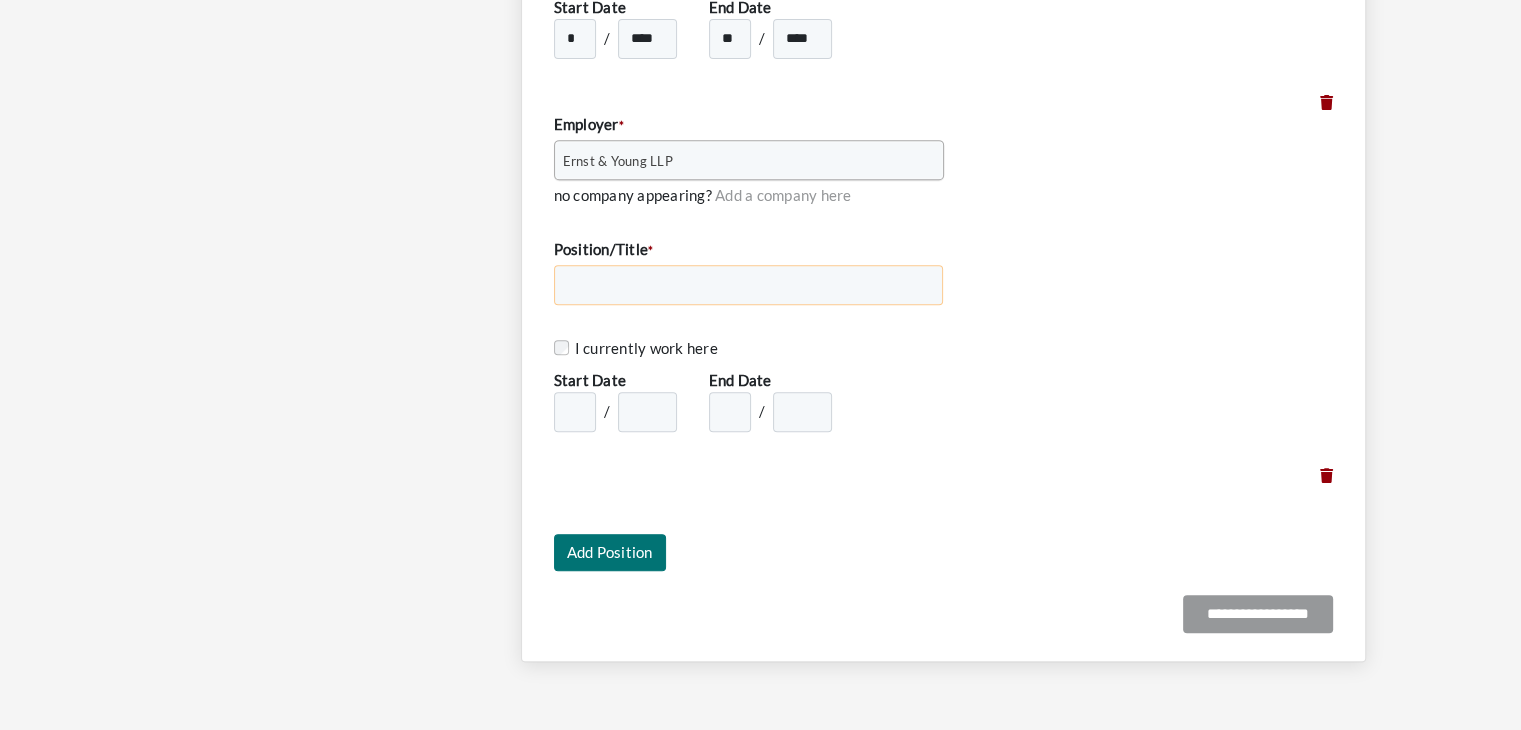 paste on "**********" 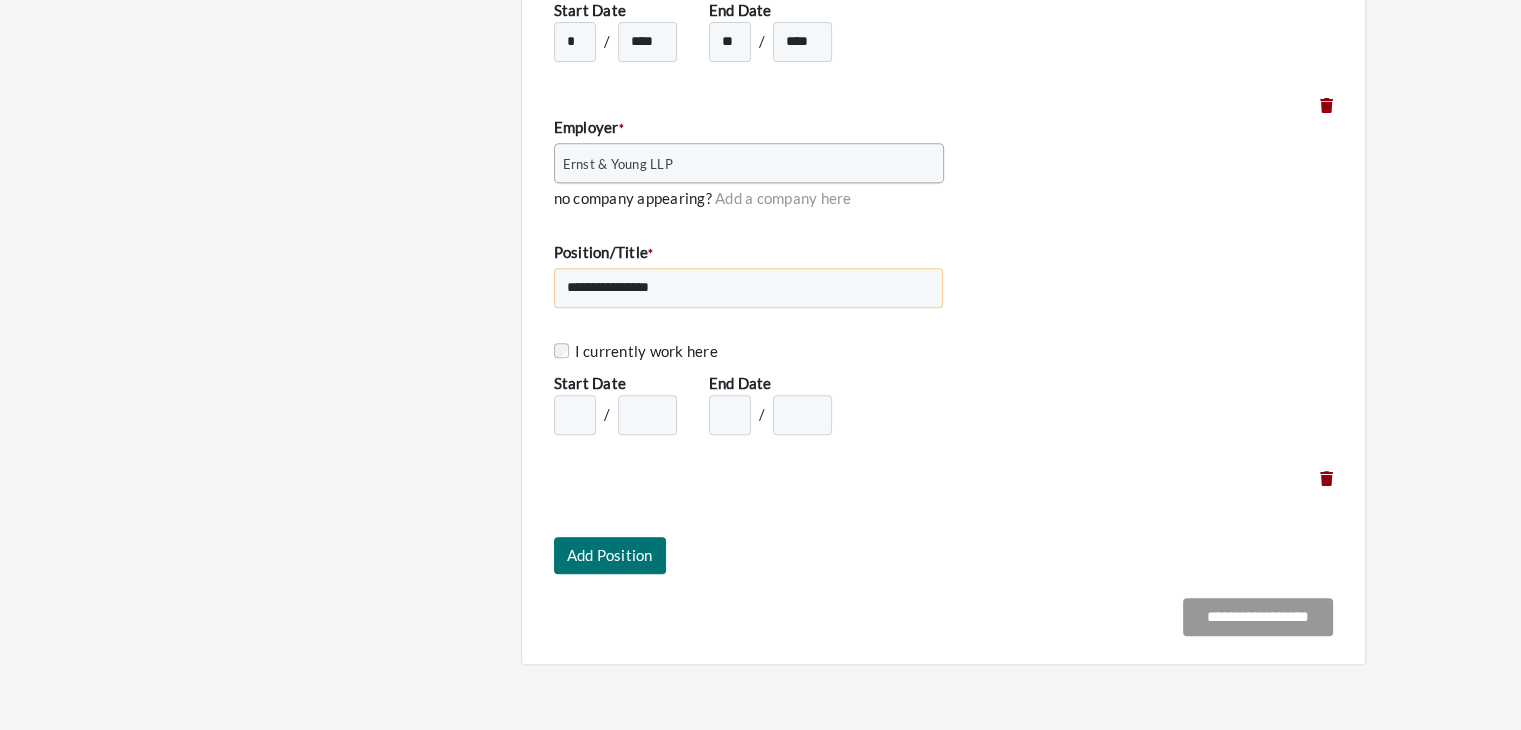 paste on "*" 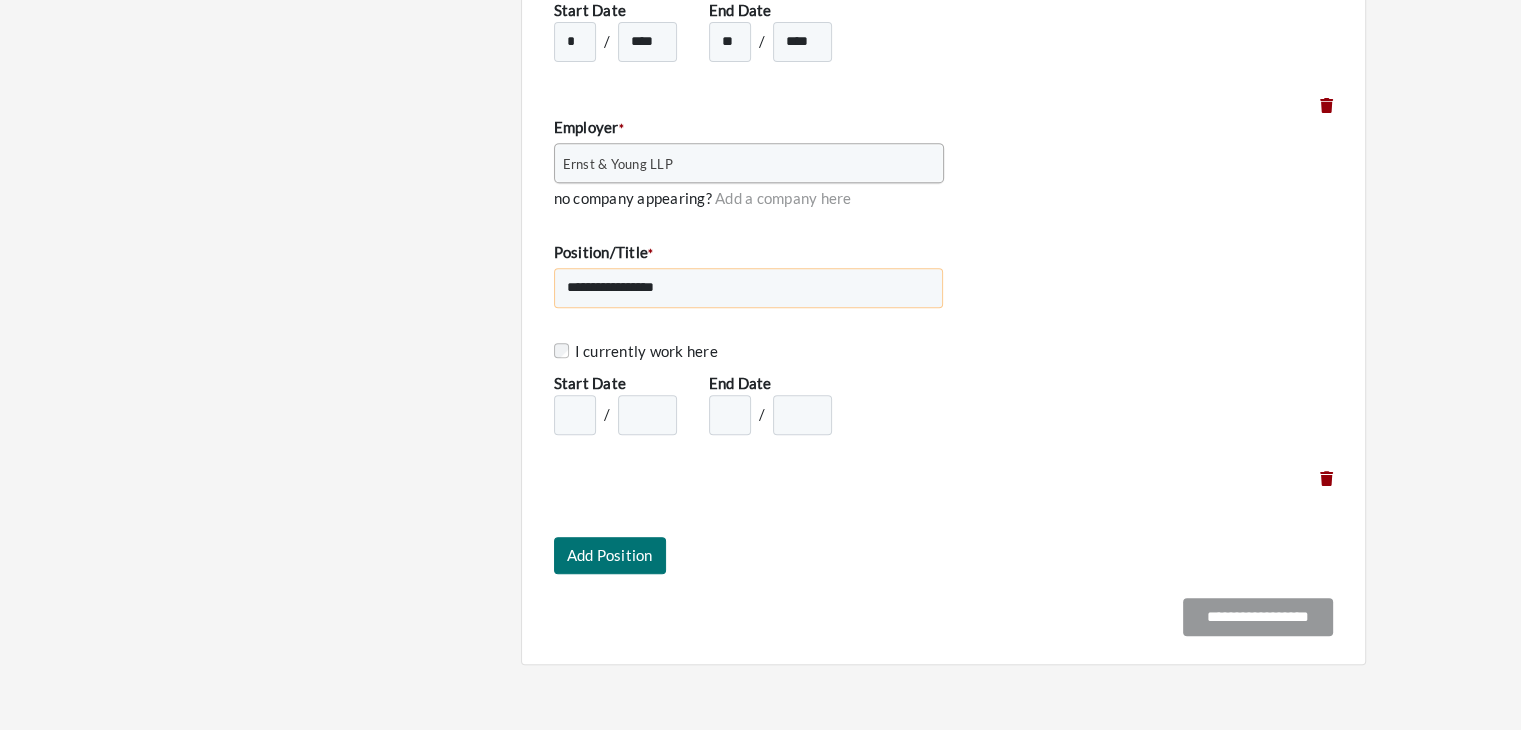 type on "**********" 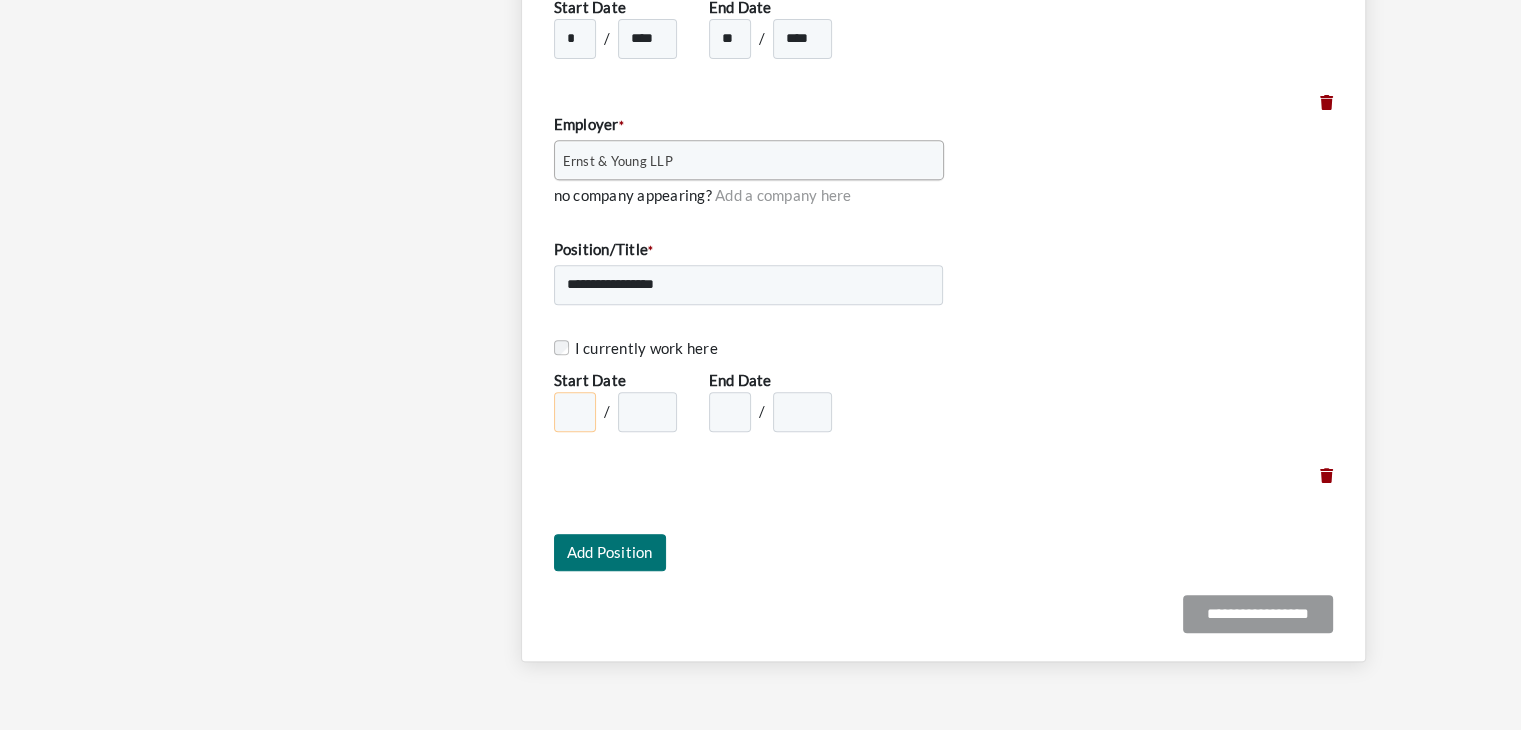 click on "*
*
*
*
*
*
*
*
*
**
**
**" at bounding box center [575, 412] 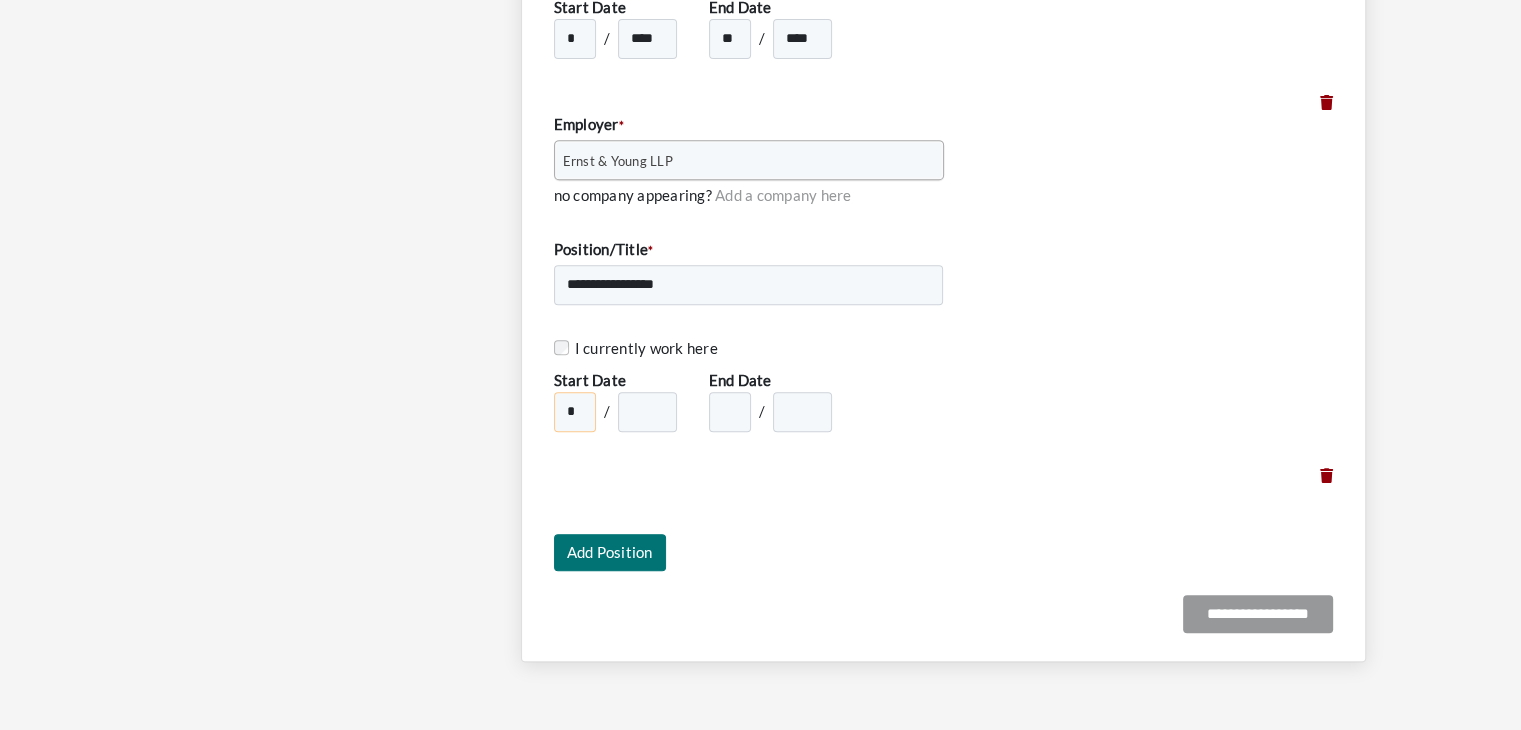 click on "*
*
*
*
*
*
*
*
*
**
**
**" at bounding box center [575, 412] 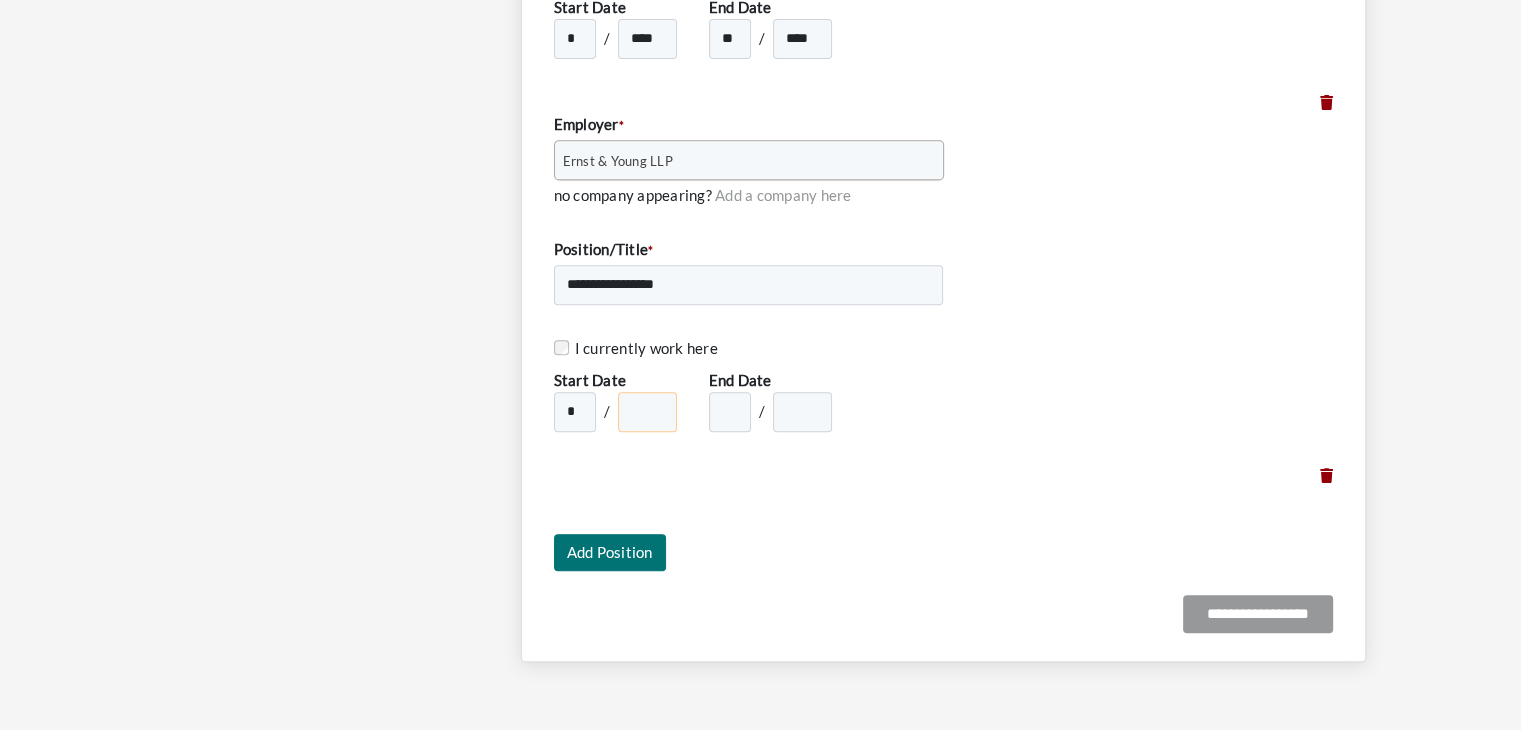 click on "****
****
****
****
****
****
****
****
****
****
****
****
****
****
****
****
****
****
****
****
****
****
****
****
****
****
****
****
****
****
****
****
****
****
****
****
****
****
****
****
****
****
****
****
****
****
****
****
****
****
****
****
****
****
****
****
****
****
****
****
****
****
****
****
****
****
****
****
****
****
****
****
****
****
****
****
****
****
****
****
****" at bounding box center [647, 412] 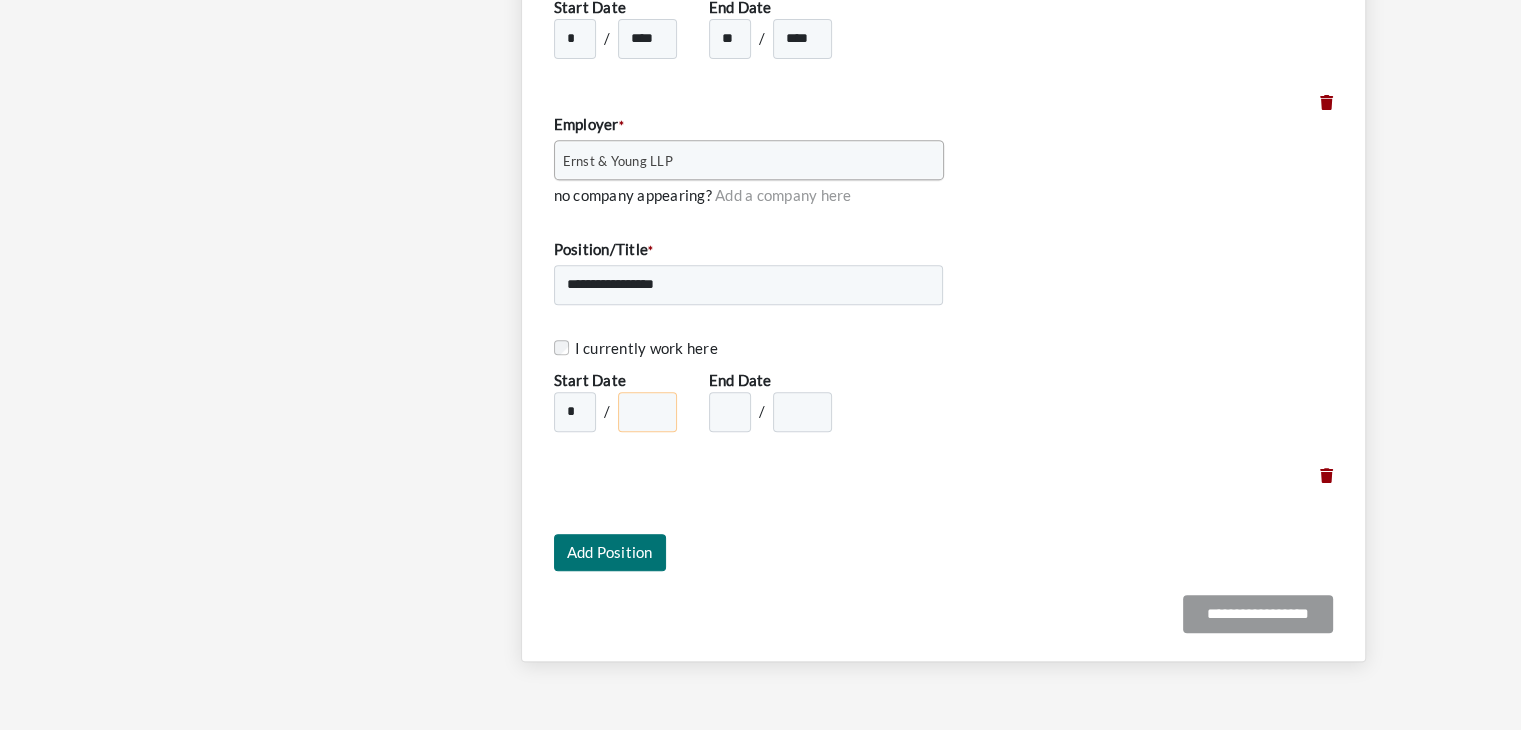 select on "****" 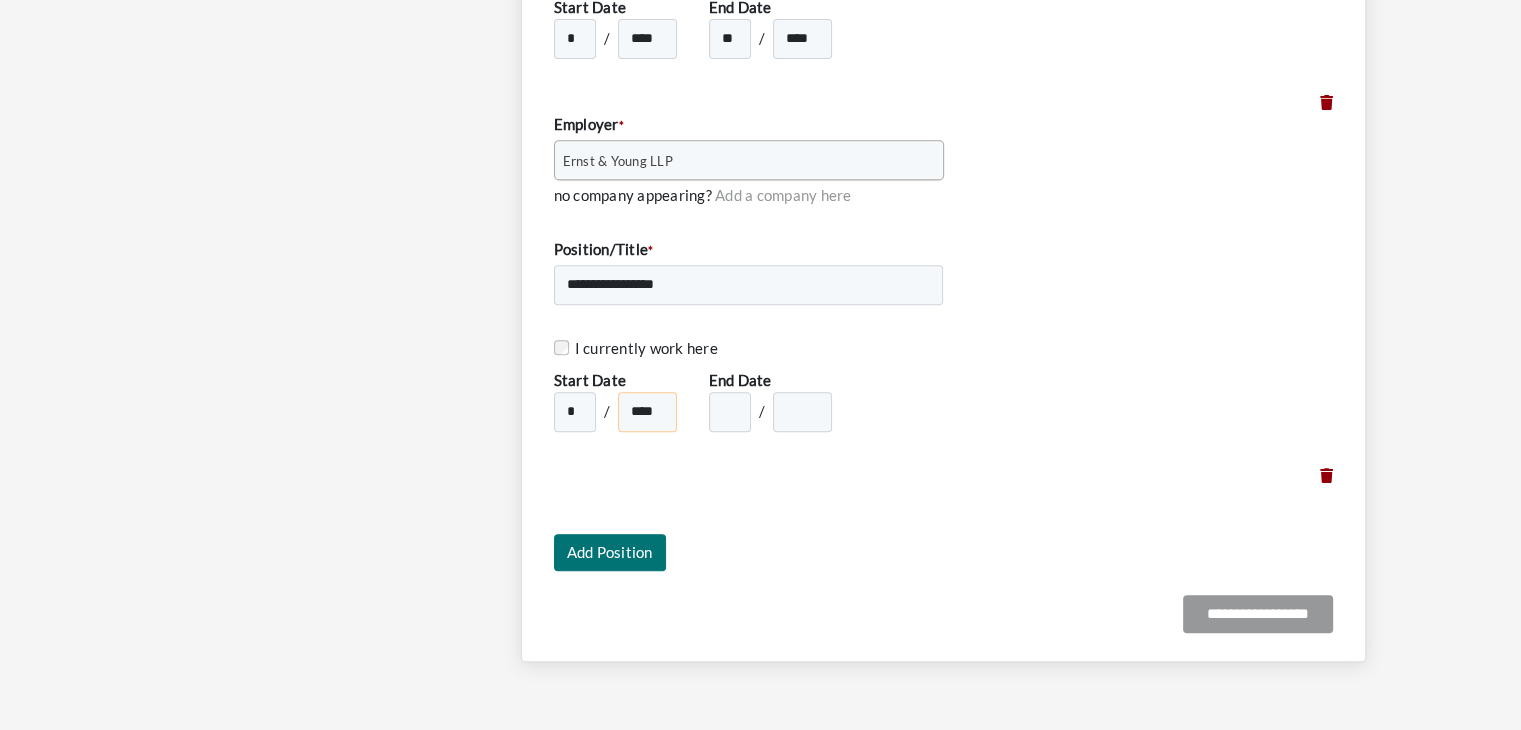 click on "****
****
****
****
****
****
****
****
****
****
****
****
****
****
****
****
****
****
****
****
****
****
****
****
****
****
****
****
****
****
****
****
****
****
****
****
****
****
****
****
****
****
****
****
****
****
****
****
****
****
****
****
****
****
****
****
****
****
****
****
****
****
****
****
****
****
****
****
****
****
****
****
****
****
****
****
****
****
****
****
****" at bounding box center [647, 412] 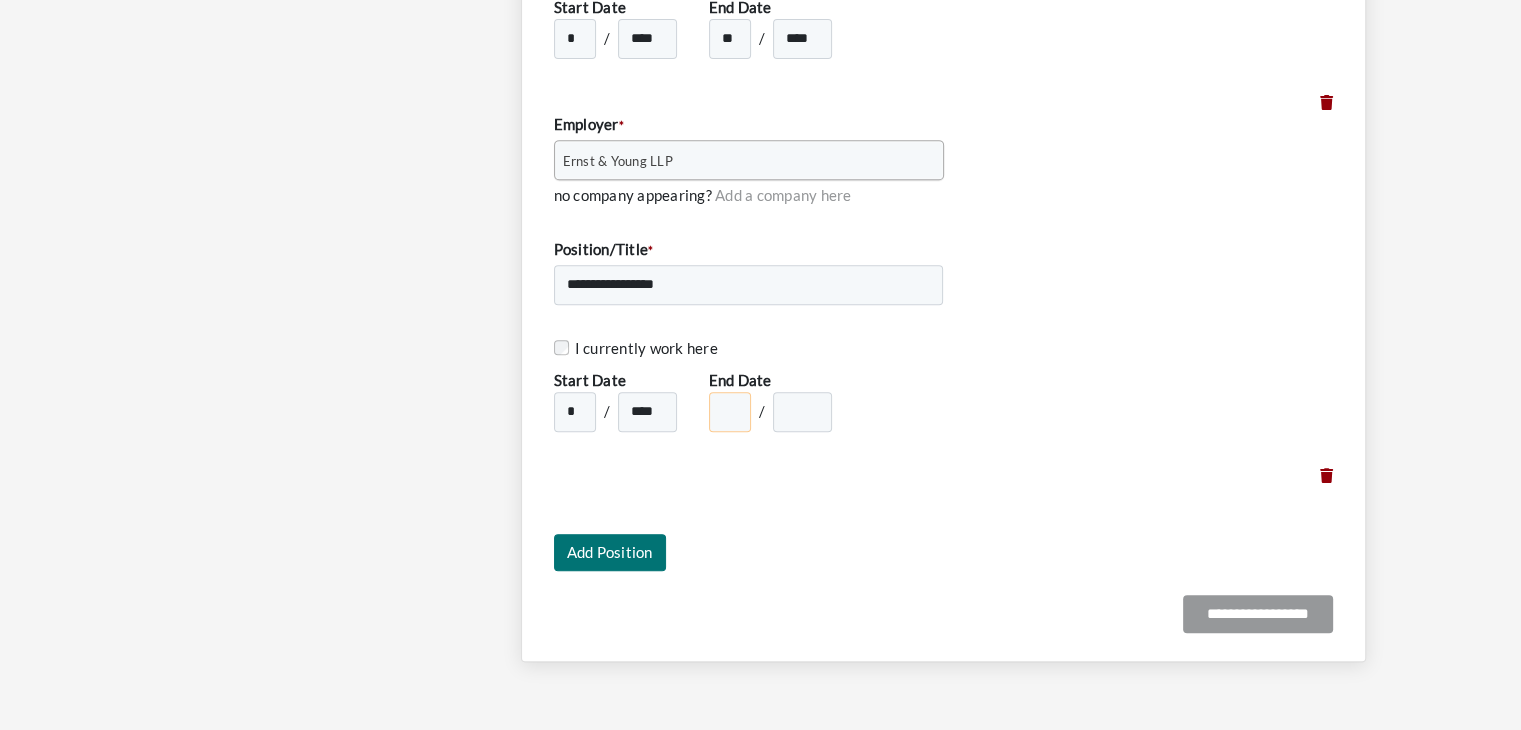 click on "*
*
*
*
*
*
*
*
*
**
**
**" at bounding box center (730, 412) 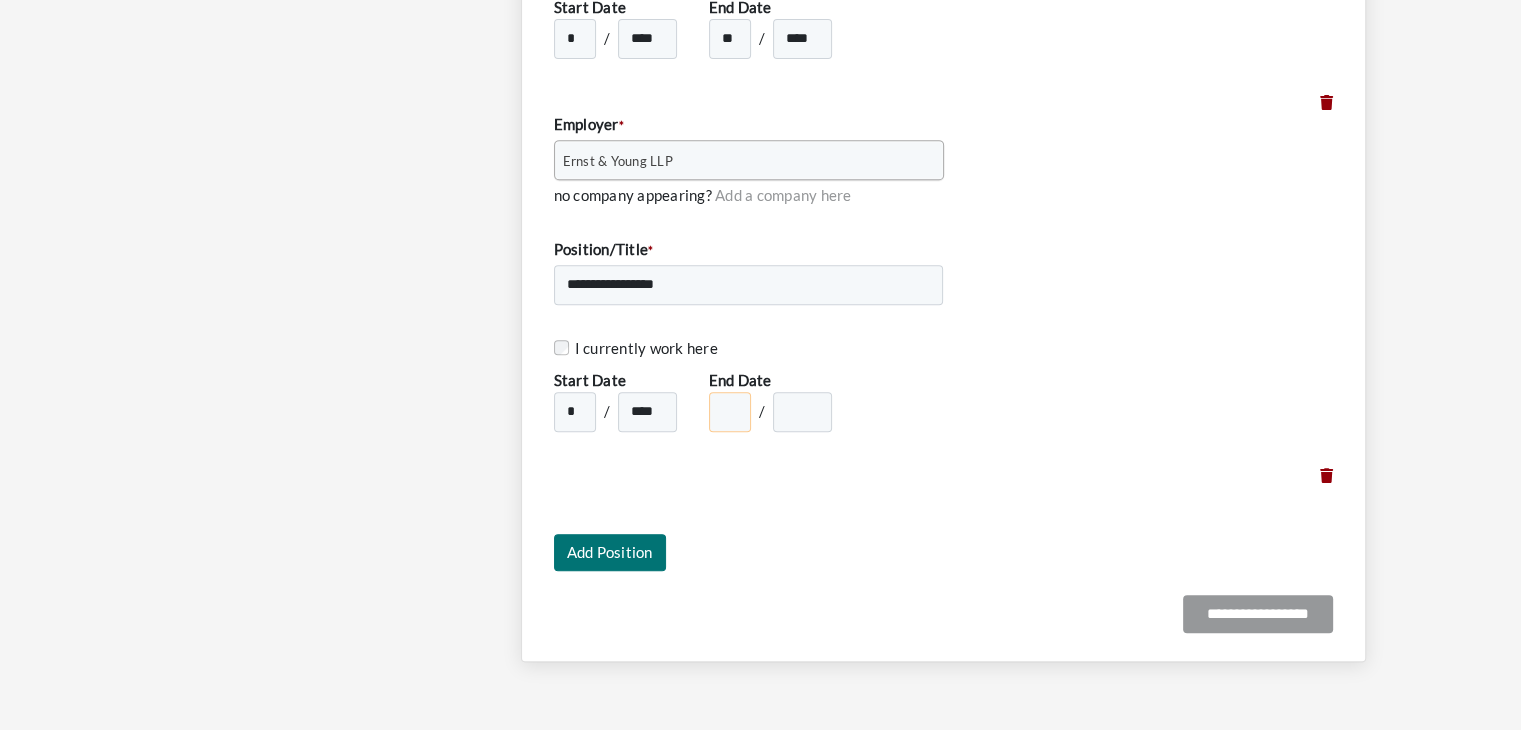 select on "*" 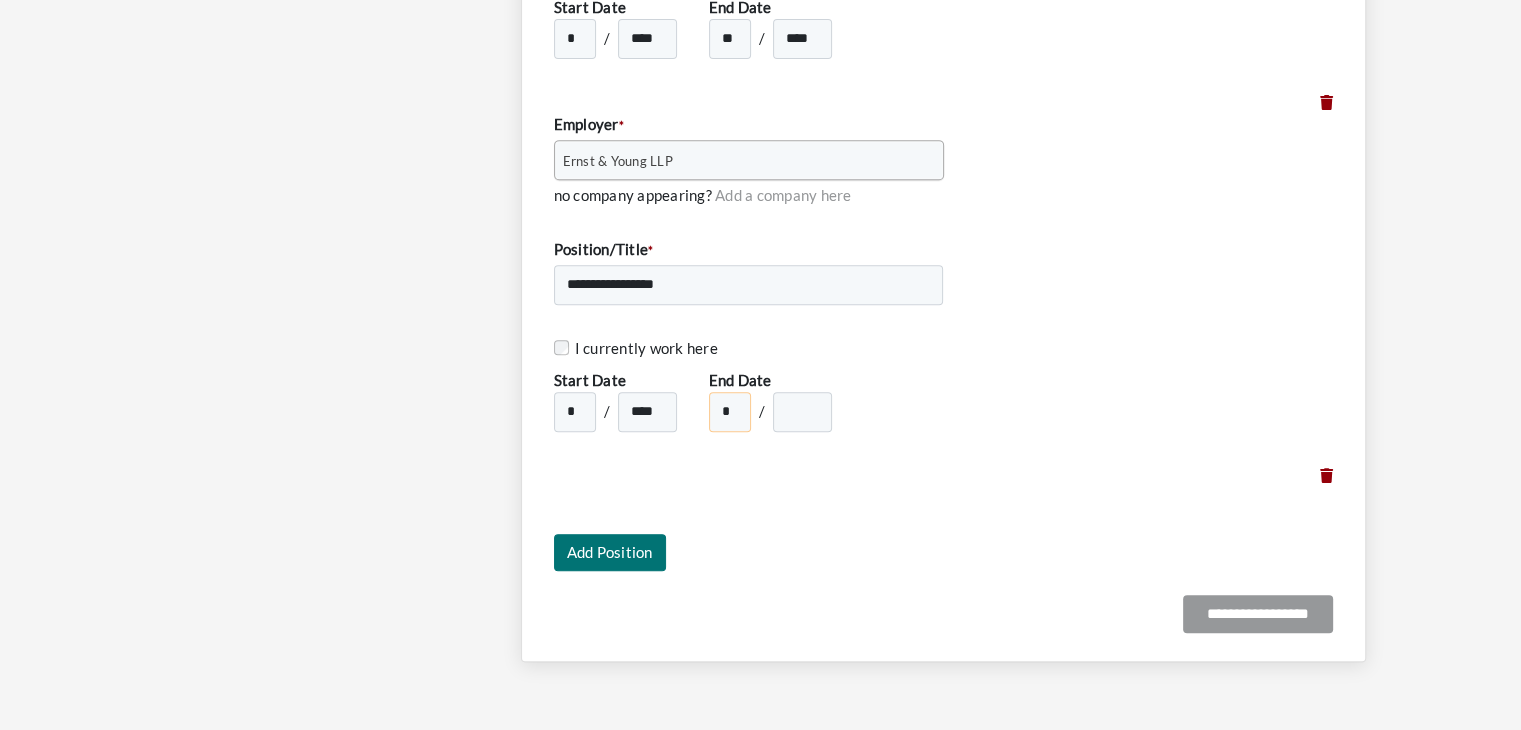 click on "*
*
*
*
*
*
*
*
*
**
**
**" at bounding box center (730, 412) 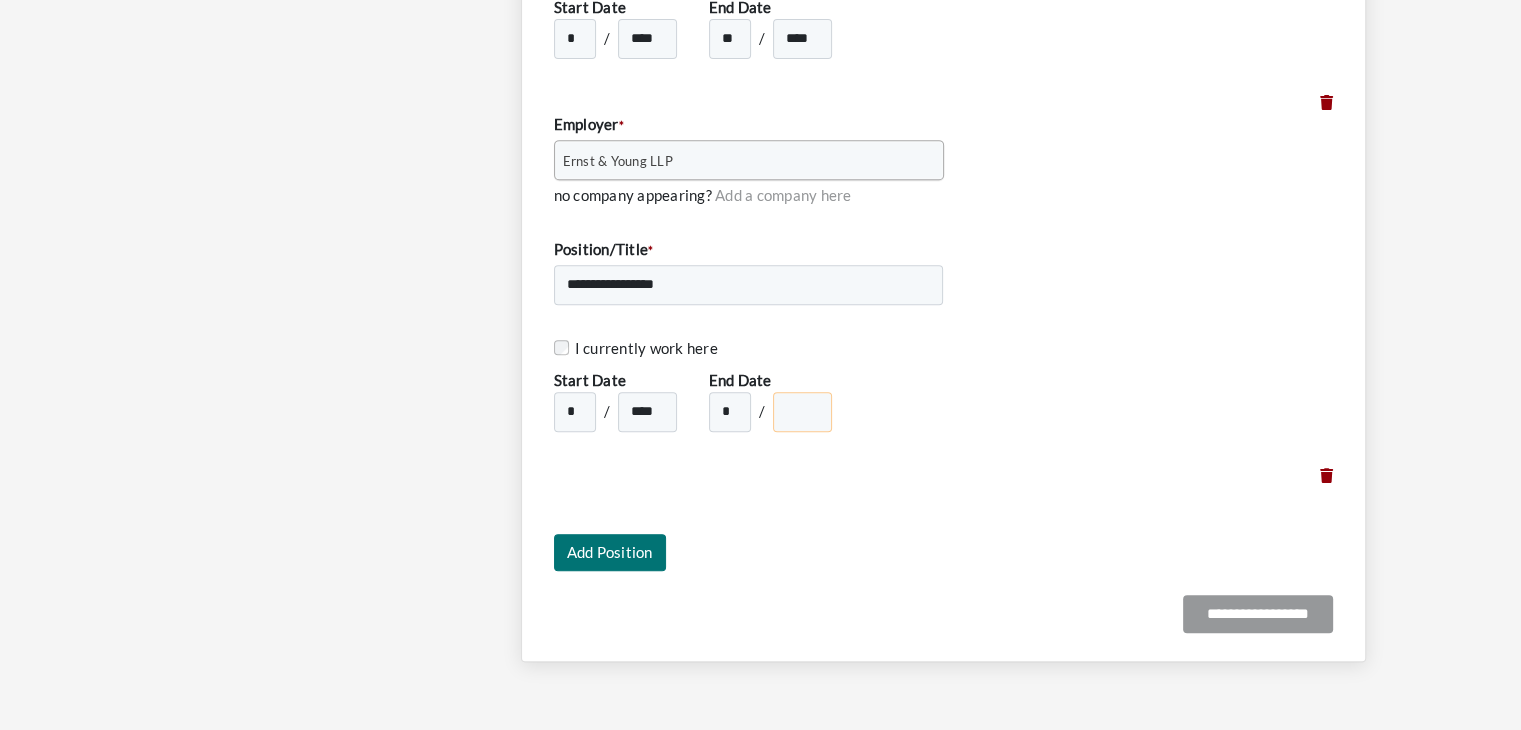 click on "****
****
****
****
****
****
****
****
****
****
****
****
****
****
****
****
****
****
****
****
****
****
****
****
****
****
****
****
****
****
****
****
****
****
****
****
****
****
****
****
****
****
****
****
****
****
****
****
****
****
****
****
****
****
****
****
****
****
****
****
****
****
****
****
****
****
****
****
****
****
****
****
****
****
****
****
****
****
****
****
****" at bounding box center (802, 412) 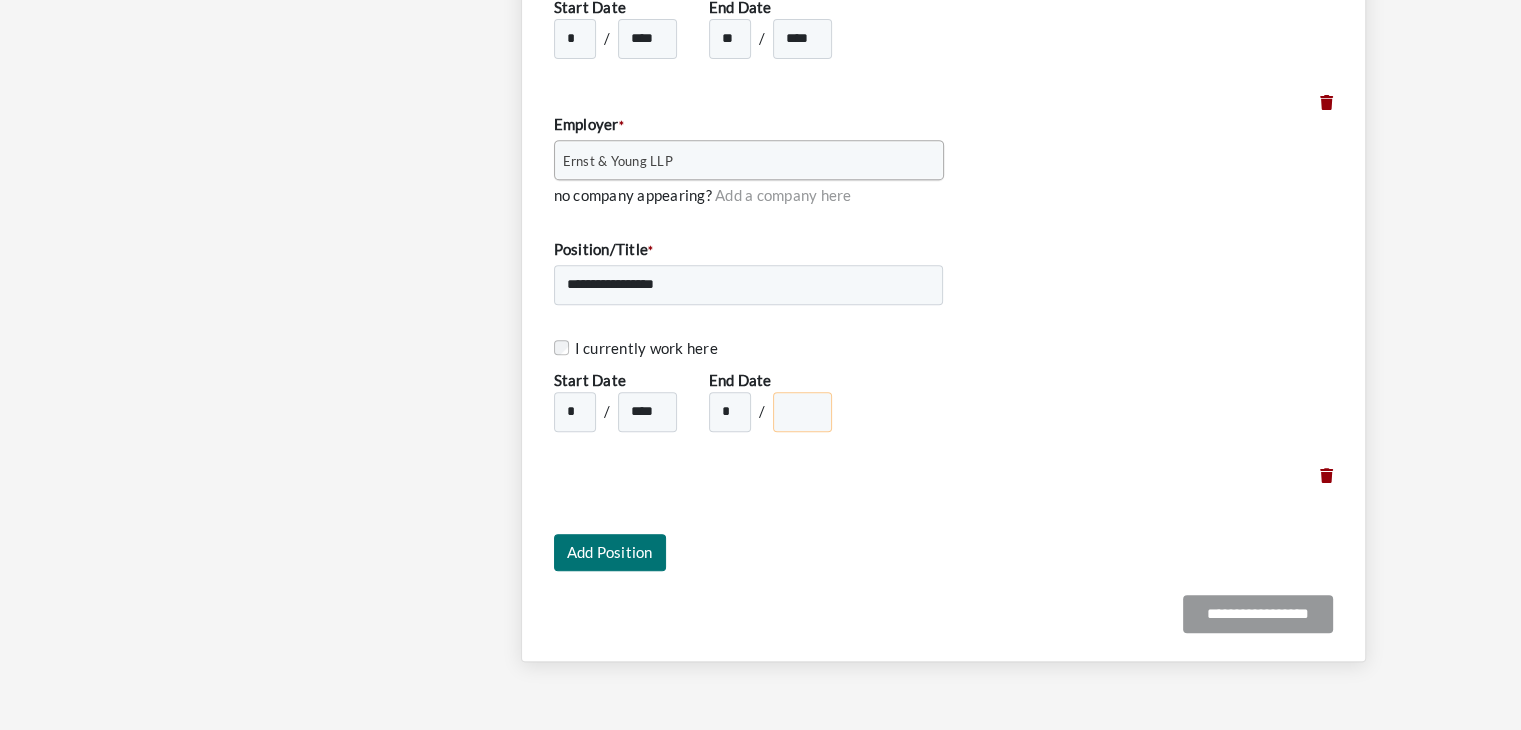 select on "****" 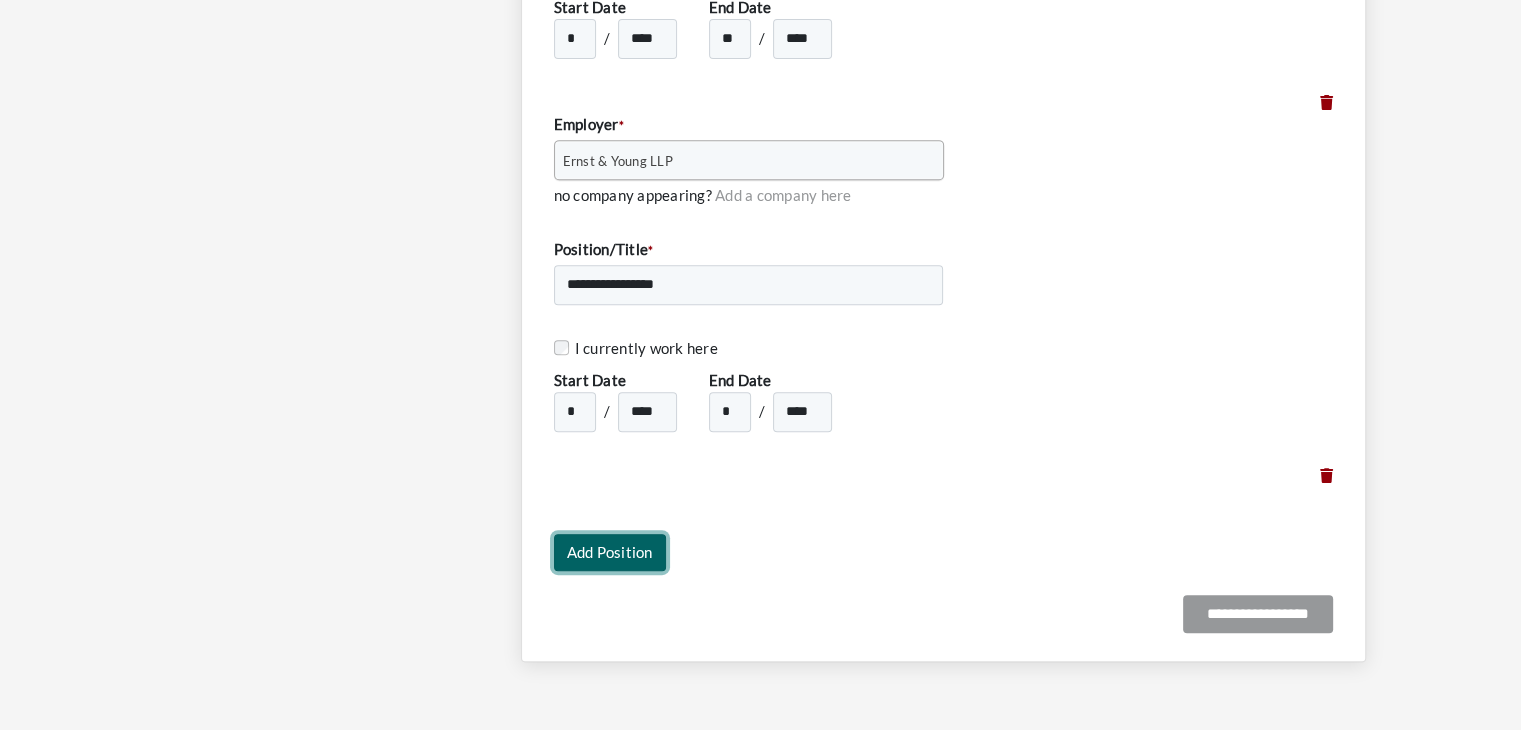 click on "Add Position" at bounding box center [610, 552] 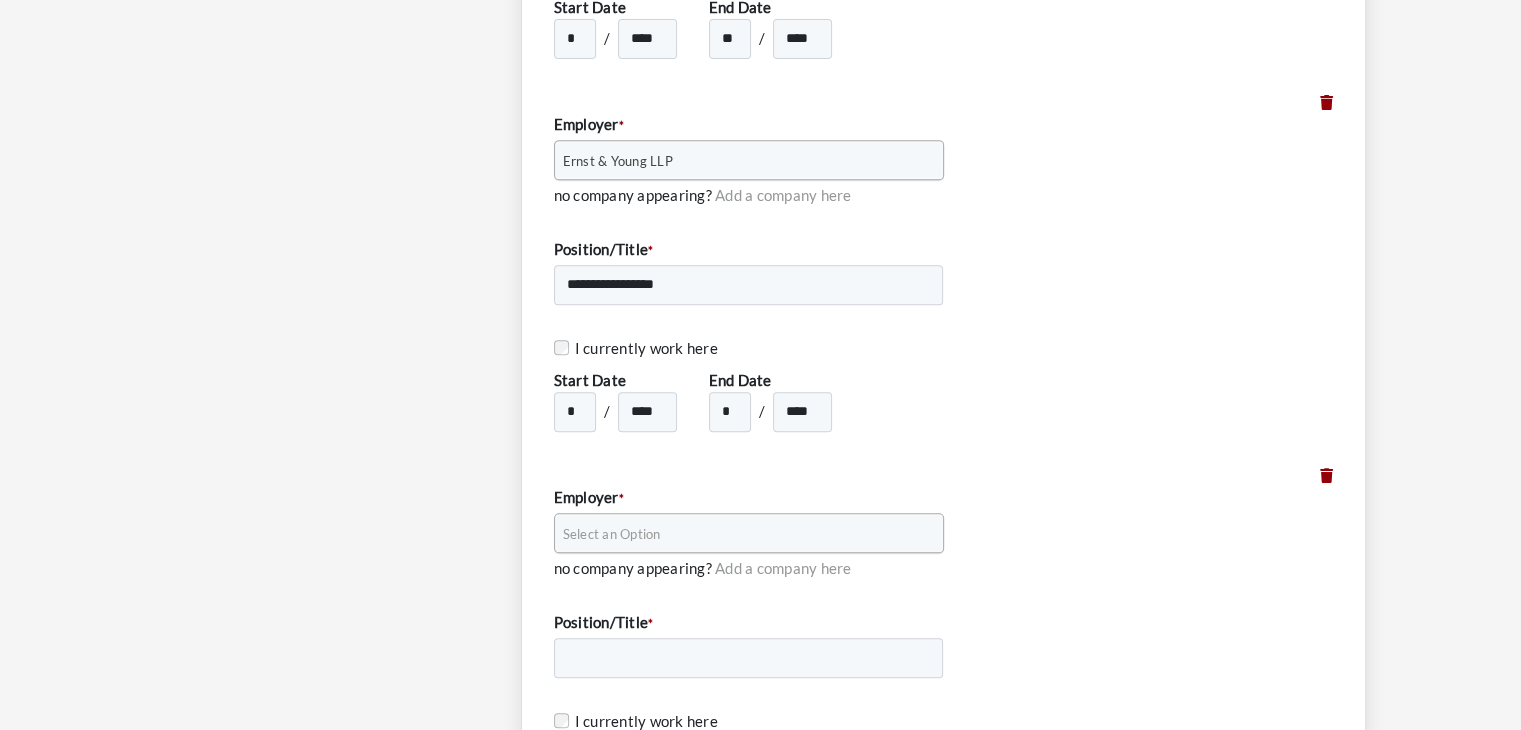 click on "Select an Option" at bounding box center [740, 534] 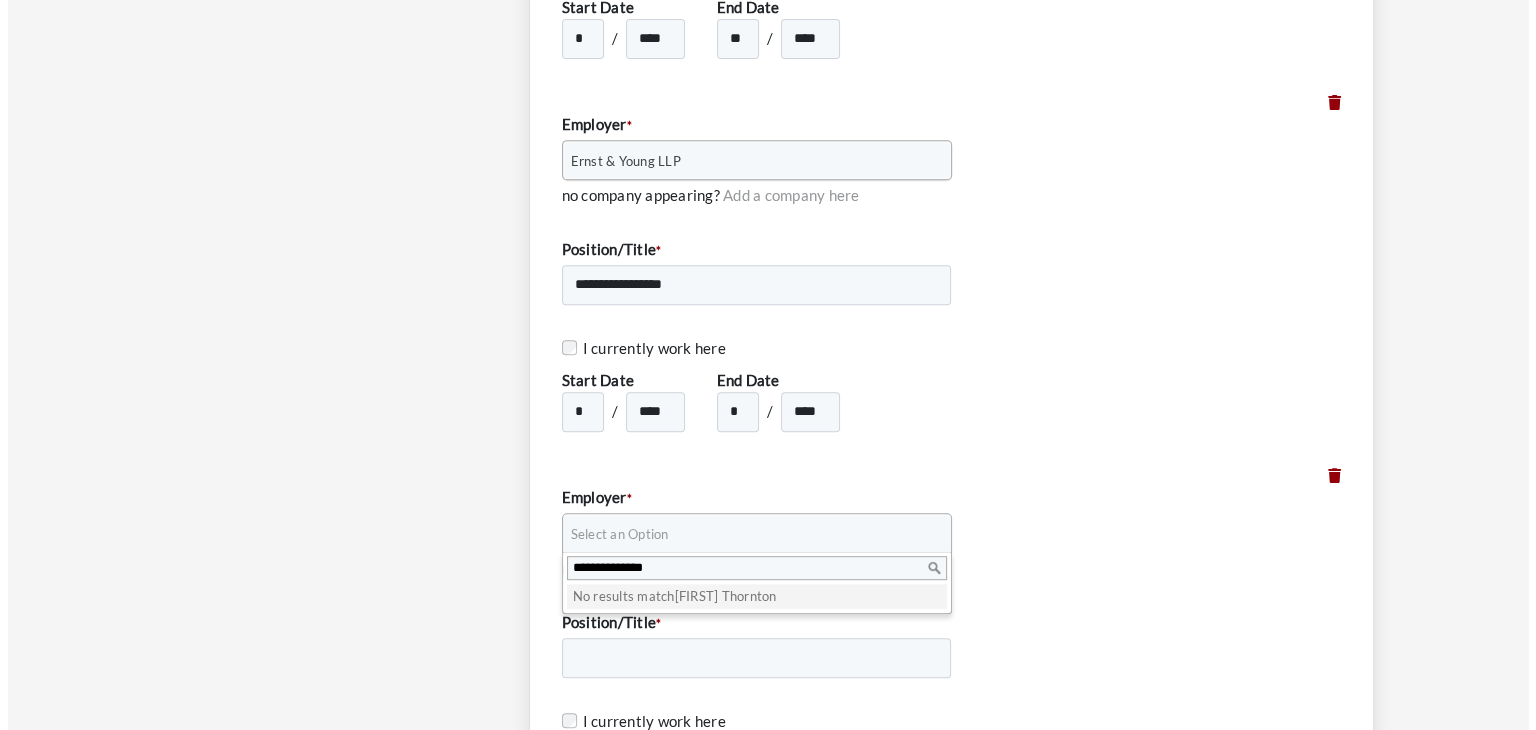 scroll, scrollTop: 1204, scrollLeft: 0, axis: vertical 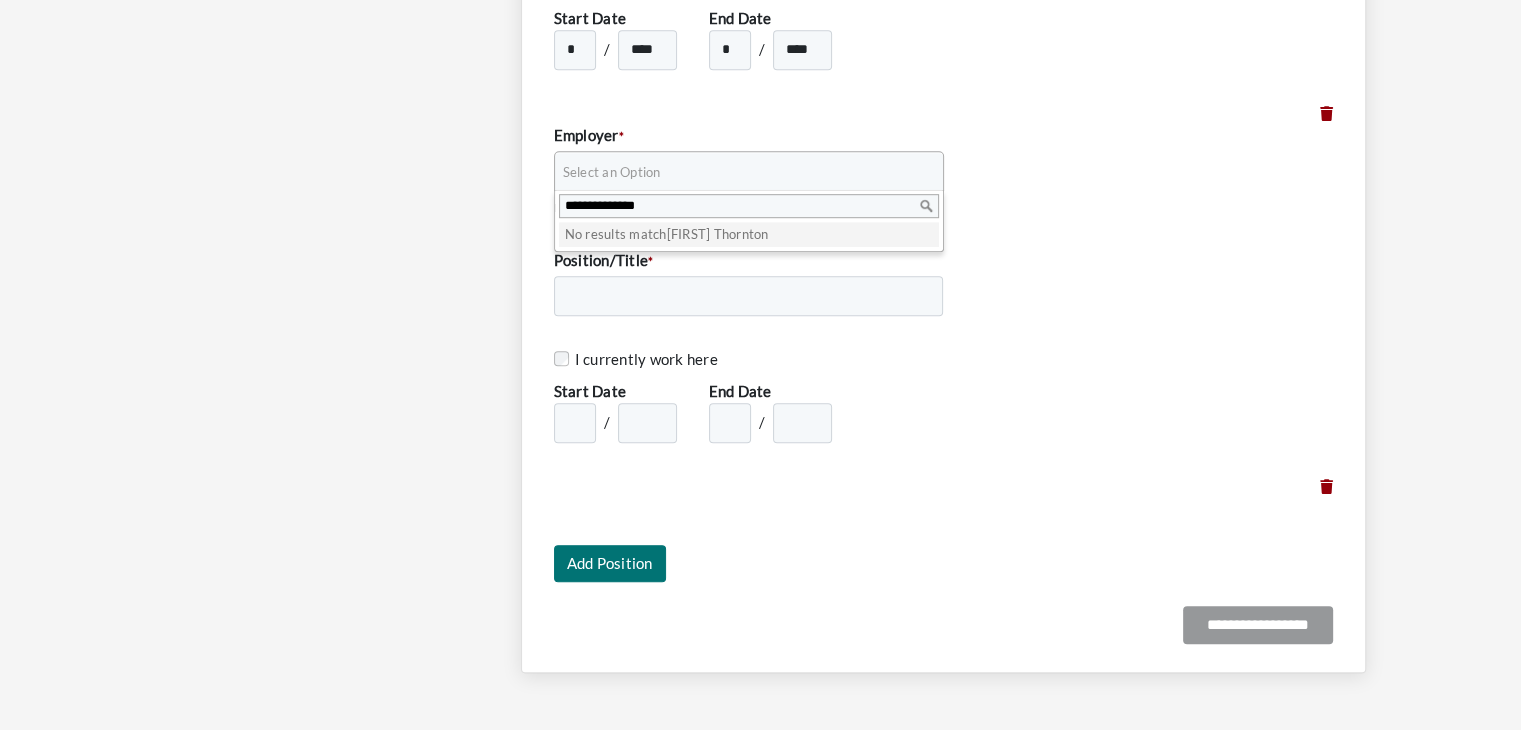 type on "**********" 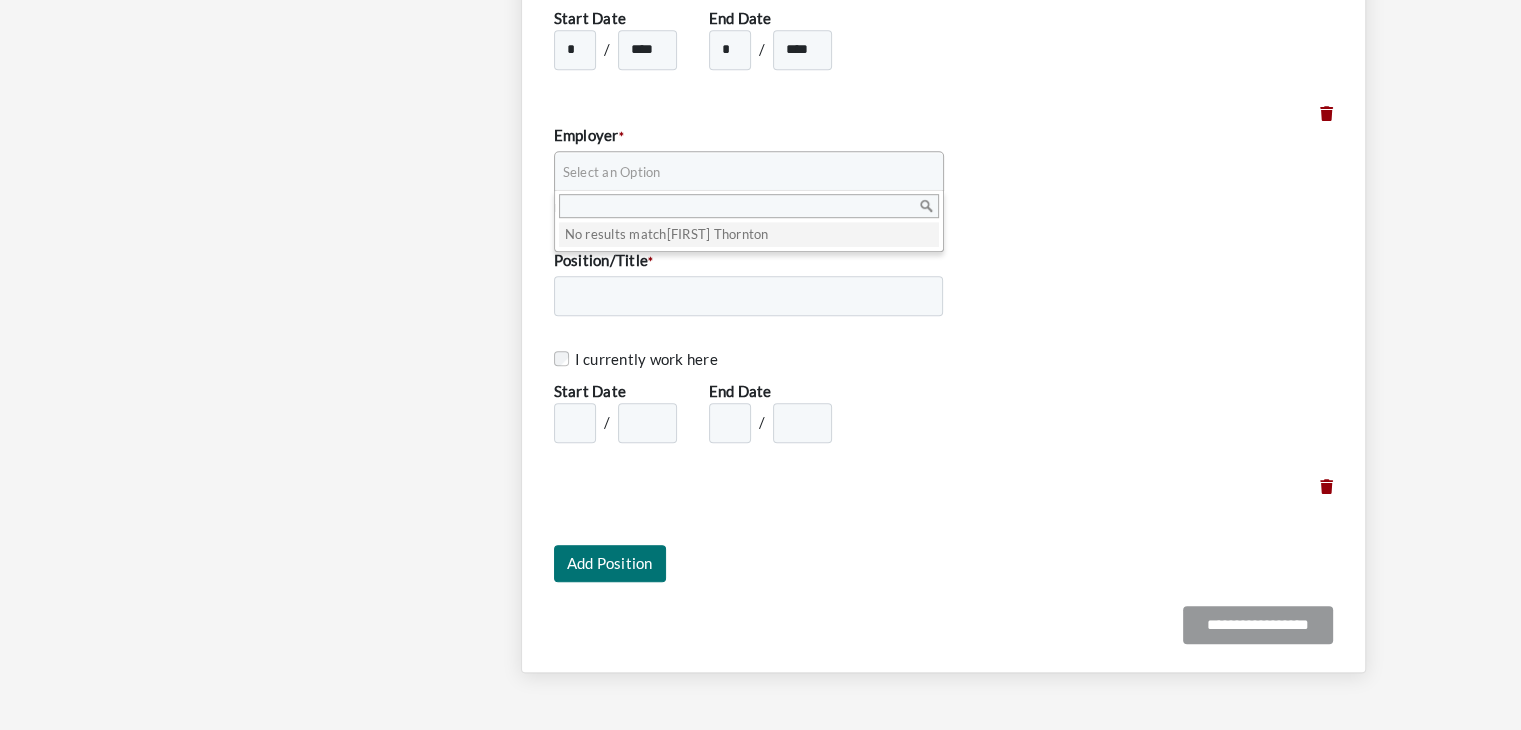 click on "**********" at bounding box center [943, 310] 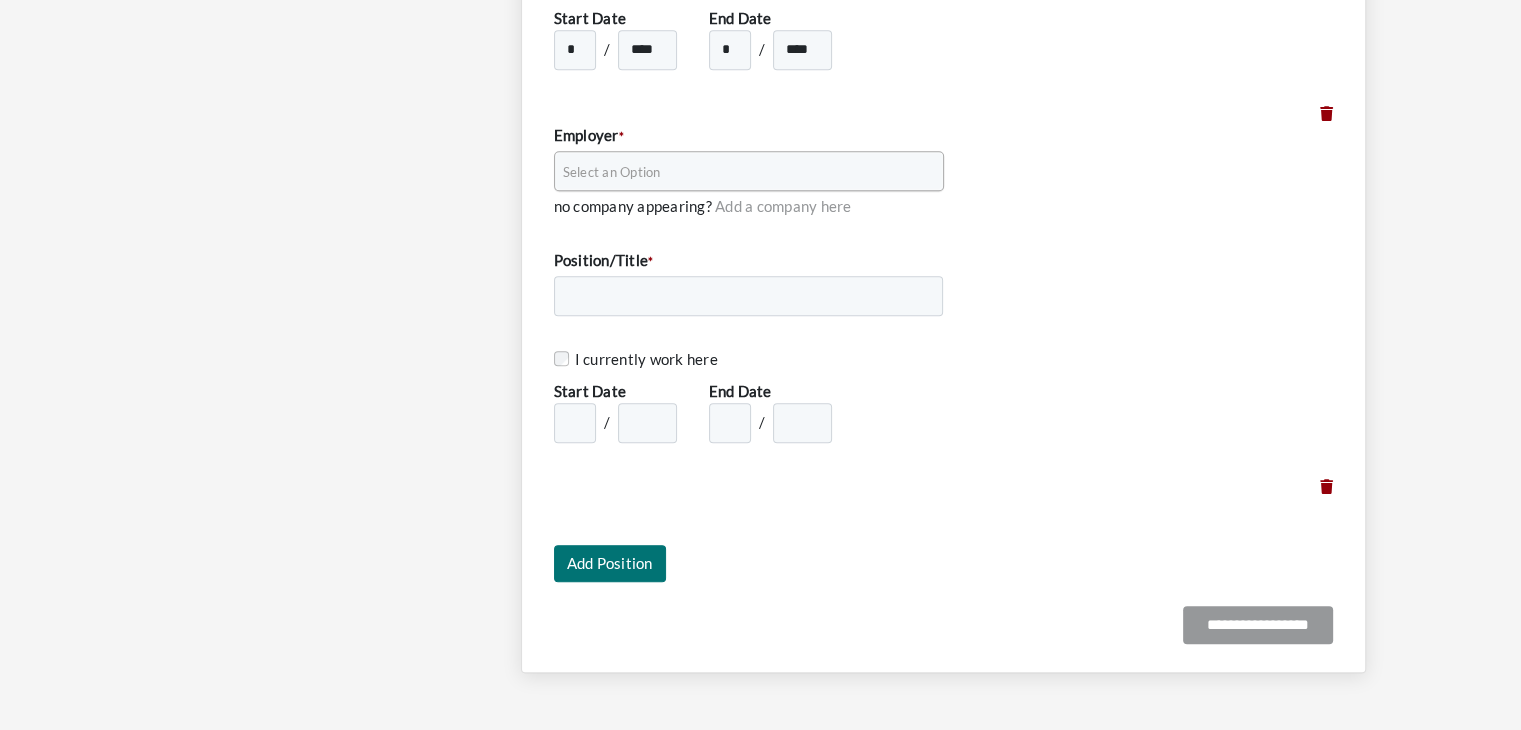 click on "Add a company here" at bounding box center [783, 206] 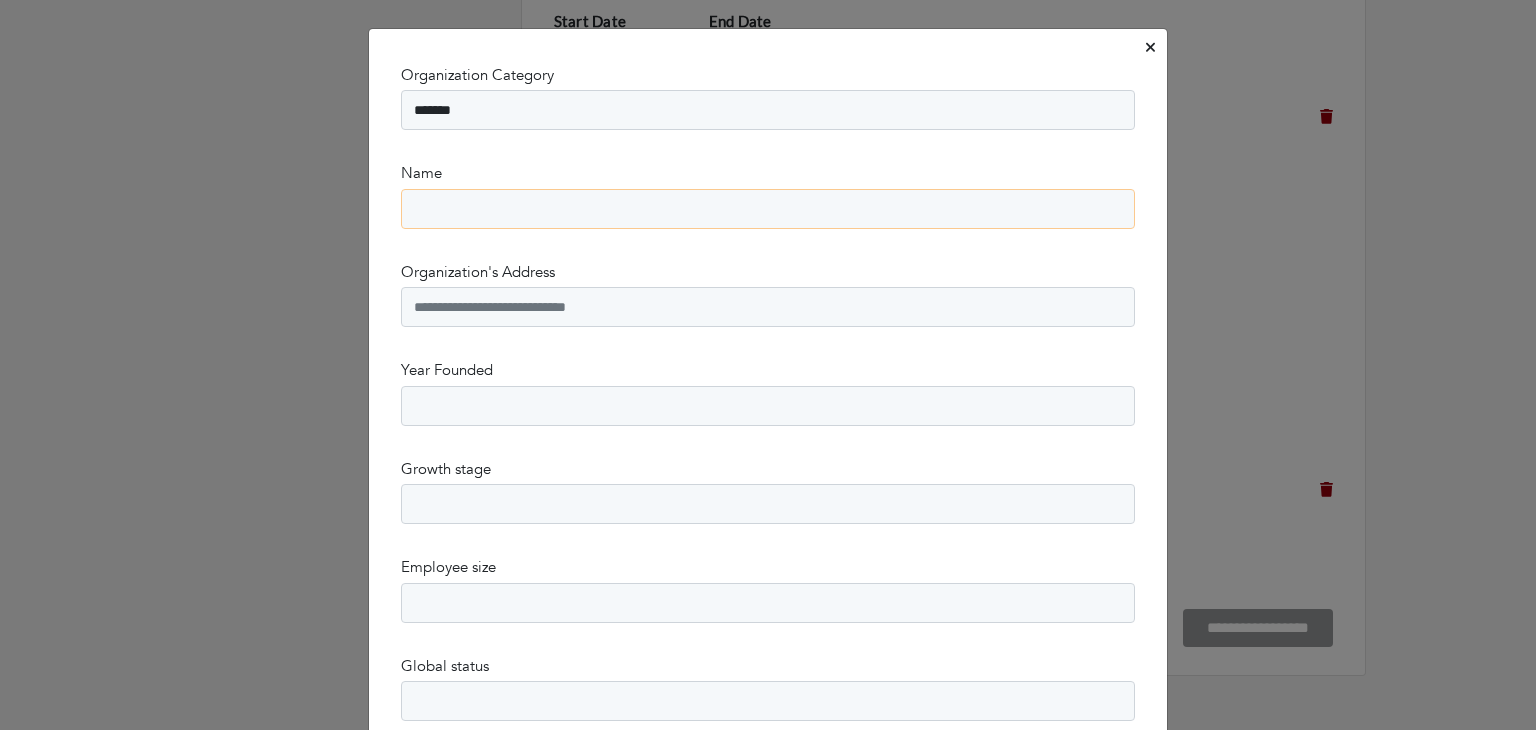 click on "Name" at bounding box center [768, 209] 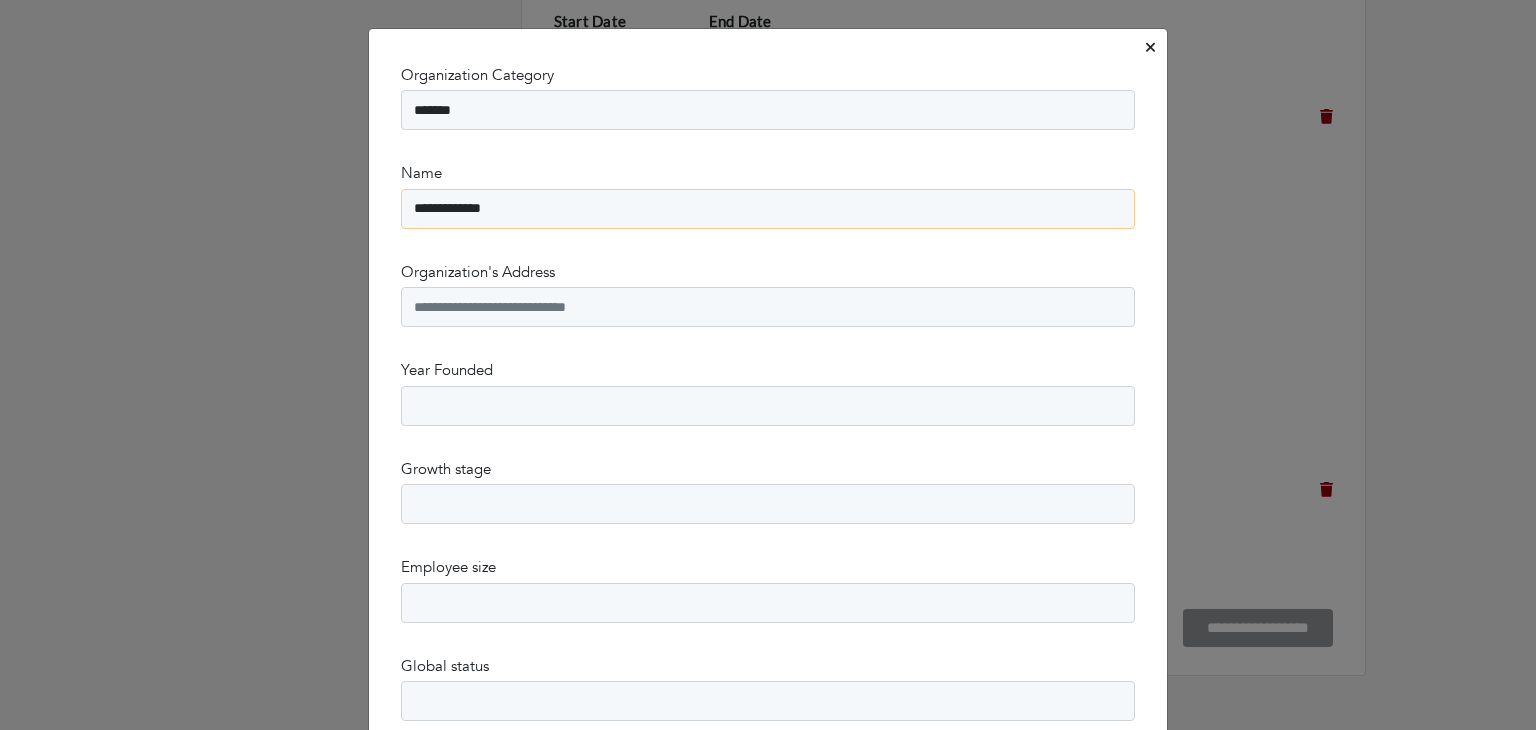 type on "**********" 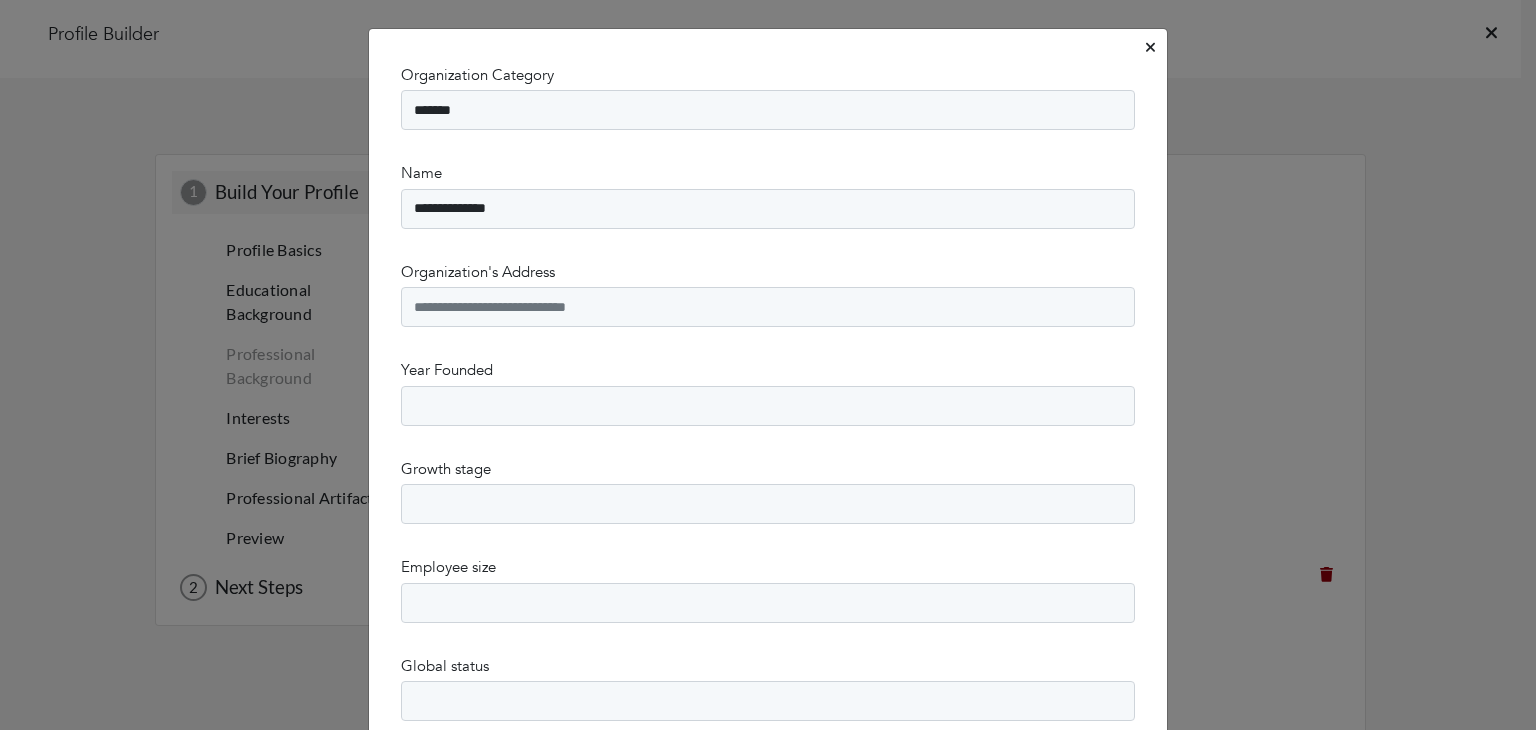 select on "*" 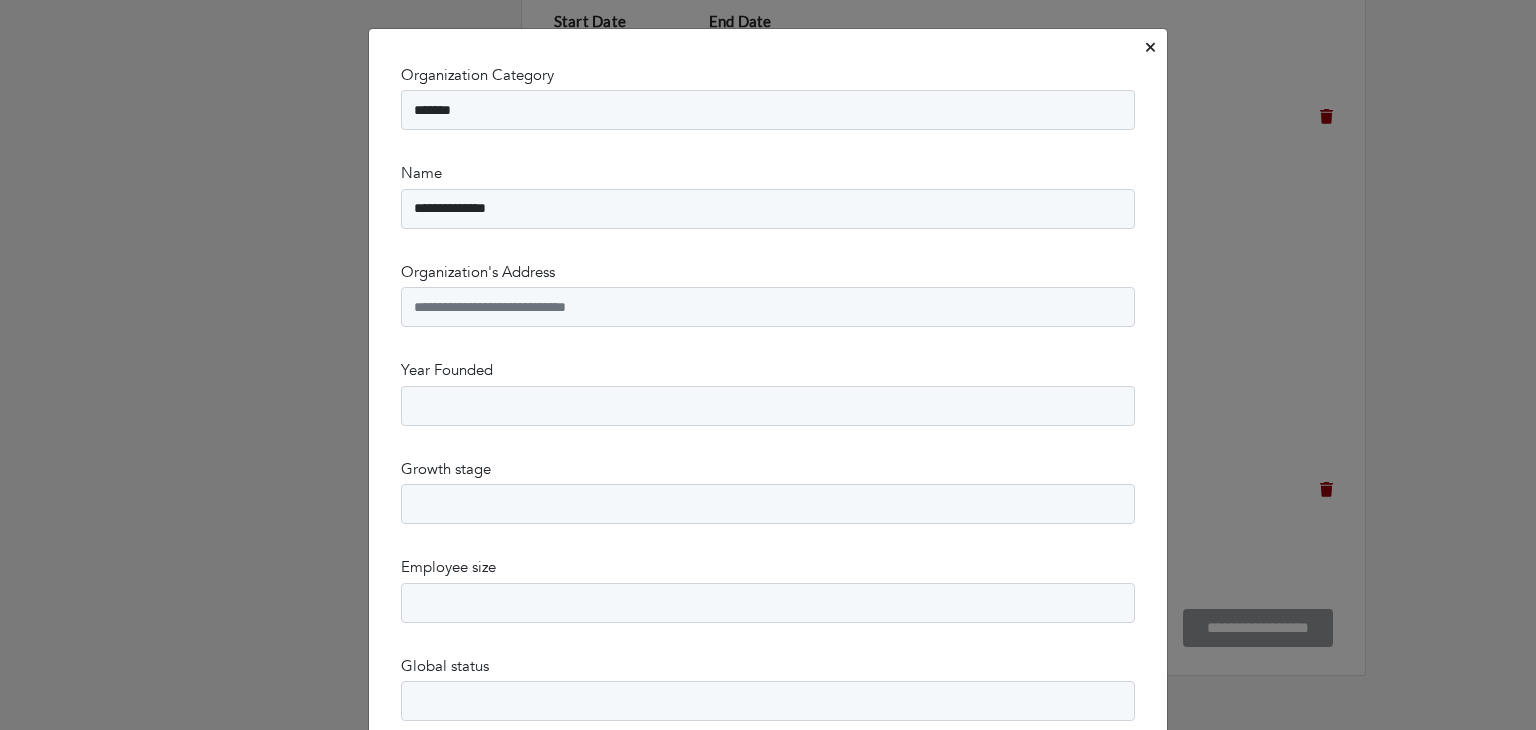 type on "**********" 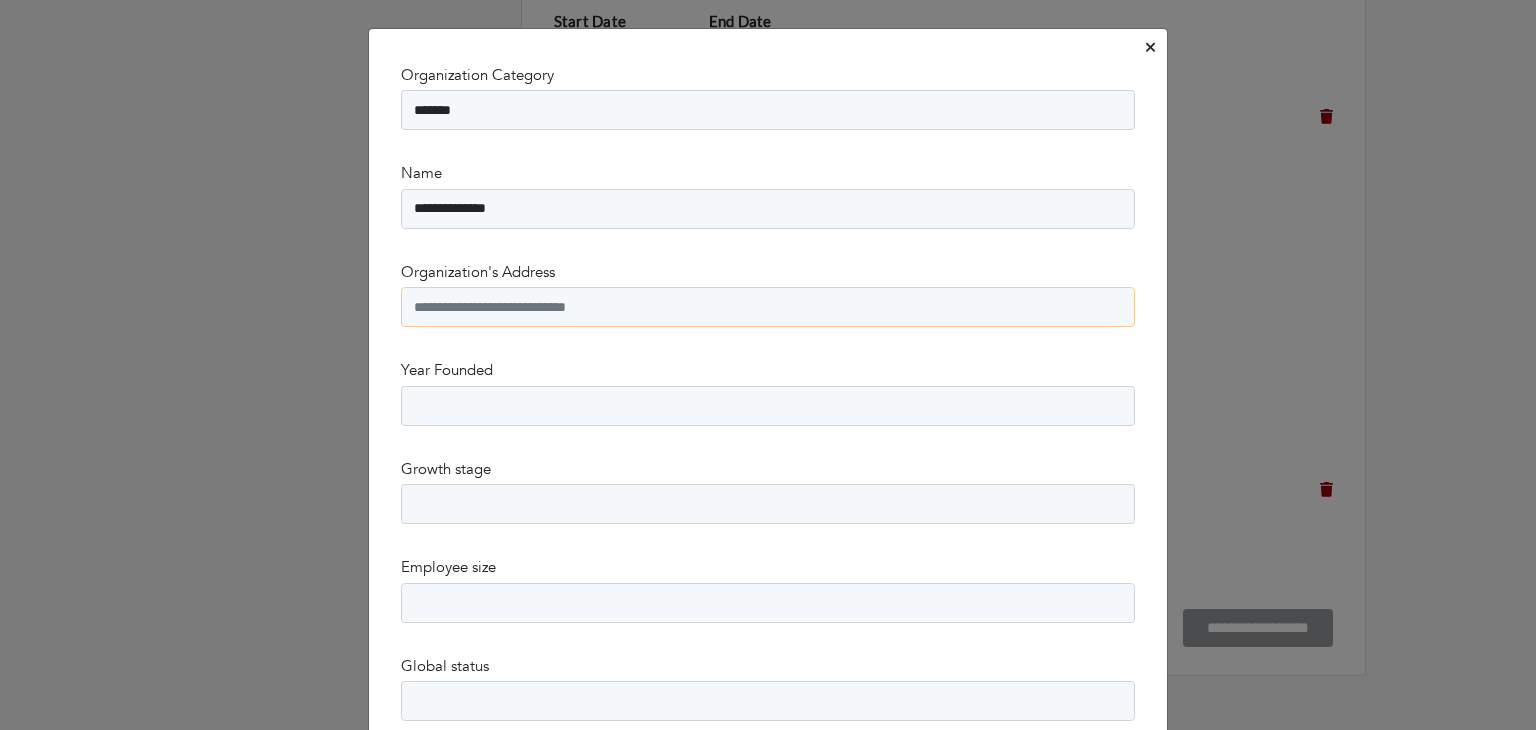 click on "Organization's Address" at bounding box center (768, 307) 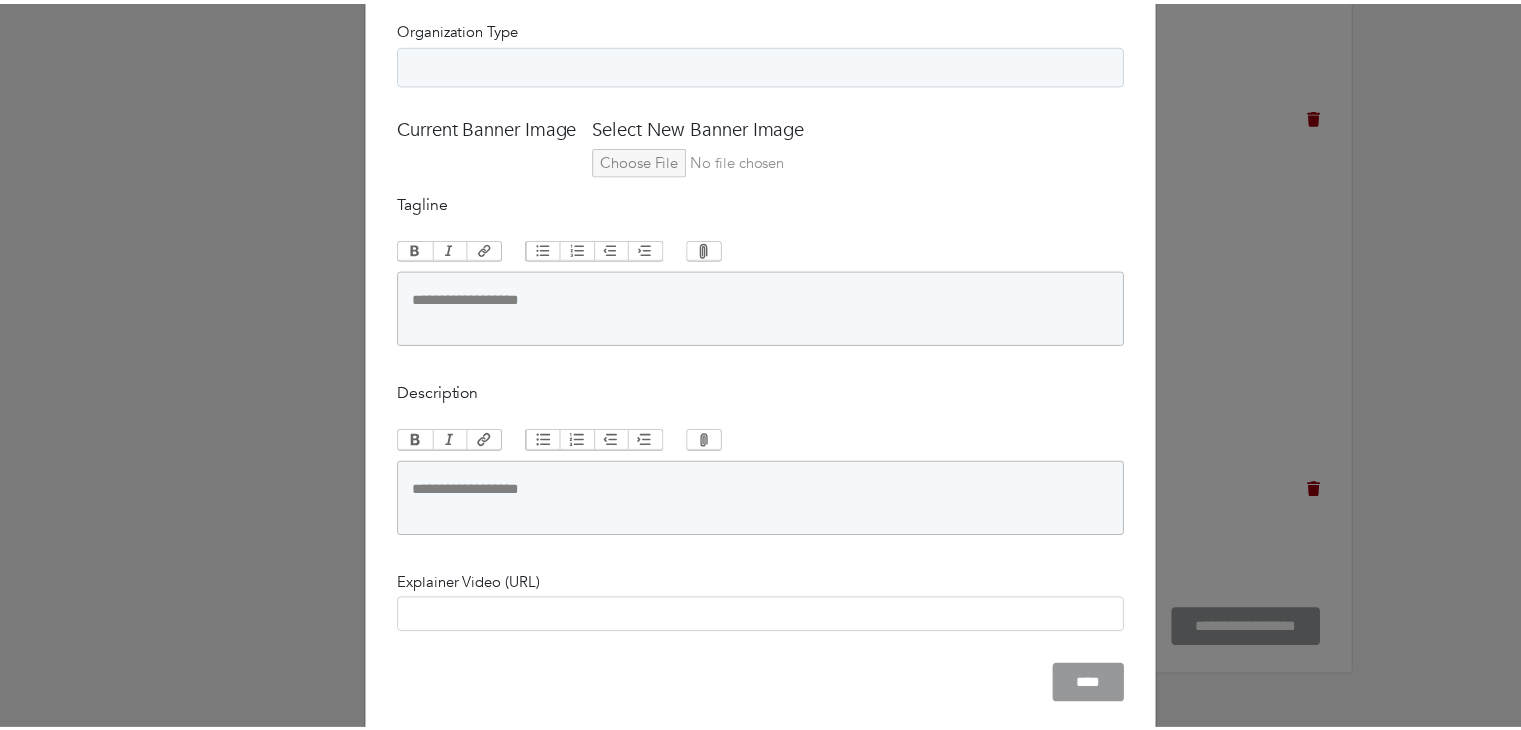 scroll, scrollTop: 2052, scrollLeft: 0, axis: vertical 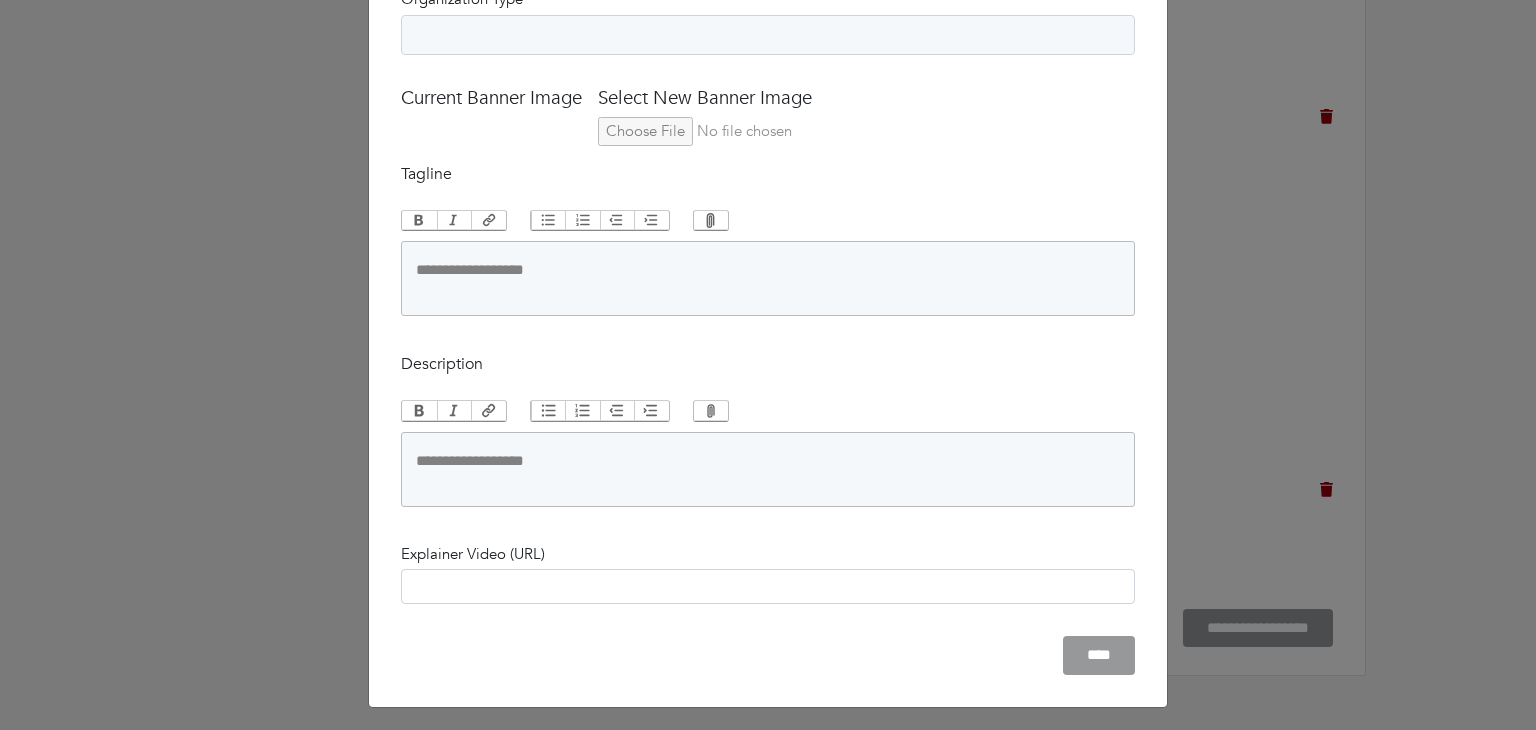 type on "****" 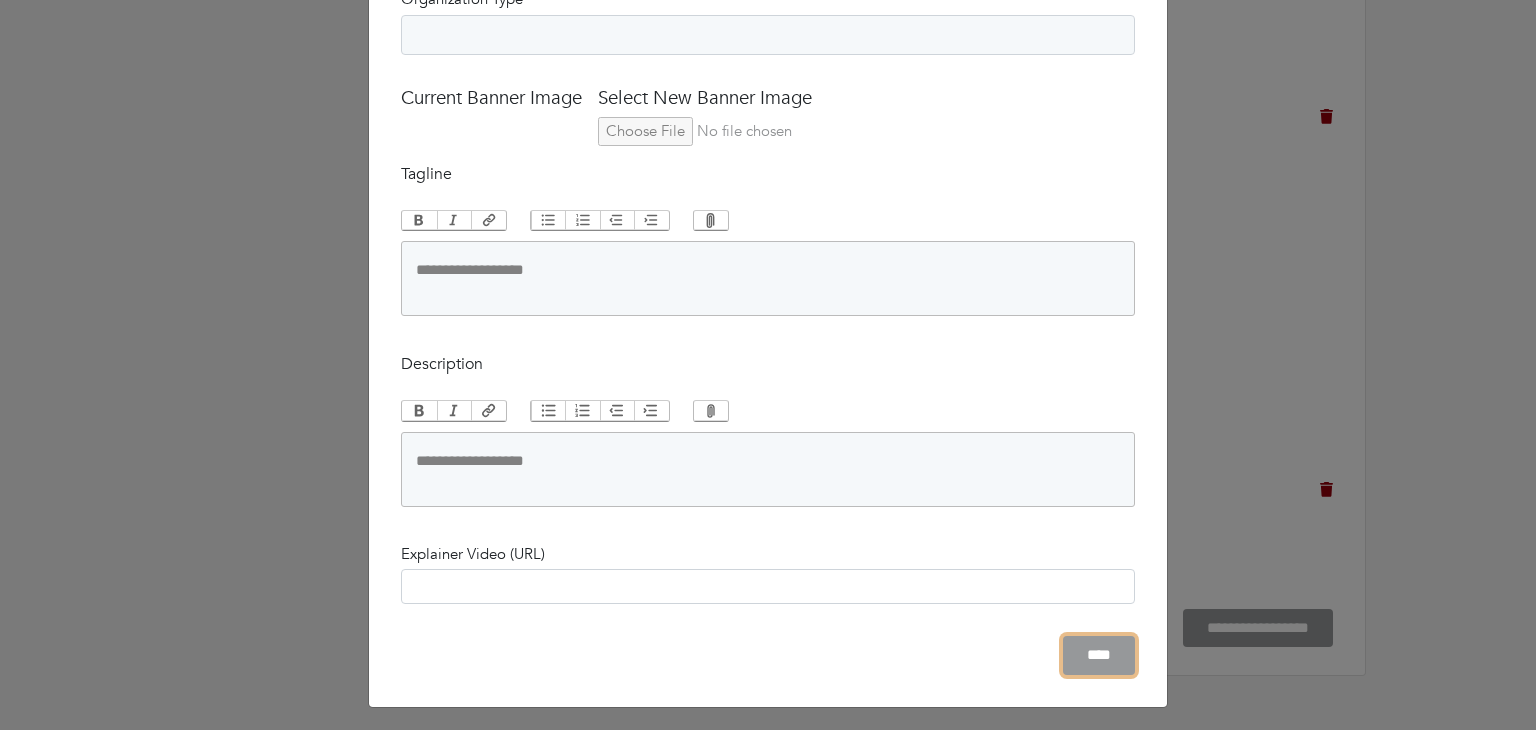click on "****" at bounding box center [1099, 655] 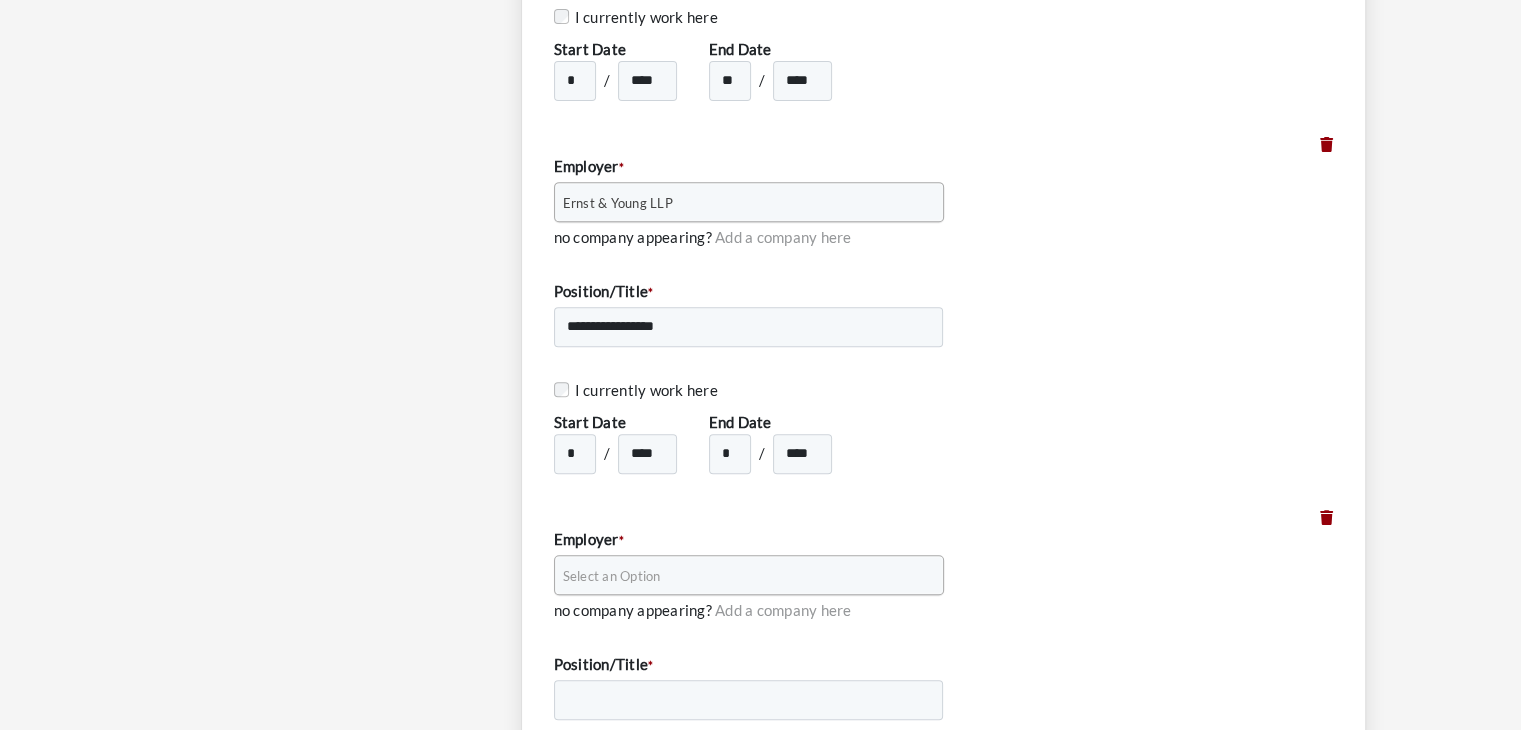 scroll, scrollTop: 798, scrollLeft: 0, axis: vertical 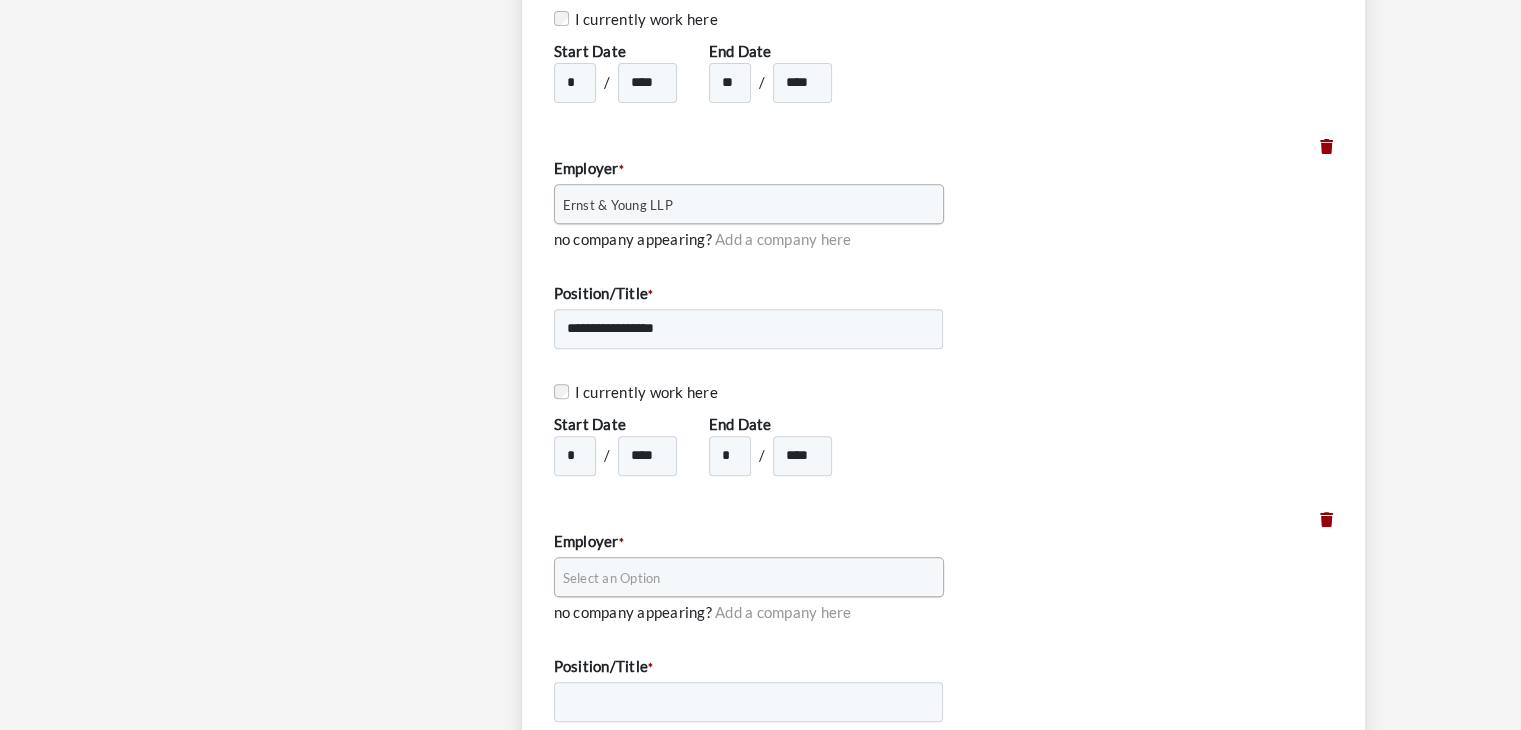 click 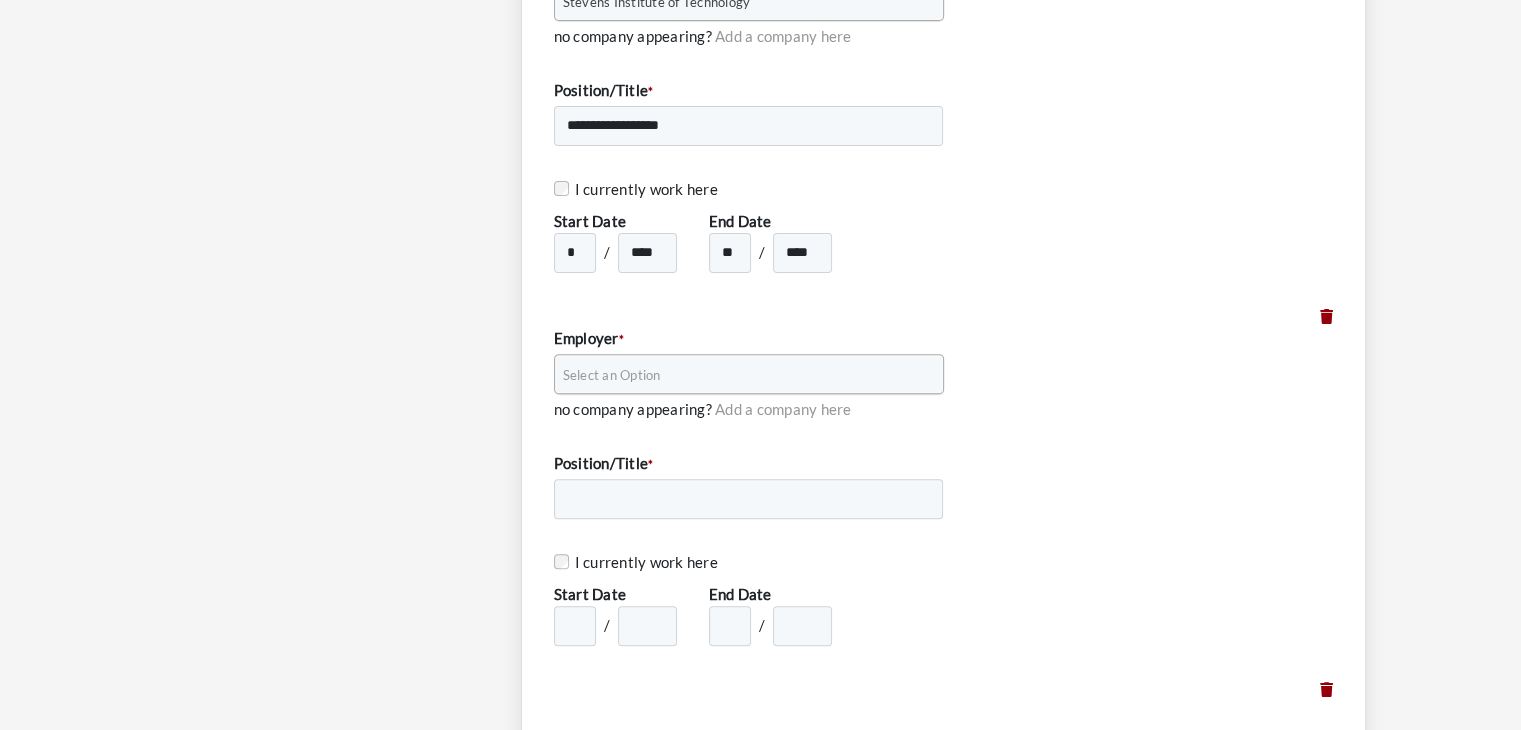 scroll, scrollTop: 630, scrollLeft: 0, axis: vertical 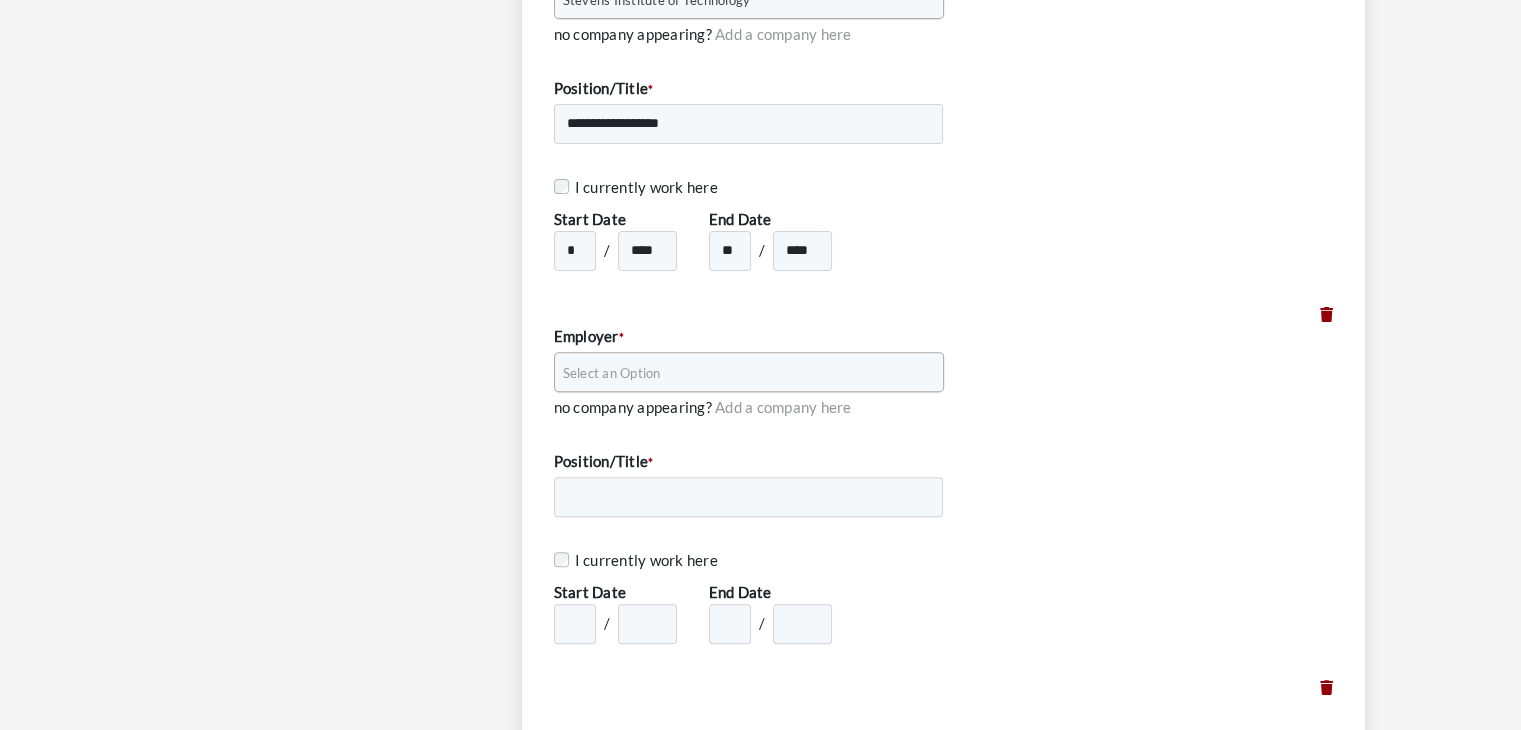 click on "Select an Option" at bounding box center (740, 373) 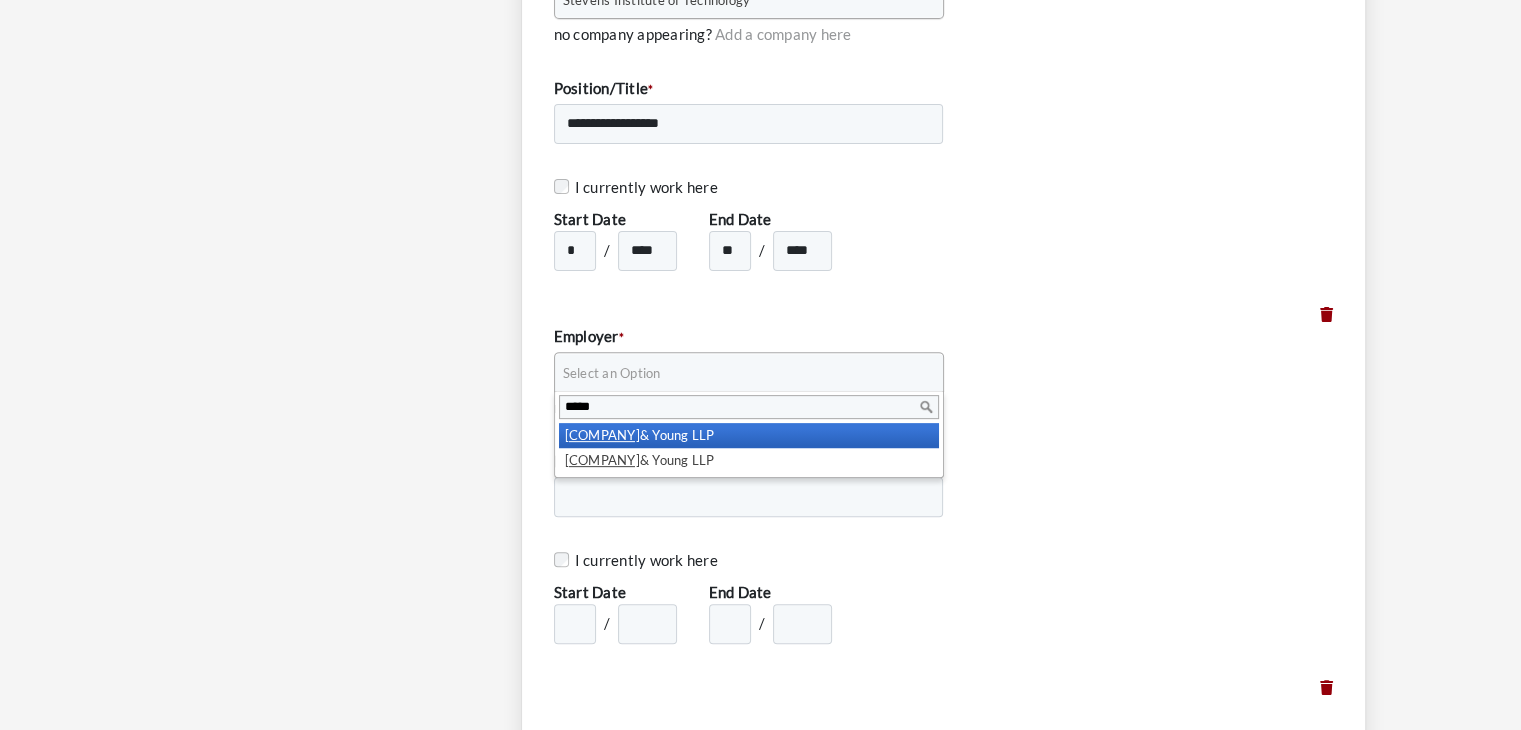 type on "*****" 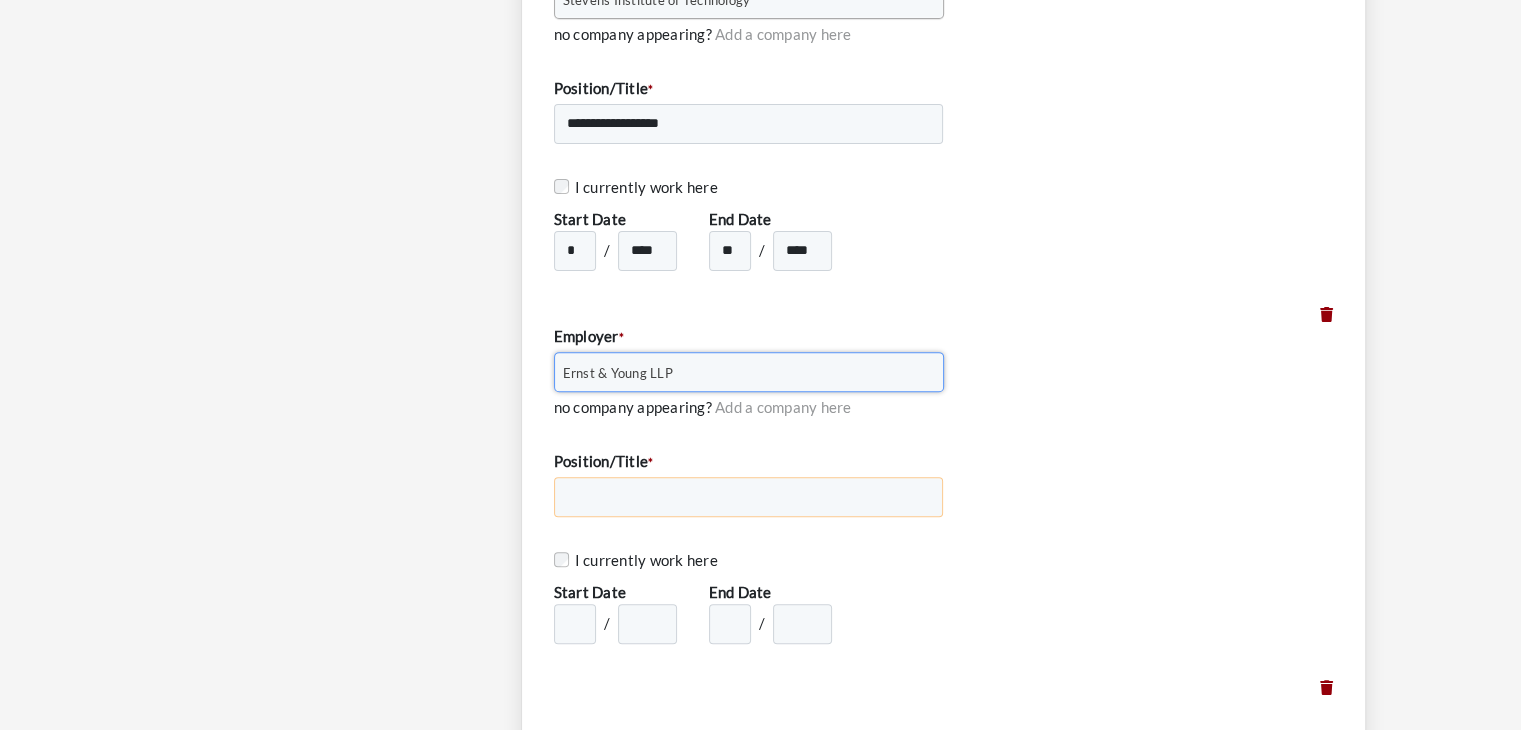 click on "Position/Title  *" at bounding box center [749, 497] 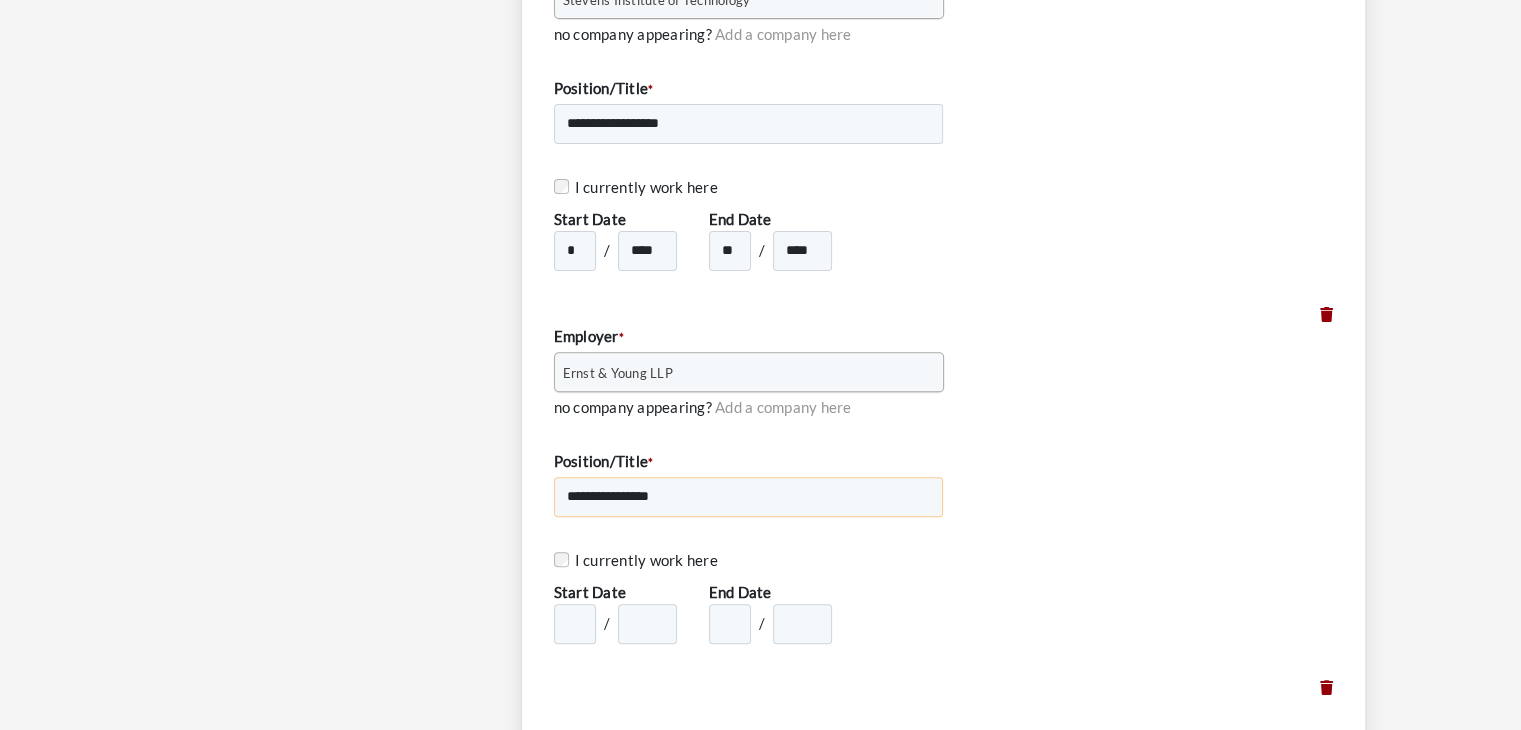 type on "**********" 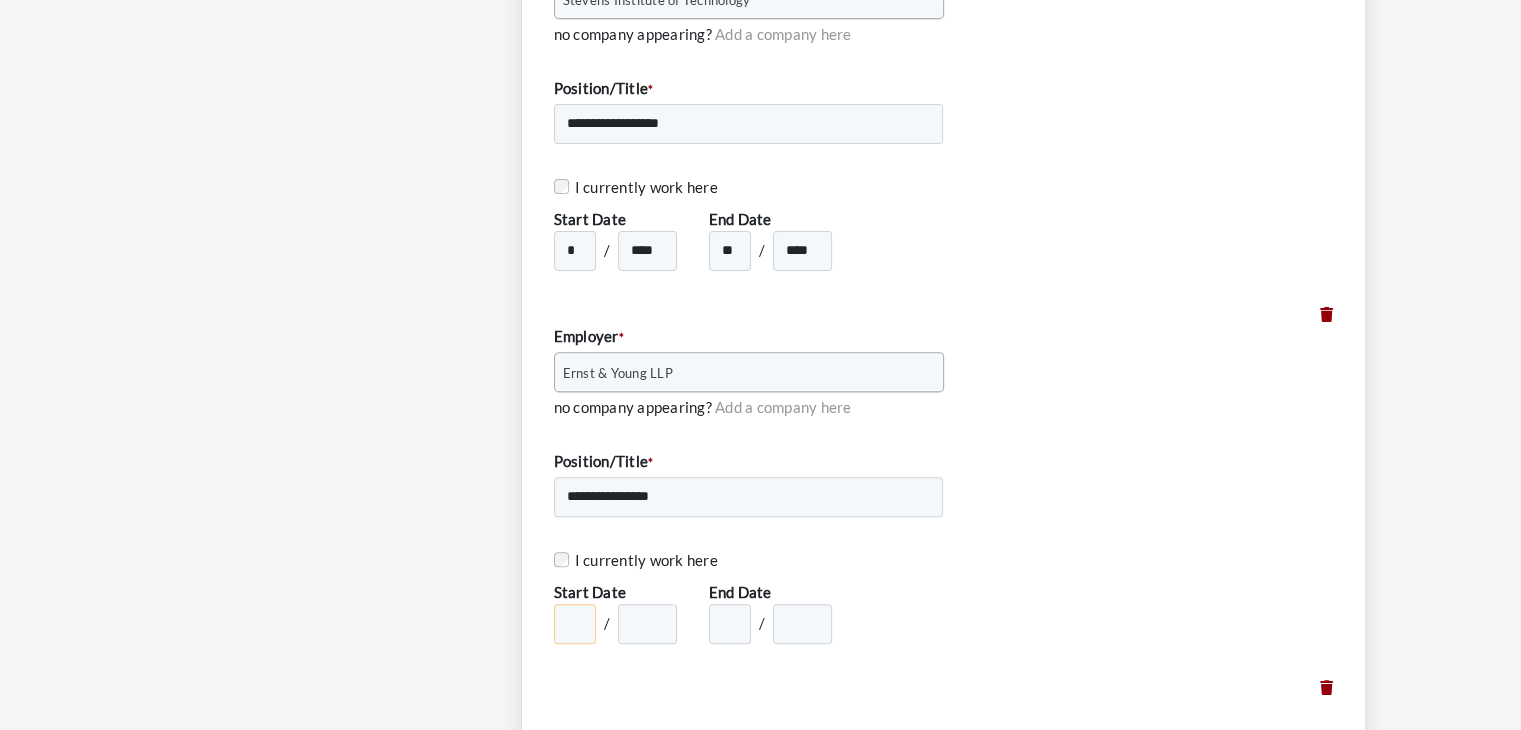 click on "*
*
*
*
*
*
*
*
*
**
**
**" at bounding box center (575, 624) 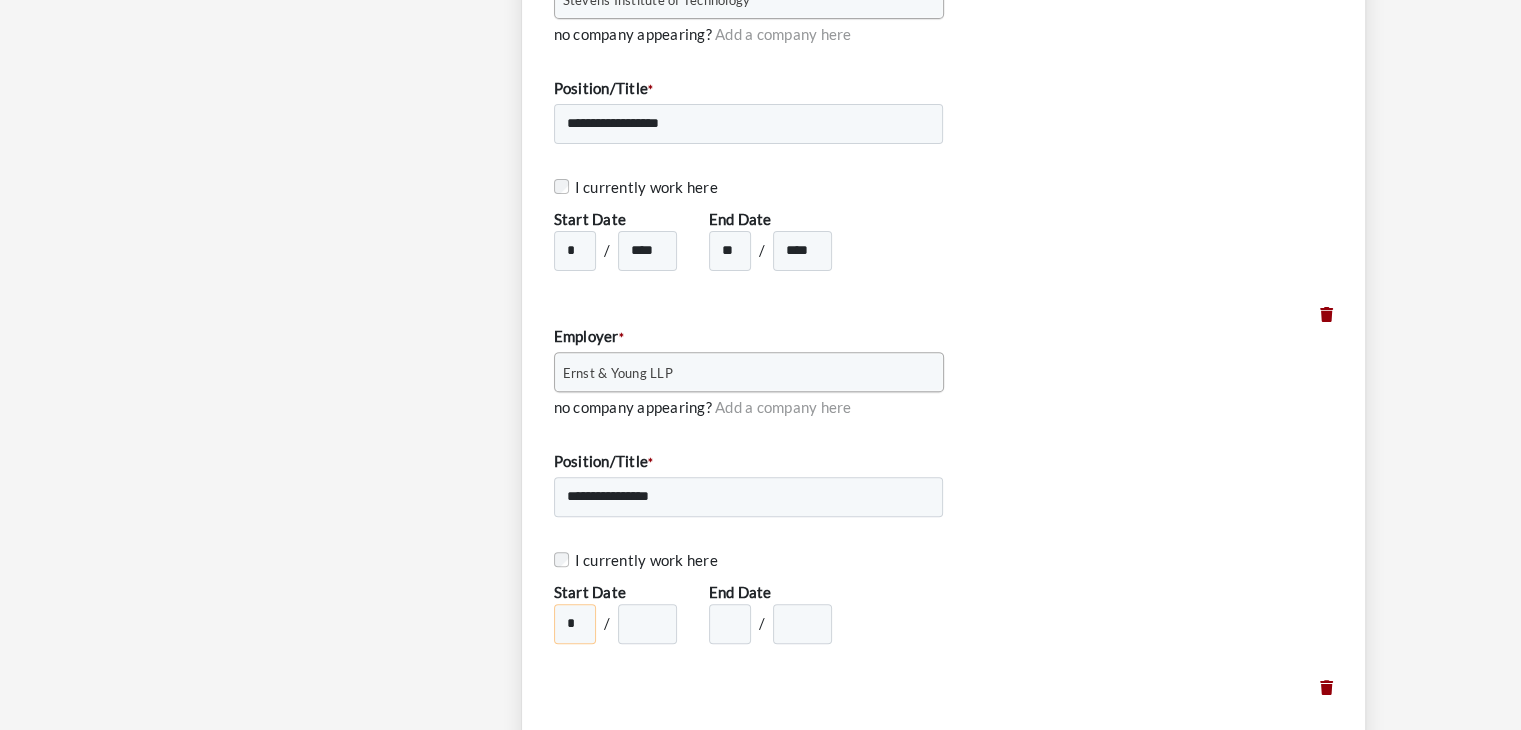 click on "*
*
*
*
*
*
*
*
*
**
**
**" at bounding box center (575, 624) 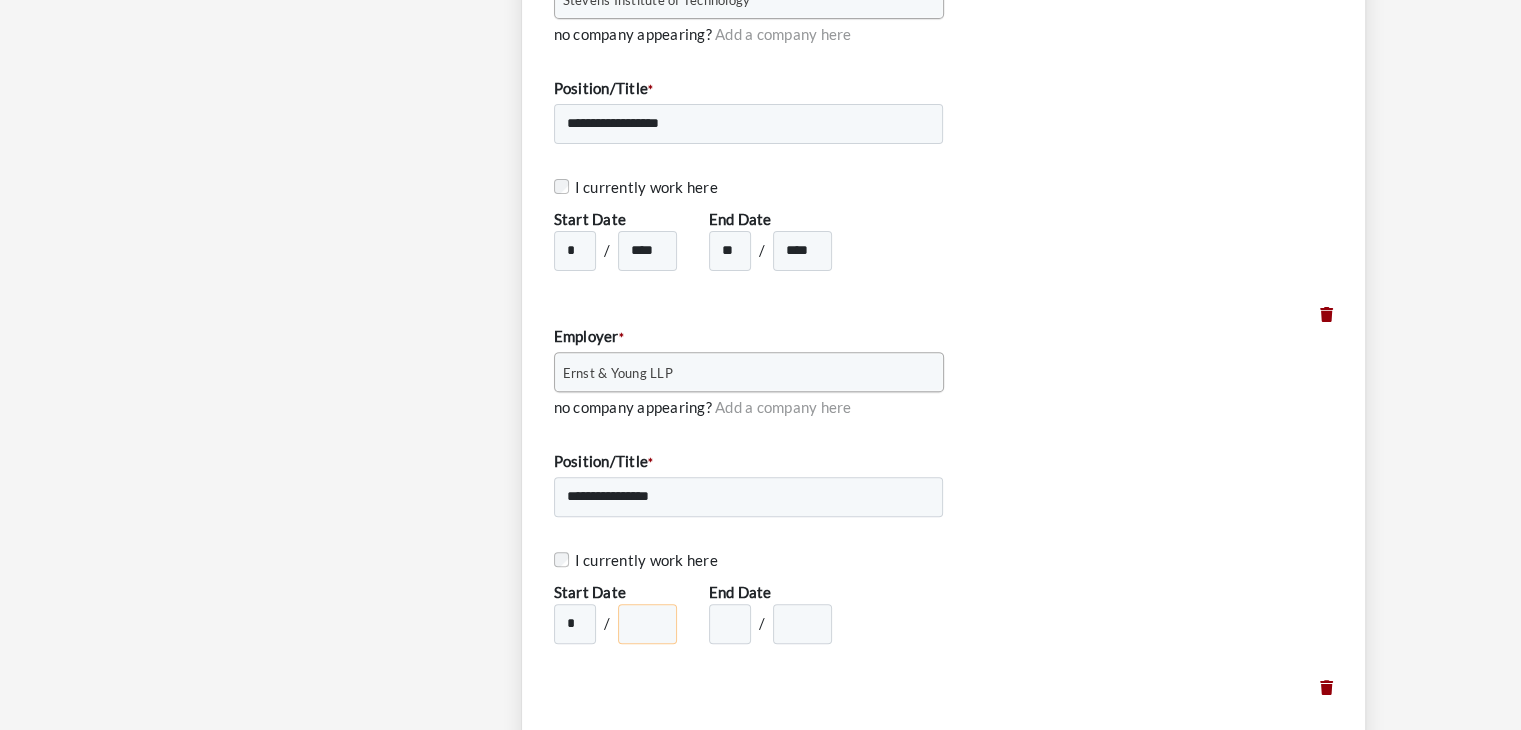 click on "****
****
****
****
****
****
****
****
****
****
****
****
****
****
****
****
****
****
****
****
****
****
****
****
****
****
****
****
****
****
****
****
****
****
****
****
****
****
****
****
****
****
****
****
****
****
****
****
****
****
****
****
****
****
****
****
****
****
****
****
****
****
****
****
****
****
****
****
****
****
****
****
****
****
****
****
****
****
****
****
****" at bounding box center (647, 624) 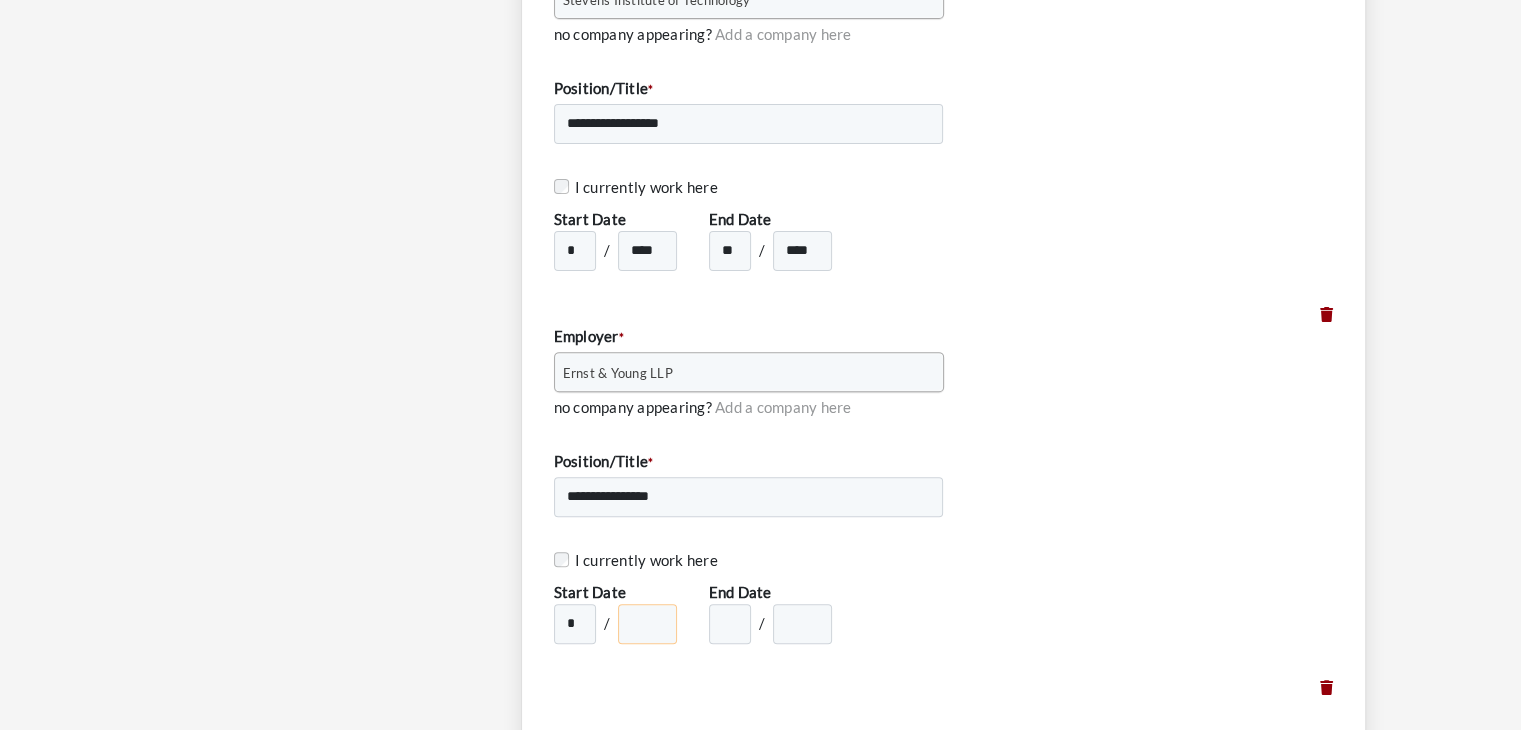 select on "****" 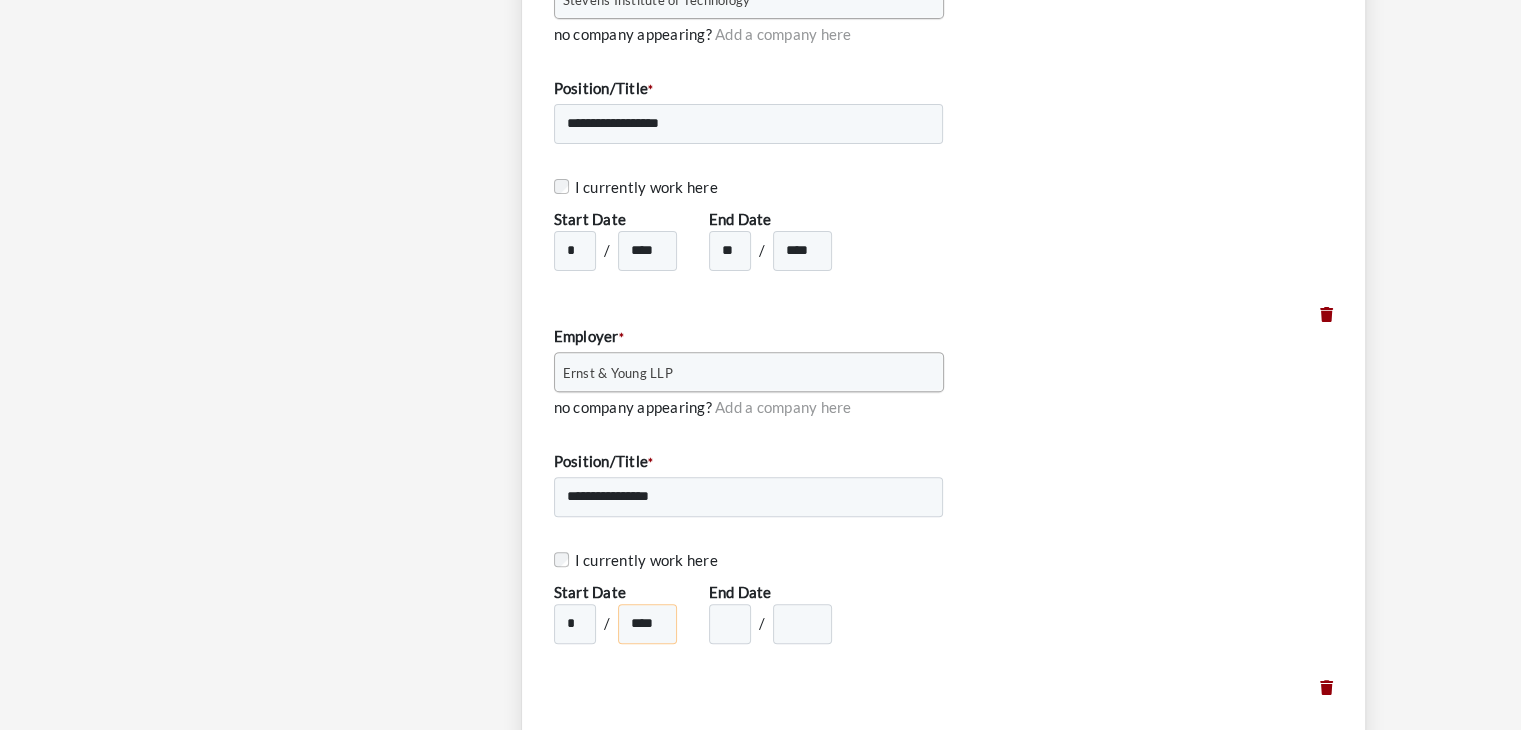click on "****
****
****
****
****
****
****
****
****
****
****
****
****
****
****
****
****
****
****
****
****
****
****
****
****
****
****
****
****
****
****
****
****
****
****
****
****
****
****
****
****
****
****
****
****
****
****
****
****
****
****
****
****
****
****
****
****
****
****
****
****
****
****
****
****
****
****
****
****
****
****
****
****
****
****
****
****
****
****
****
****" at bounding box center (647, 624) 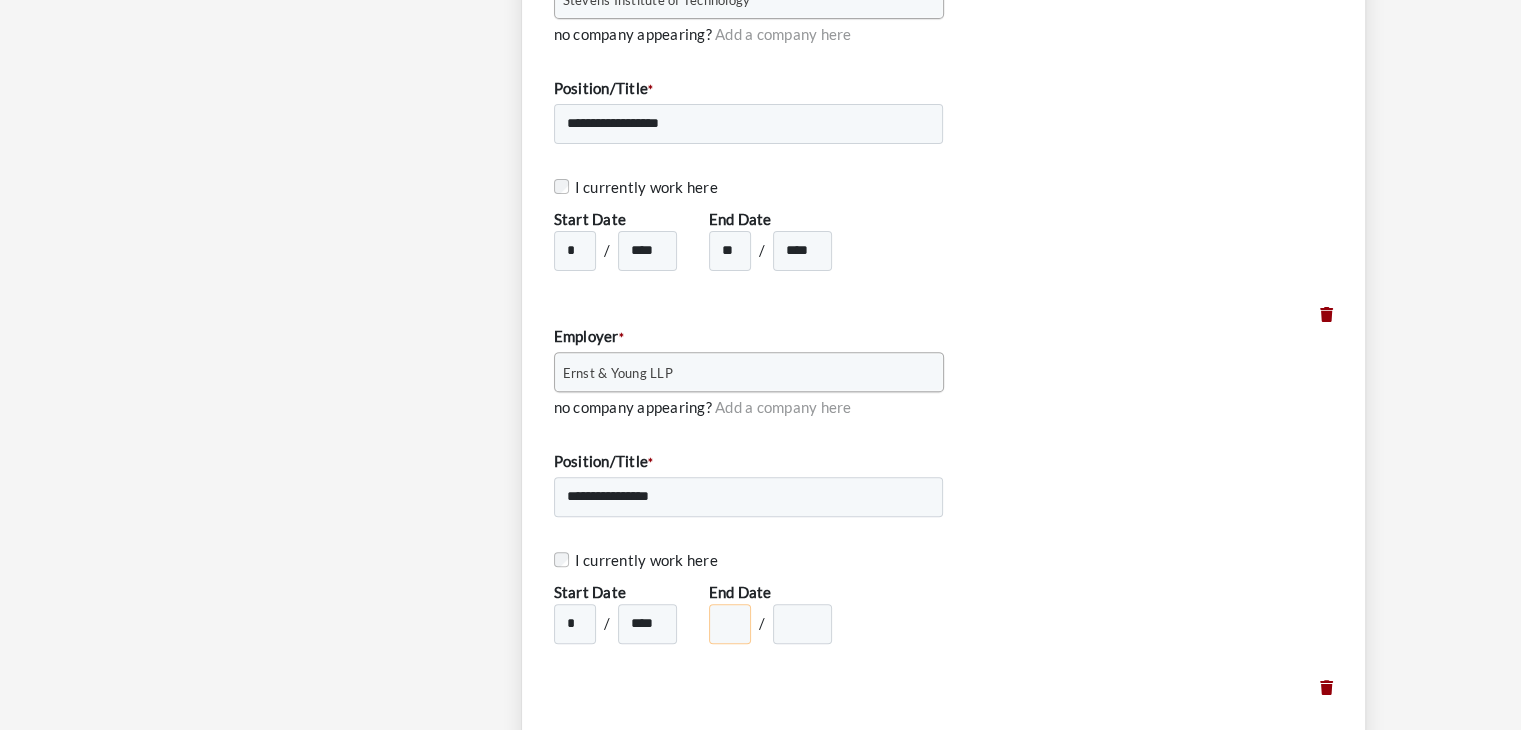 click on "*
*
*
*
*
*
*
*
*
**
**
**" at bounding box center (730, 624) 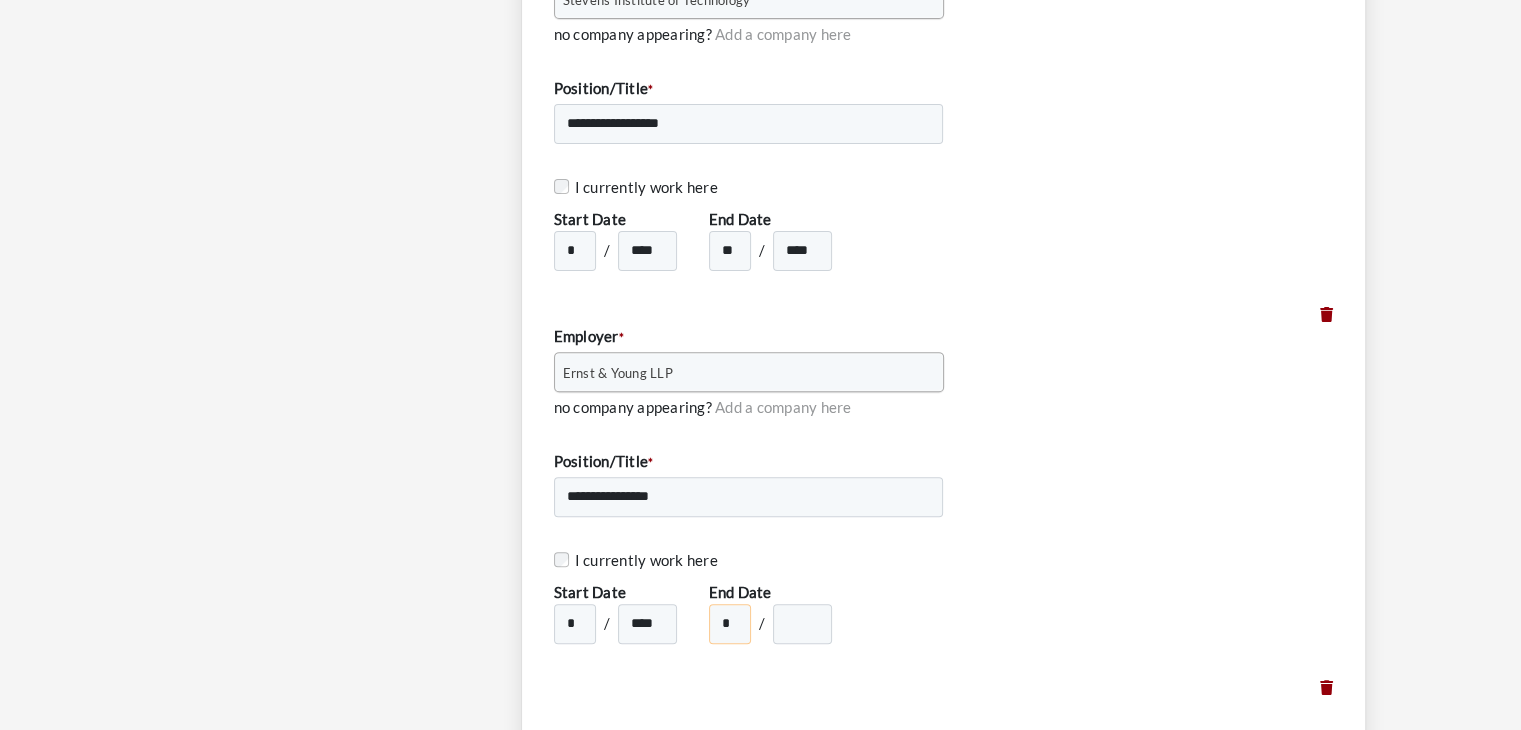 click on "*
*
*
*
*
*
*
*
*
**
**
**" at bounding box center [730, 624] 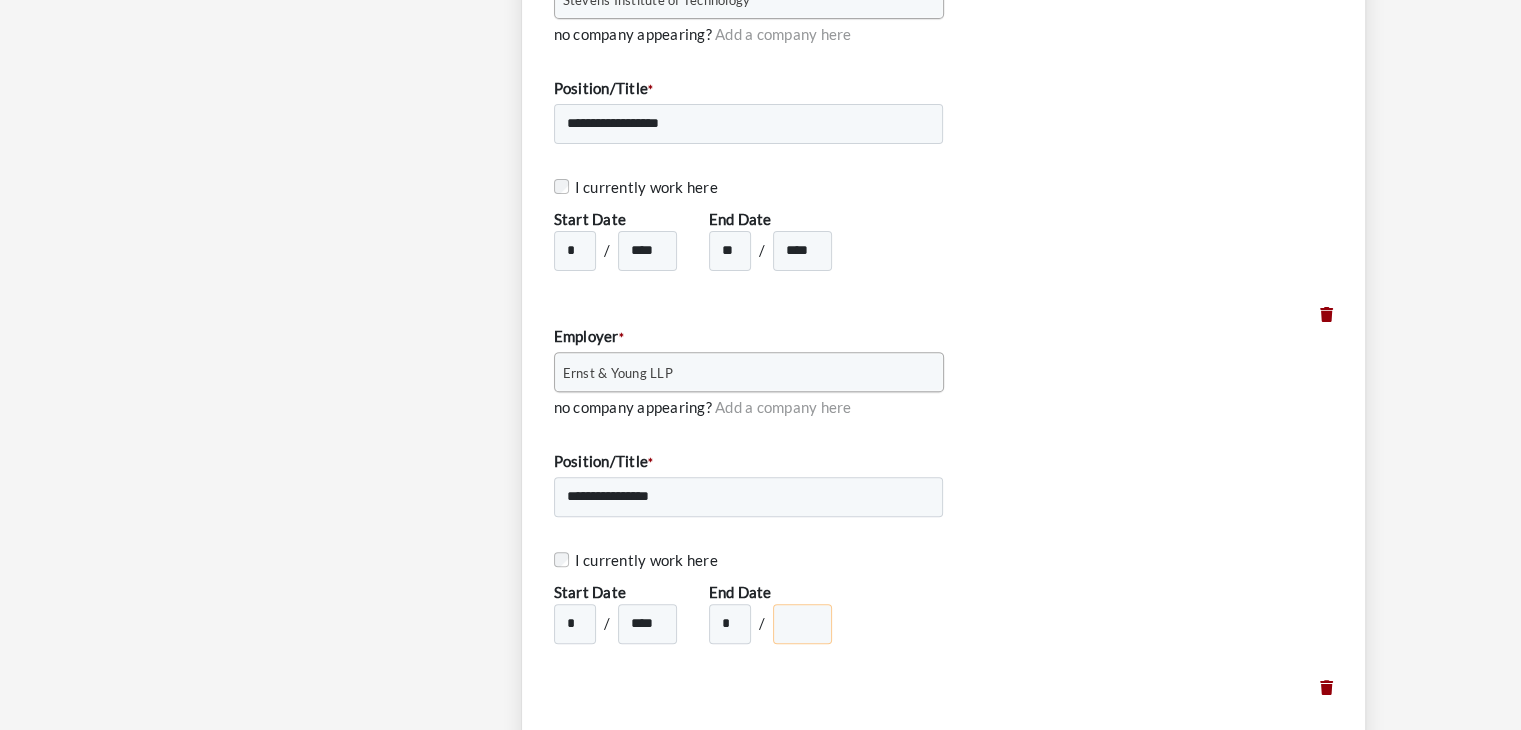 click on "****
****
****
****
****
****
****
****
****
****
****
****
****
****
****
****
****
****
****
****
****
****
****
****
****
****
****
****
****
****
****
****
****
****
****
****
****
****
****
****
****
****
****
****
****
****
****
****
****
****
****
****
****
****
****
****
****
****
****
****
****
****
****
****
****
****
****
****
****
****
****
****
****
****
****
****
****
****
****
****
****" at bounding box center [802, 624] 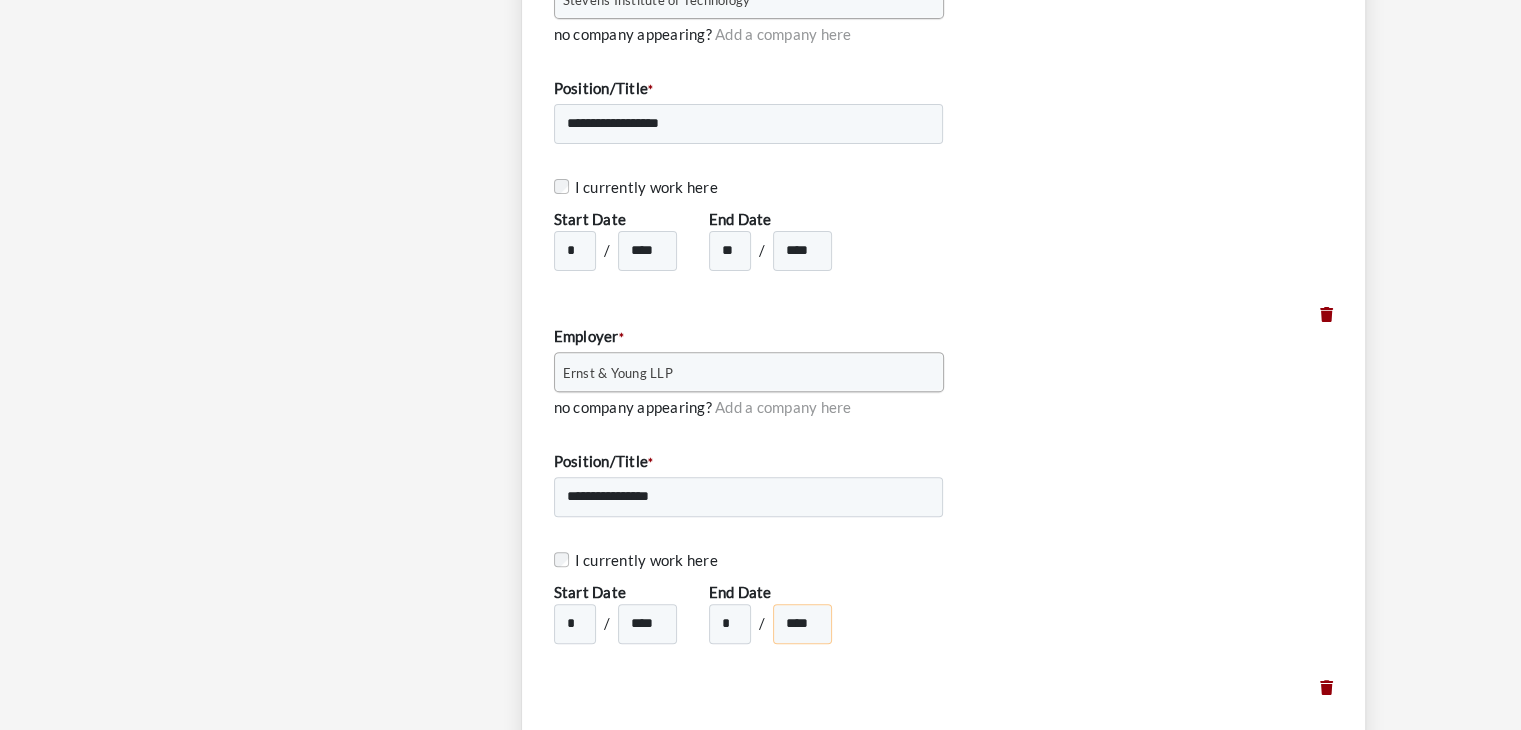 click on "****
****
****
****
****
****
****
****
****
****
****
****
****
****
****
****
****
****
****
****
****
****
****
****
****
****
****
****
****
****
****
****
****
****
****
****
****
****
****
****
****
****
****
****
****
****
****
****
****
****
****
****
****
****
****
****
****
****
****
****
****
****
****
****
****
****
****
****
****
****
****
****
****
****
****
****
****
****
****
****
****" at bounding box center (802, 624) 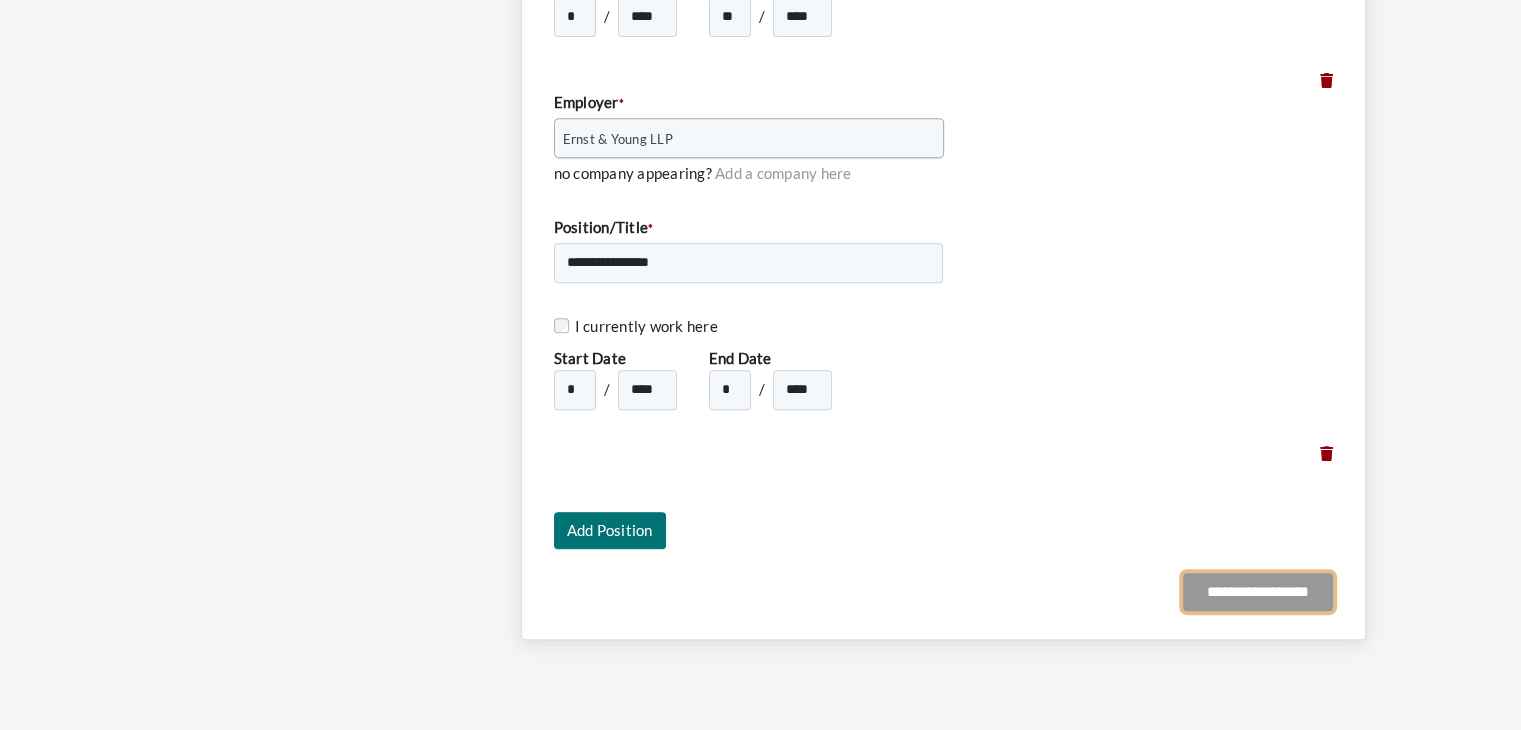 click on "**********" at bounding box center (1258, 592) 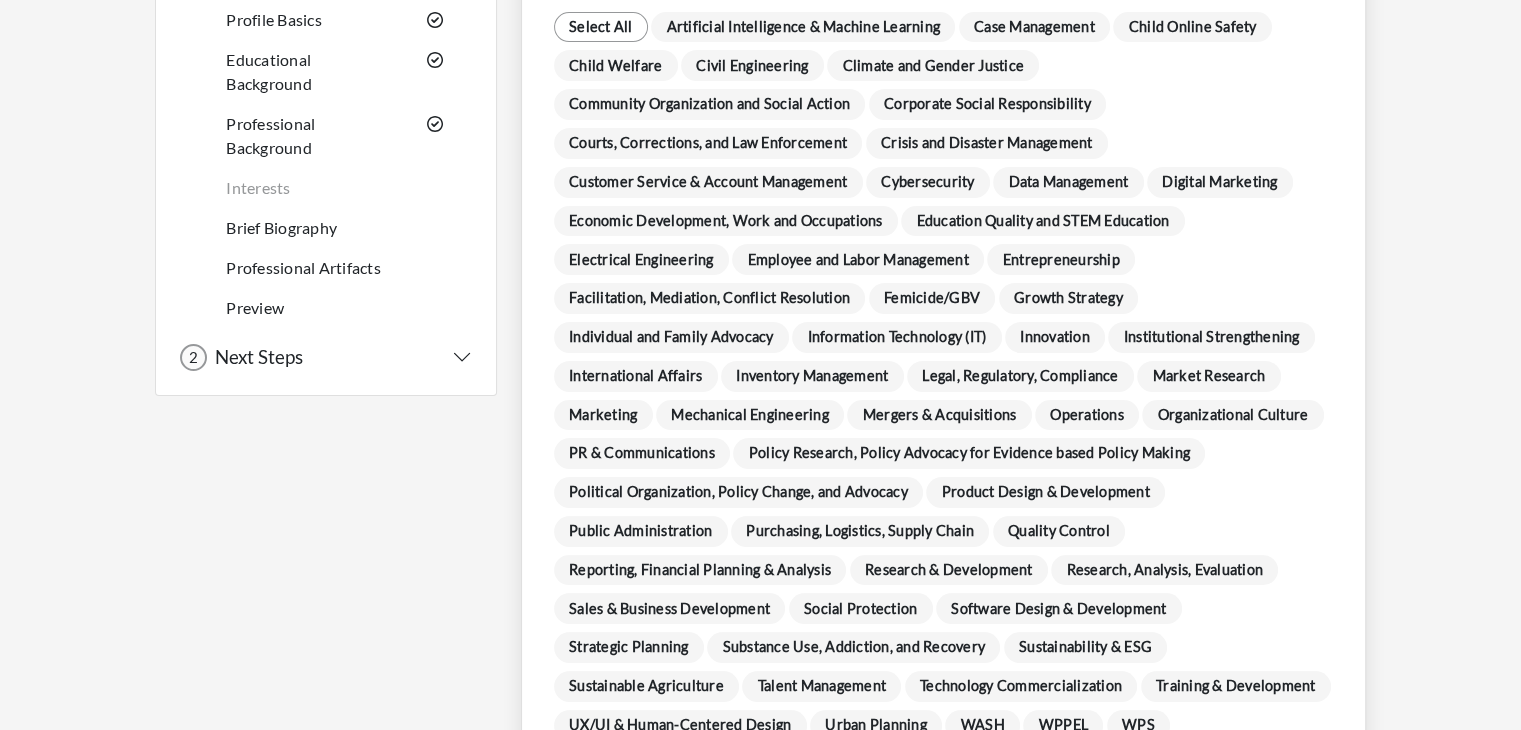 scroll, scrollTop: 232, scrollLeft: 0, axis: vertical 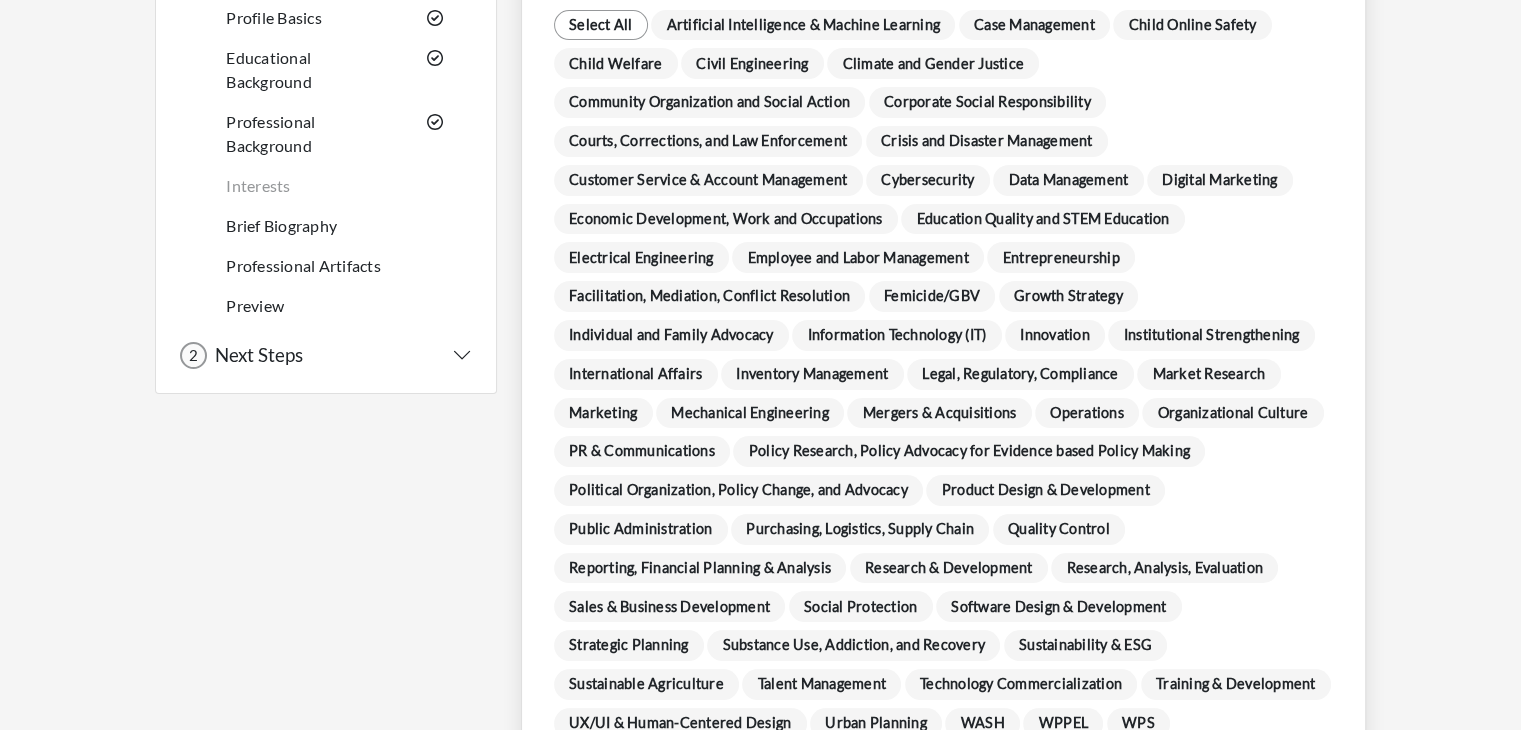 click on "Mergers & Acquisitions" at bounding box center [939, 413] 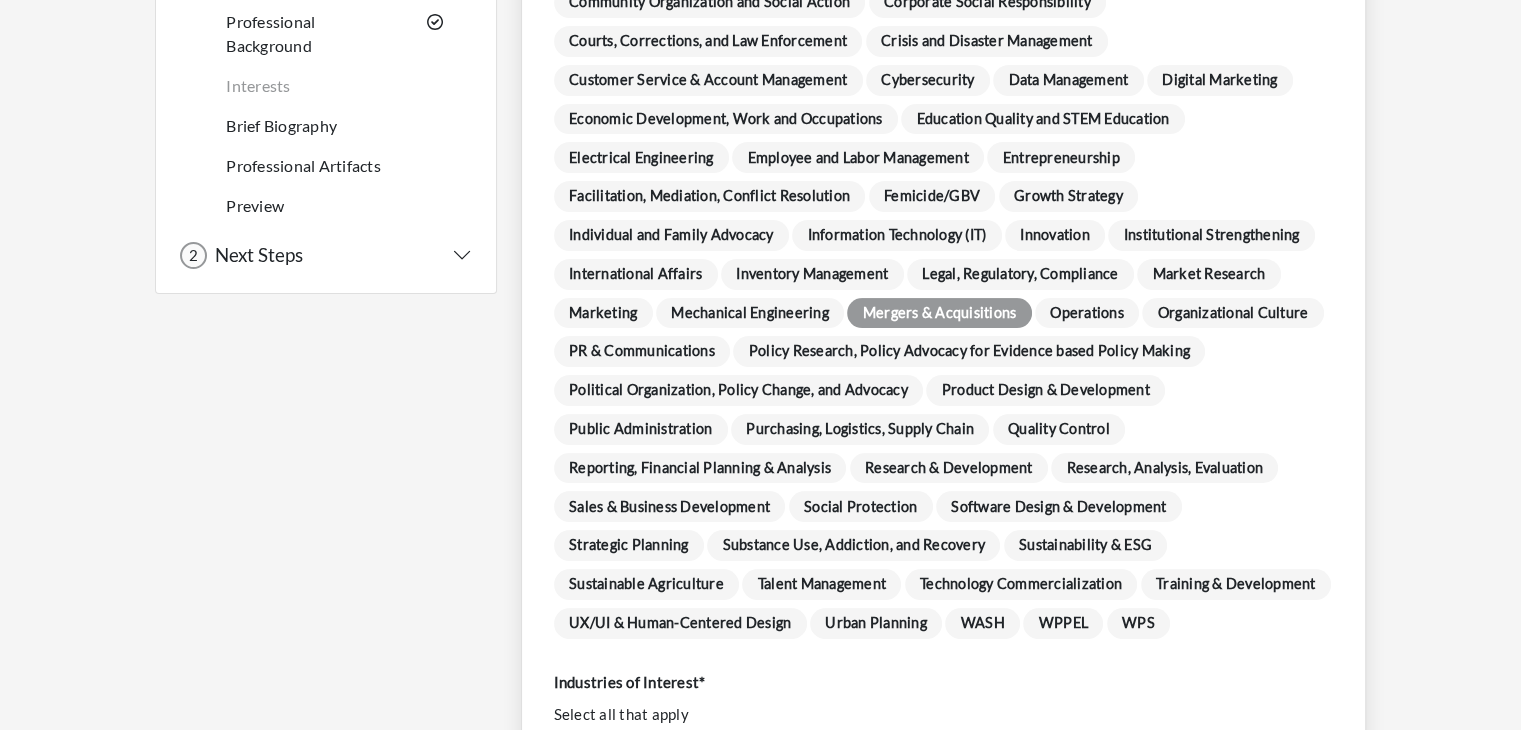 scroll, scrollTop: 336, scrollLeft: 0, axis: vertical 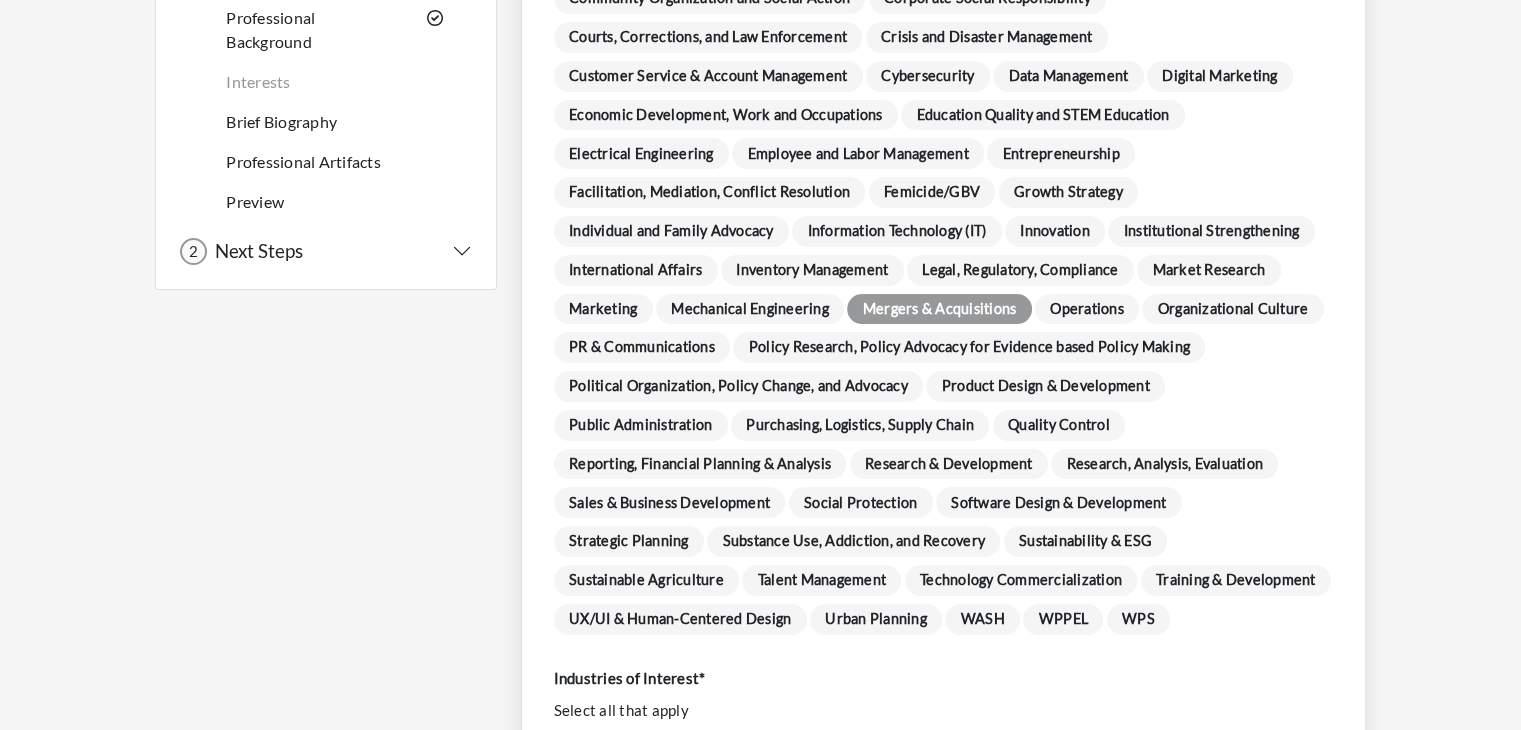 click on "Operations" at bounding box center [1087, 309] 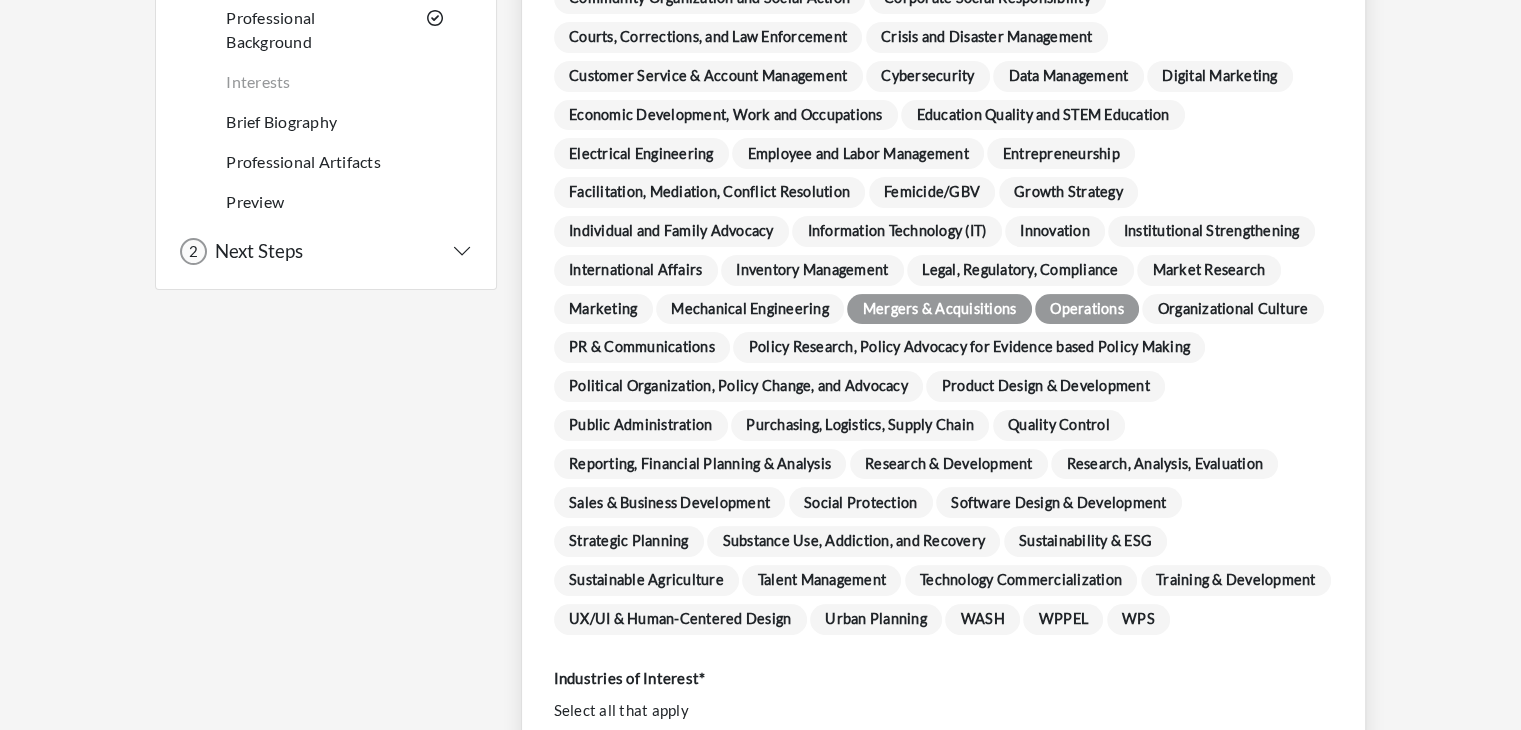 click on "Legal, Regulatory, Compliance" at bounding box center (1020, 270) 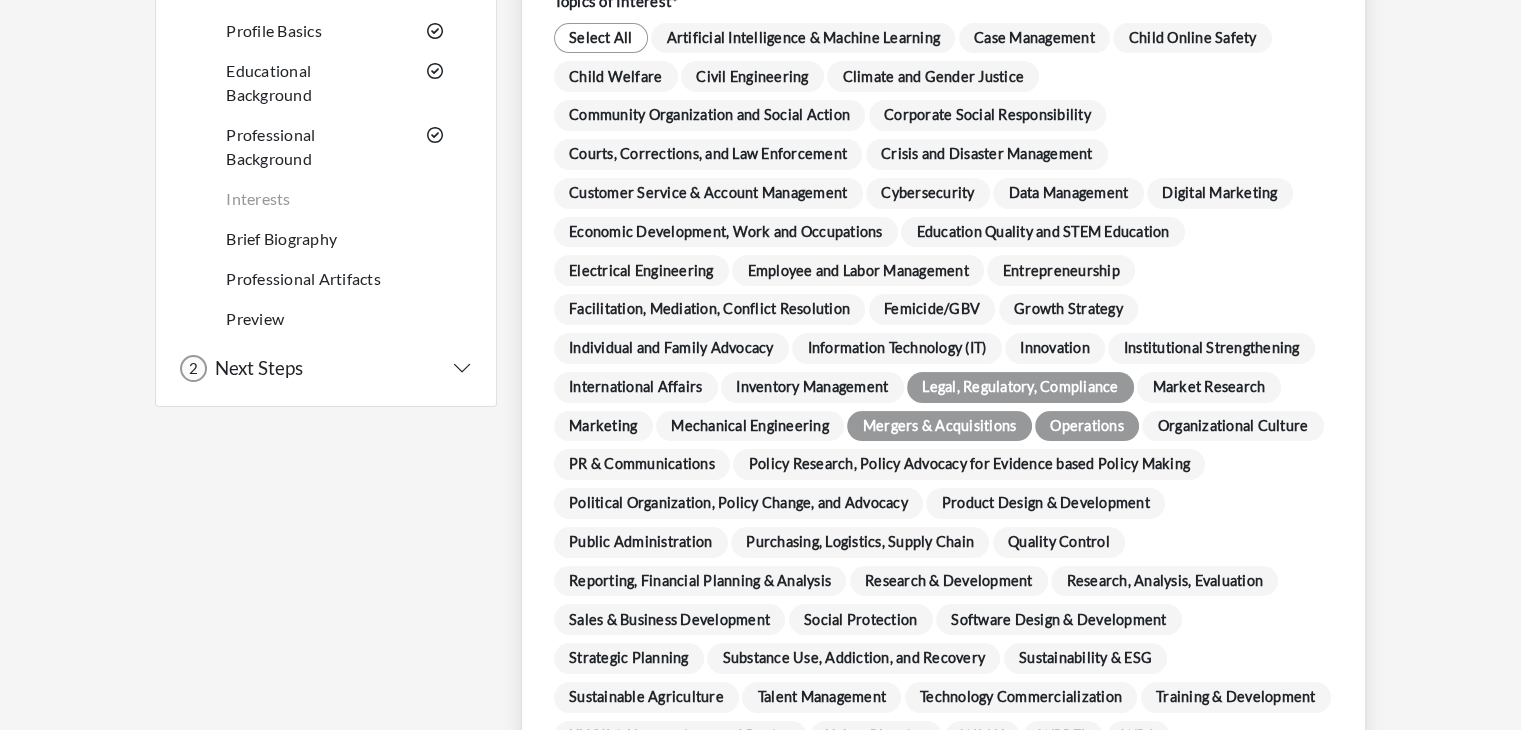 scroll, scrollTop: 220, scrollLeft: 0, axis: vertical 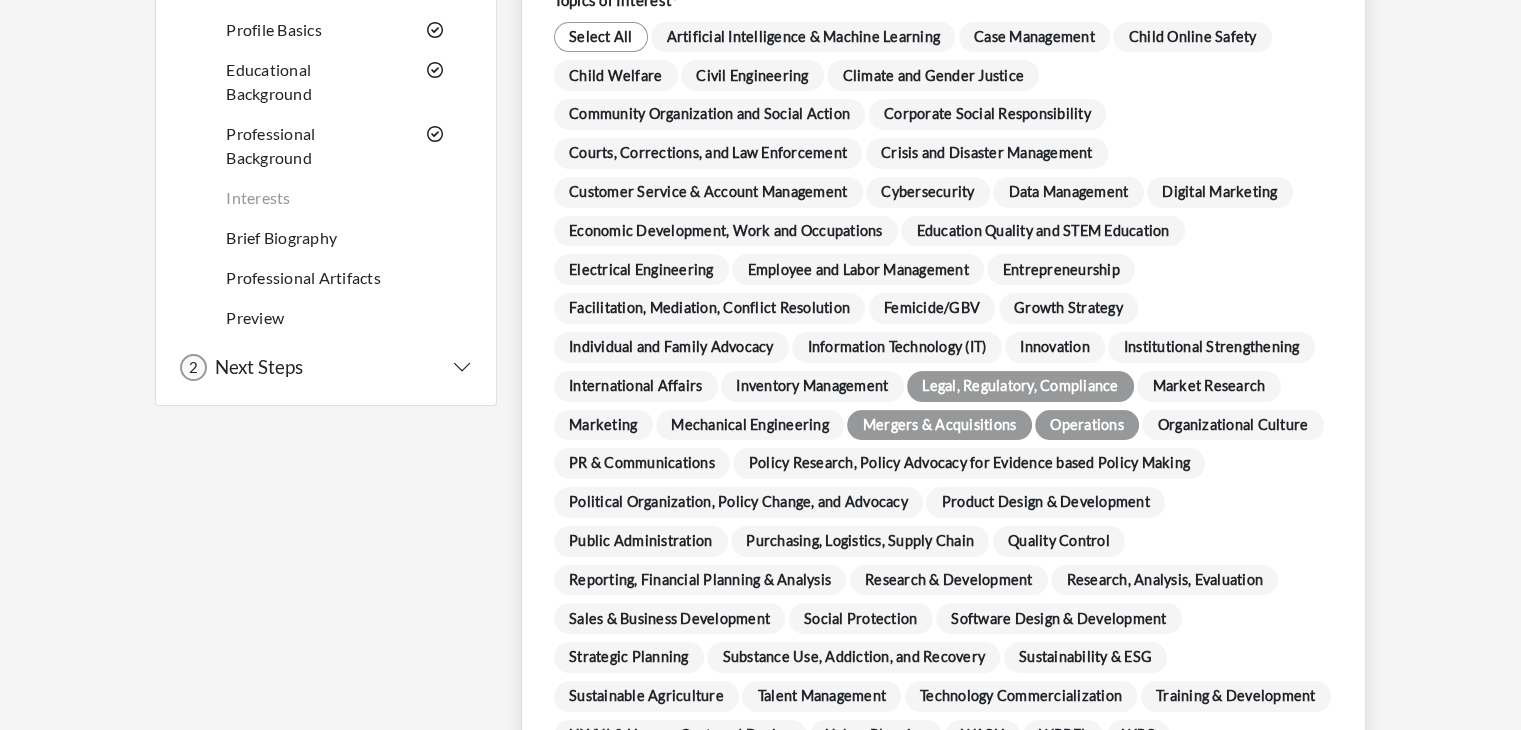 click on "Reporting, Financial Planning & Analysis" at bounding box center (700, 580) 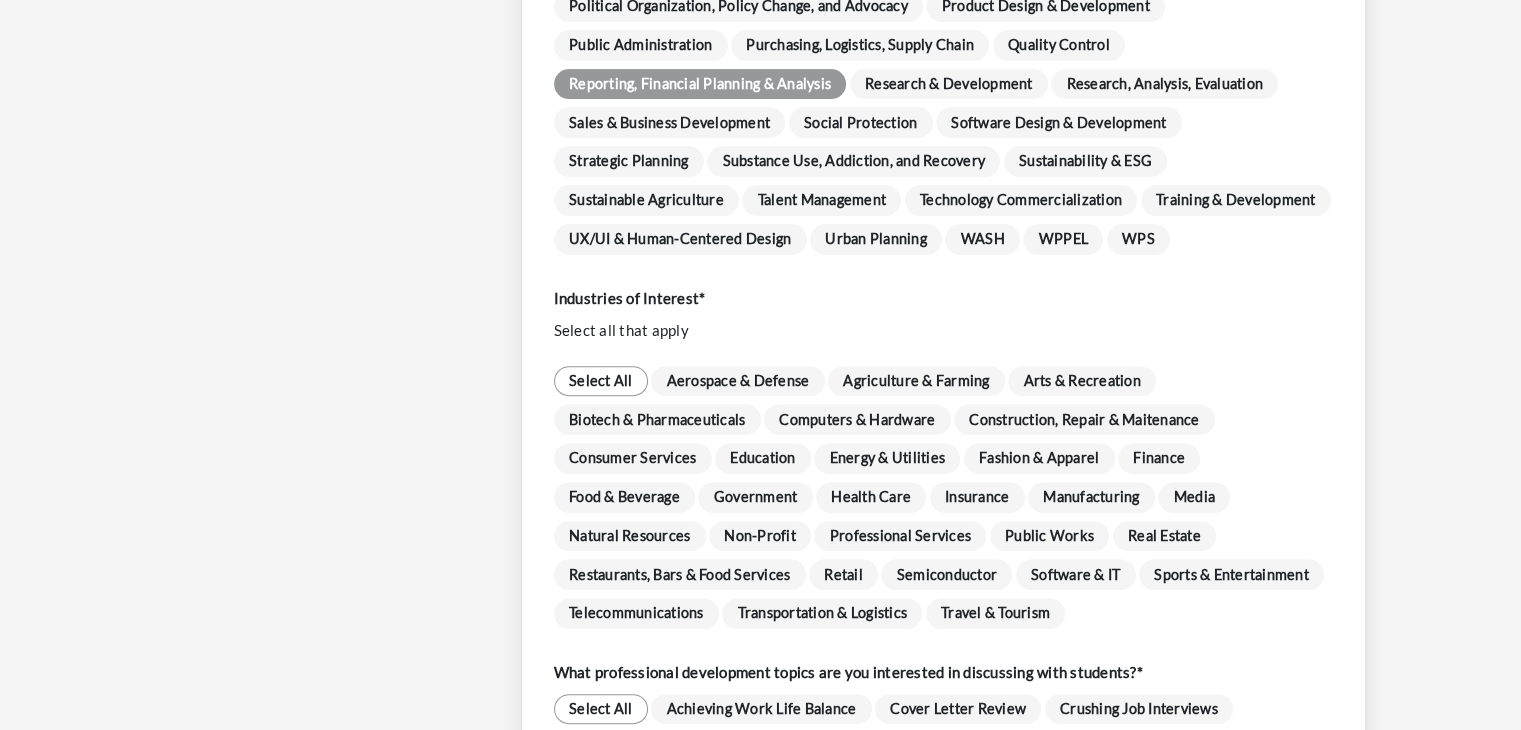 scroll, scrollTop: 716, scrollLeft: 0, axis: vertical 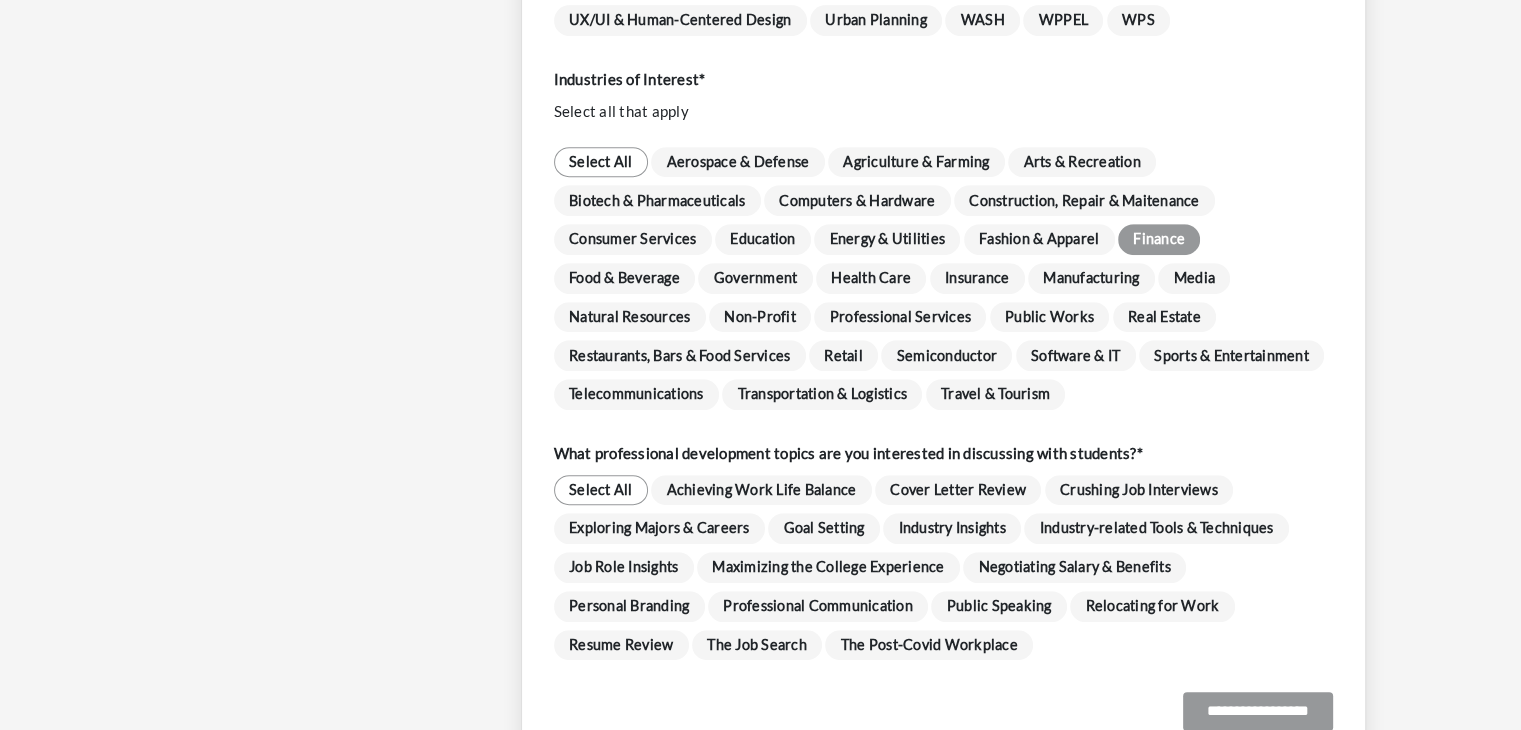 click on "Crushing Job Interviews" at bounding box center [1139, 490] 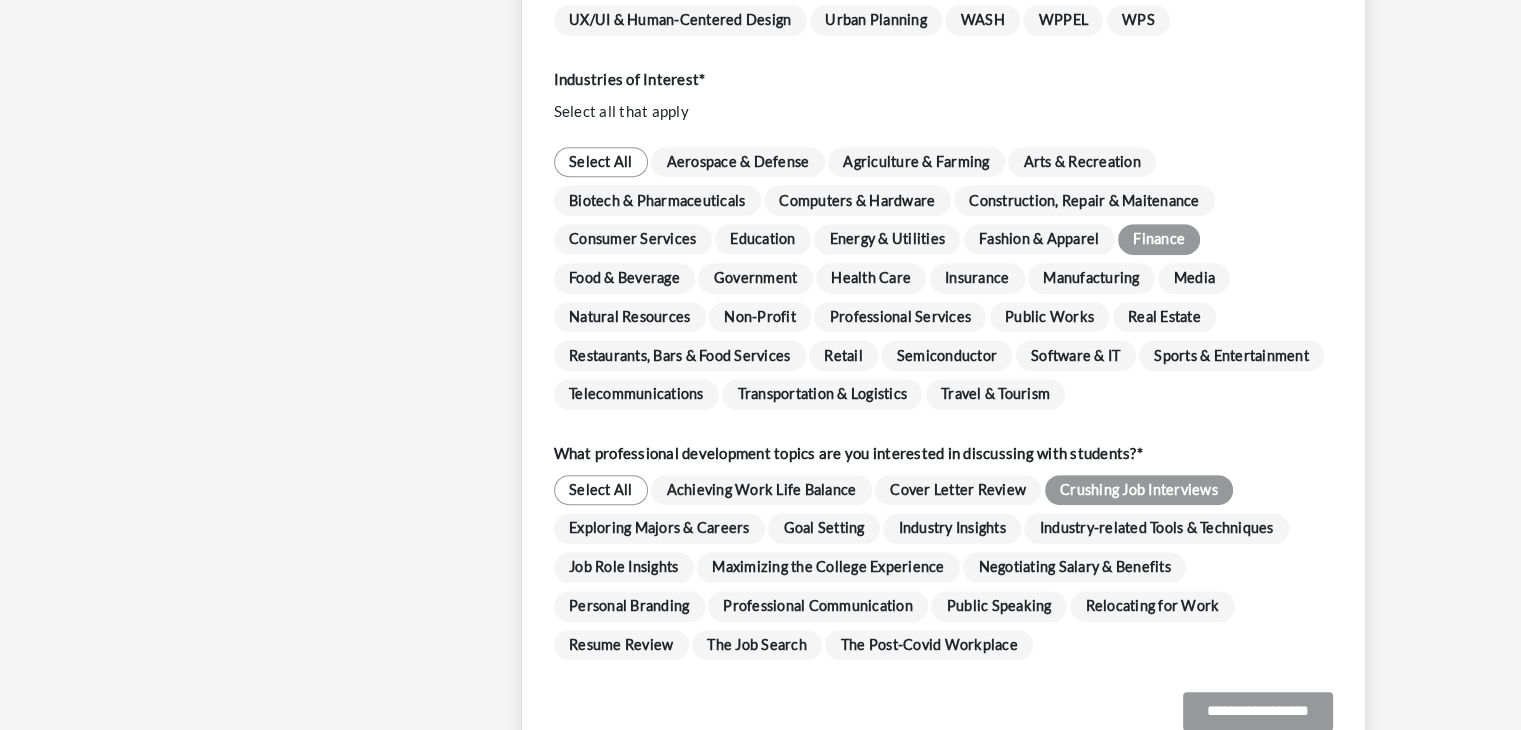 click on "Professional Communication" at bounding box center (818, 606) 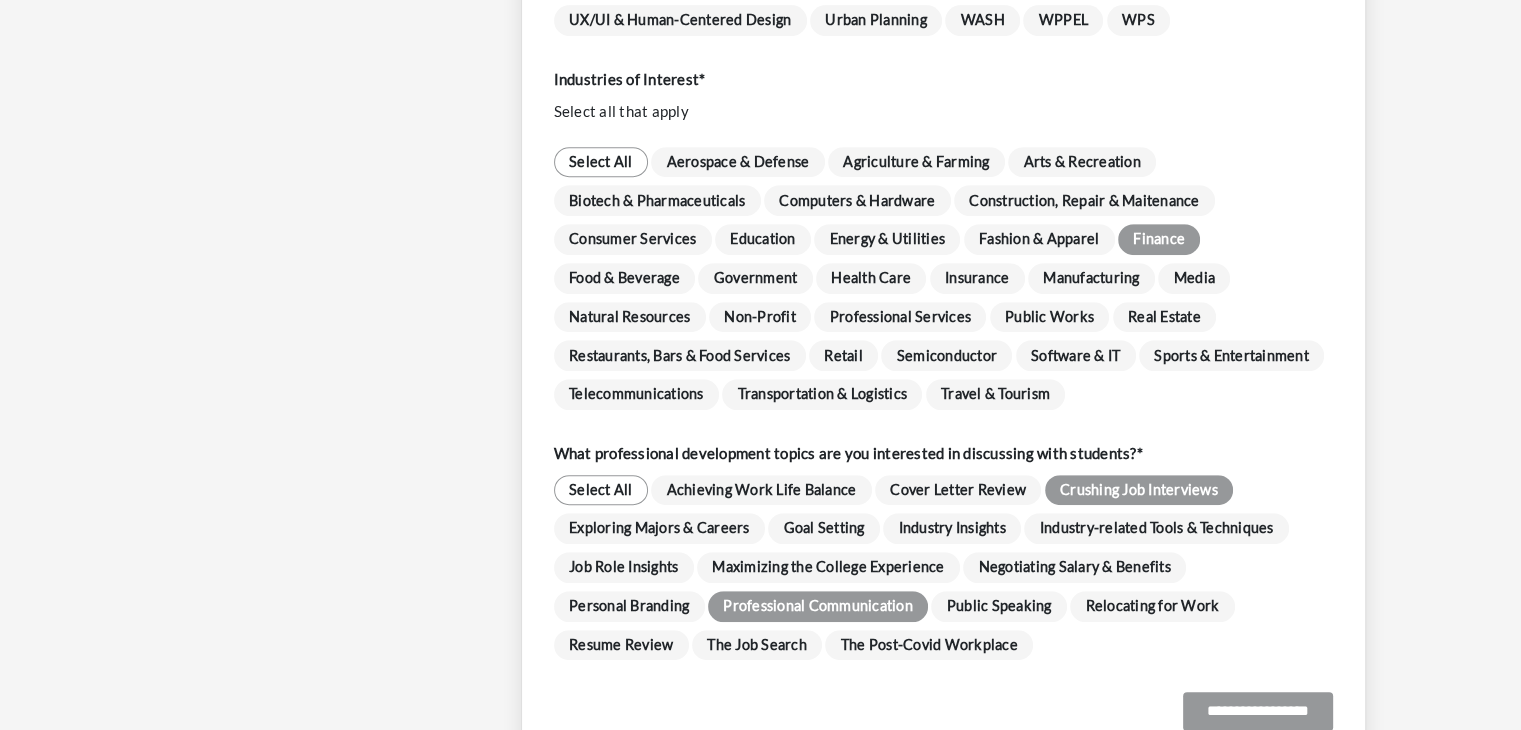 click on "Public Speaking" at bounding box center (999, 606) 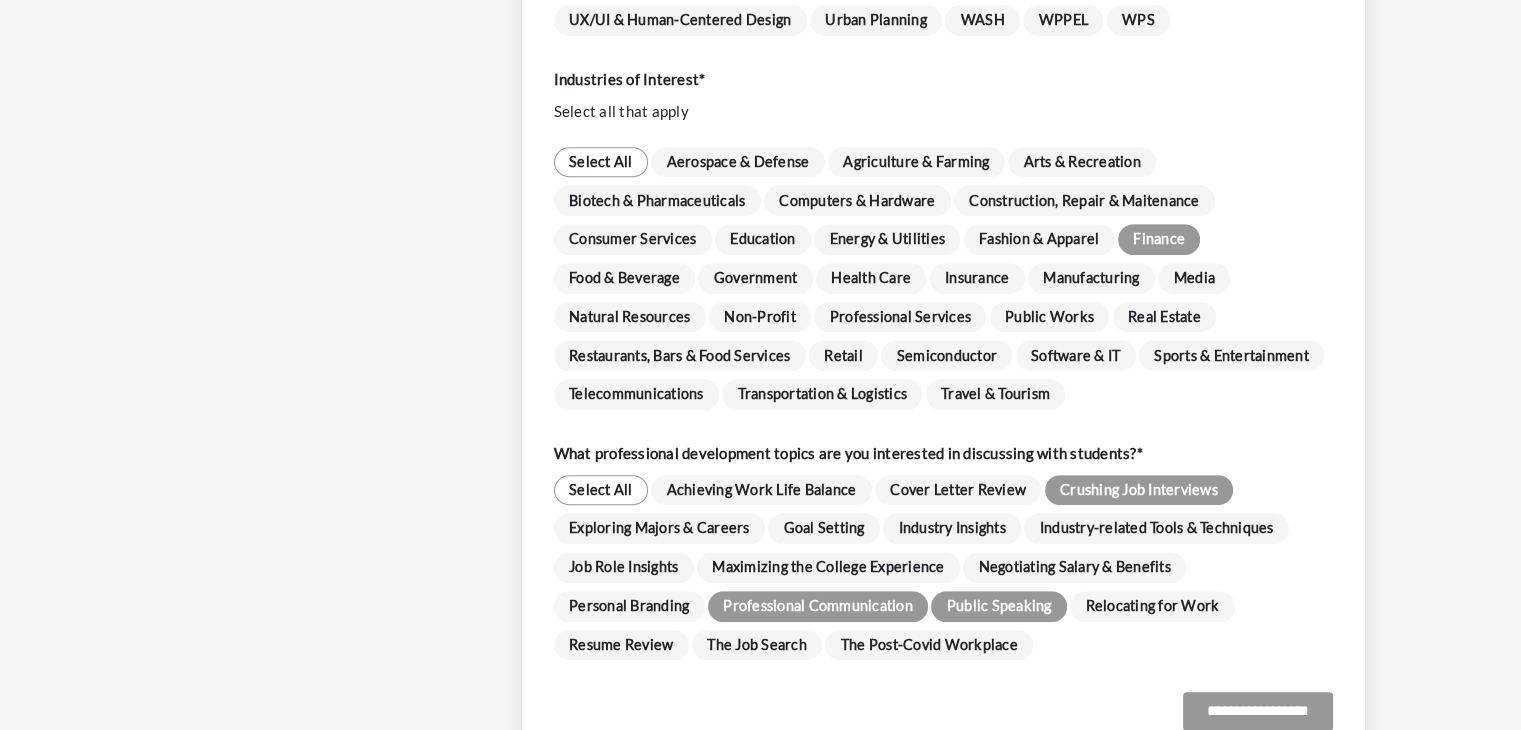 click on "The Job Search" at bounding box center [757, 645] 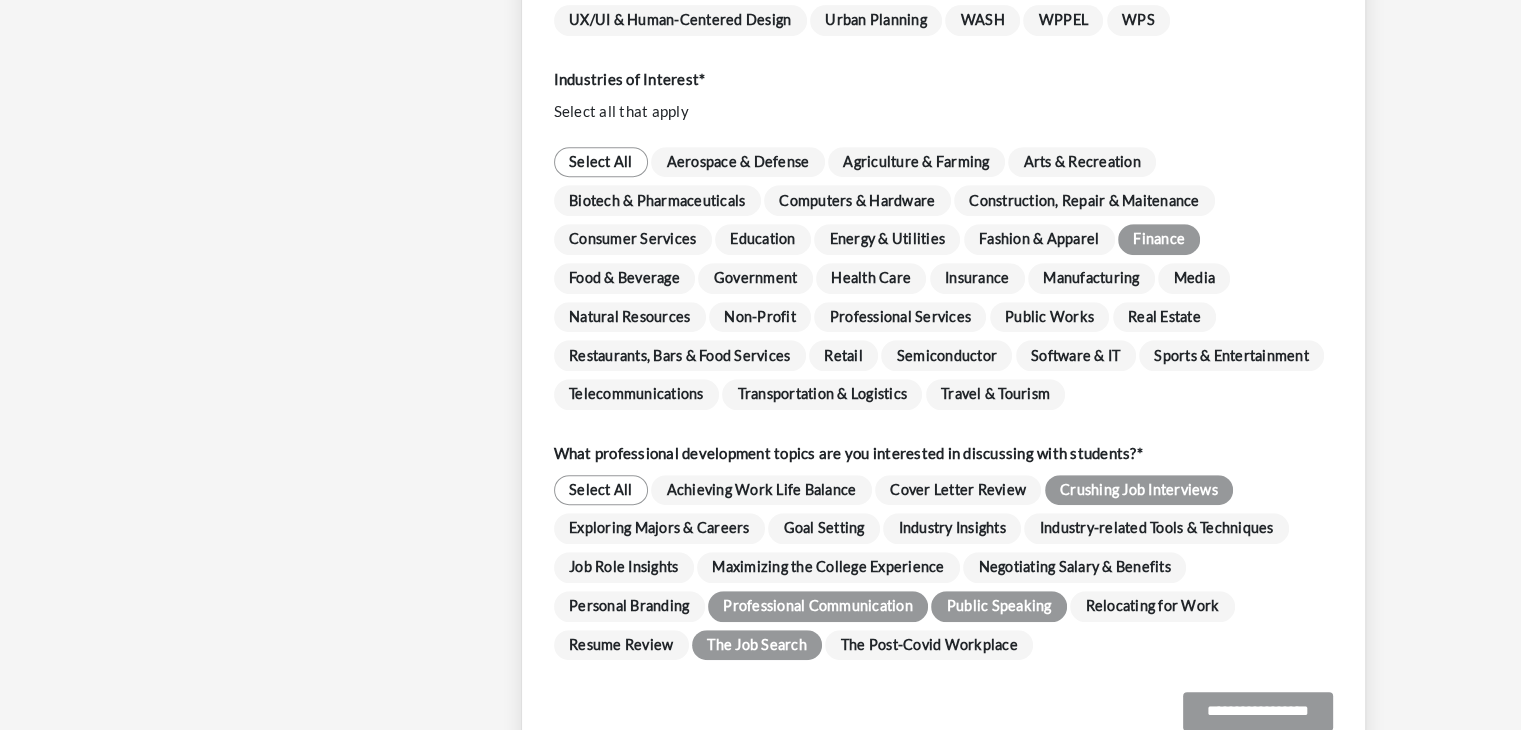 click on "Relocating for Work" at bounding box center (1152, 606) 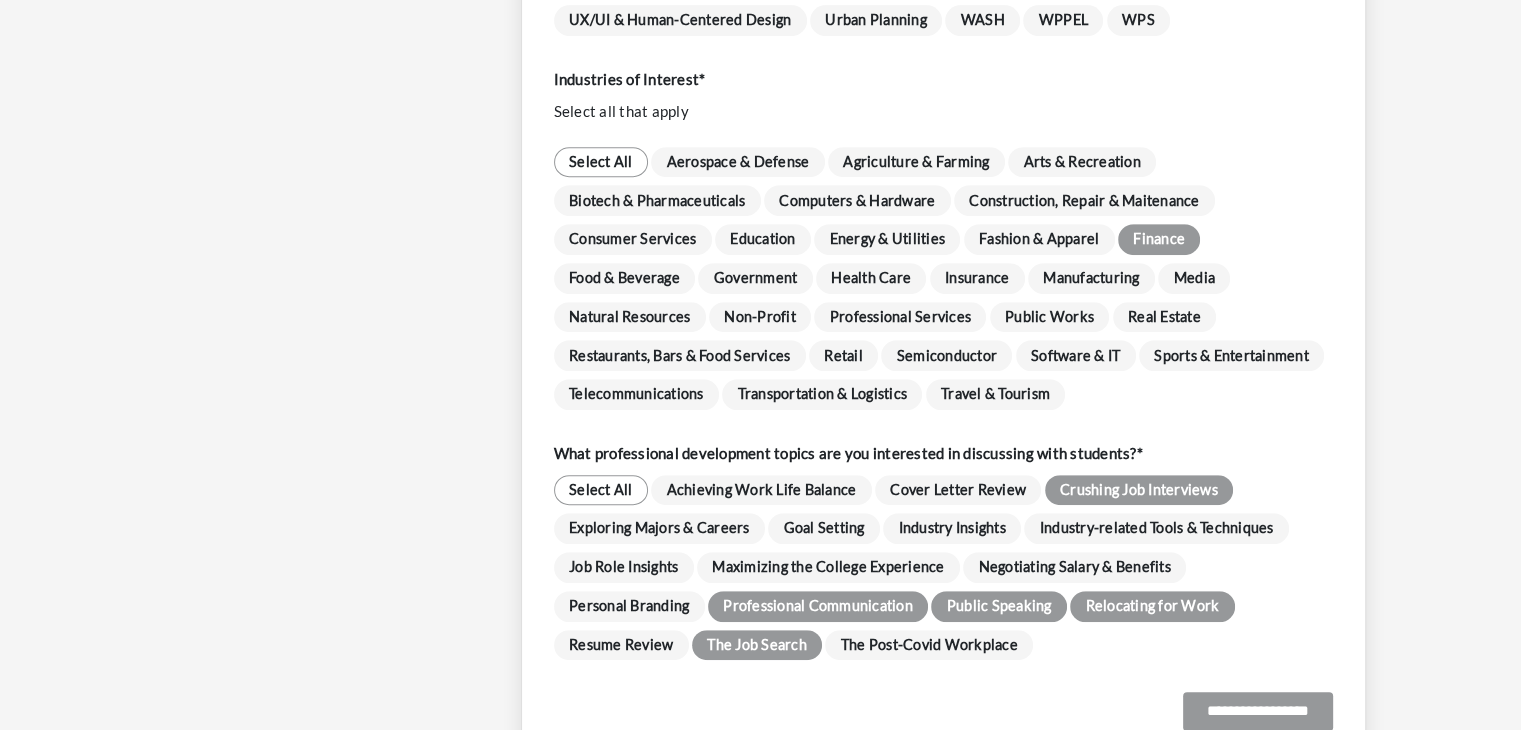 scroll, scrollTop: 1044, scrollLeft: 0, axis: vertical 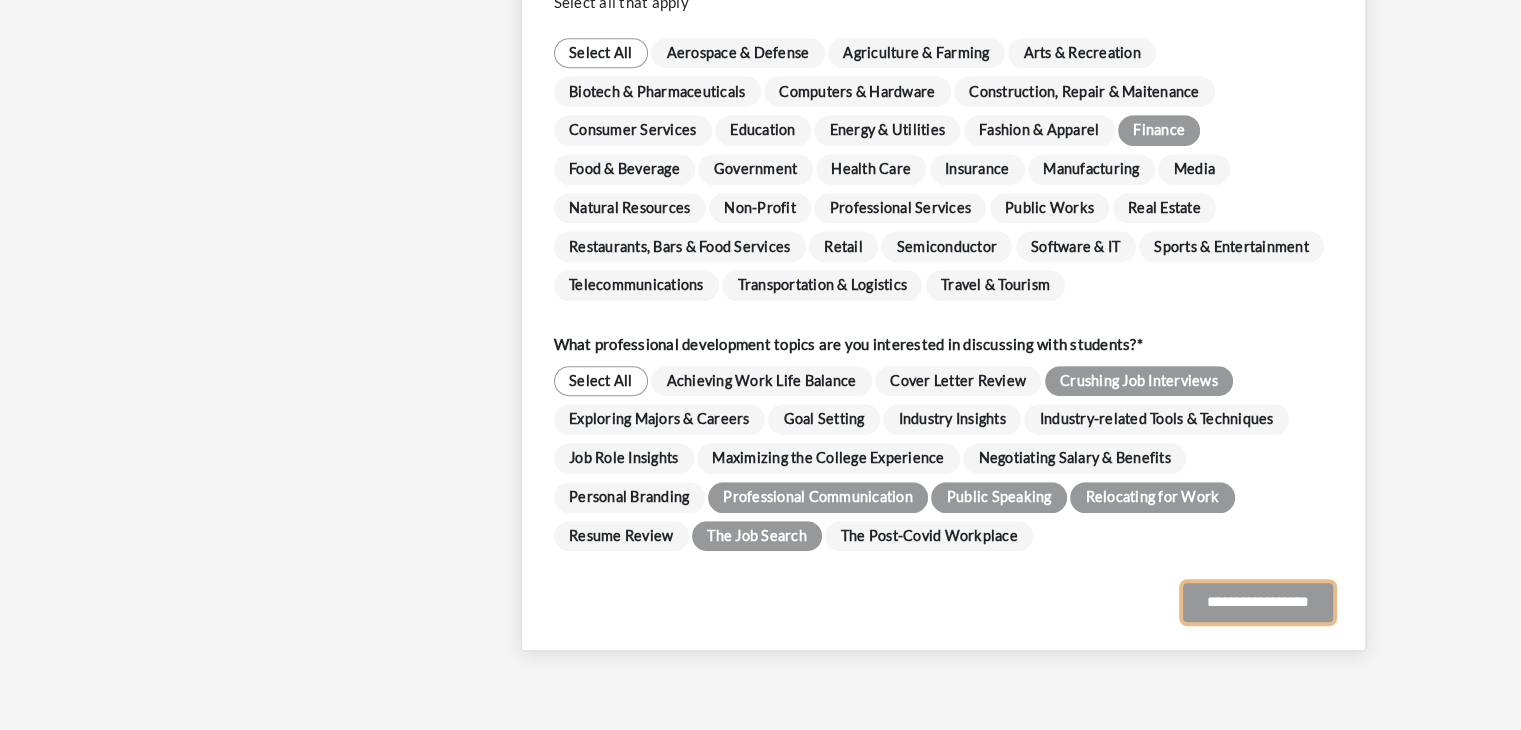 click on "**********" at bounding box center [1258, 602] 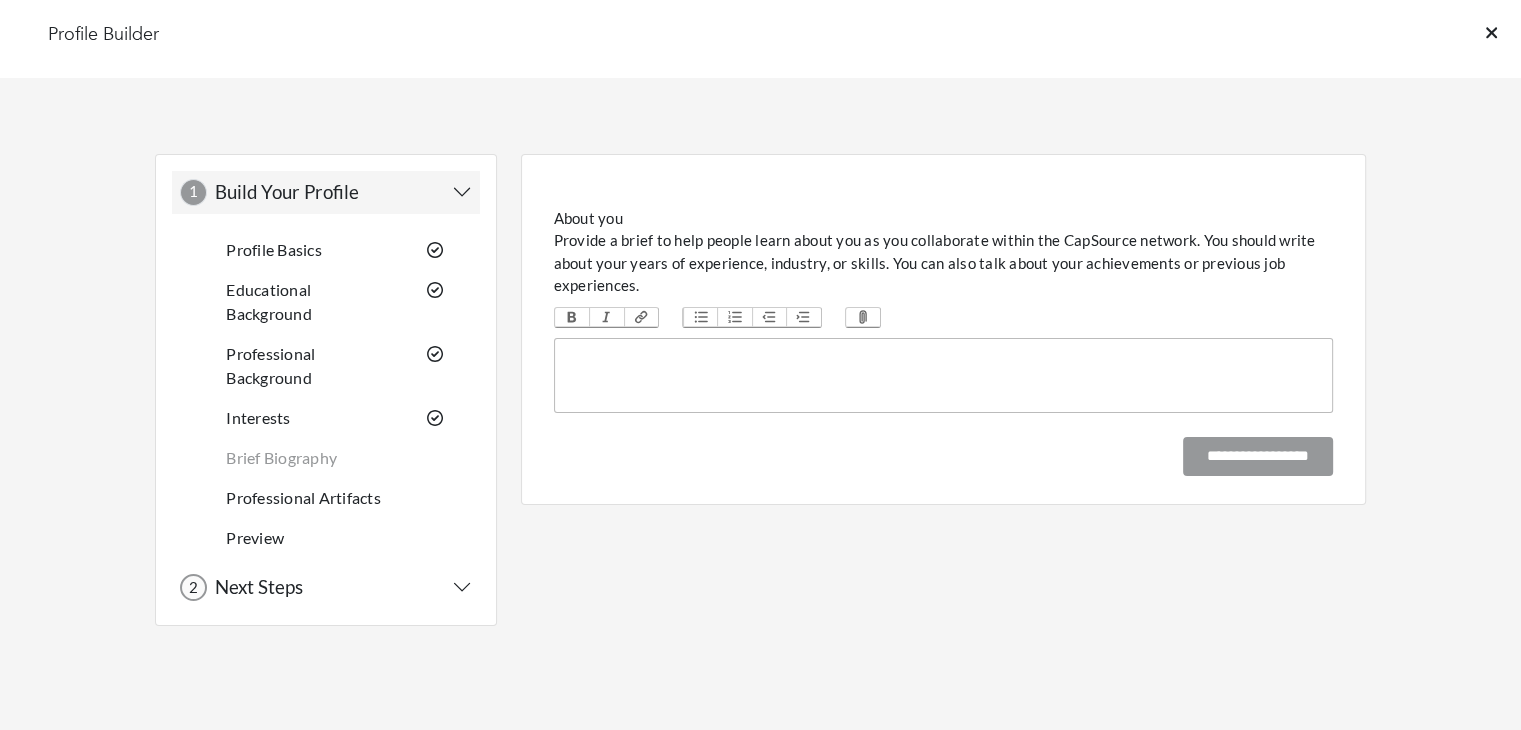 scroll, scrollTop: 0, scrollLeft: 0, axis: both 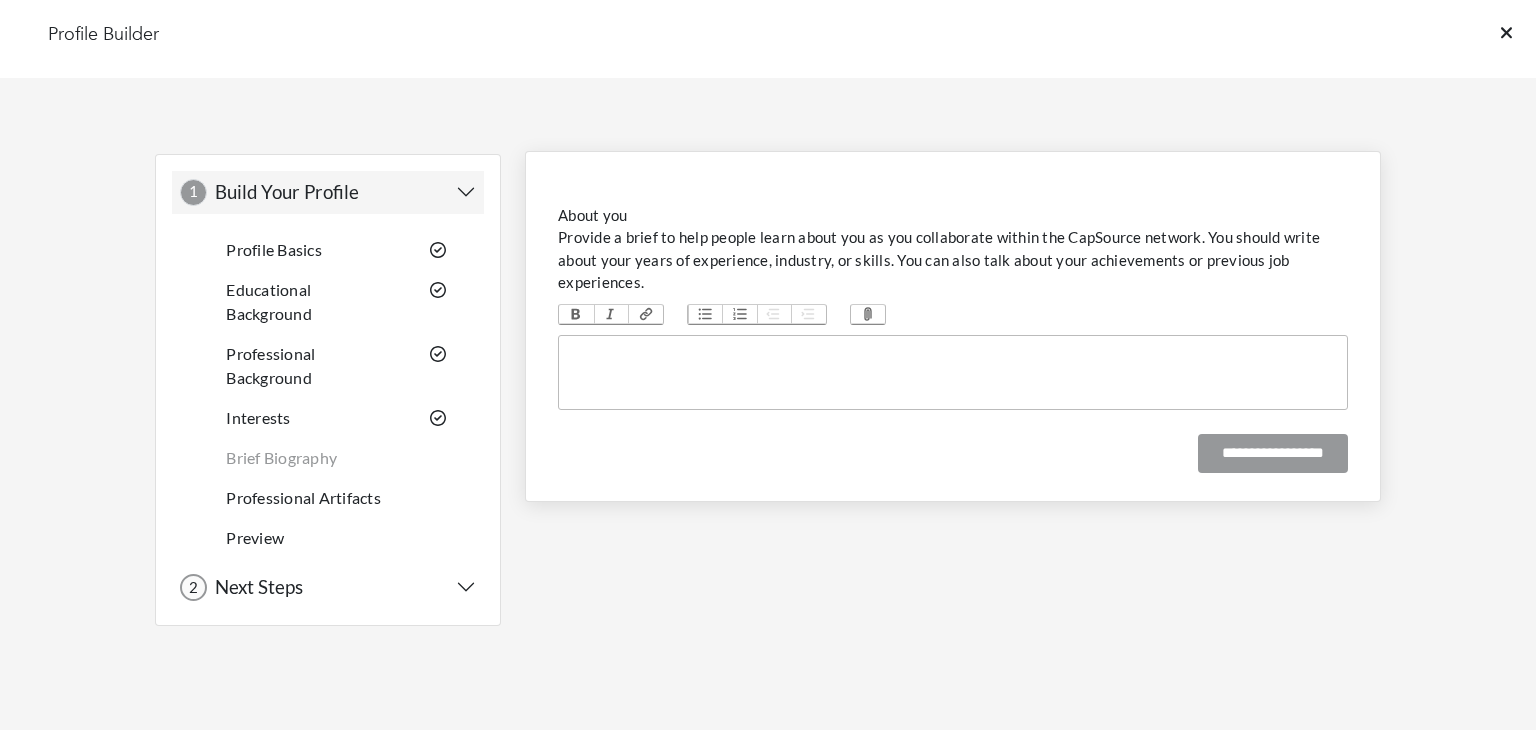 click at bounding box center [953, 372] 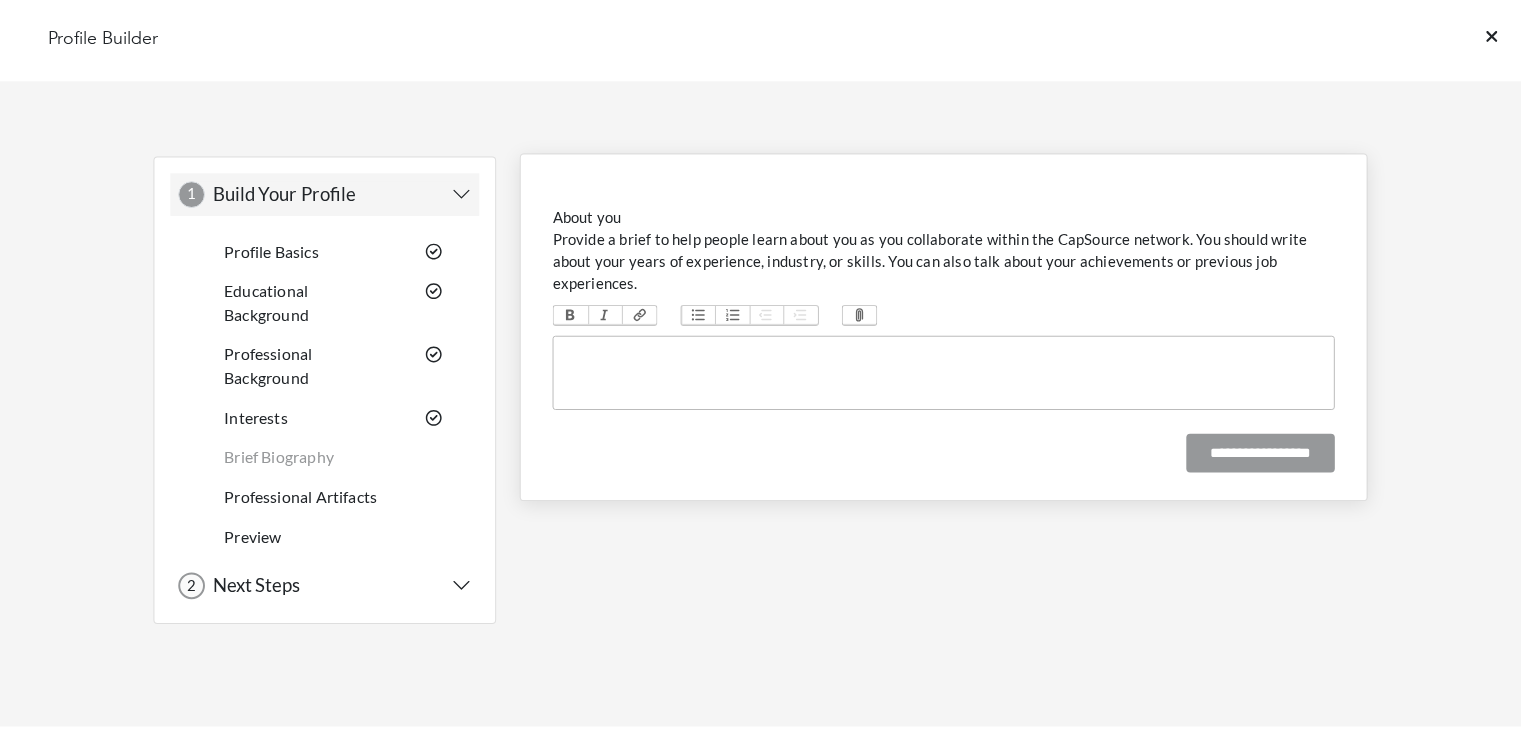 paste on "**********" 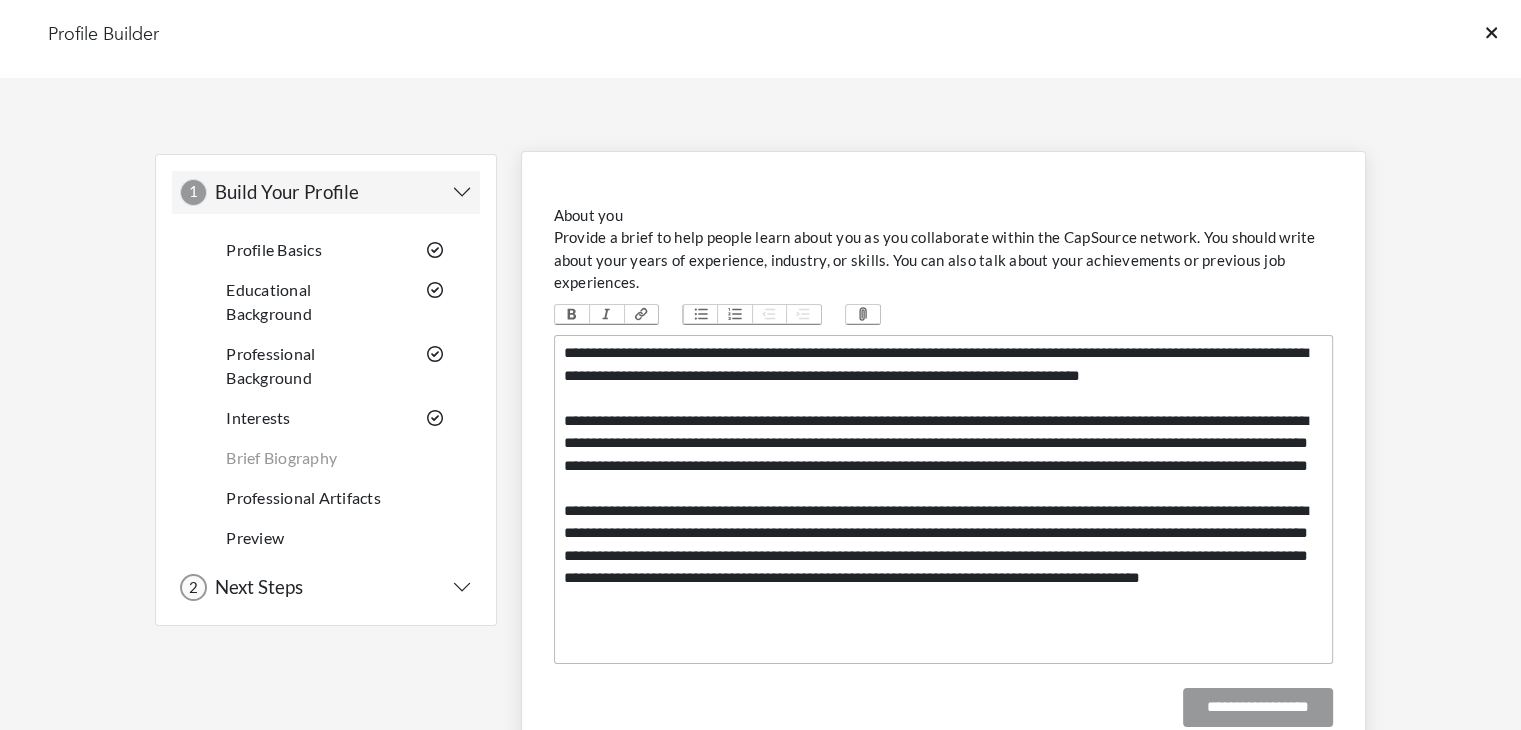 click on "**********" at bounding box center (944, 499) 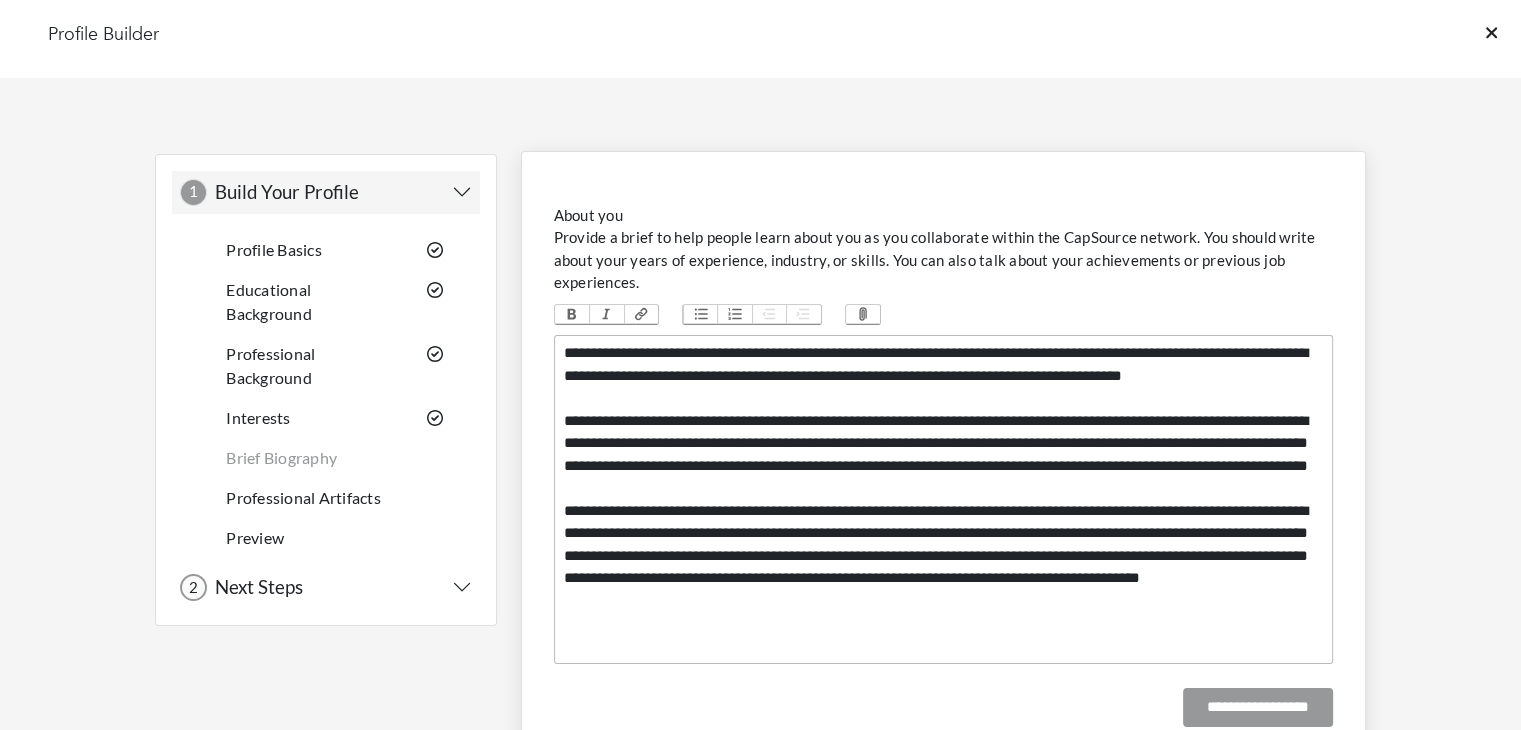 click on "**********" at bounding box center (944, 499) 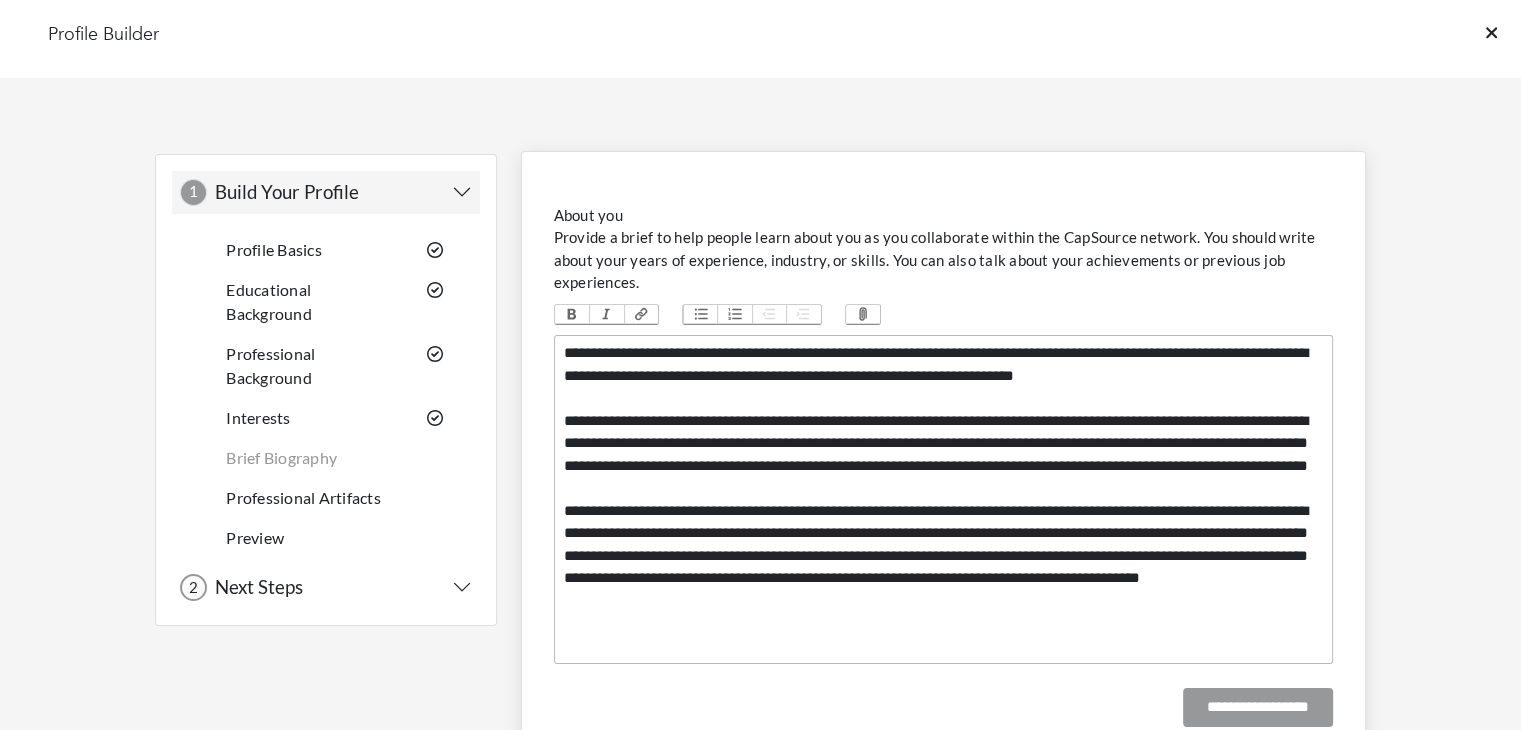type on "**********" 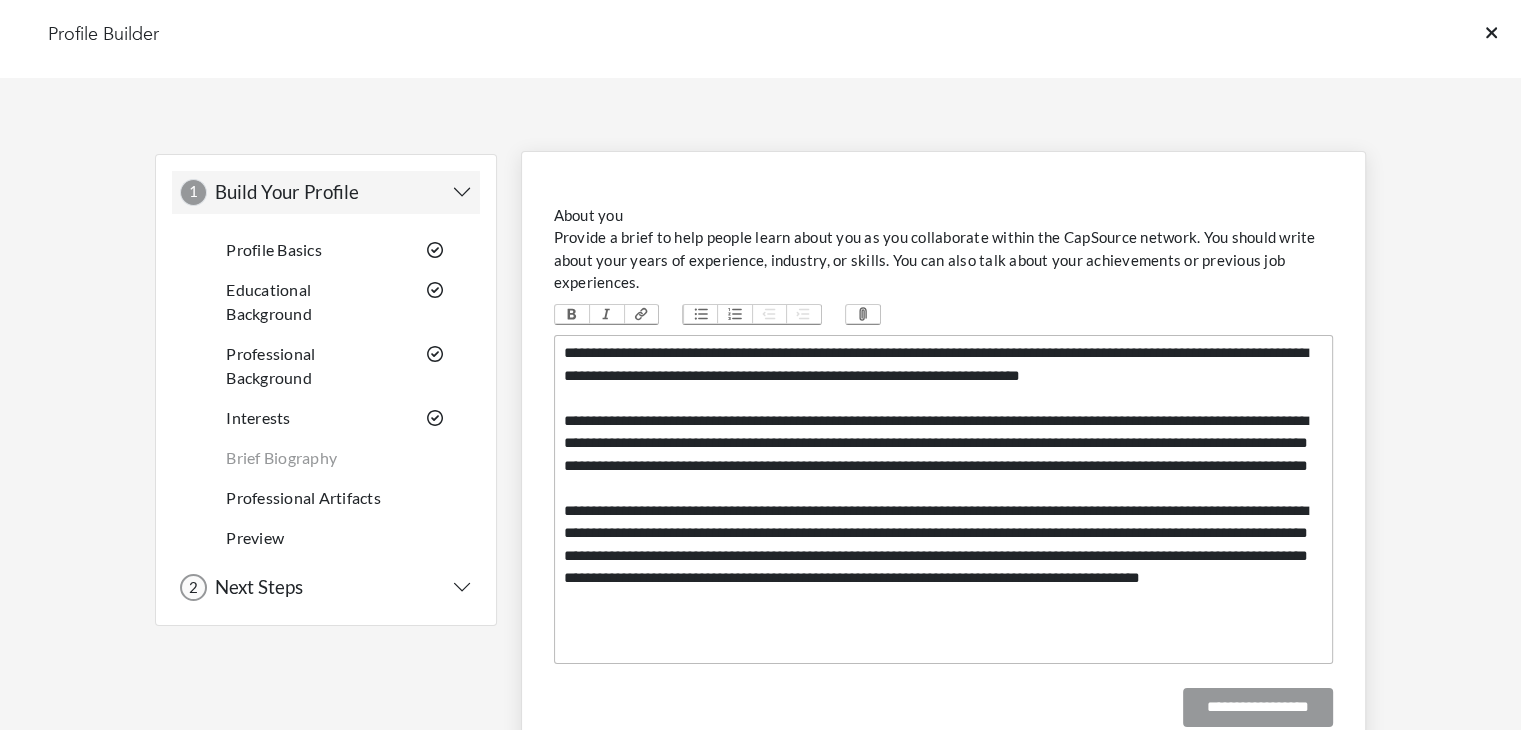 click on "**********" at bounding box center (944, 499) 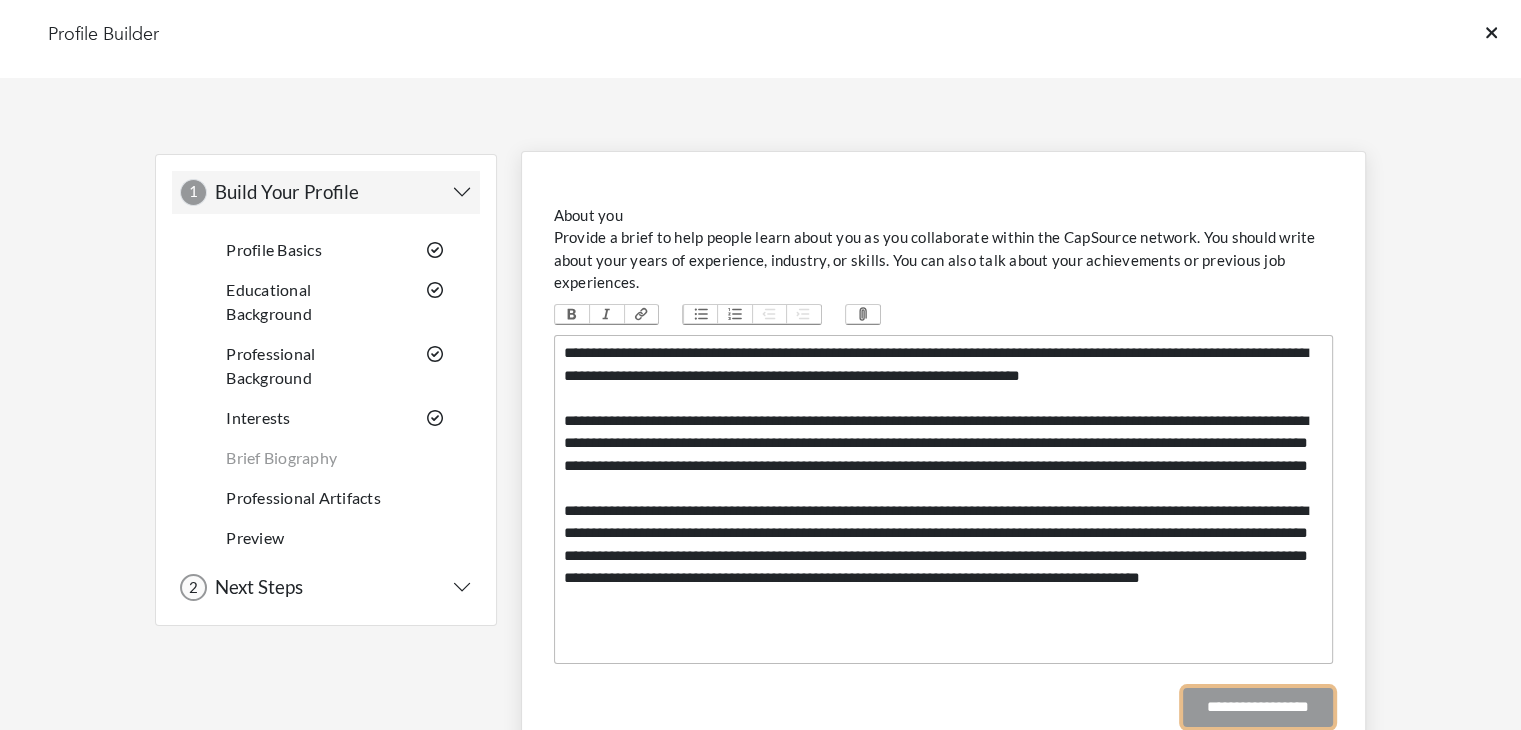 click on "**********" at bounding box center (1258, 707) 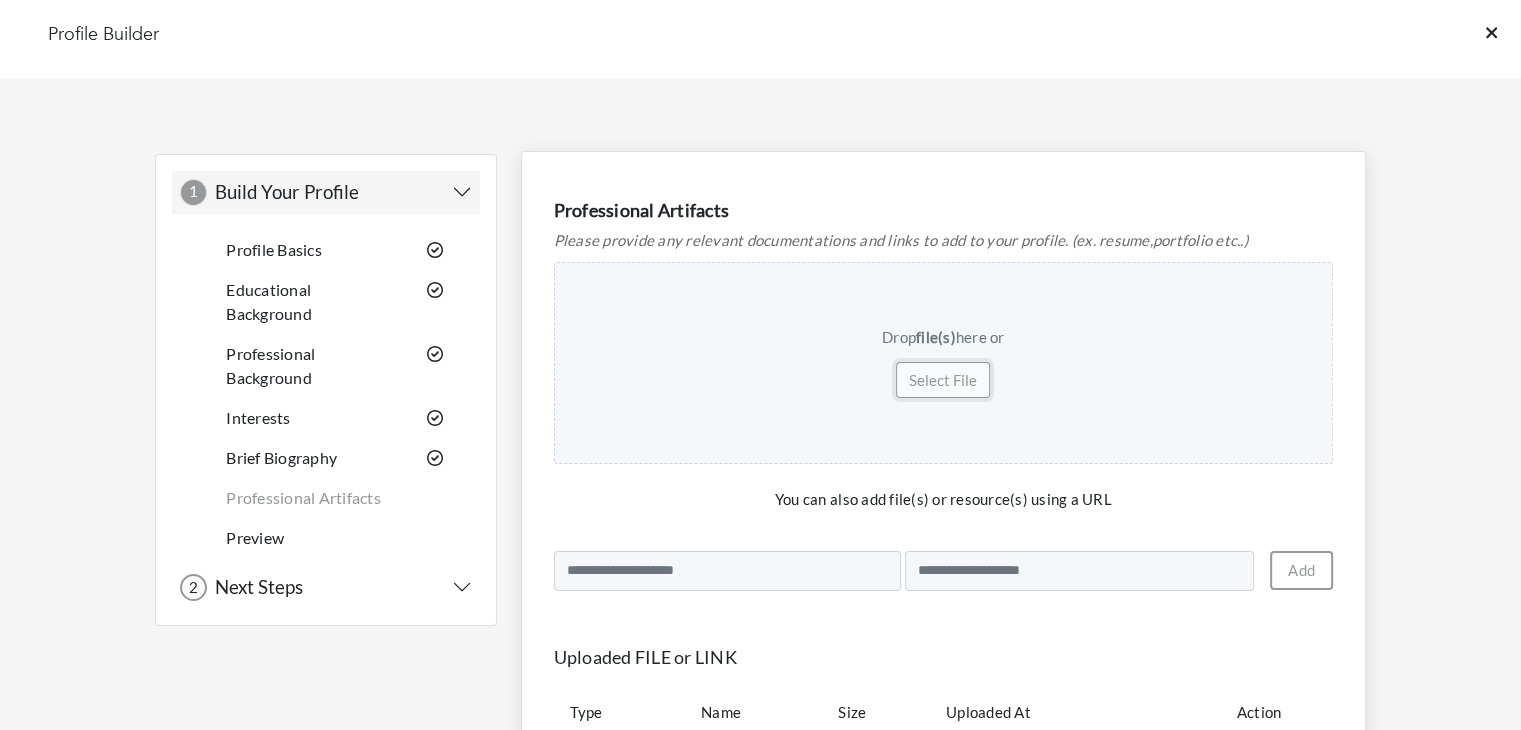 click on "Select File" at bounding box center (943, 380) 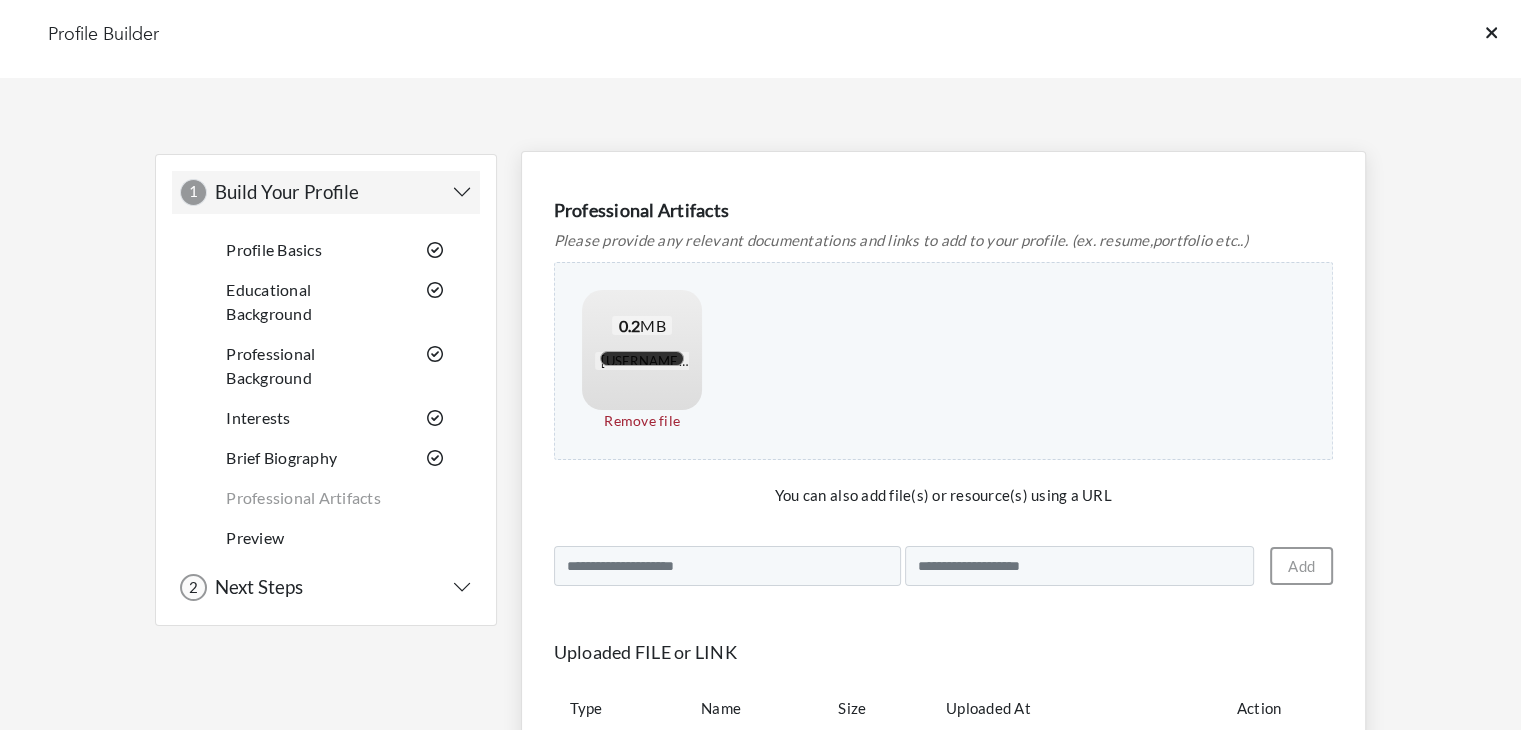 scroll, scrollTop: 189, scrollLeft: 0, axis: vertical 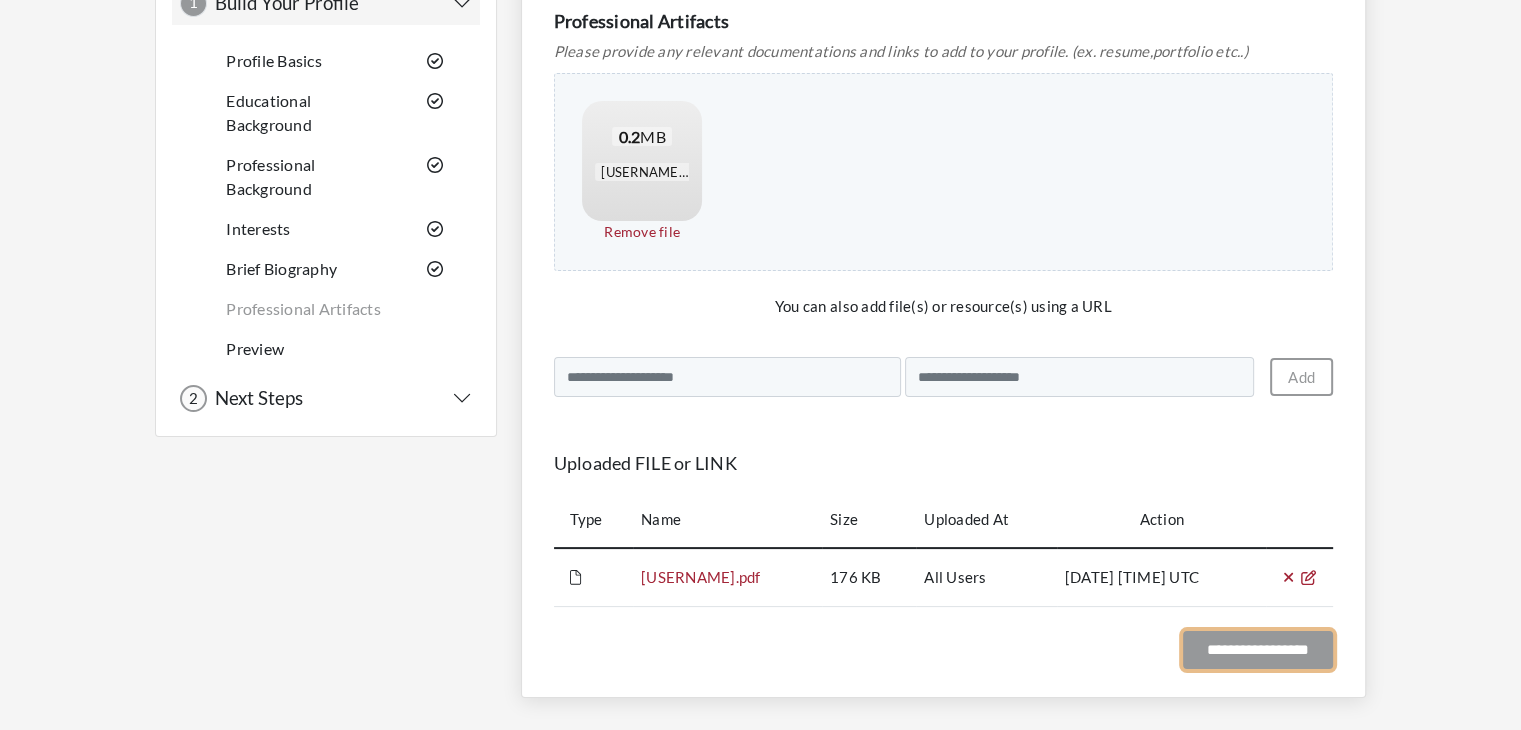 click on "**********" at bounding box center [1258, 650] 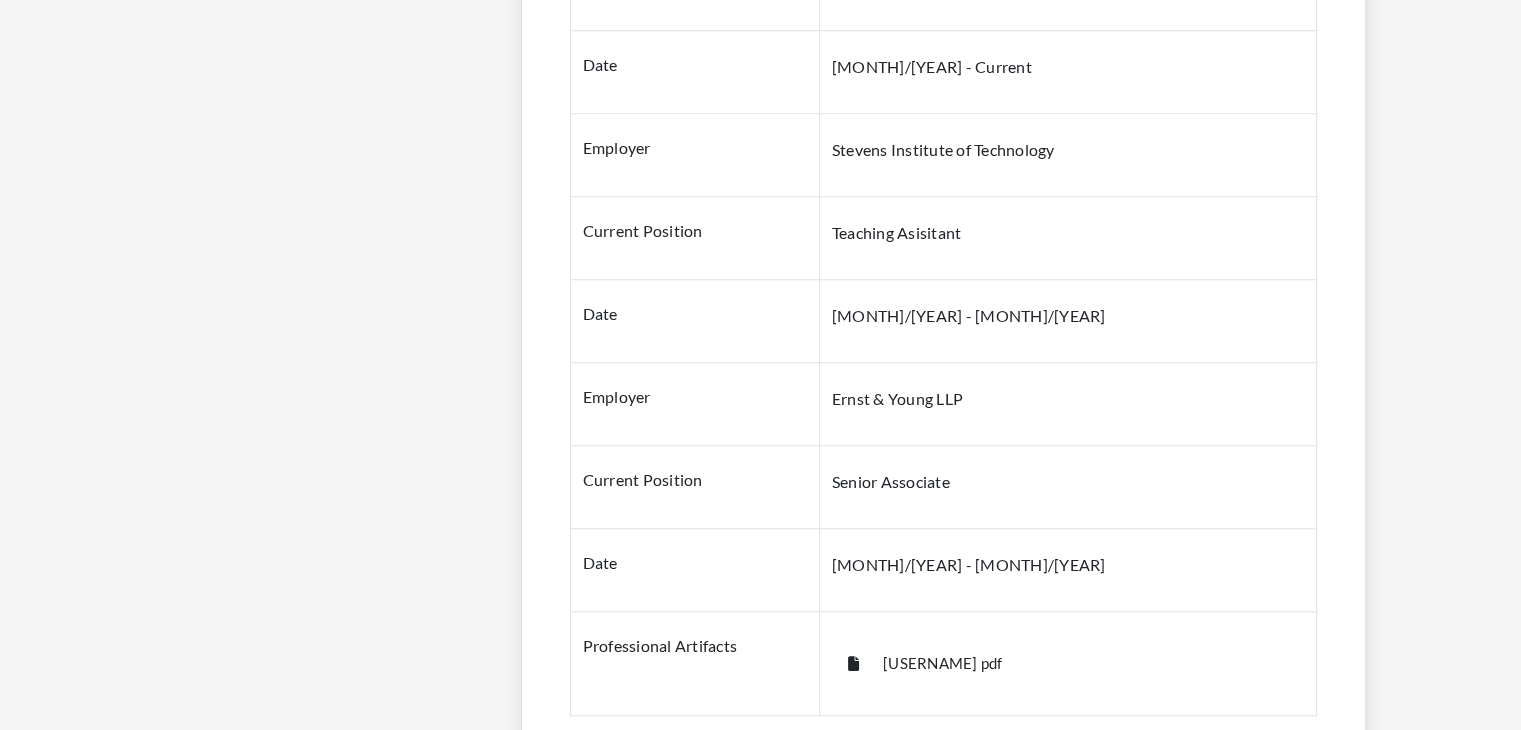 scroll, scrollTop: 1889, scrollLeft: 0, axis: vertical 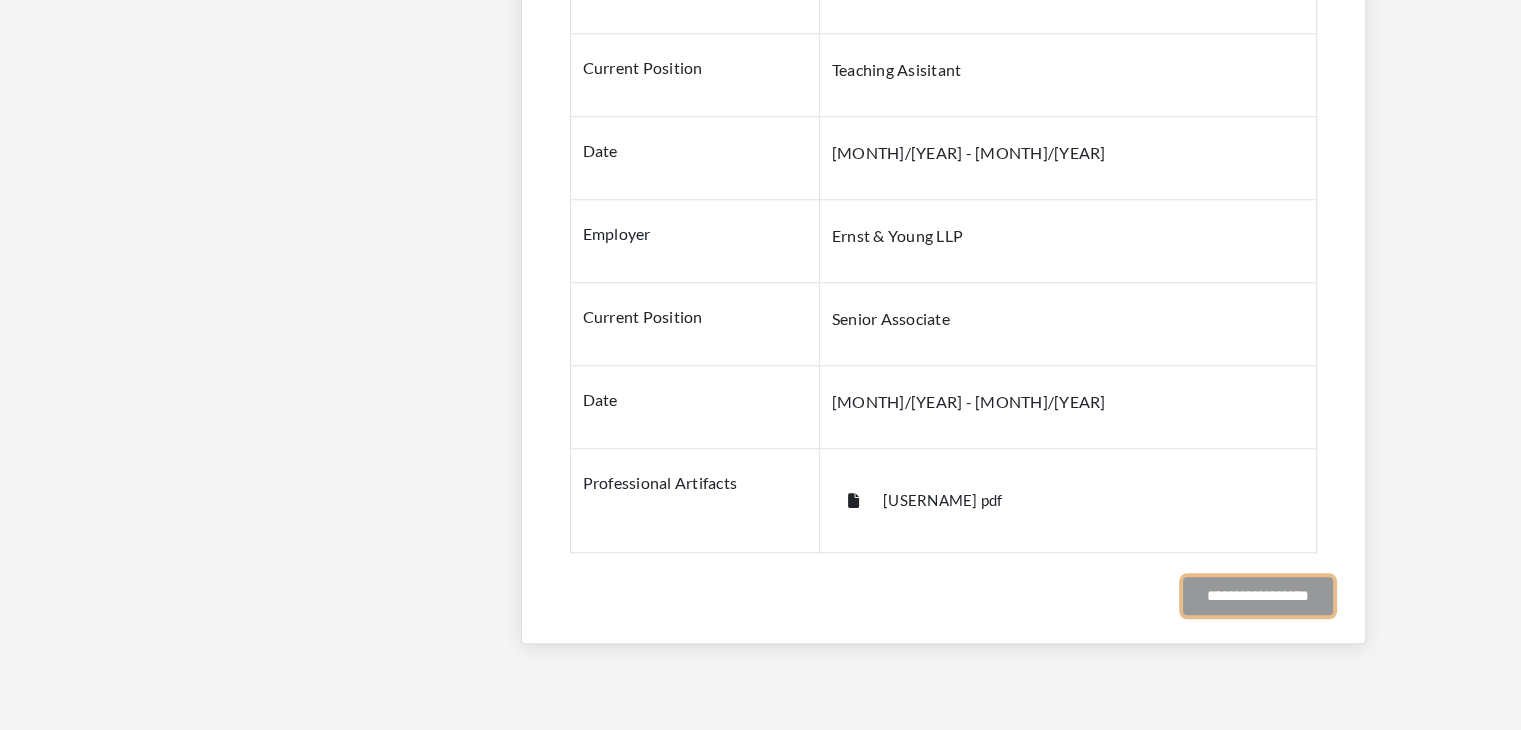 click on "**********" at bounding box center (1258, 596) 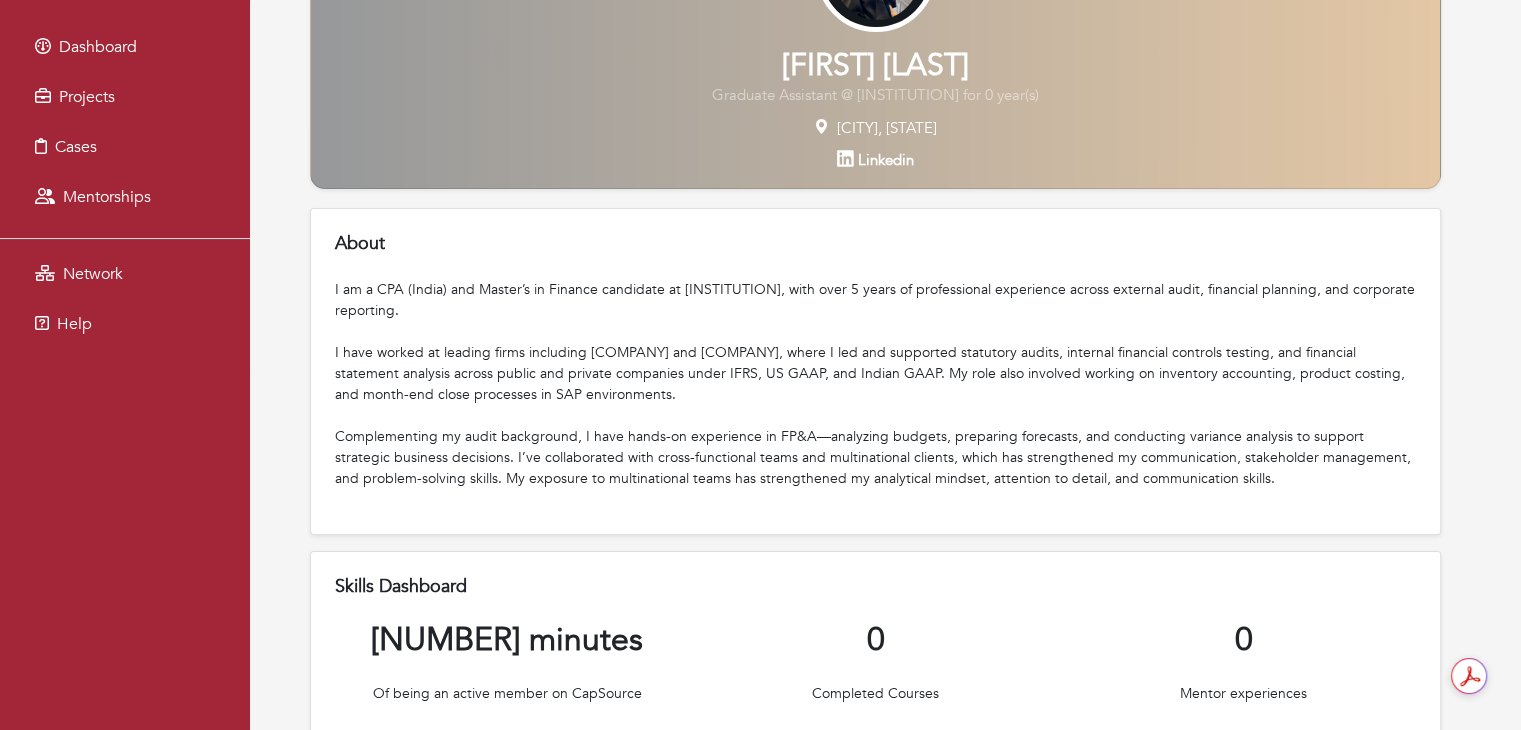 scroll, scrollTop: 0, scrollLeft: 0, axis: both 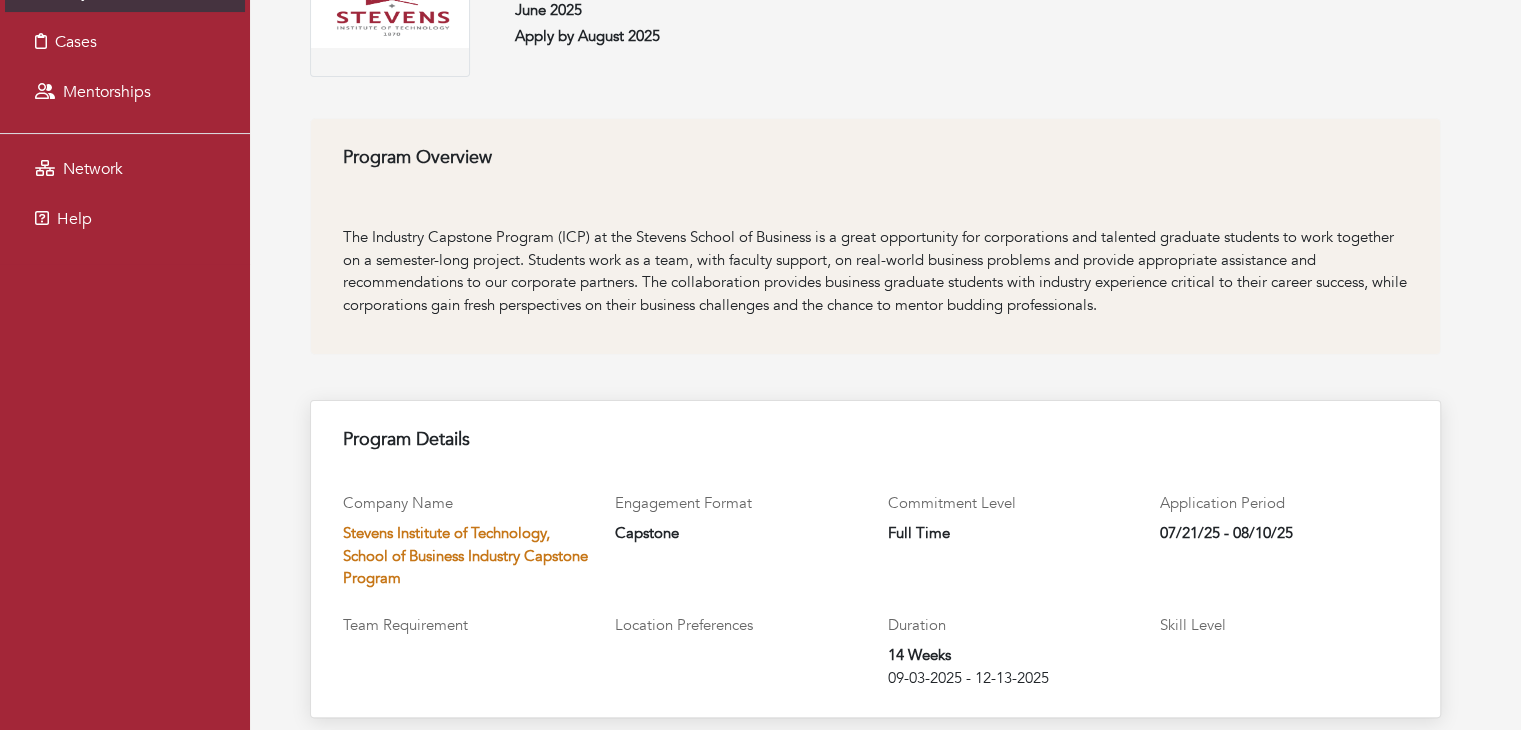 click on "Stevens Institute of Technology, School of Business Industry Capstone Program" at bounding box center (465, 555) 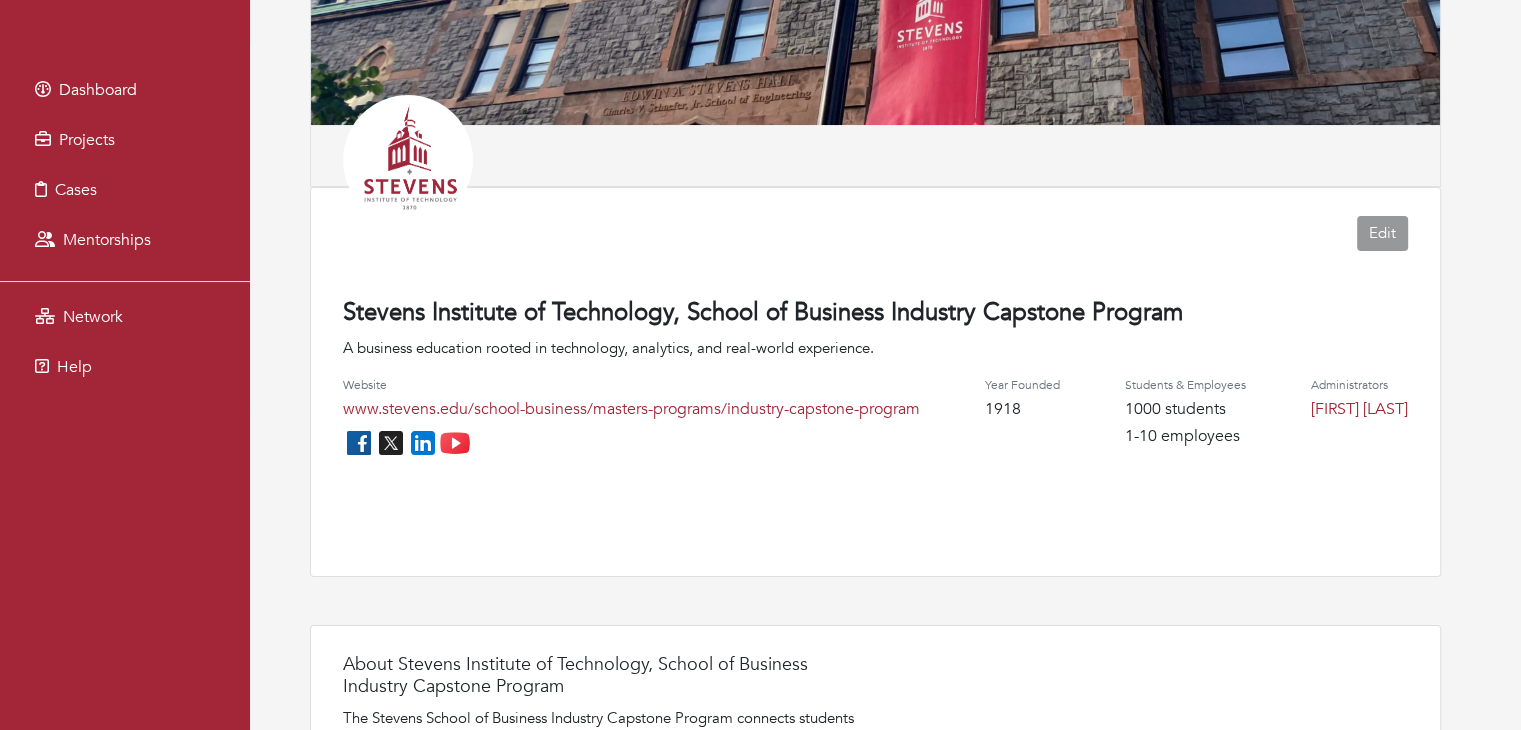 scroll, scrollTop: 0, scrollLeft: 0, axis: both 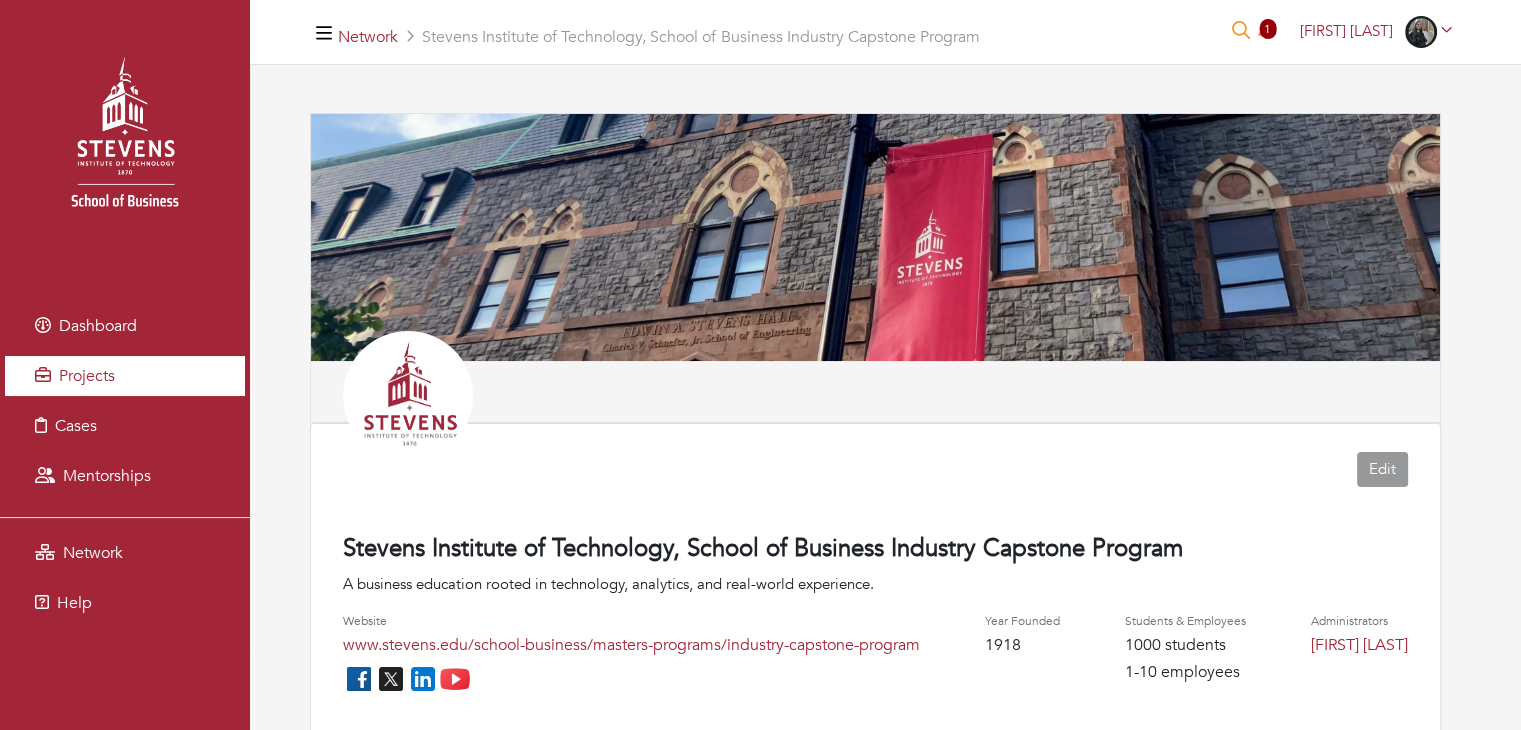 click on "Projects" at bounding box center [87, 376] 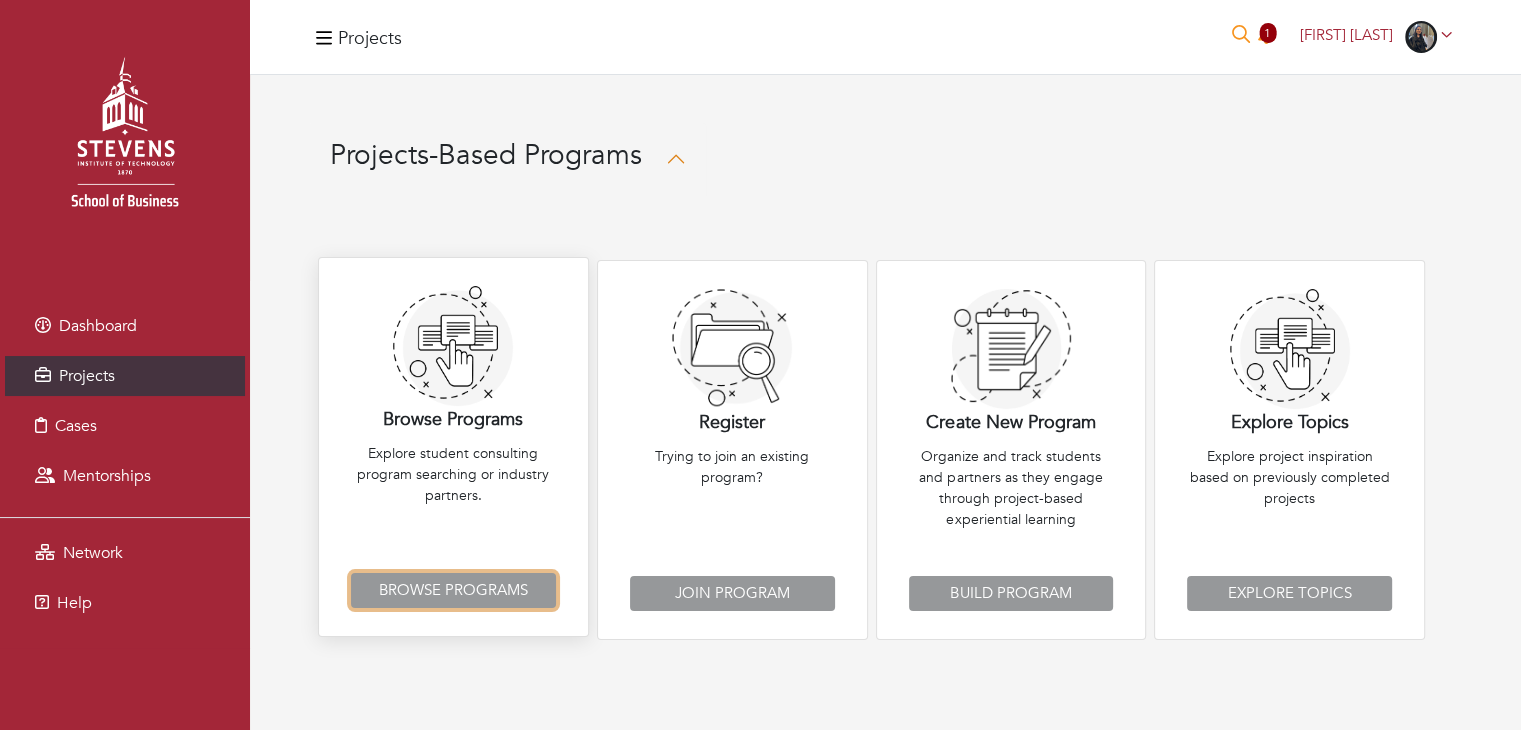 click on "Browse Programs" at bounding box center [453, 590] 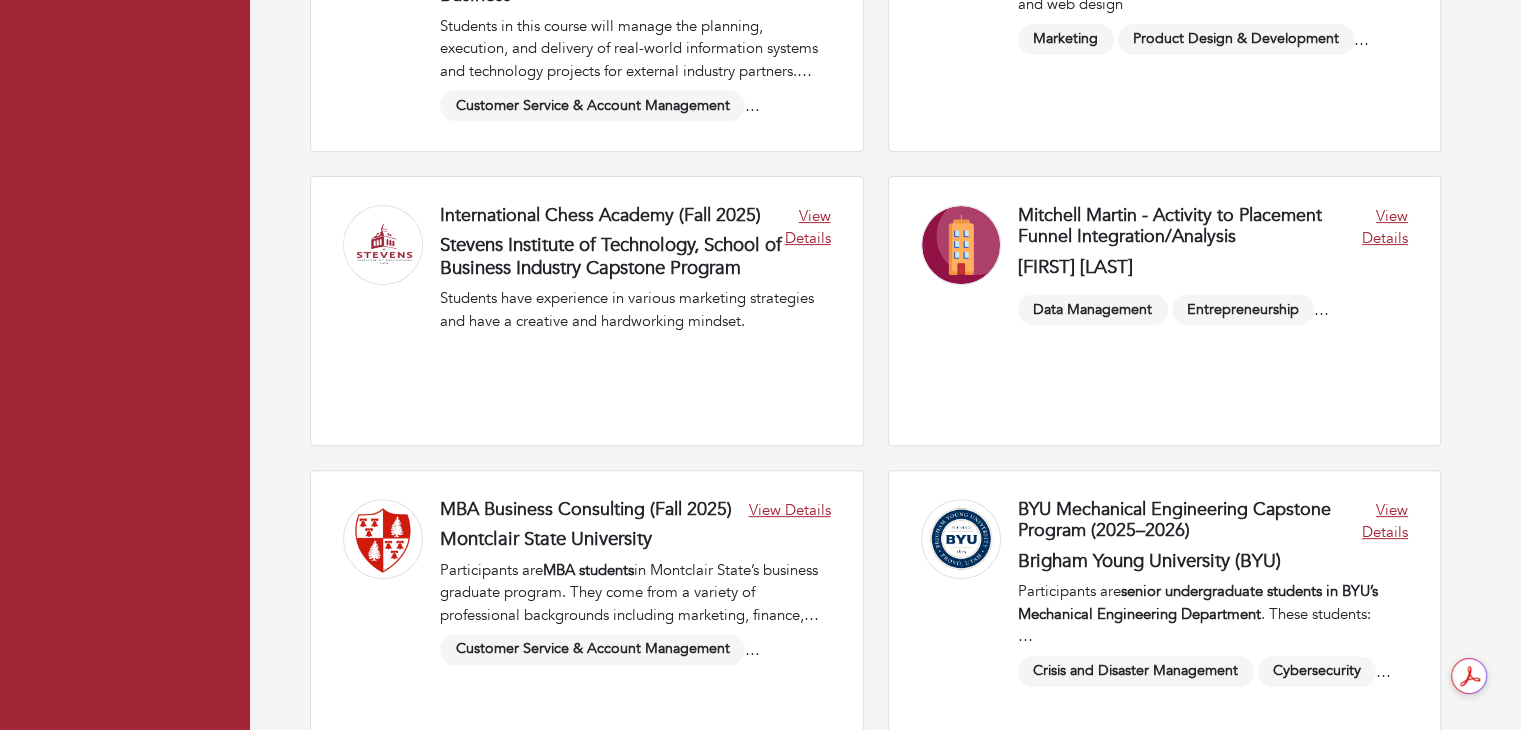 scroll, scrollTop: 0, scrollLeft: 0, axis: both 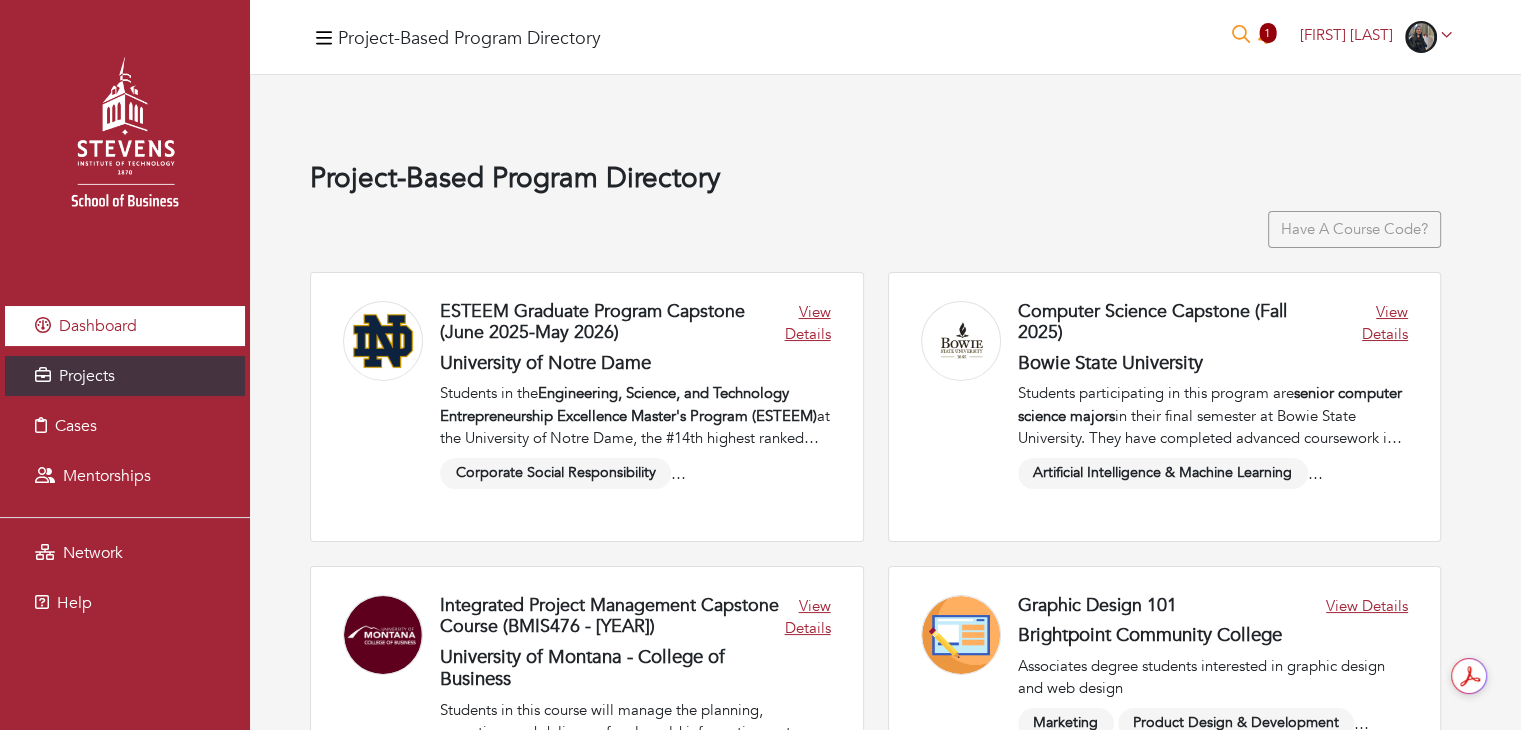 click on "Dashboard" at bounding box center [98, 326] 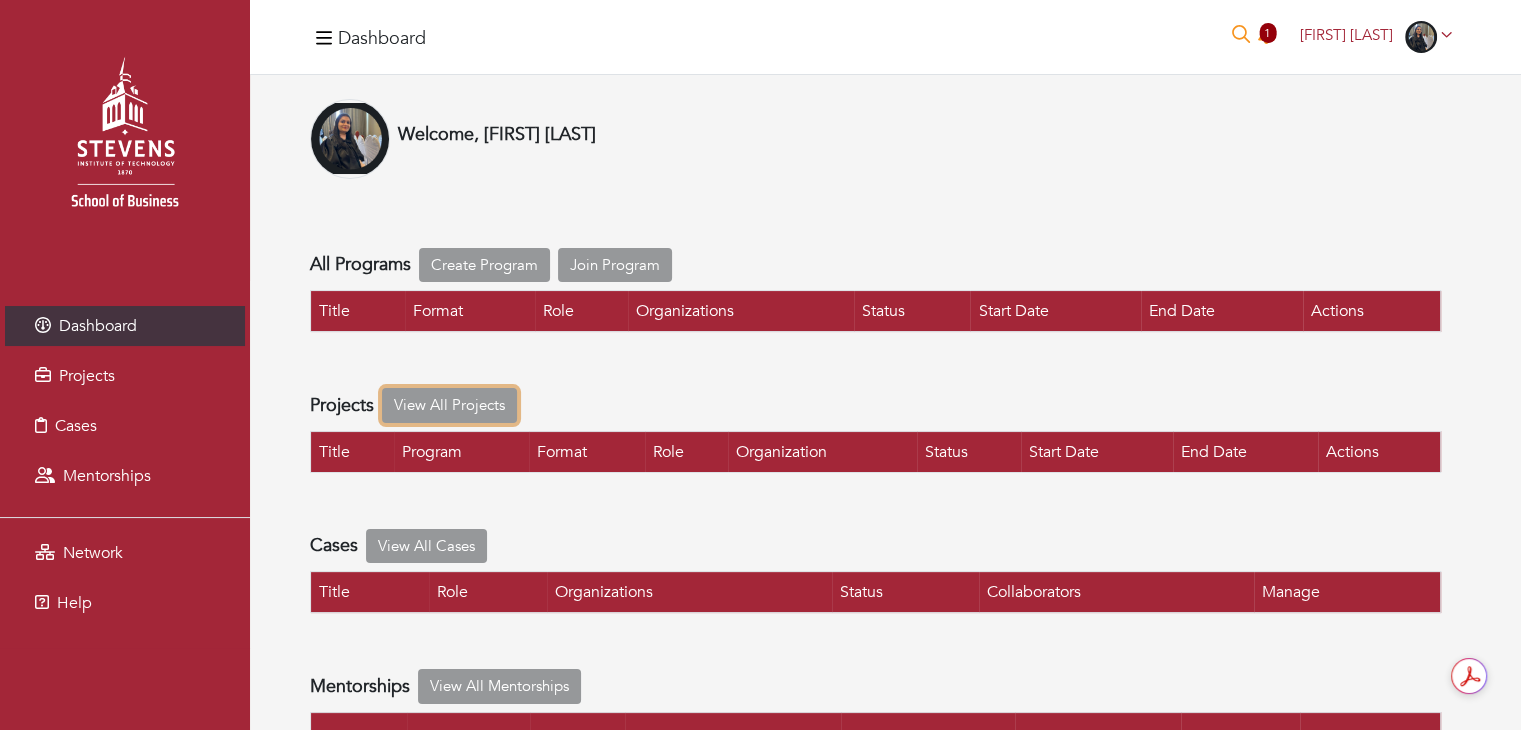 click on "View All Projects" at bounding box center [449, 405] 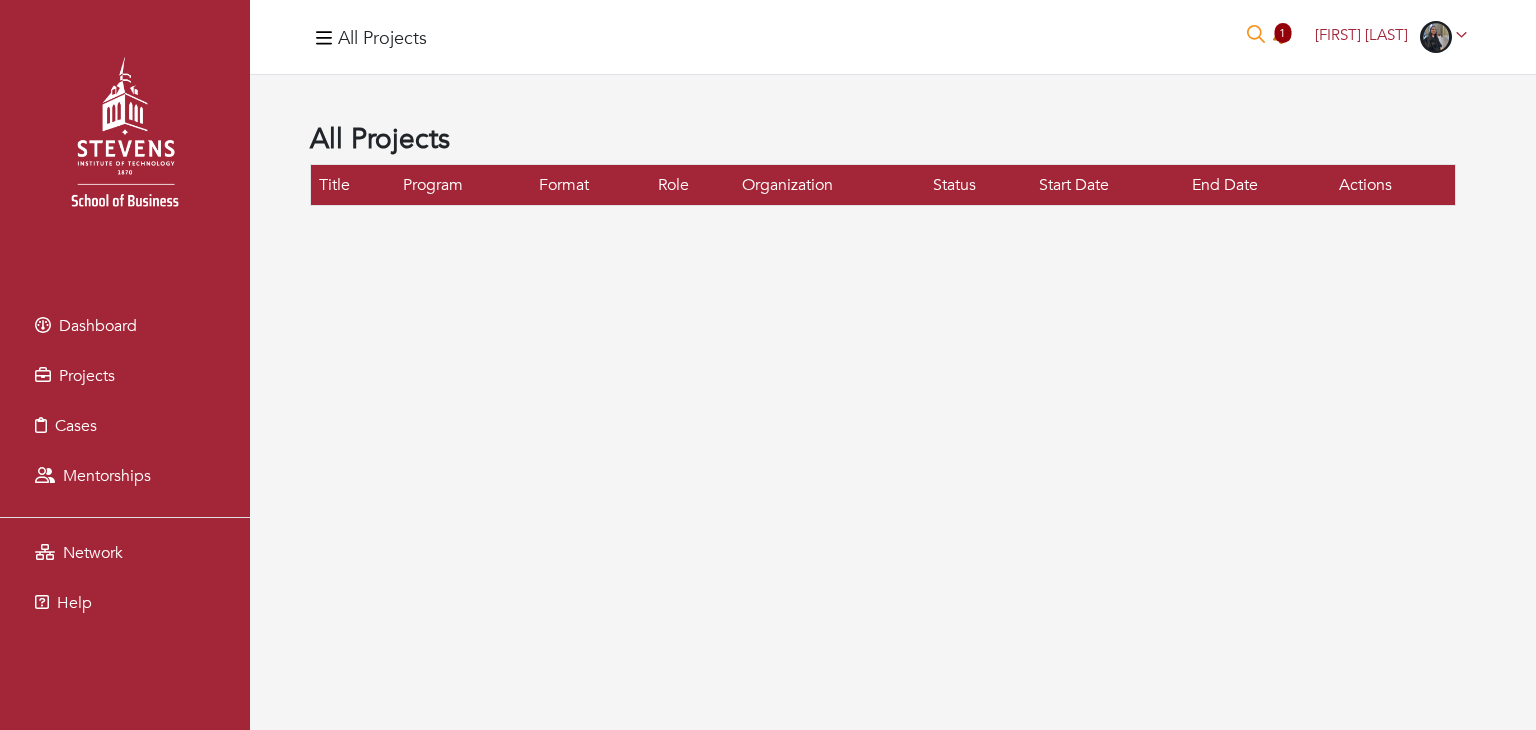 click on "1" at bounding box center (1282, 33) 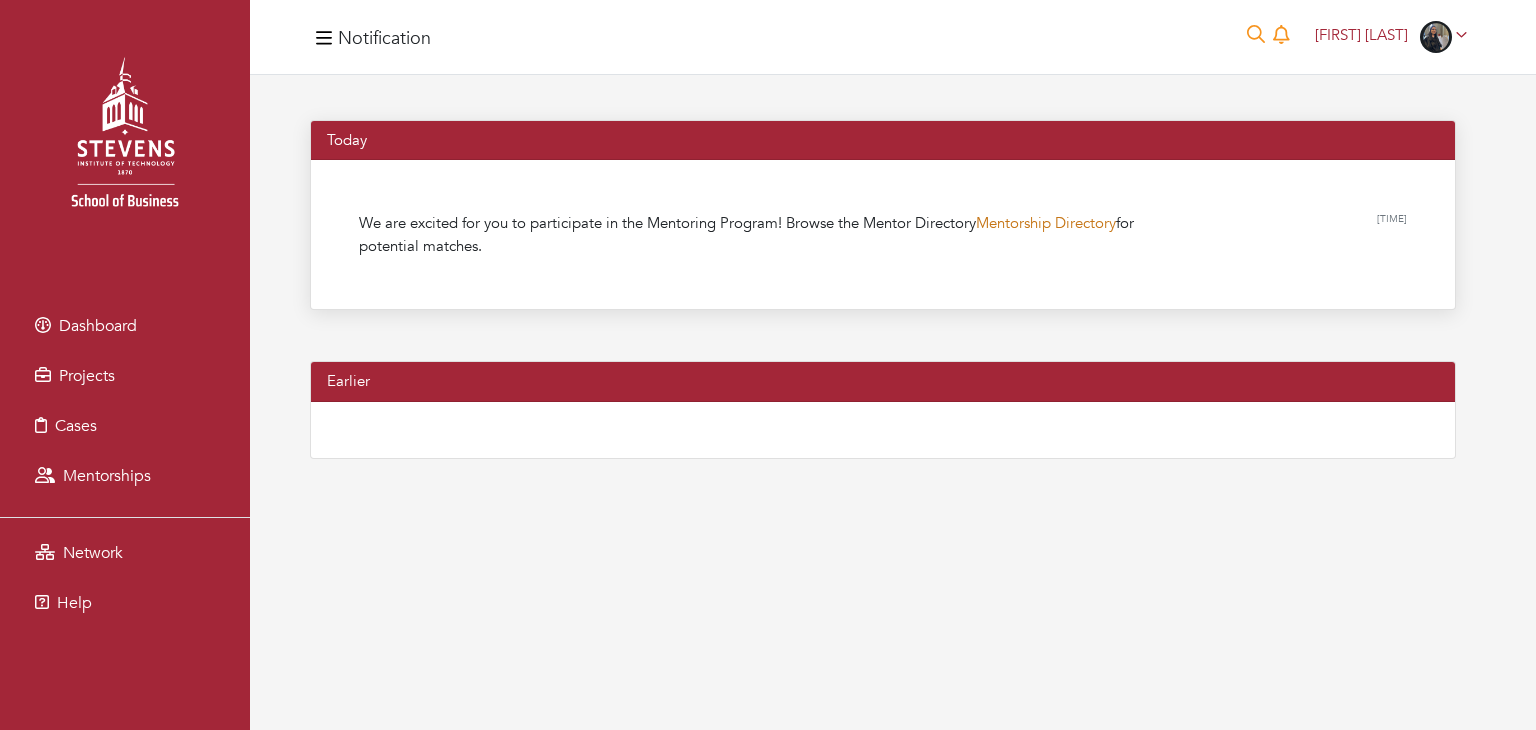 click on "Mentorship Directory" at bounding box center [1046, 223] 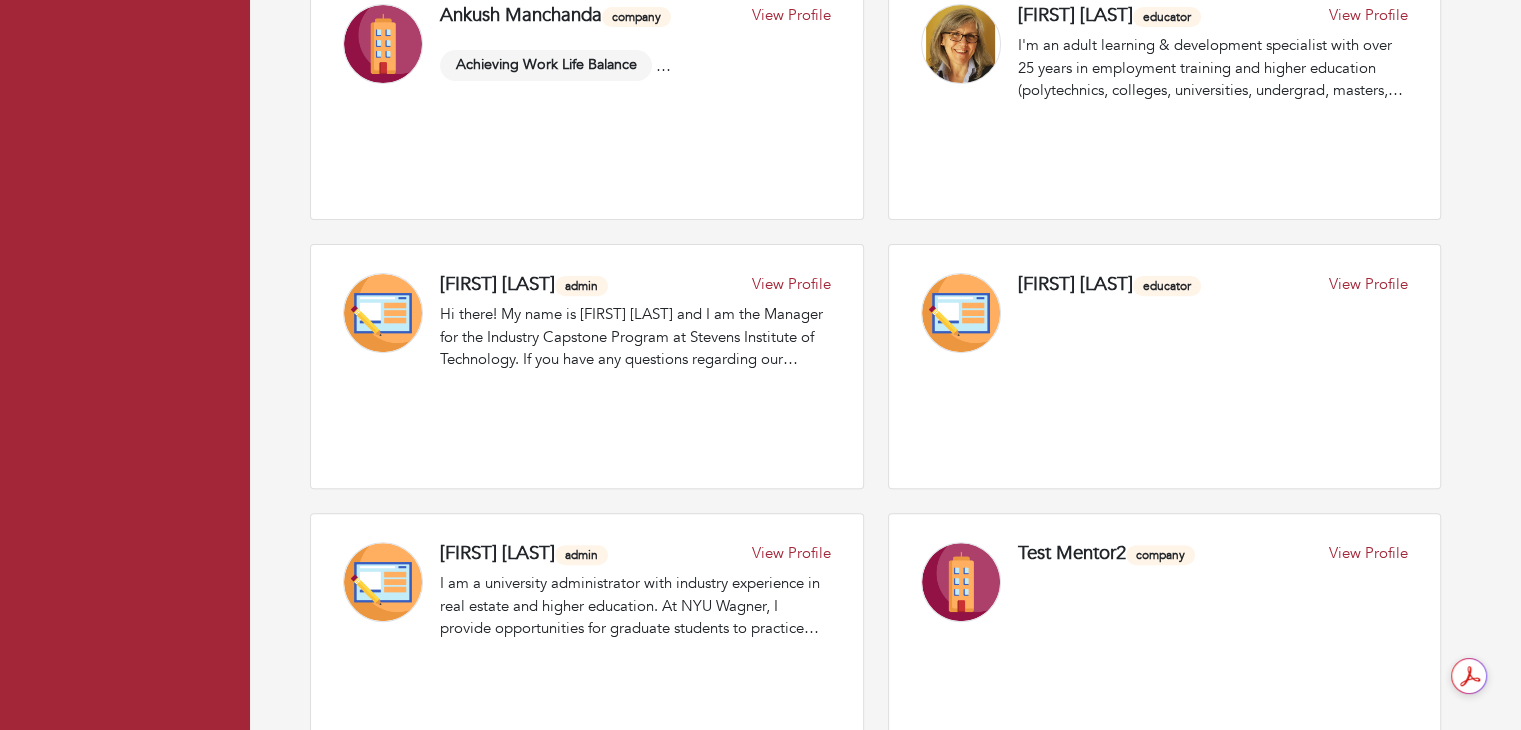 scroll, scrollTop: 656, scrollLeft: 0, axis: vertical 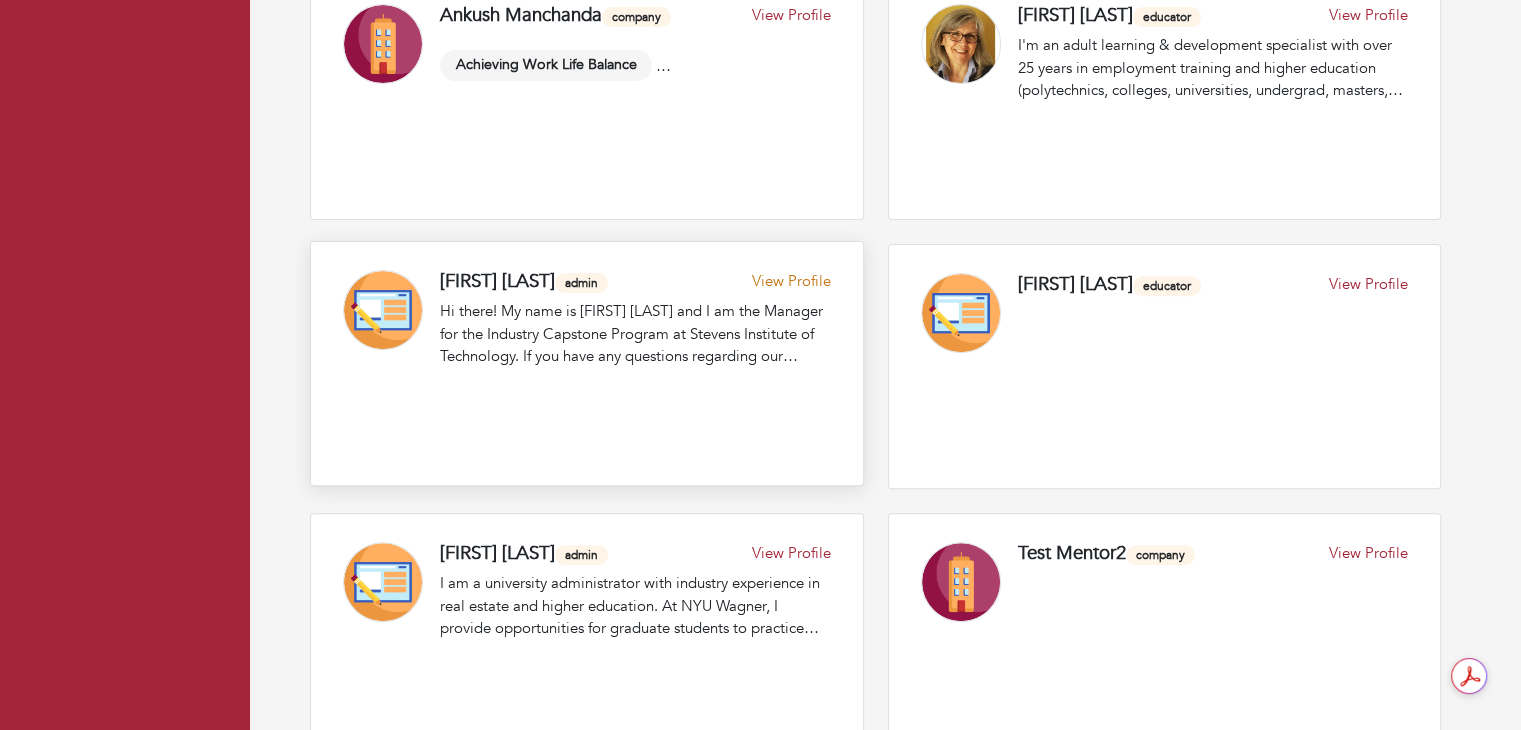 click on "View Profile" at bounding box center [791, 281] 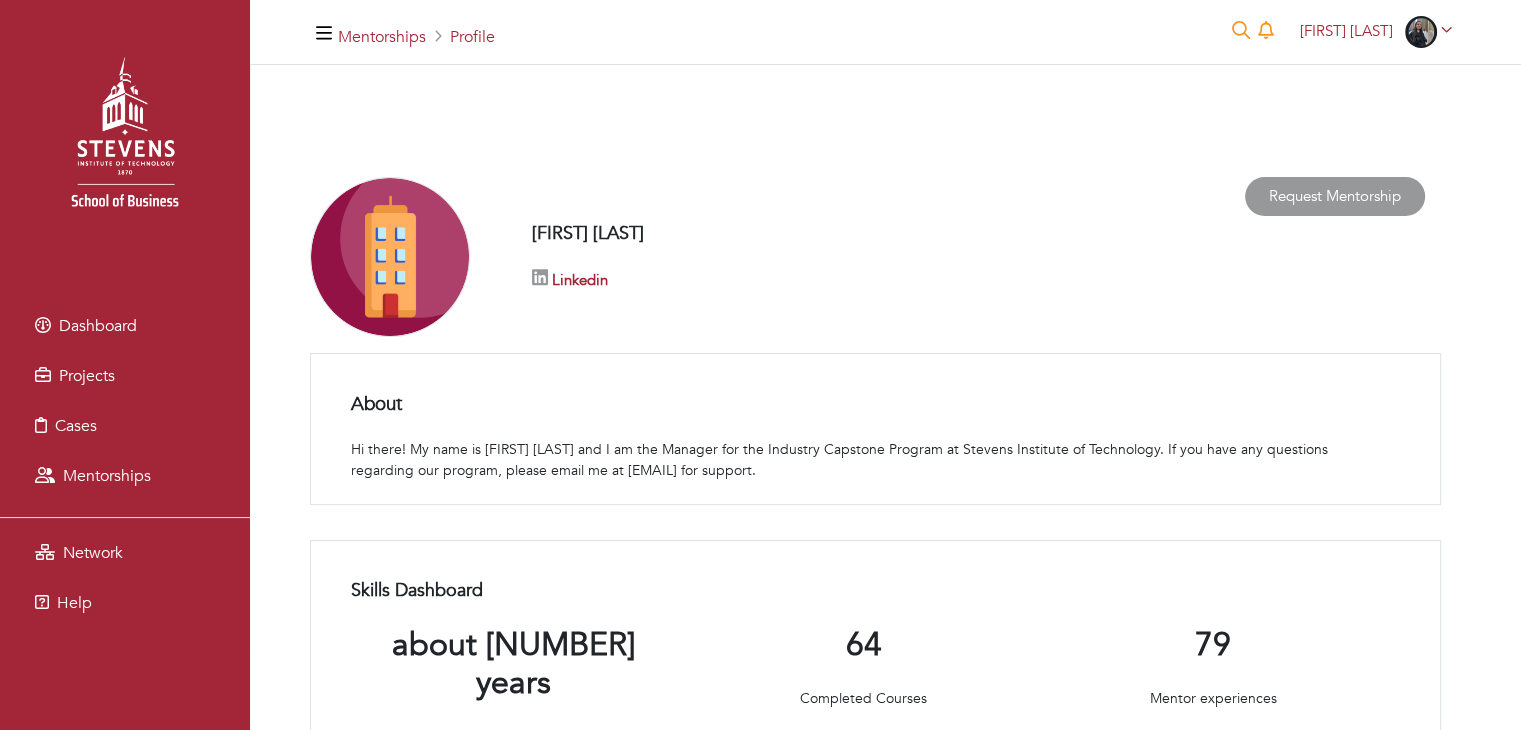scroll, scrollTop: 390, scrollLeft: 0, axis: vertical 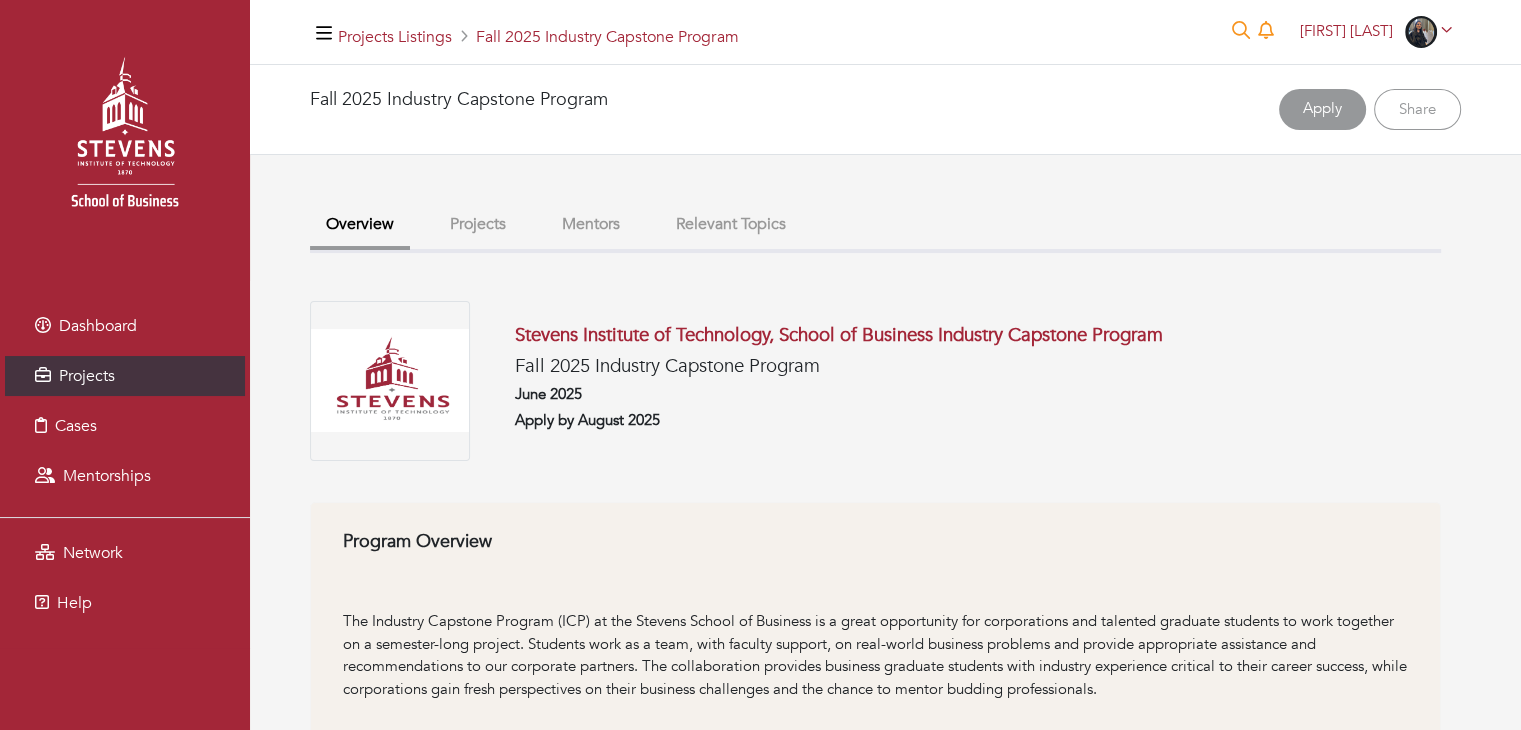 click on "Projects" at bounding box center (478, 224) 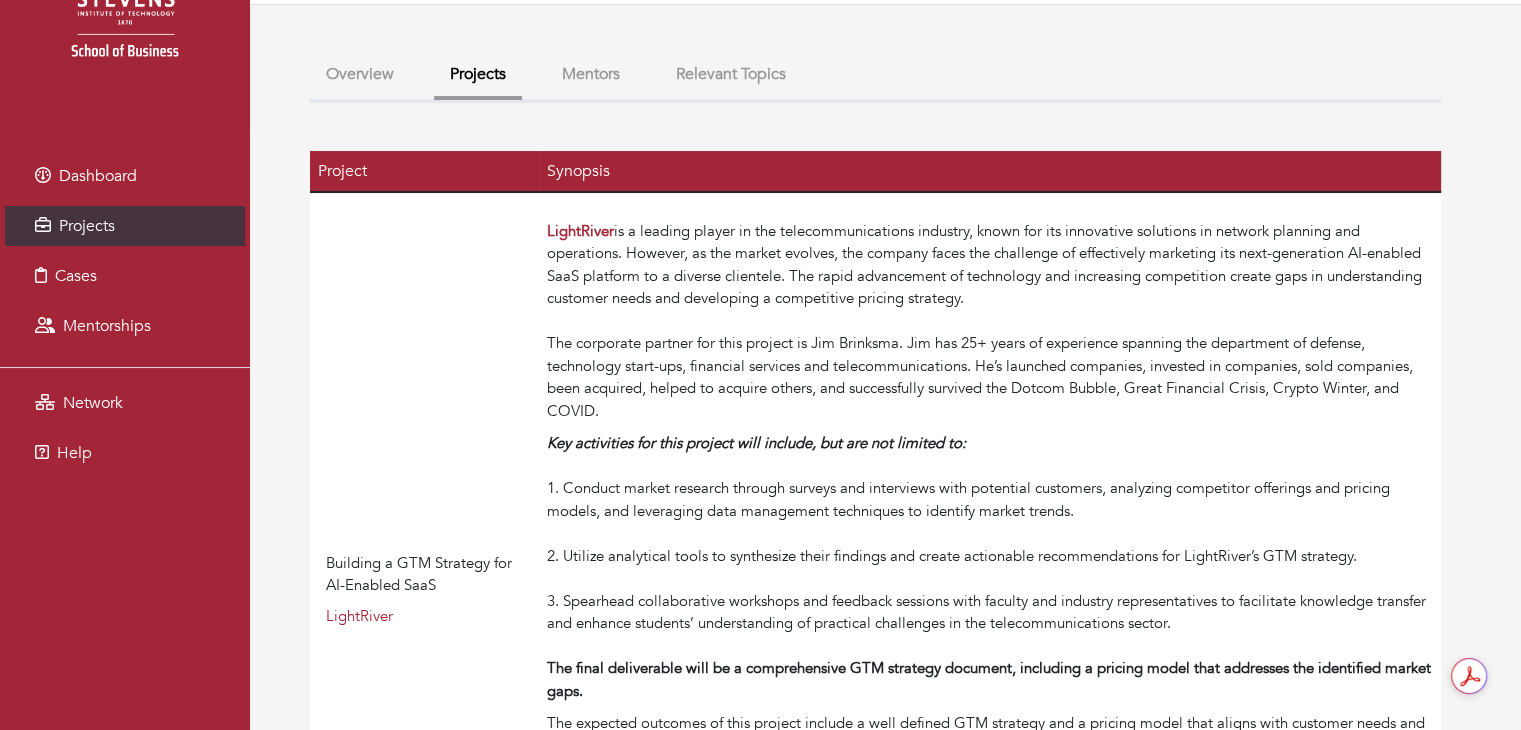 scroll, scrollTop: 0, scrollLeft: 0, axis: both 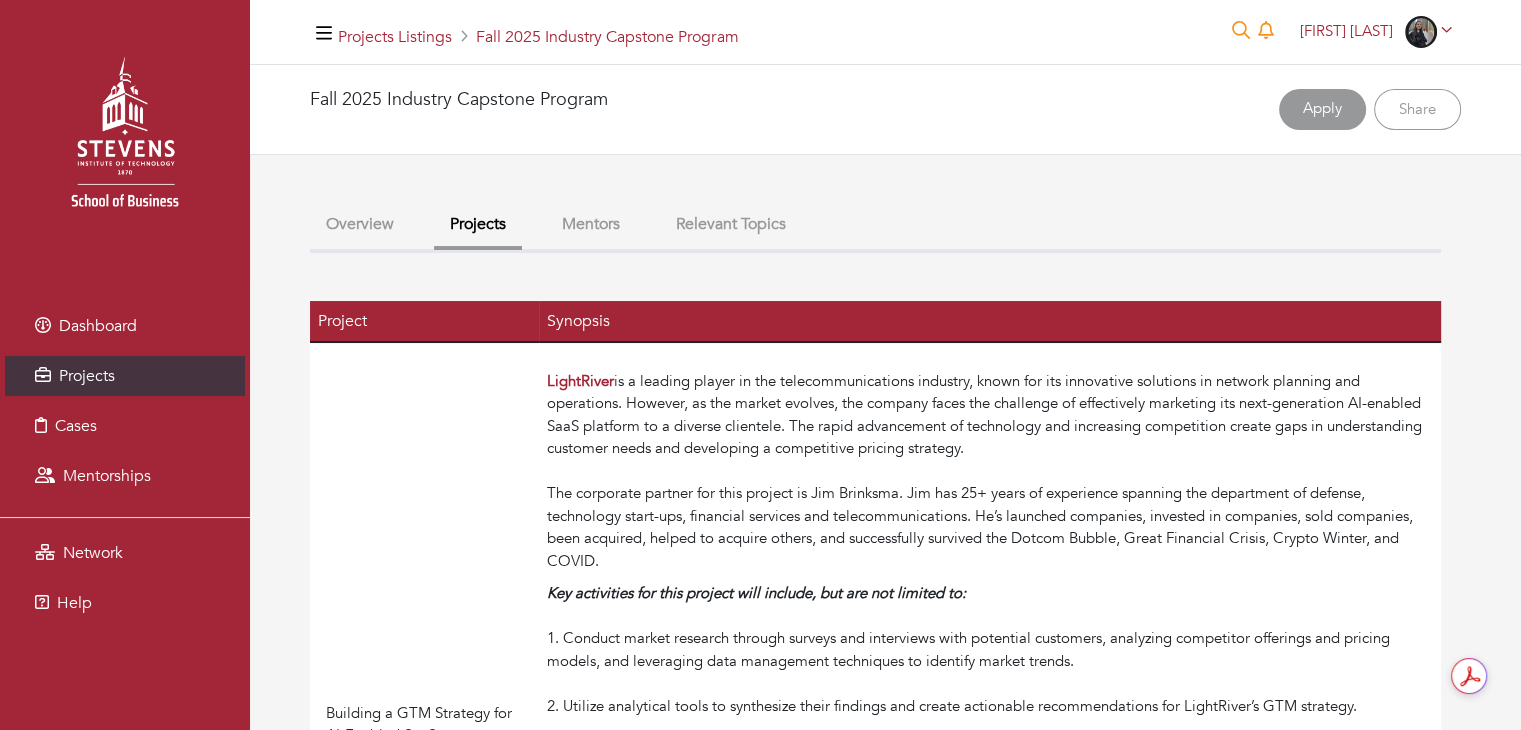 click on "Mentors" at bounding box center (591, 224) 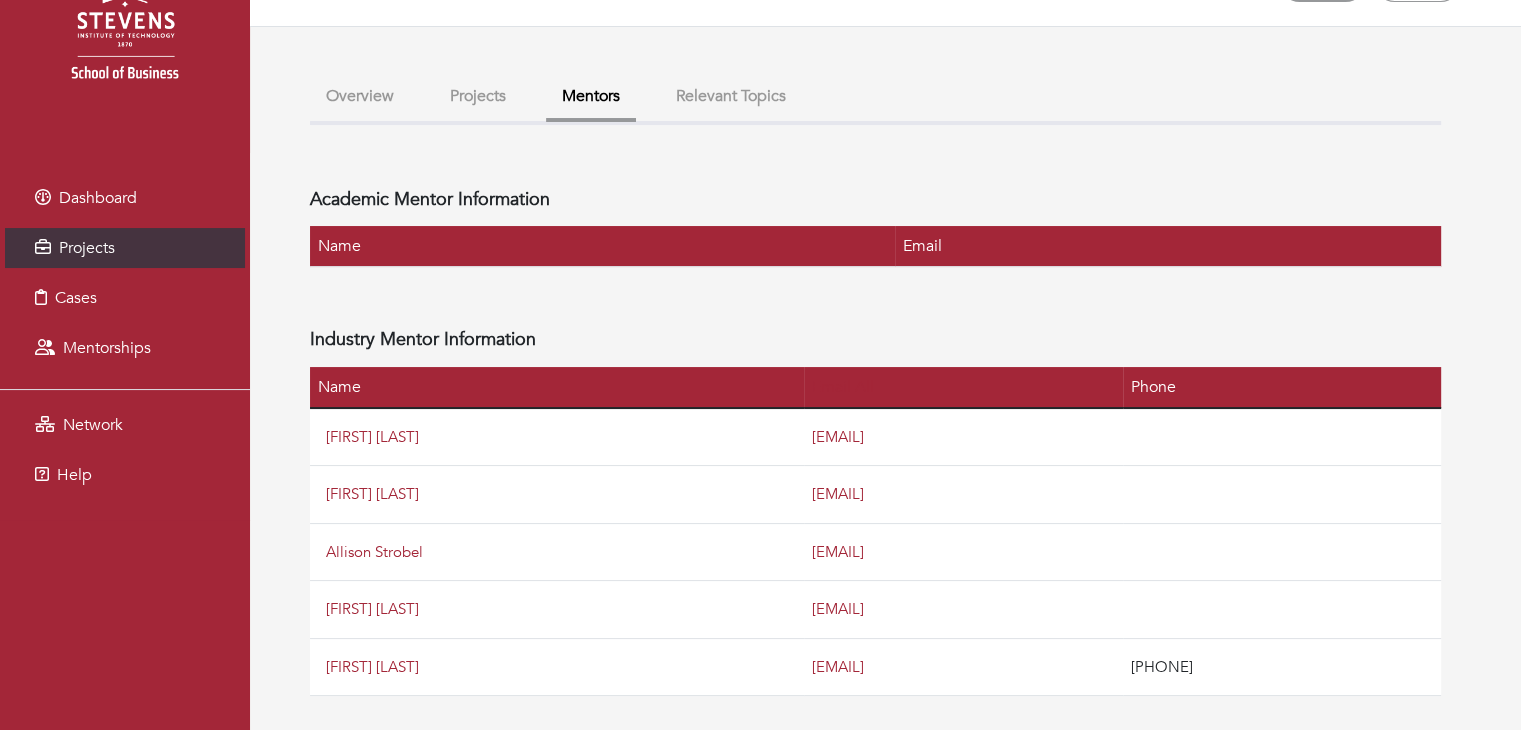 scroll, scrollTop: 0, scrollLeft: 0, axis: both 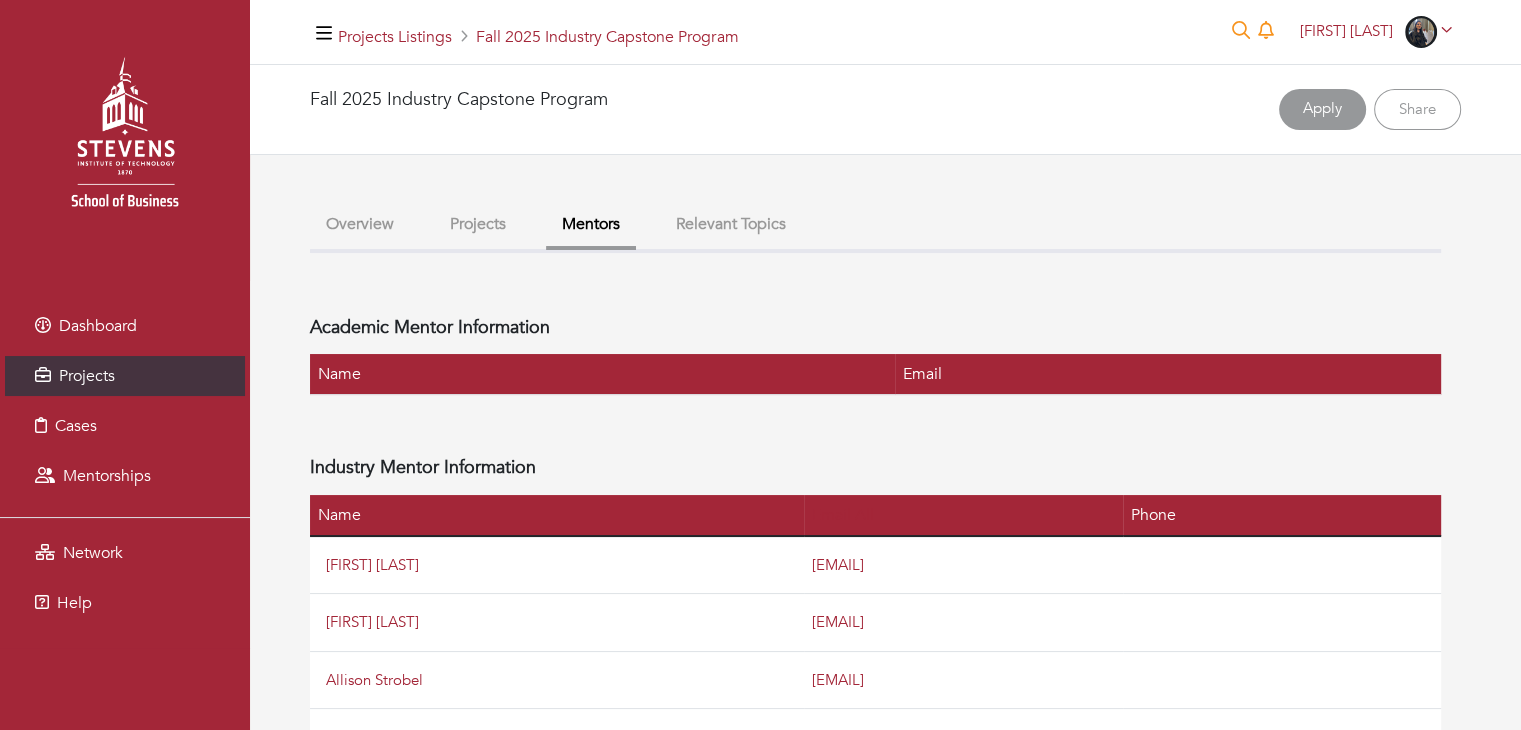 click on "Projects" at bounding box center (478, 224) 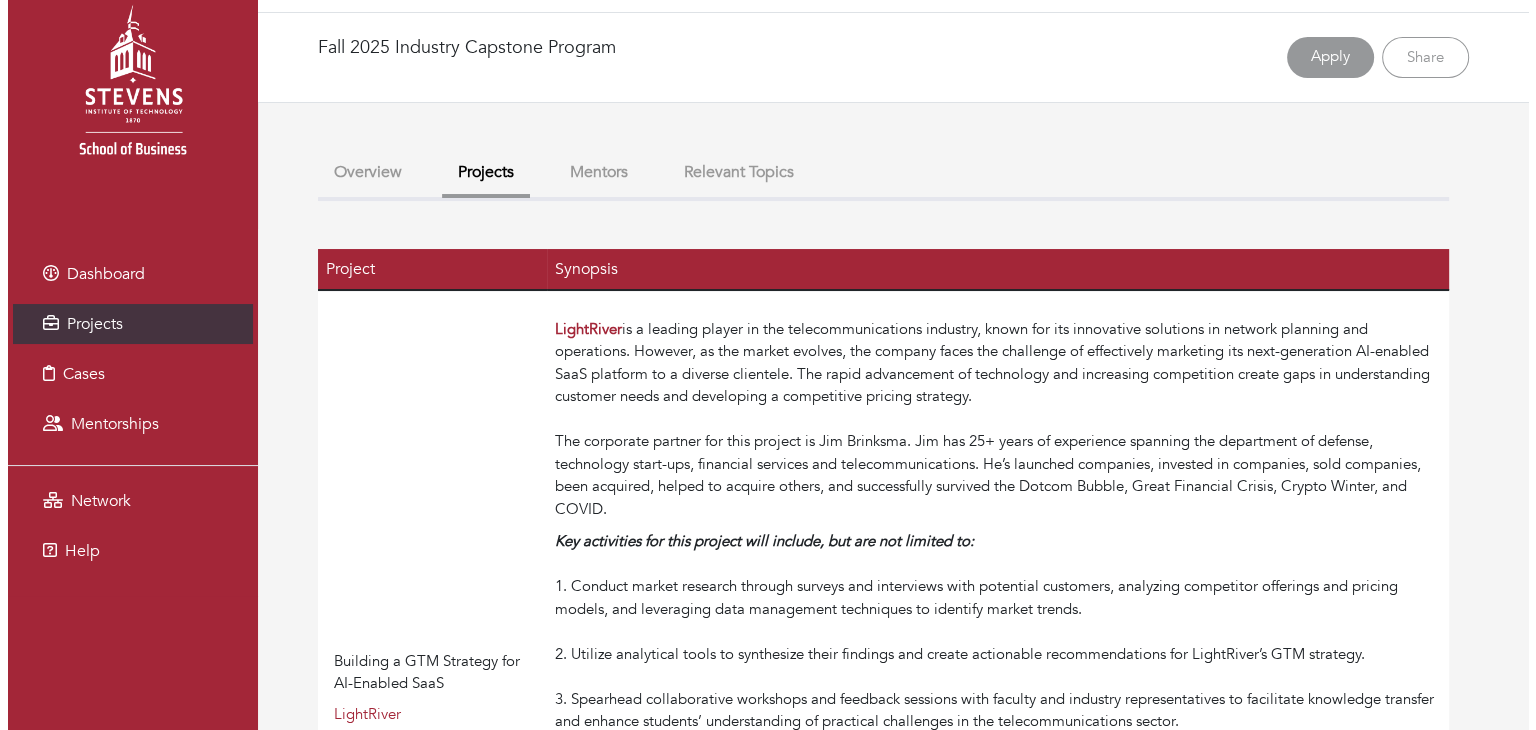 scroll, scrollTop: 0, scrollLeft: 0, axis: both 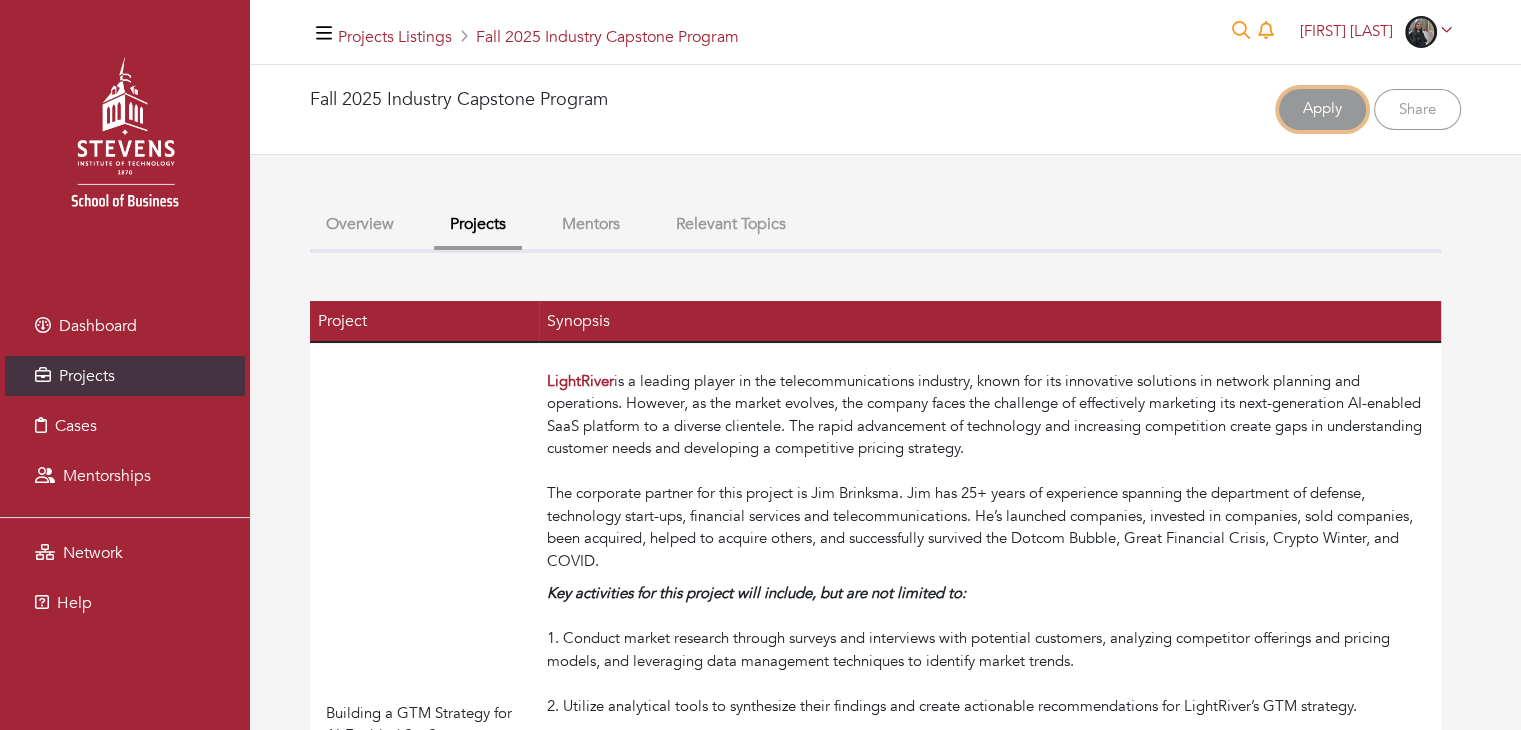 click on "Apply" at bounding box center (1322, 109) 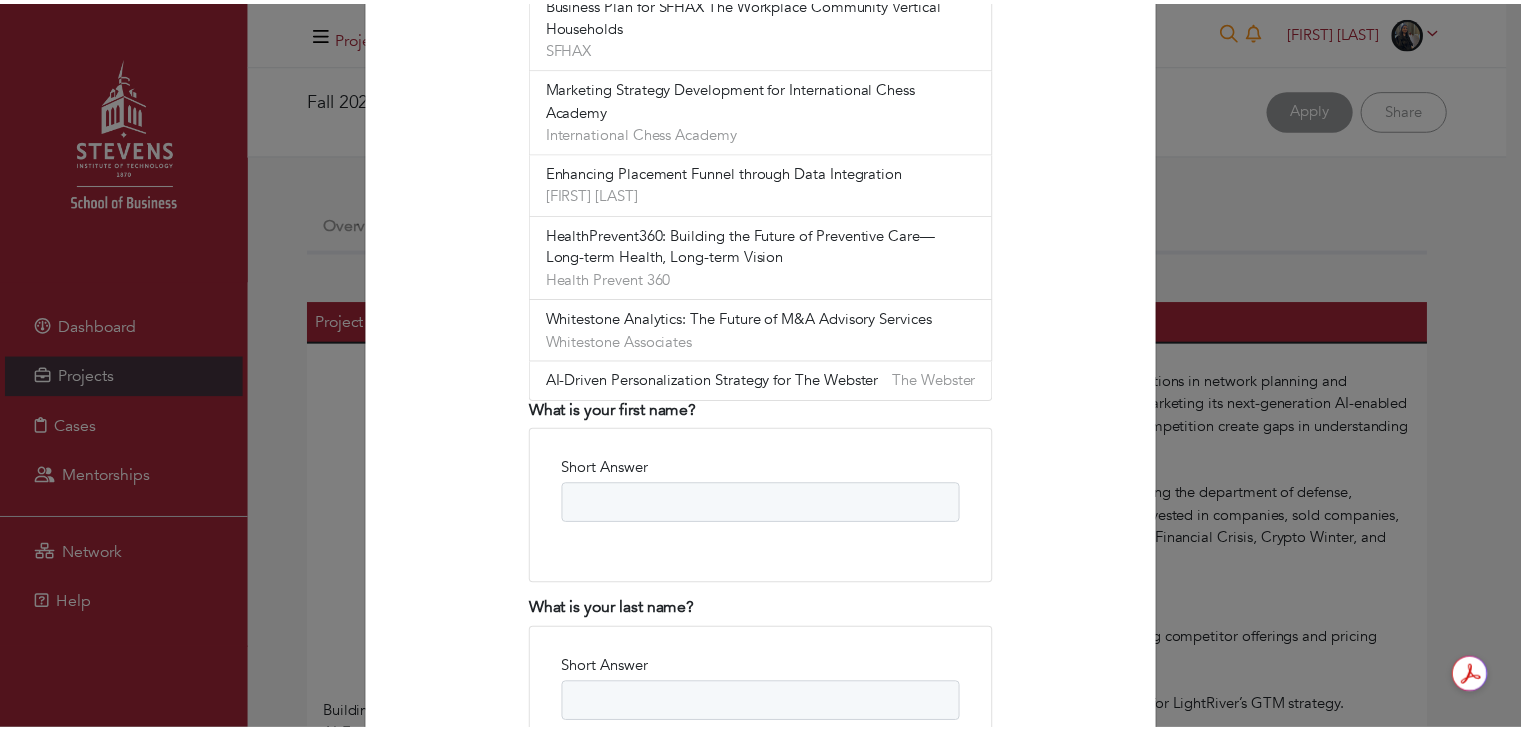 scroll, scrollTop: 0, scrollLeft: 0, axis: both 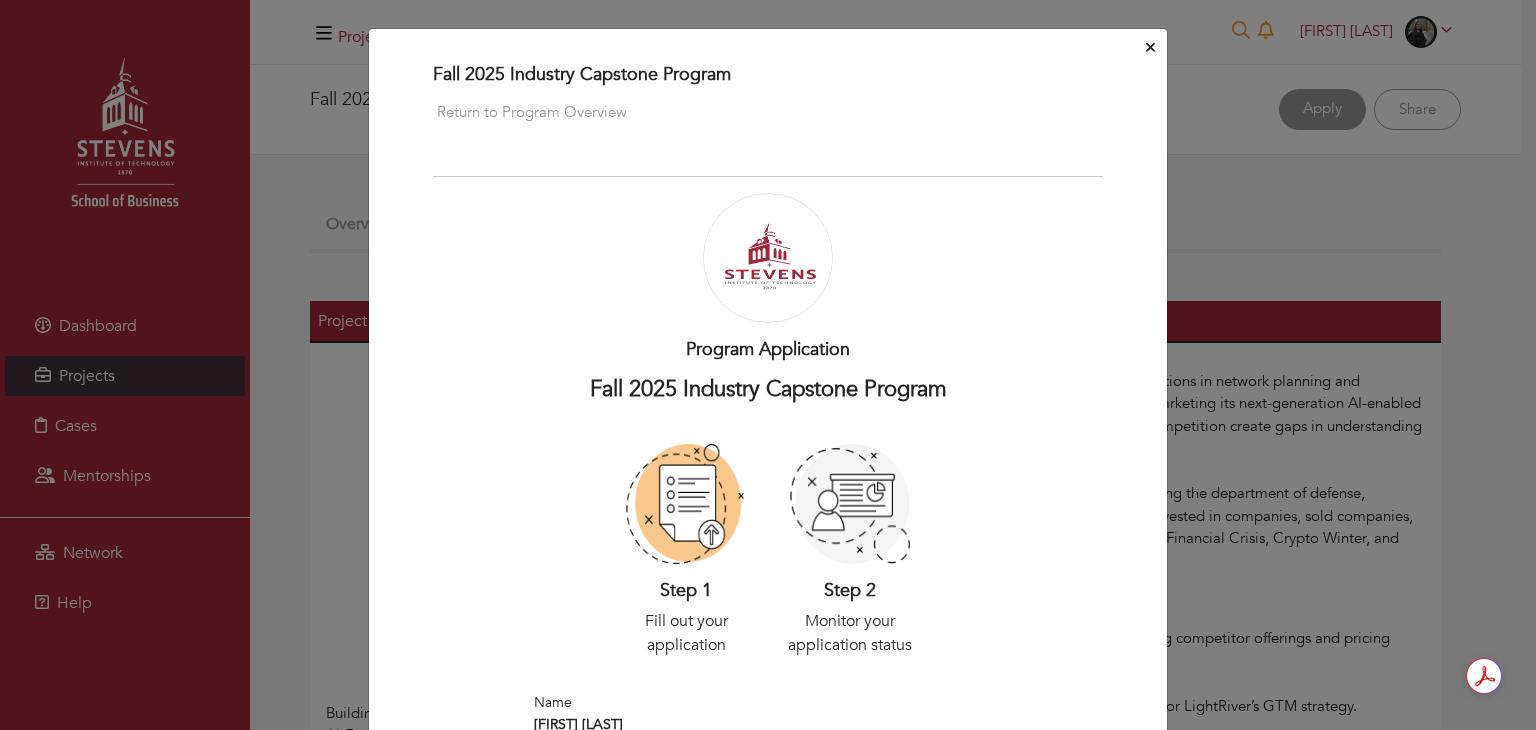 click at bounding box center [1150, 48] 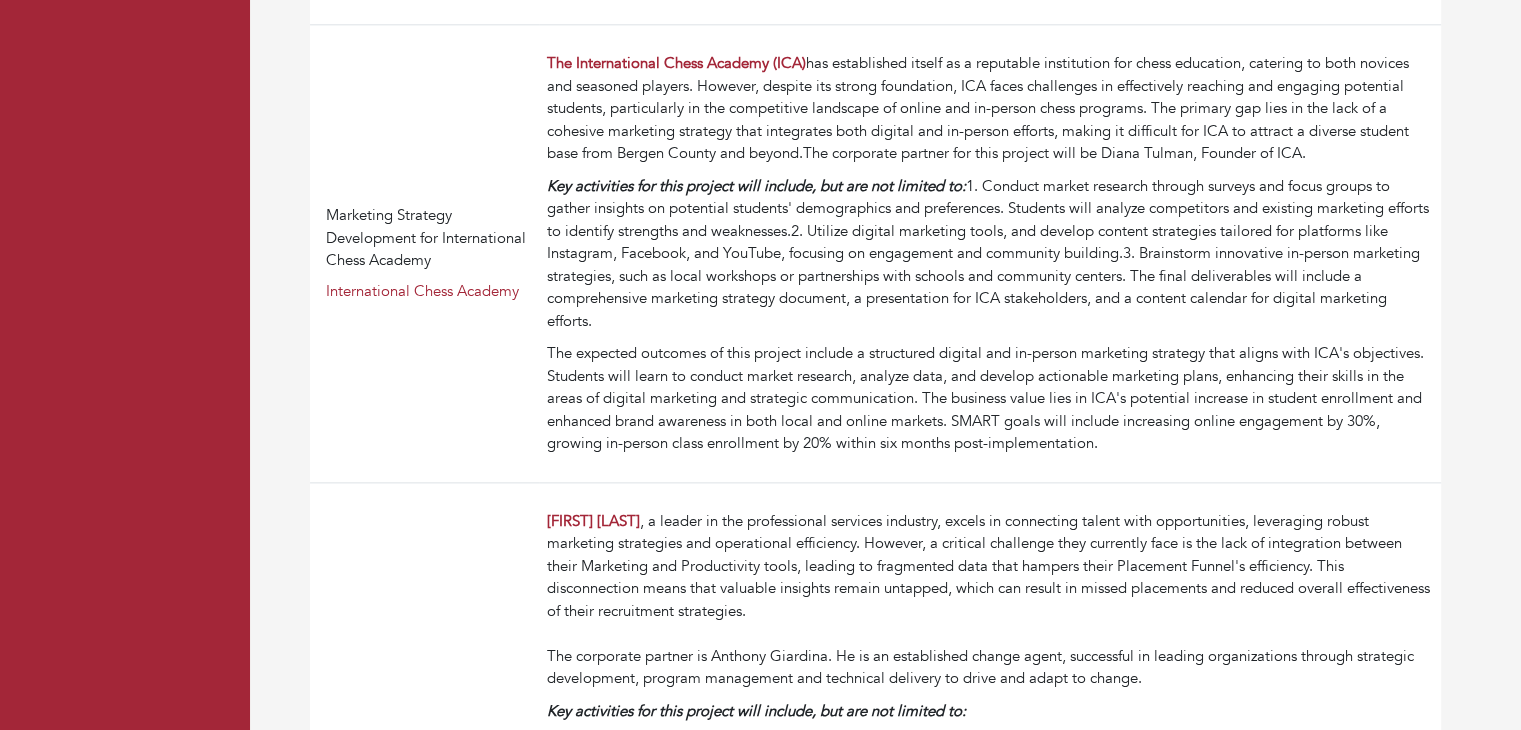 scroll, scrollTop: 2460, scrollLeft: 0, axis: vertical 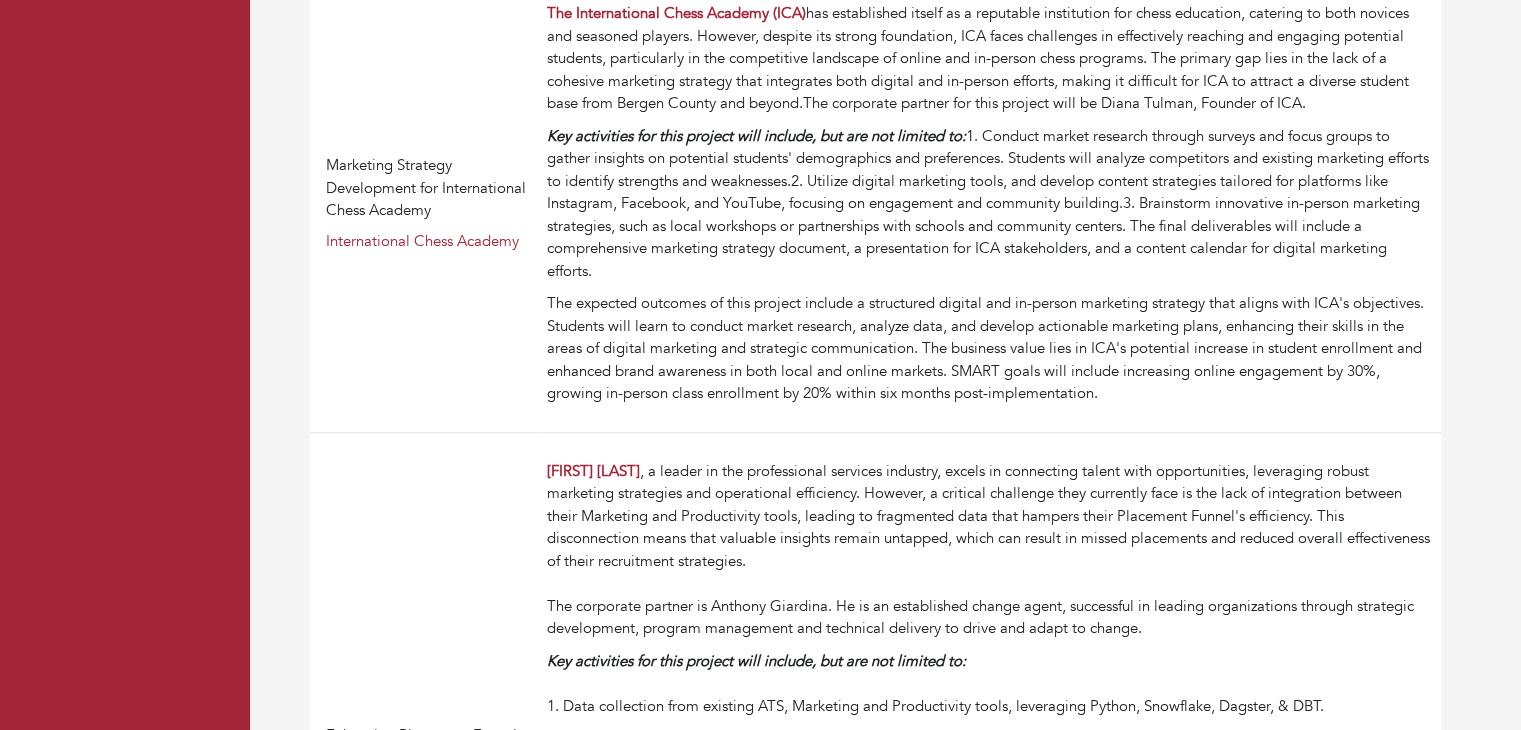 click on "The expected outcomes of this project include a structured digital and in-person marketing strategy that aligns with ICA's objectives. Students will learn to conduct market research, analyze data, and develop actionable marketing plans, enhancing their skills in the areas of digital marketing and strategic communication. The business value lies in ICA's potential increase in student enrollment and enhanced brand awareness in both local and online markets. SMART goals will include increasing online engagement by 30%, growing in-person class enrollment by 20% within six months post-implementation." at bounding box center (990, 348) 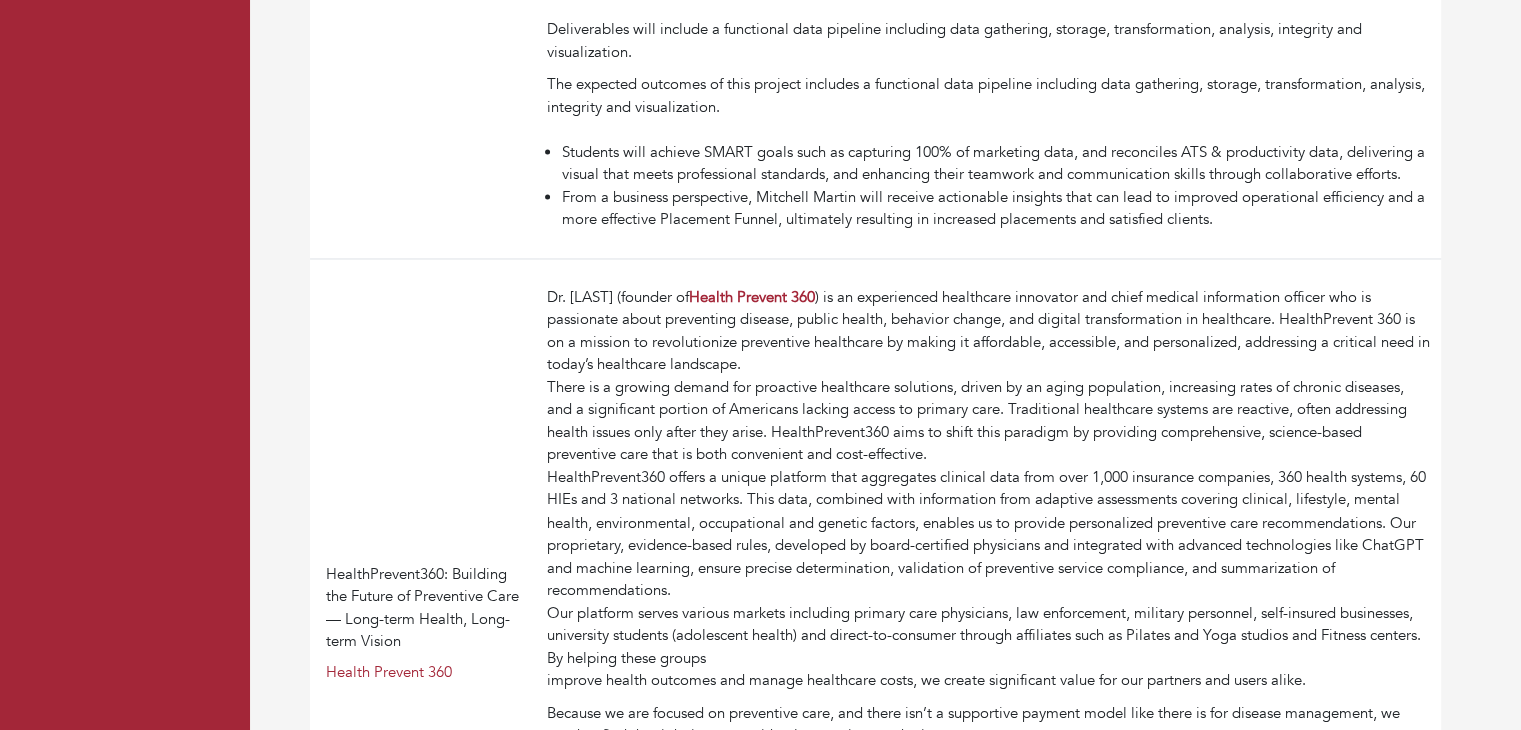 scroll, scrollTop: 3296, scrollLeft: 0, axis: vertical 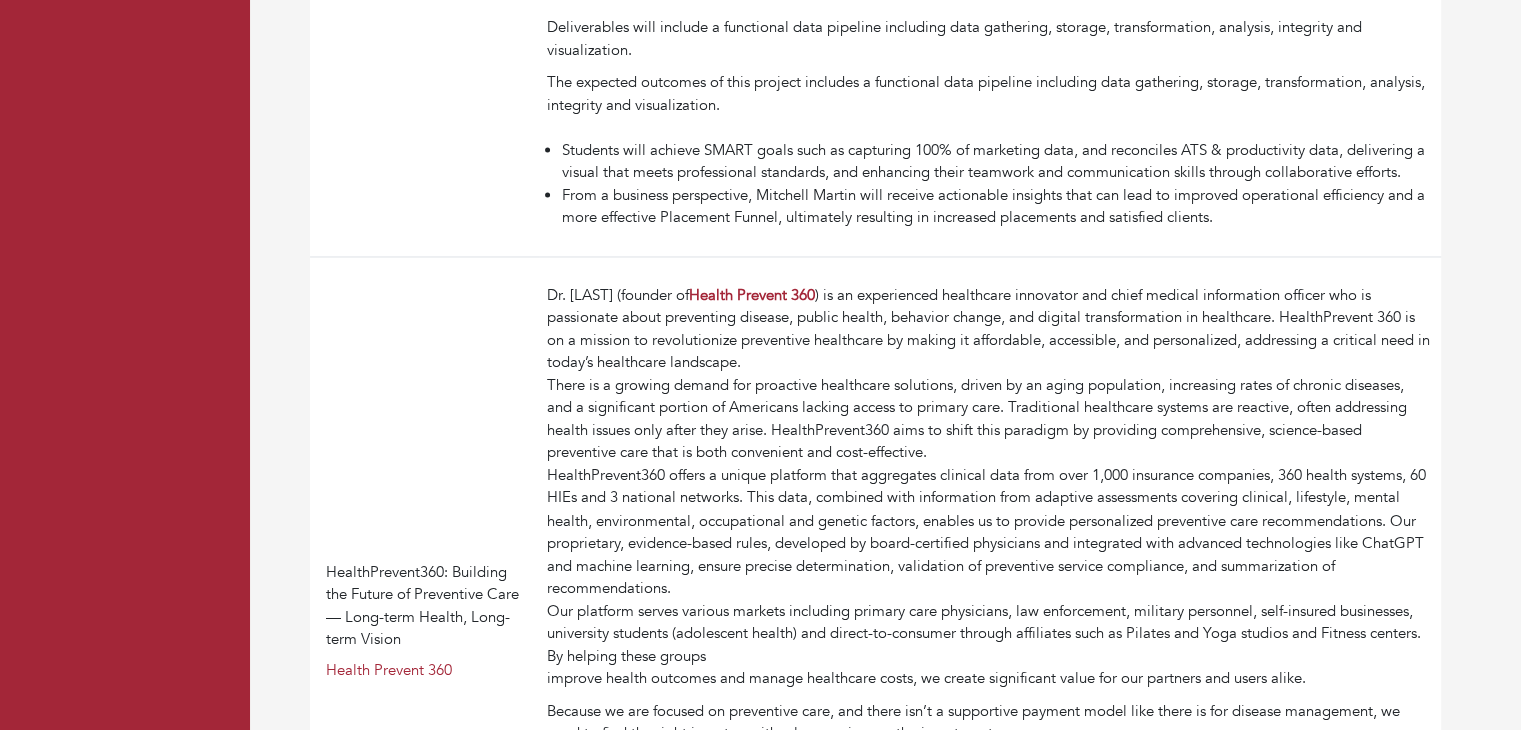 click on "Dr. [LAST] (founder of Health Prevent 360 ) is an experienced healthcare innovator and chief medical information officer who is passionate about preventing disease, public health, behavior change, and digital transformation in healthcare. HealthPrevent 360 is on a mission to revolutionize preventive healthcare by making it affordable, accessible, and personalized, addressing a critical need in today’s healthcare landscape." at bounding box center (990, 329) 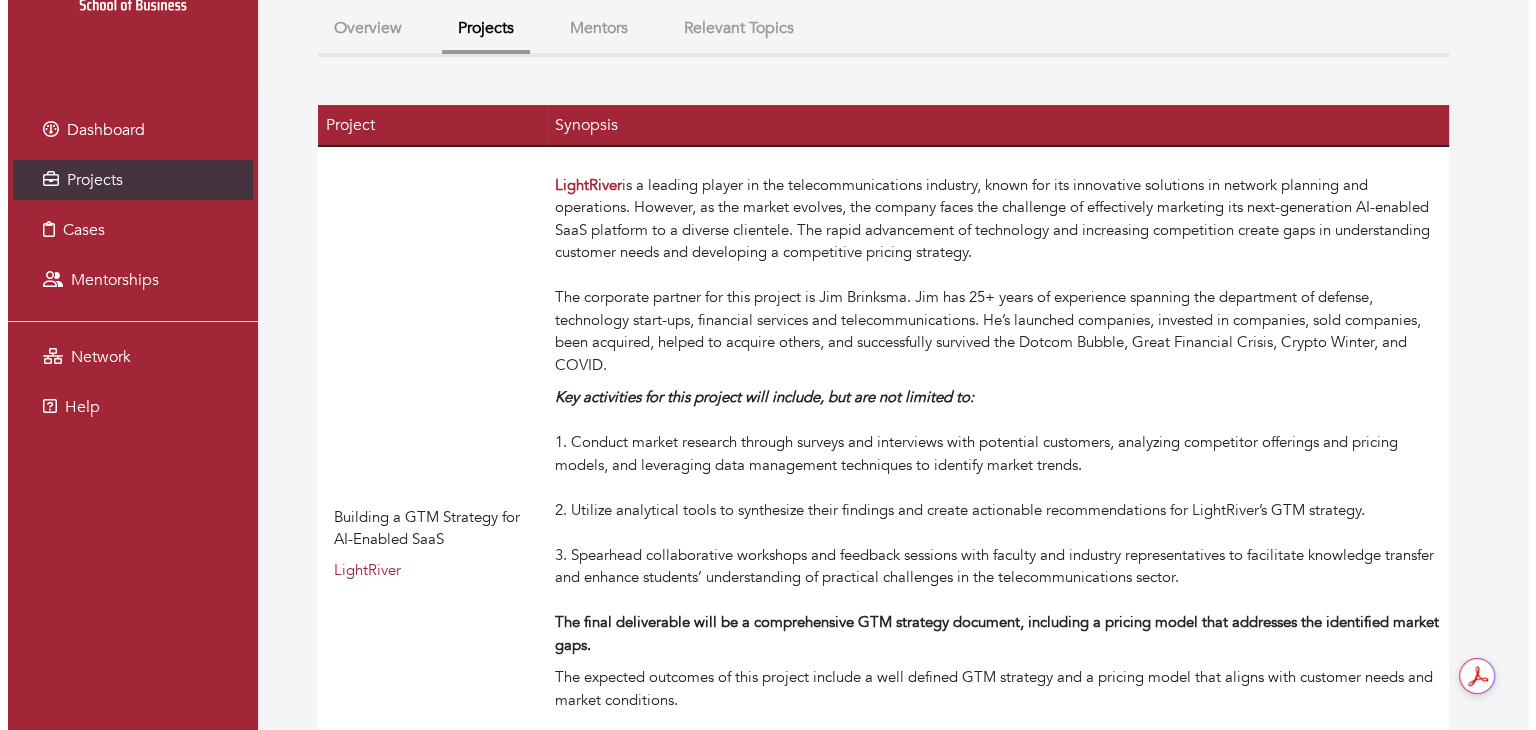 scroll, scrollTop: 0, scrollLeft: 0, axis: both 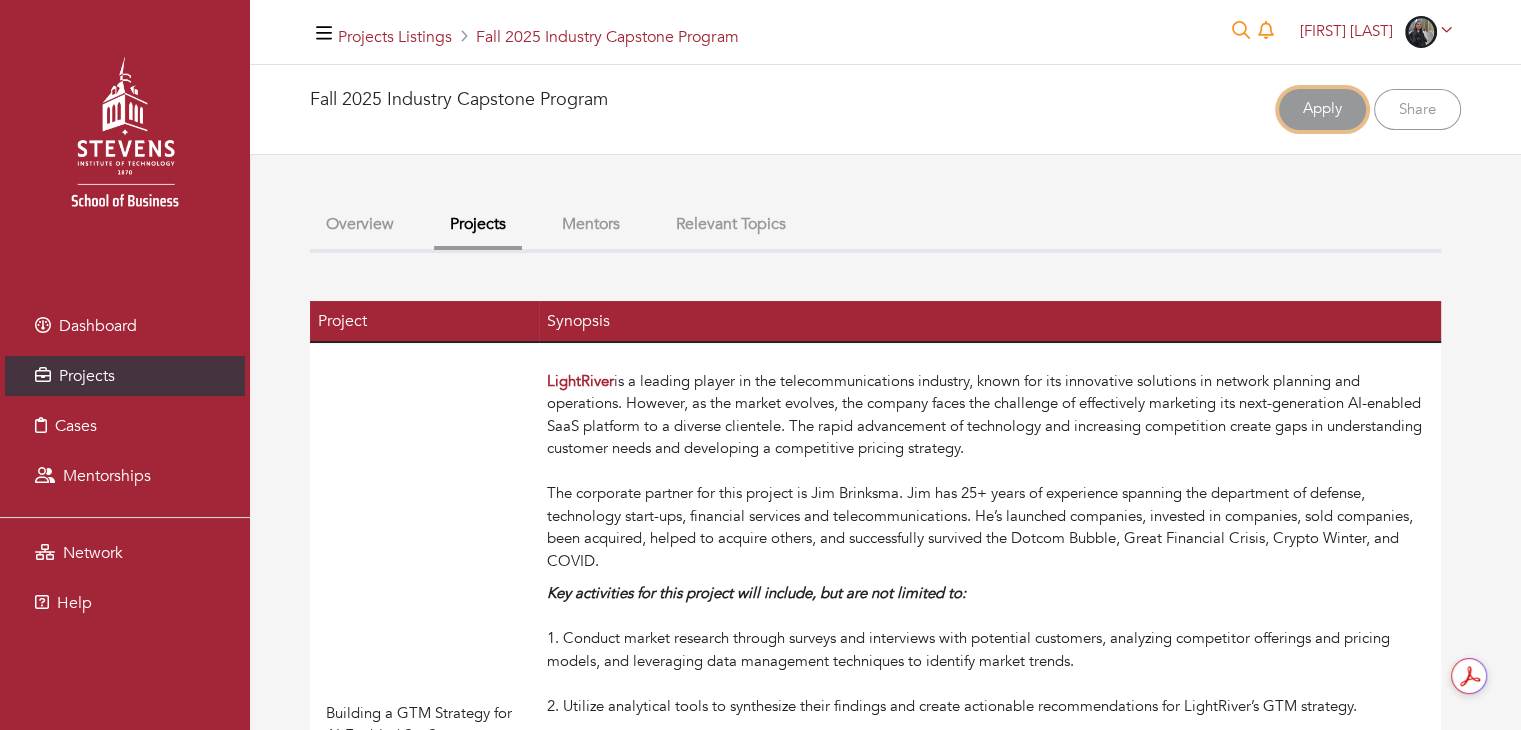 click on "Apply" at bounding box center [1322, 109] 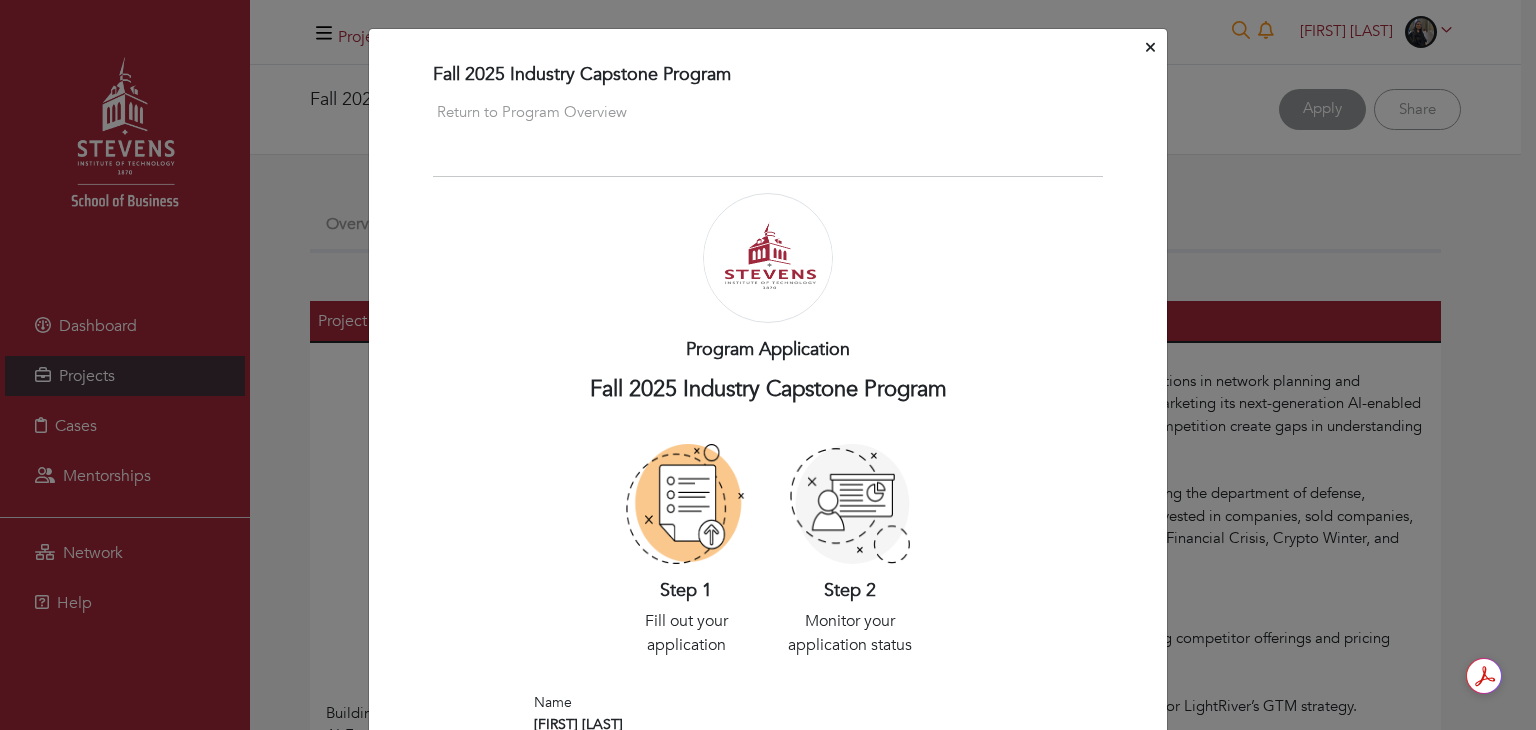 click at bounding box center [1150, 48] 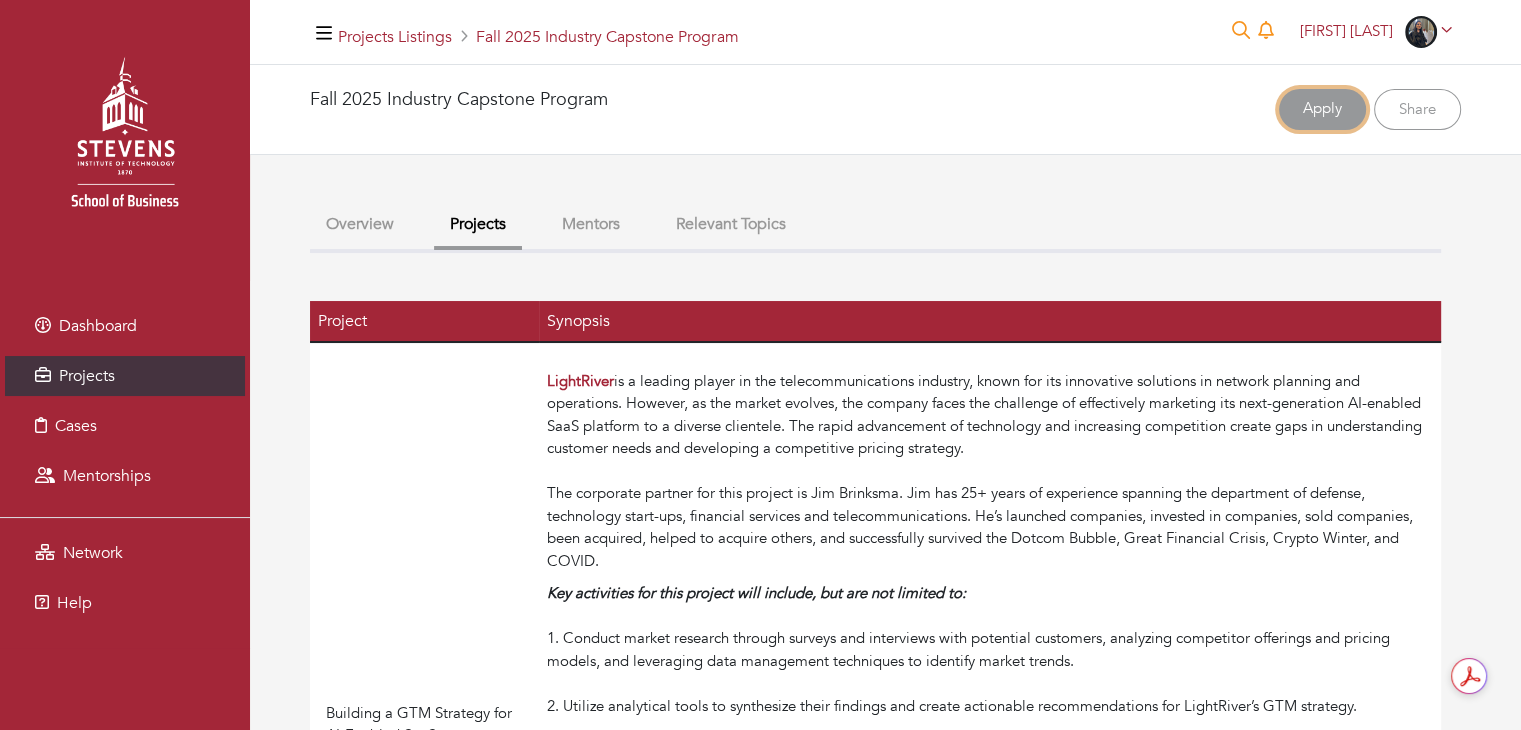 click on "Apply" at bounding box center (1322, 109) 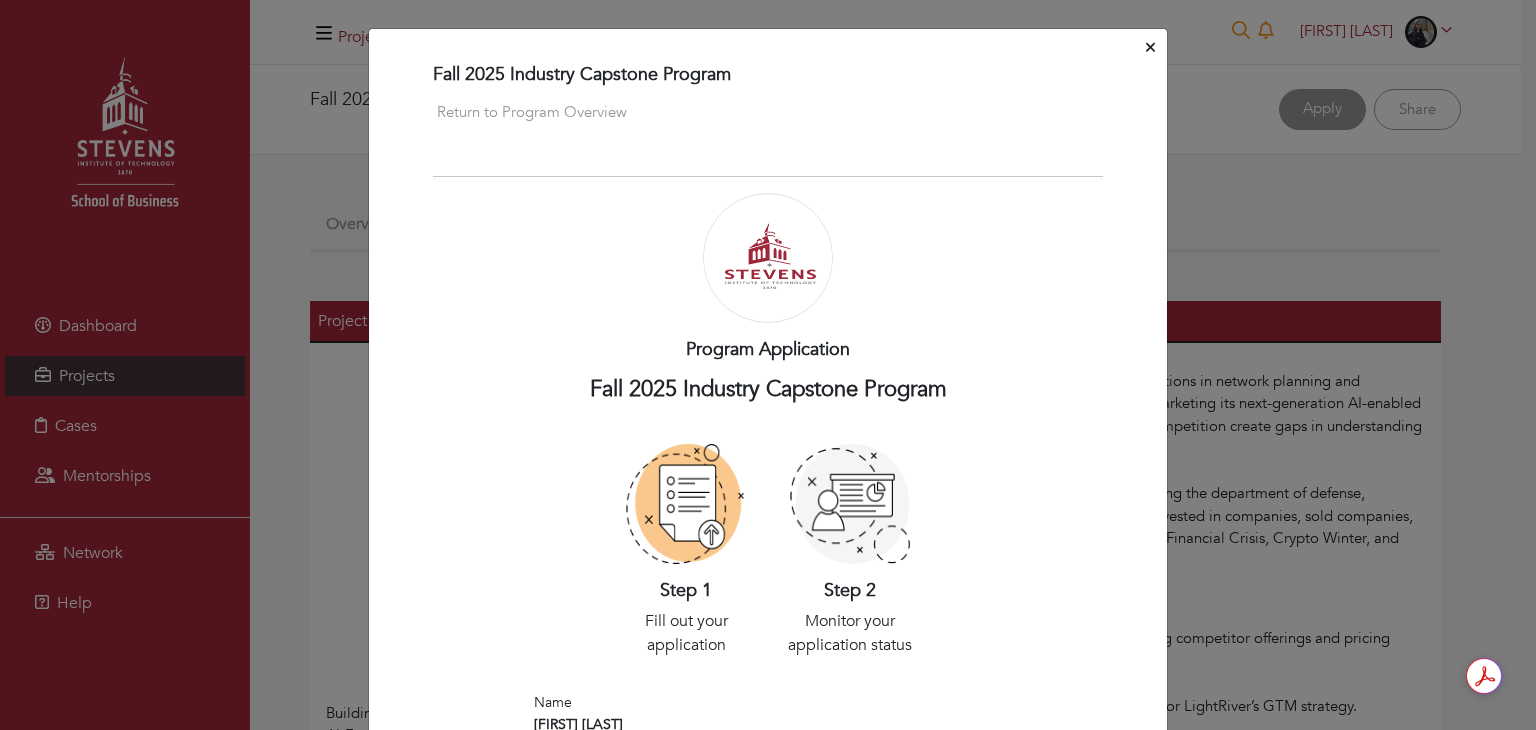 click 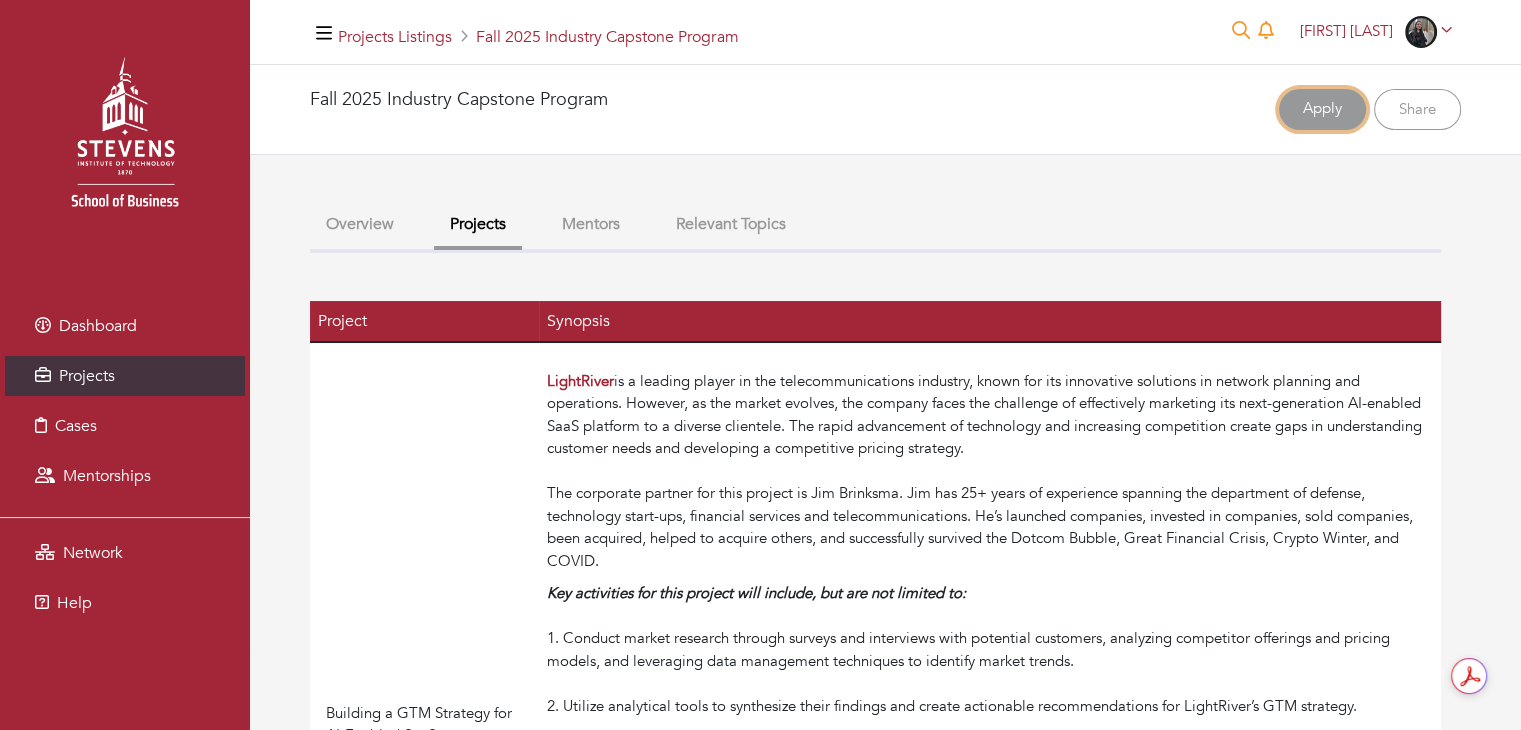 click on "Apply" at bounding box center [1322, 109] 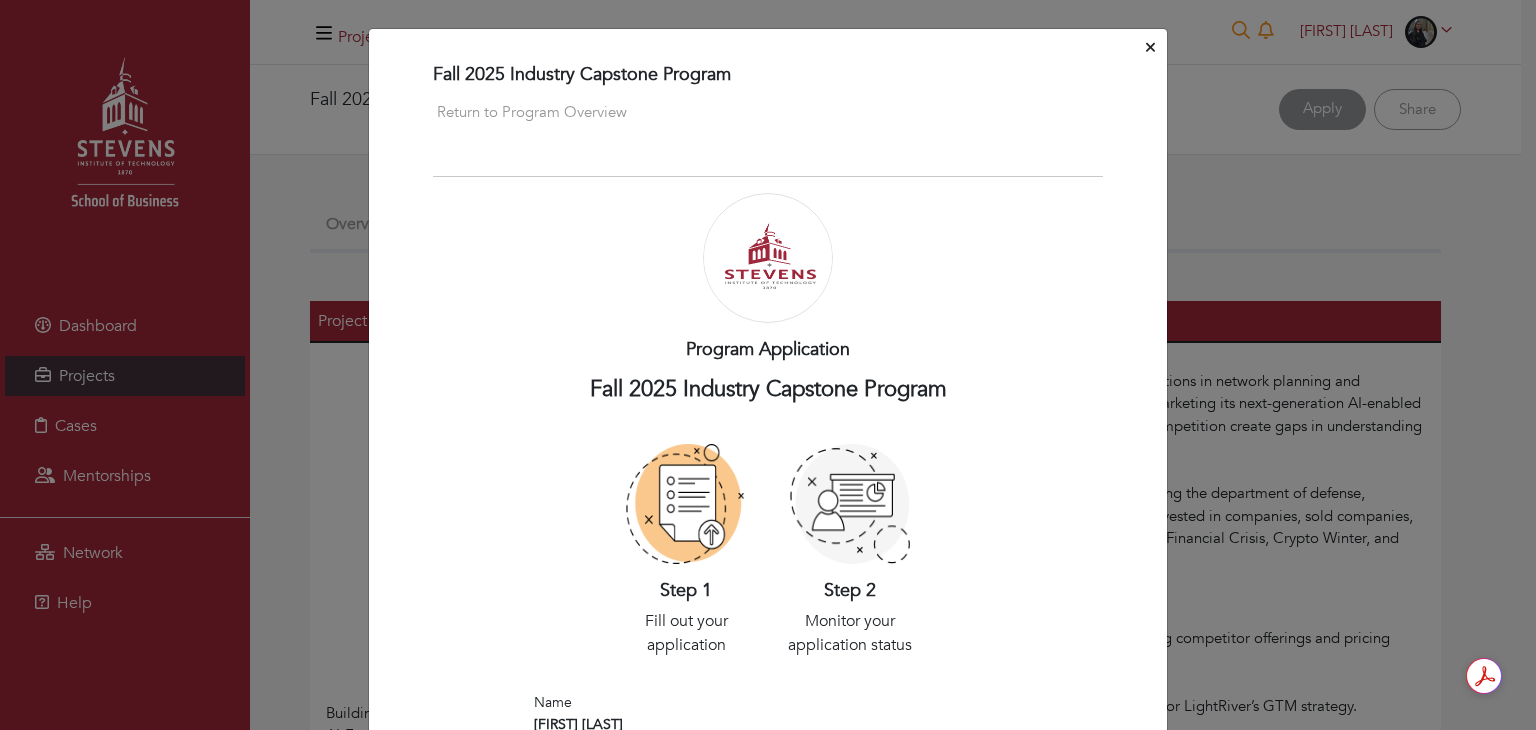 click 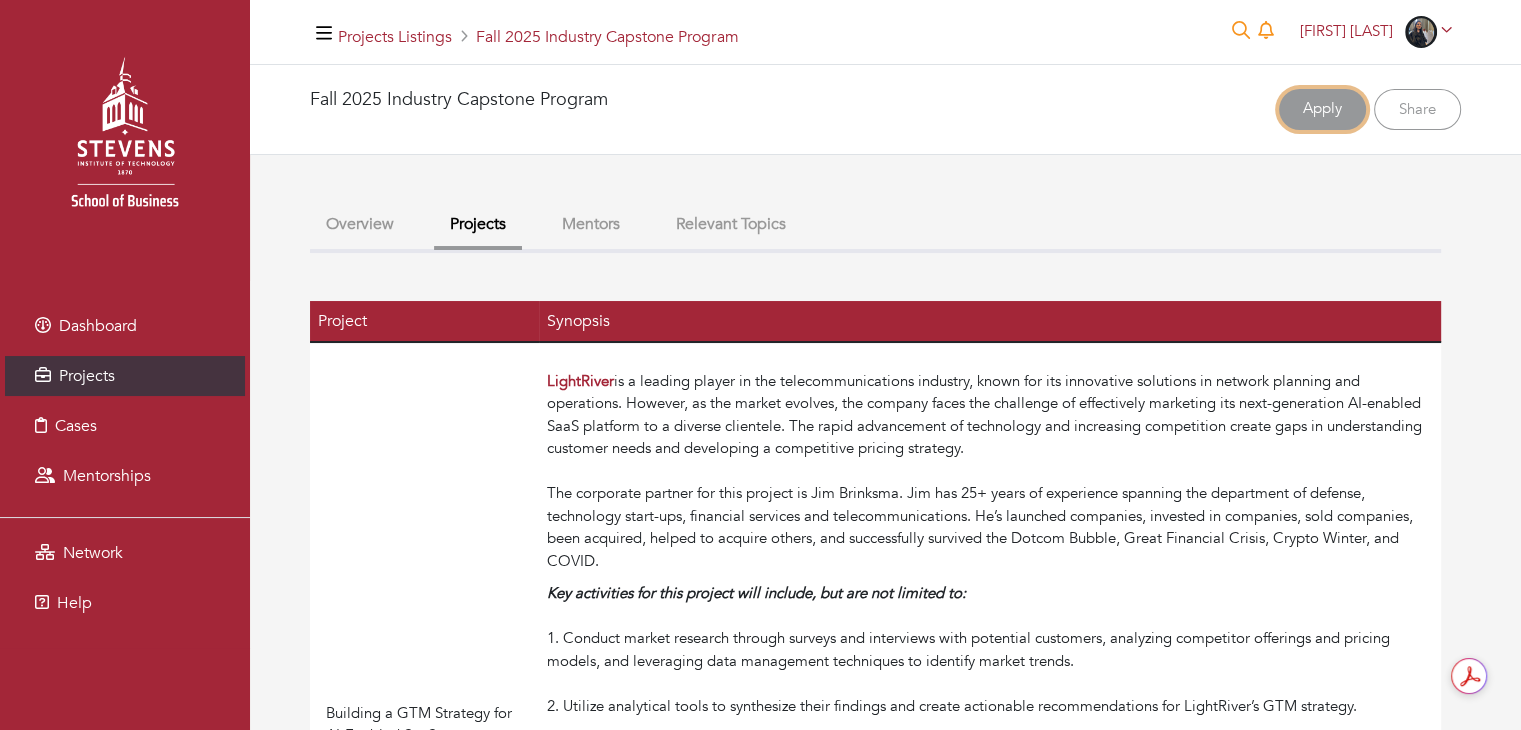 click on "Apply" at bounding box center (1322, 109) 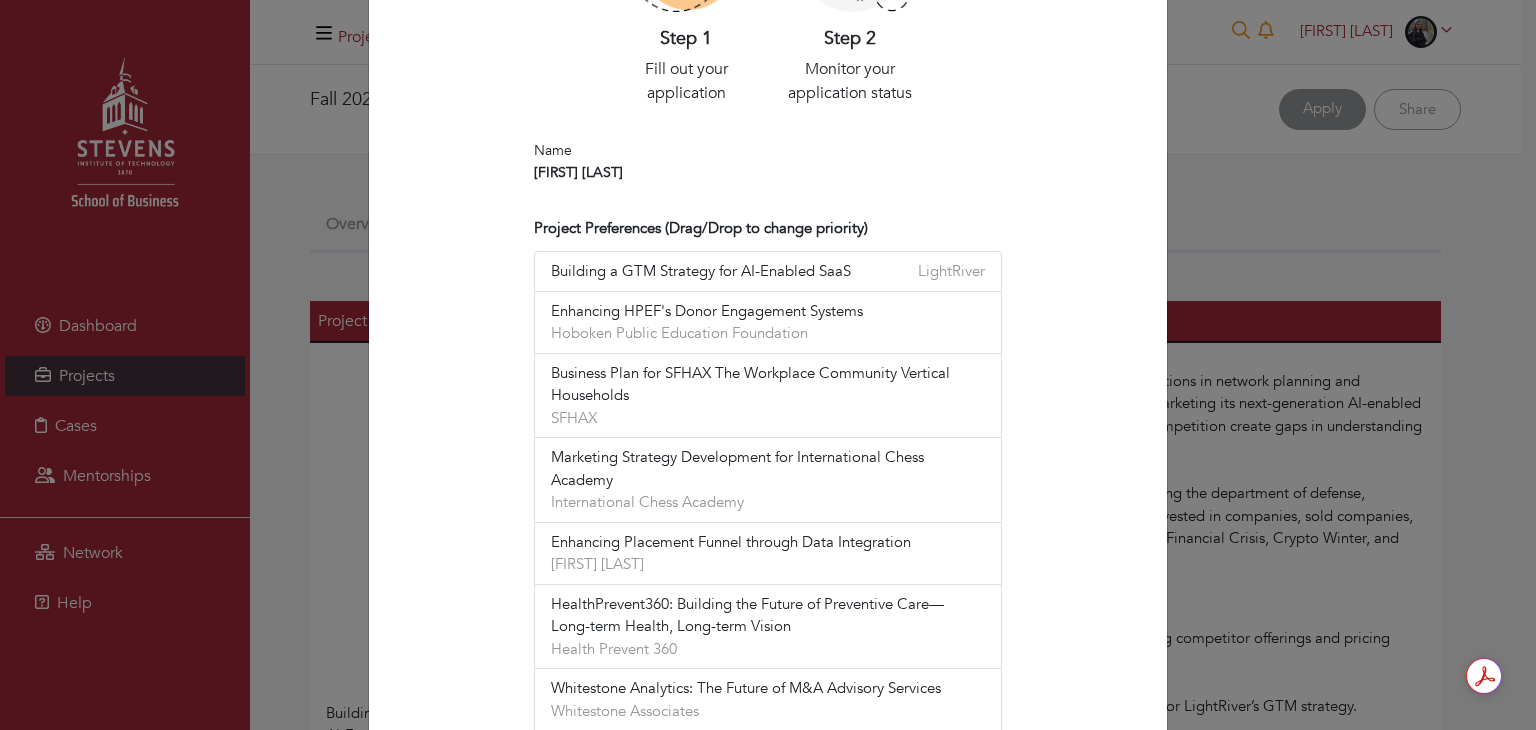 scroll, scrollTop: 580, scrollLeft: 0, axis: vertical 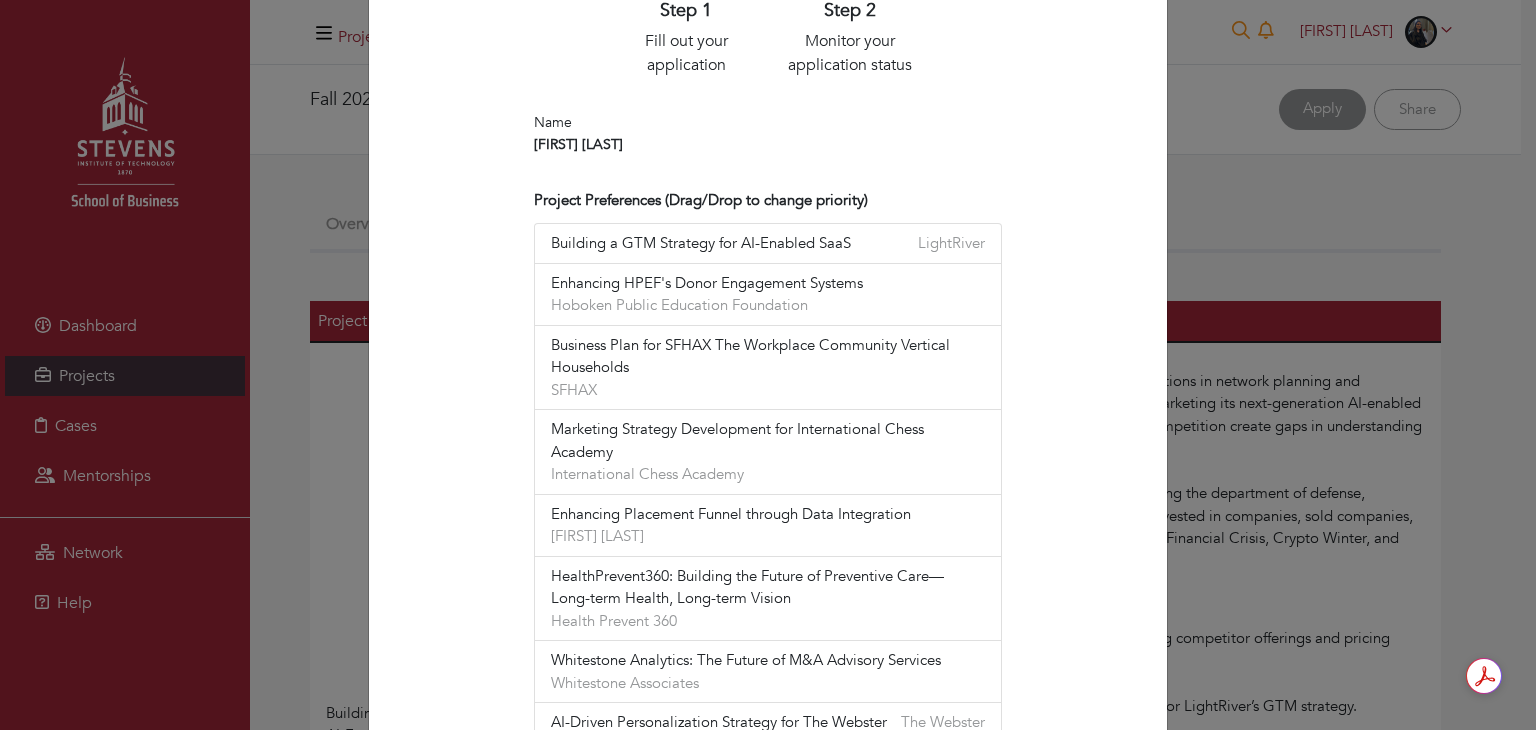click on "LightRiver" at bounding box center [951, 243] 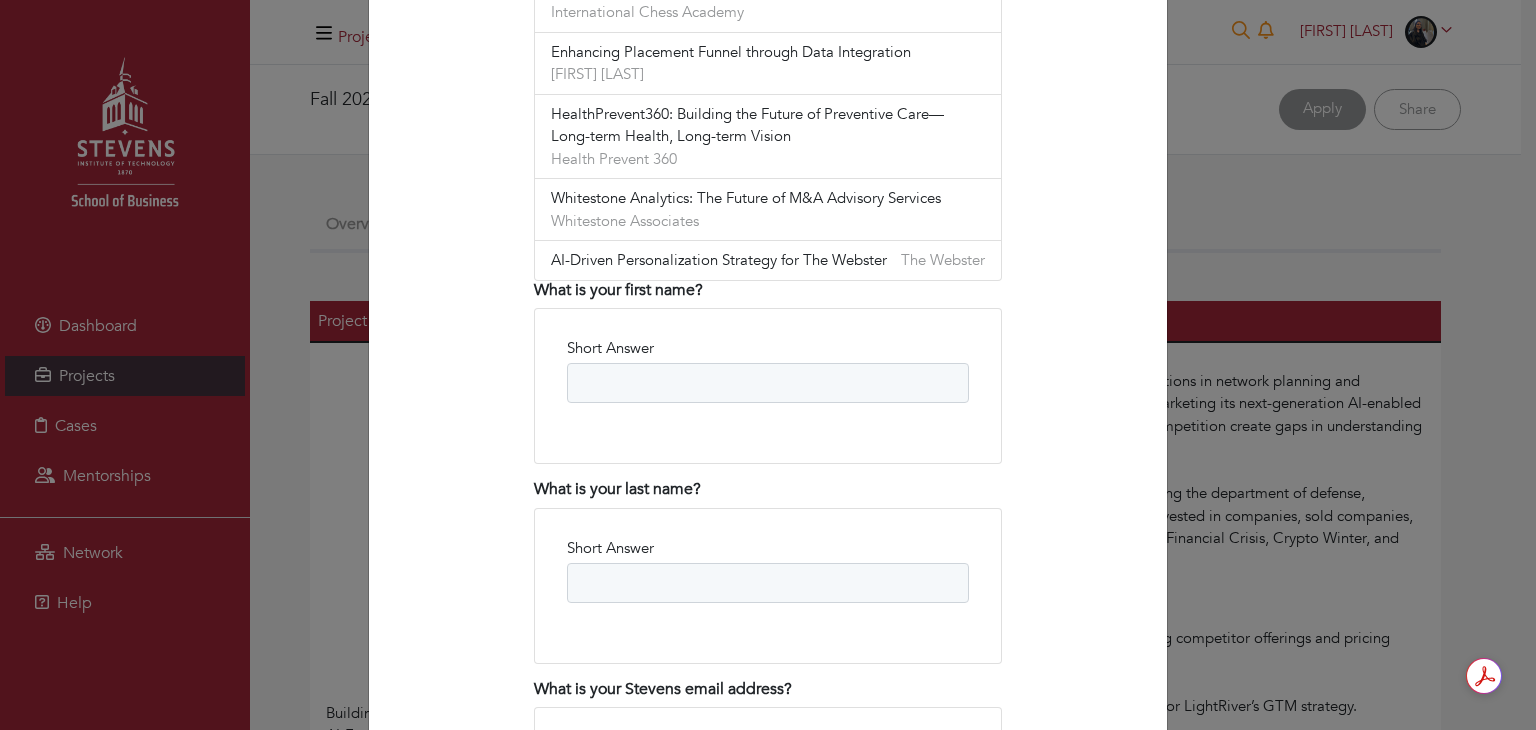 scroll, scrollTop: 636, scrollLeft: 0, axis: vertical 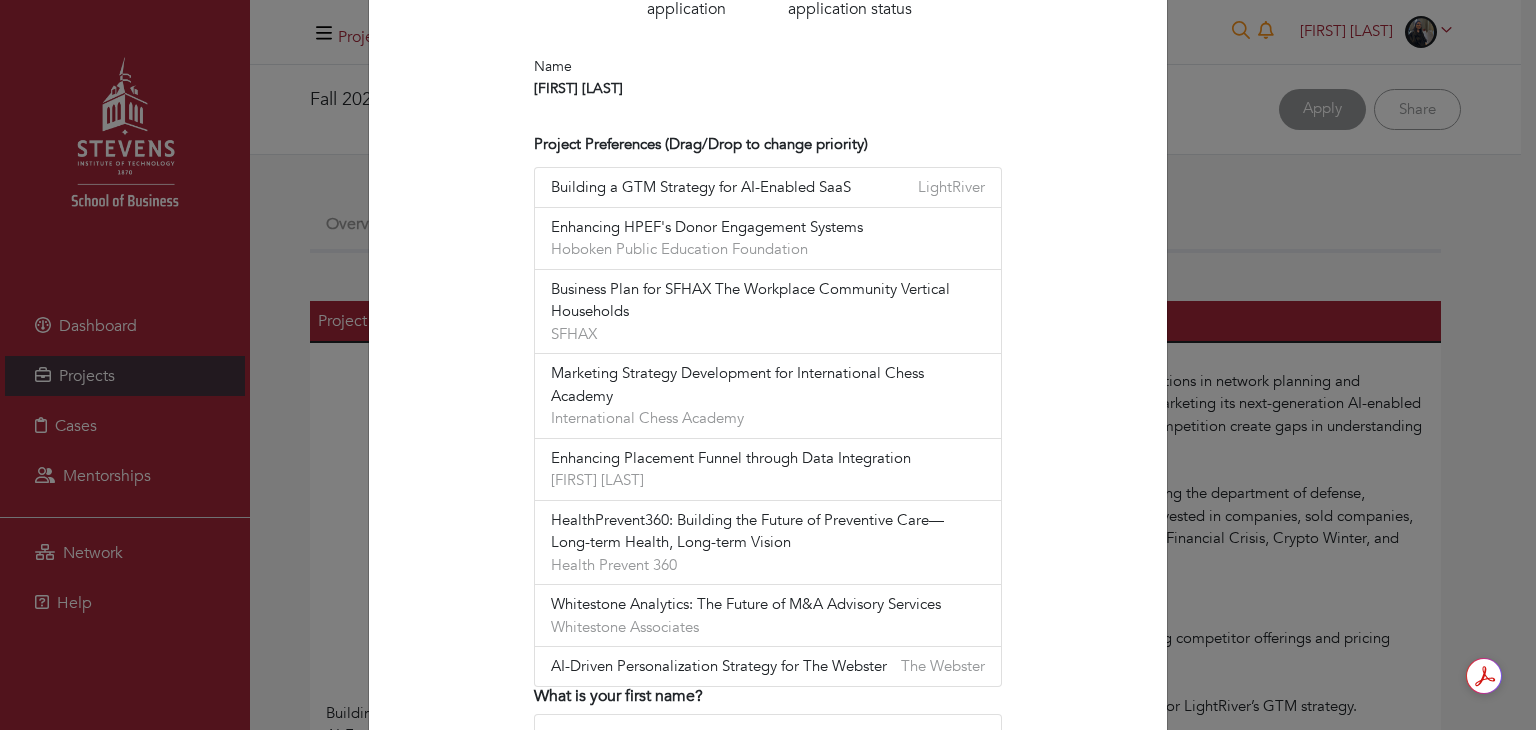 type 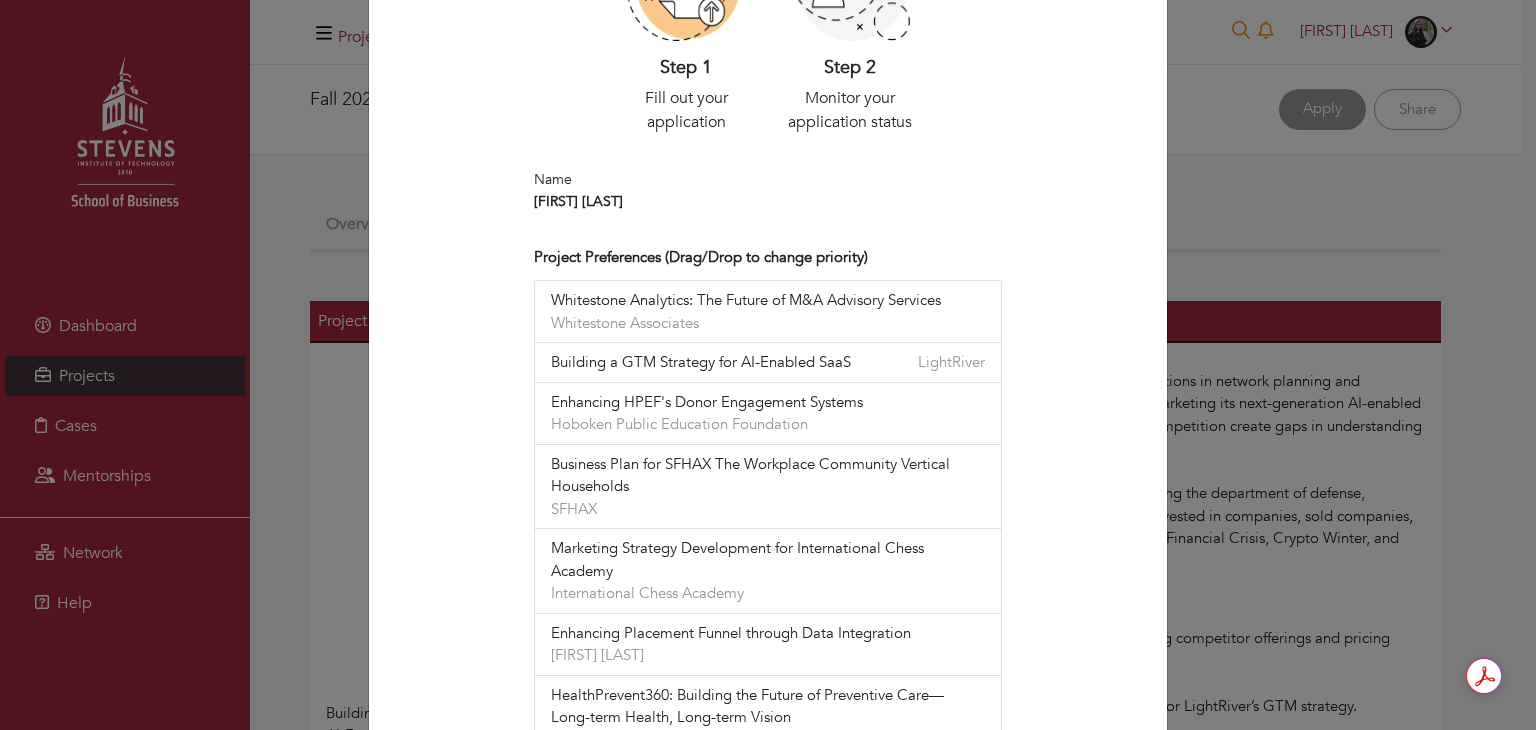 scroll, scrollTop: 522, scrollLeft: 0, axis: vertical 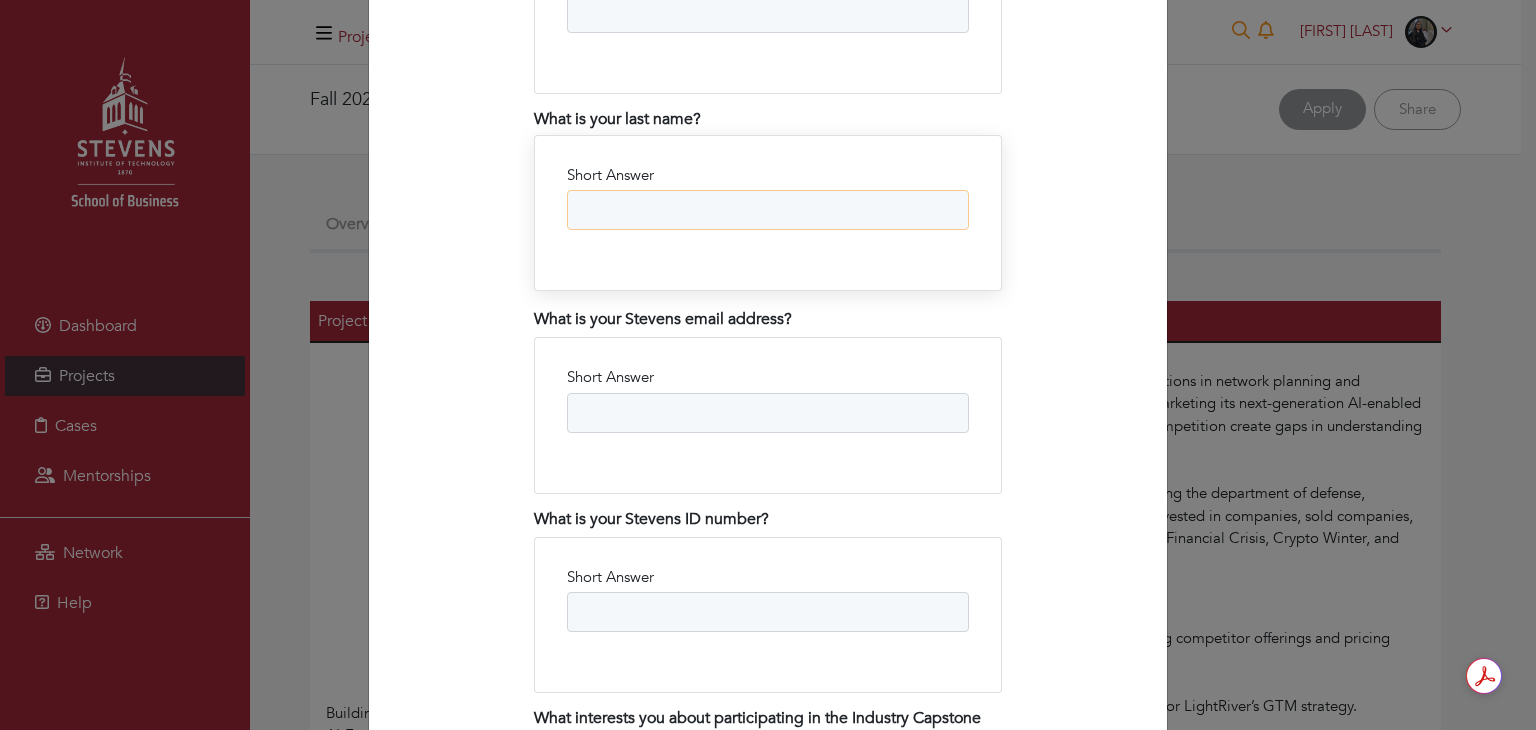 click on "Short Answer" at bounding box center [768, 210] 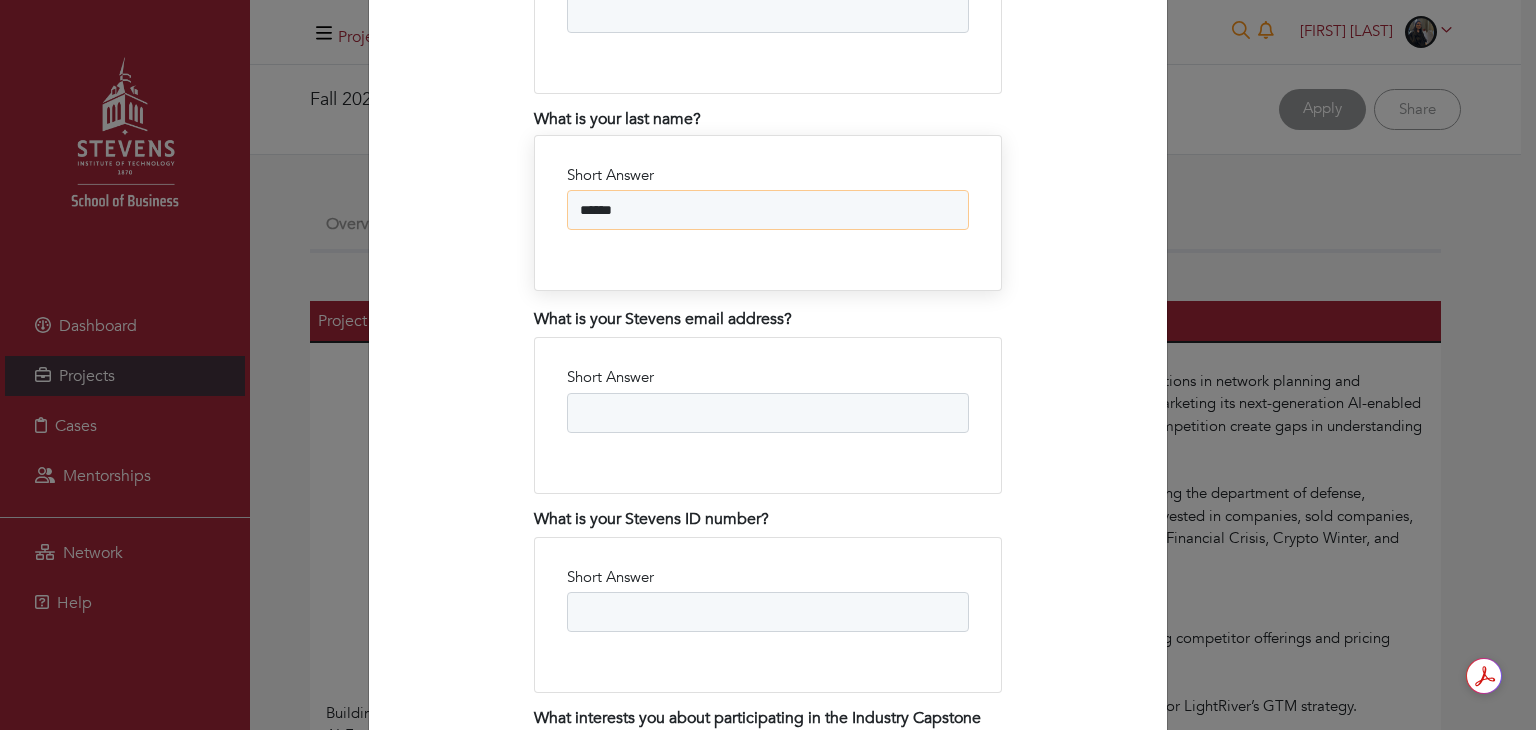 type on "******" 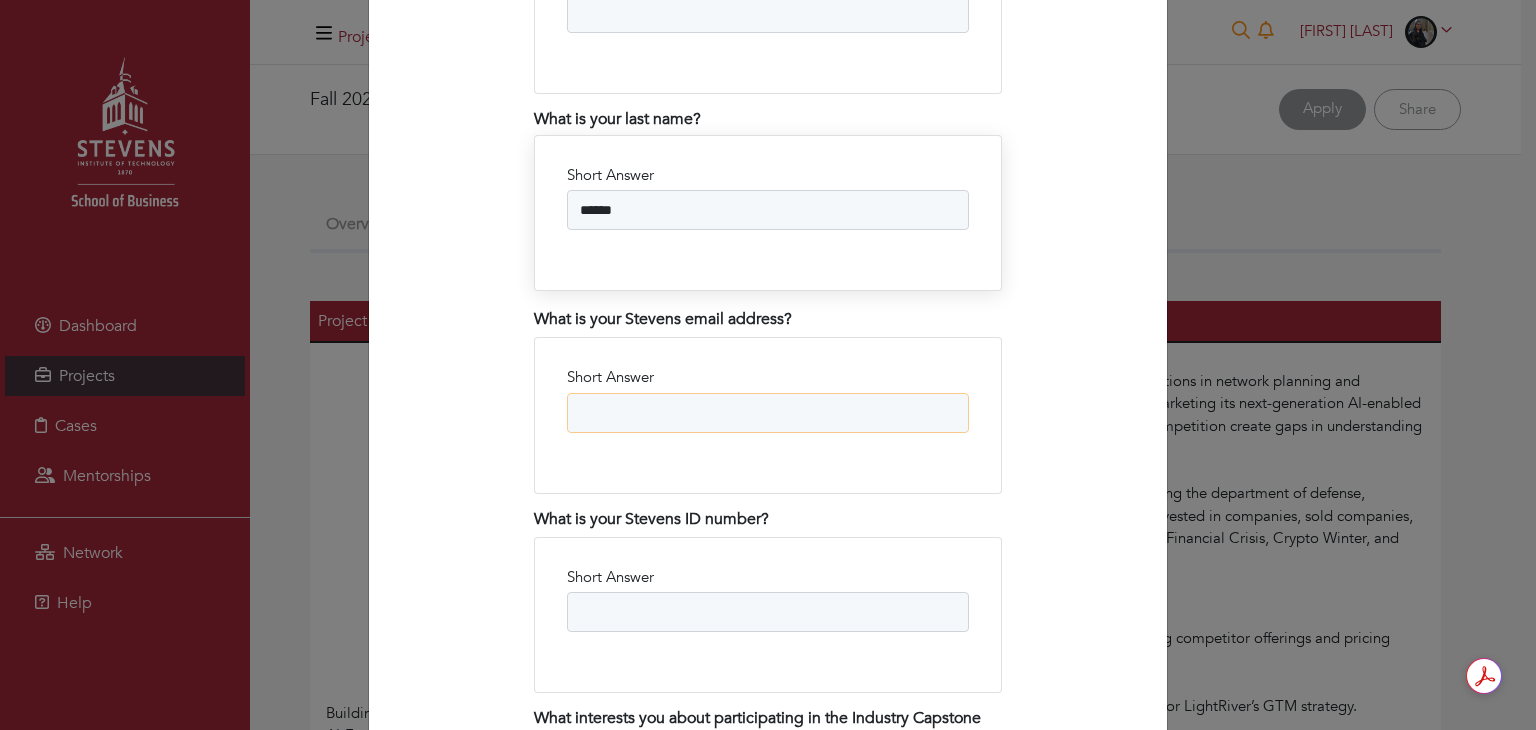 type on "*" 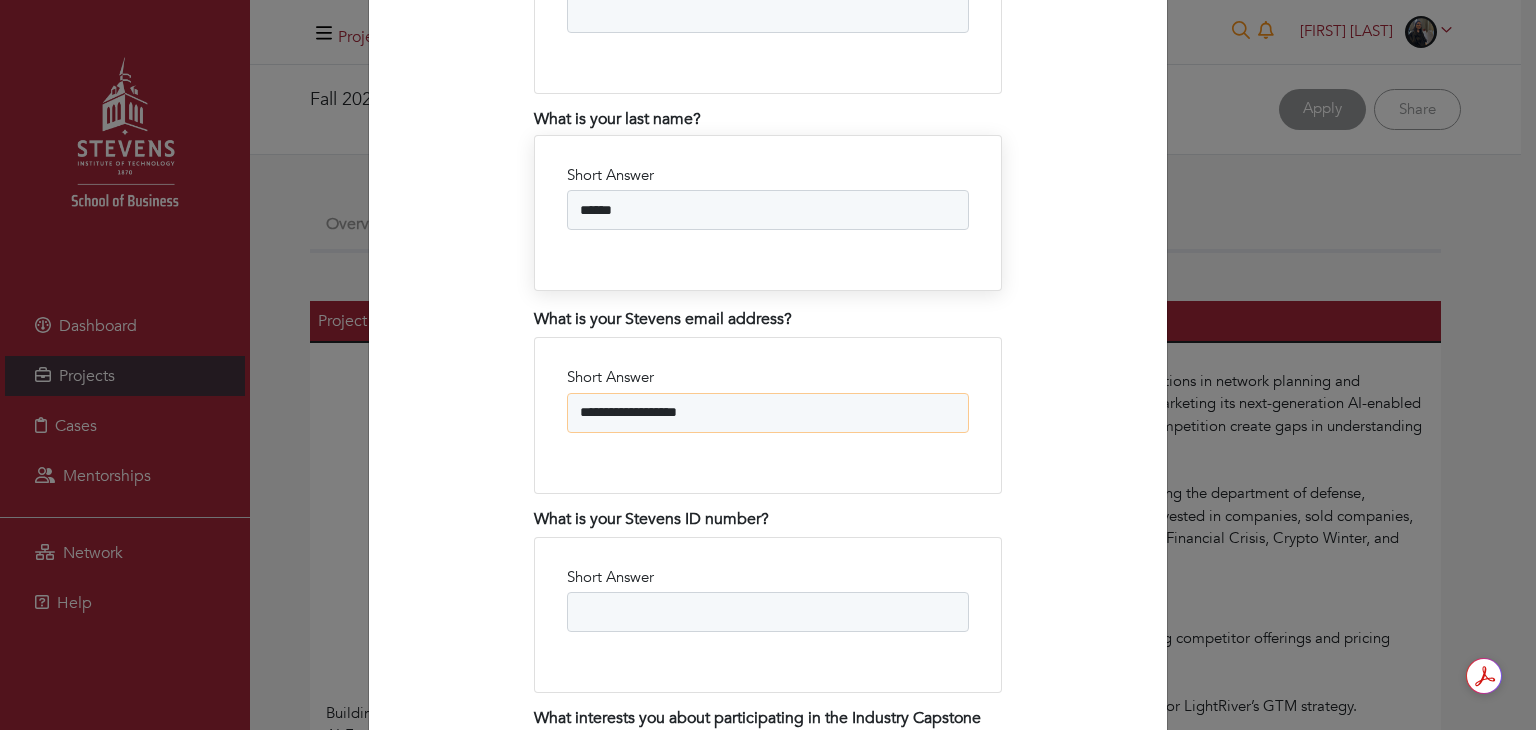 type on "**********" 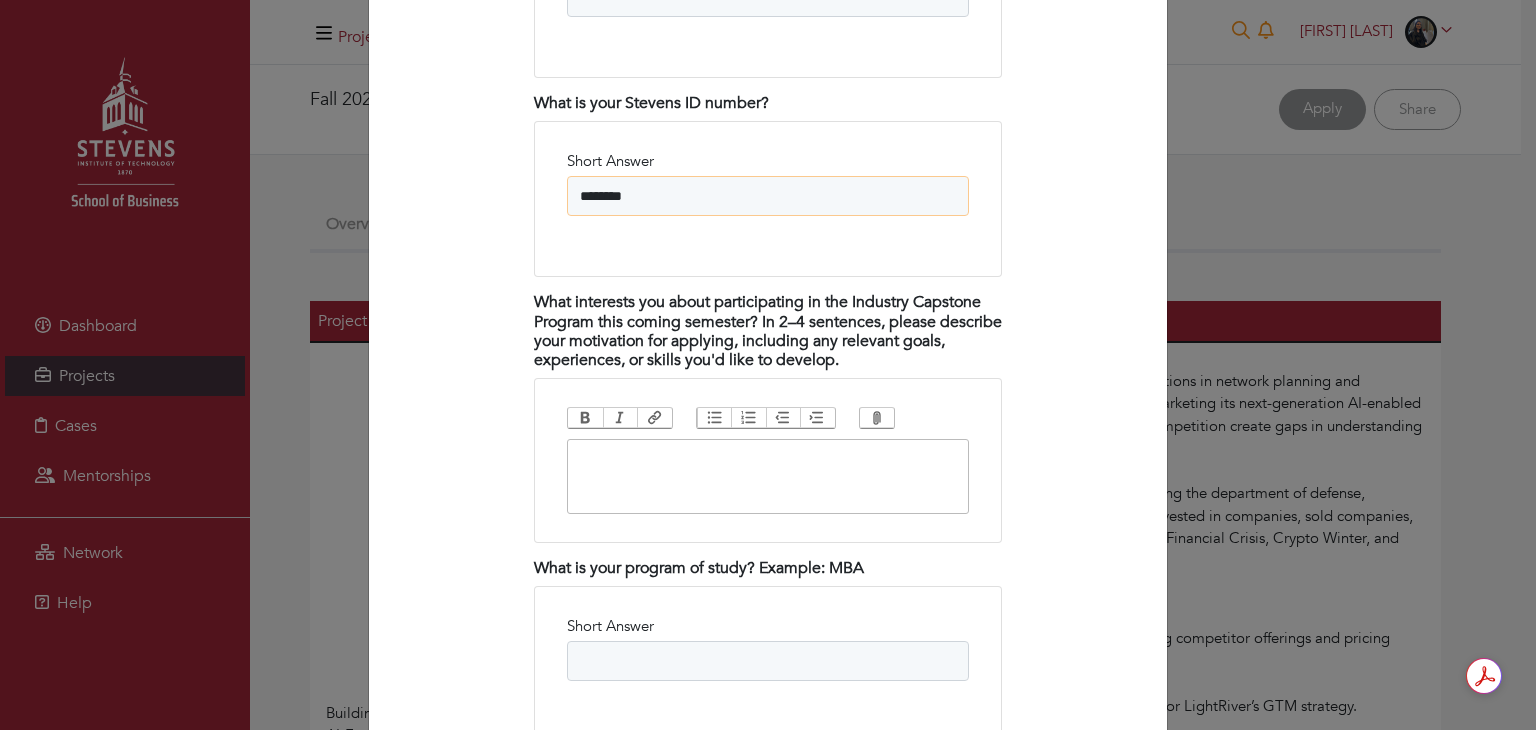 scroll, scrollTop: 1832, scrollLeft: 0, axis: vertical 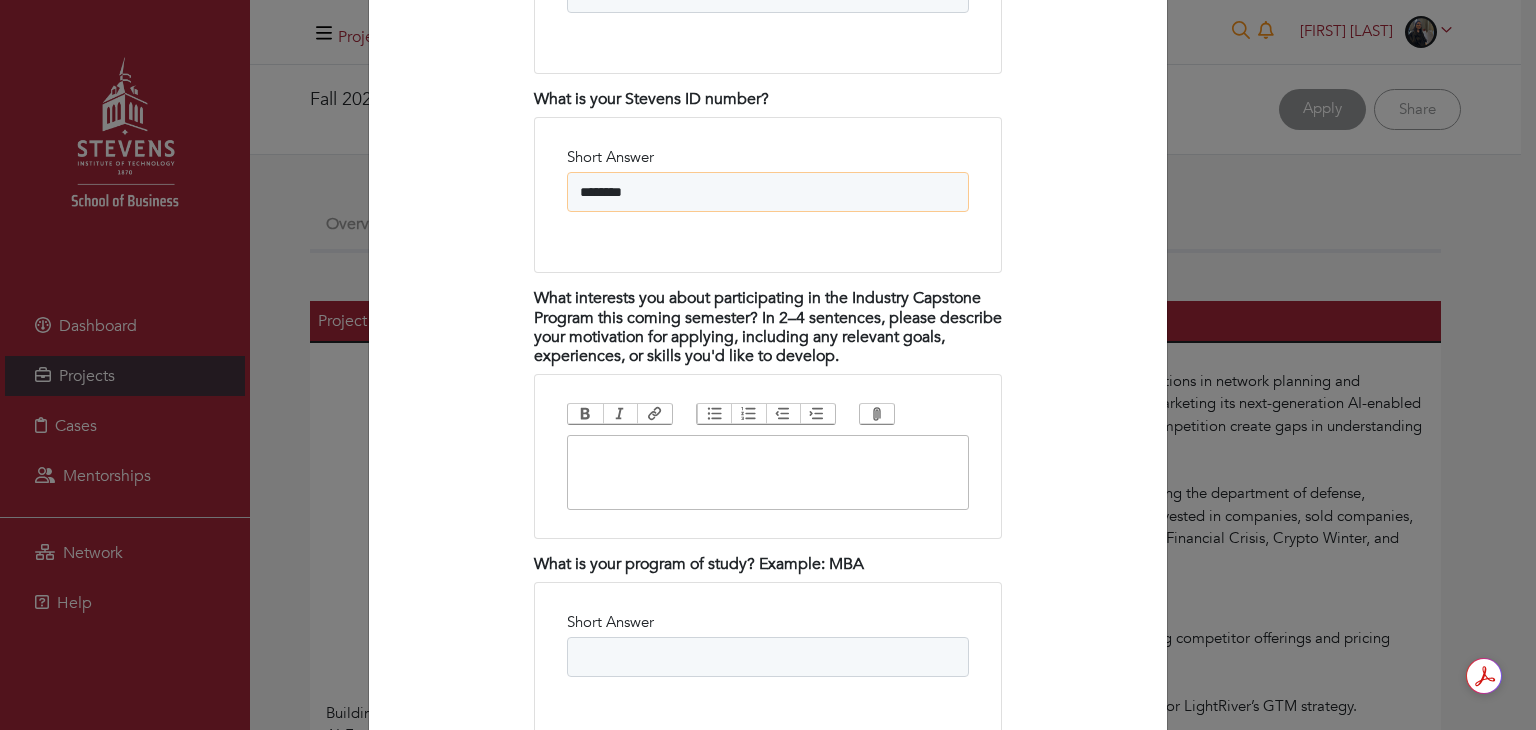 type on "********" 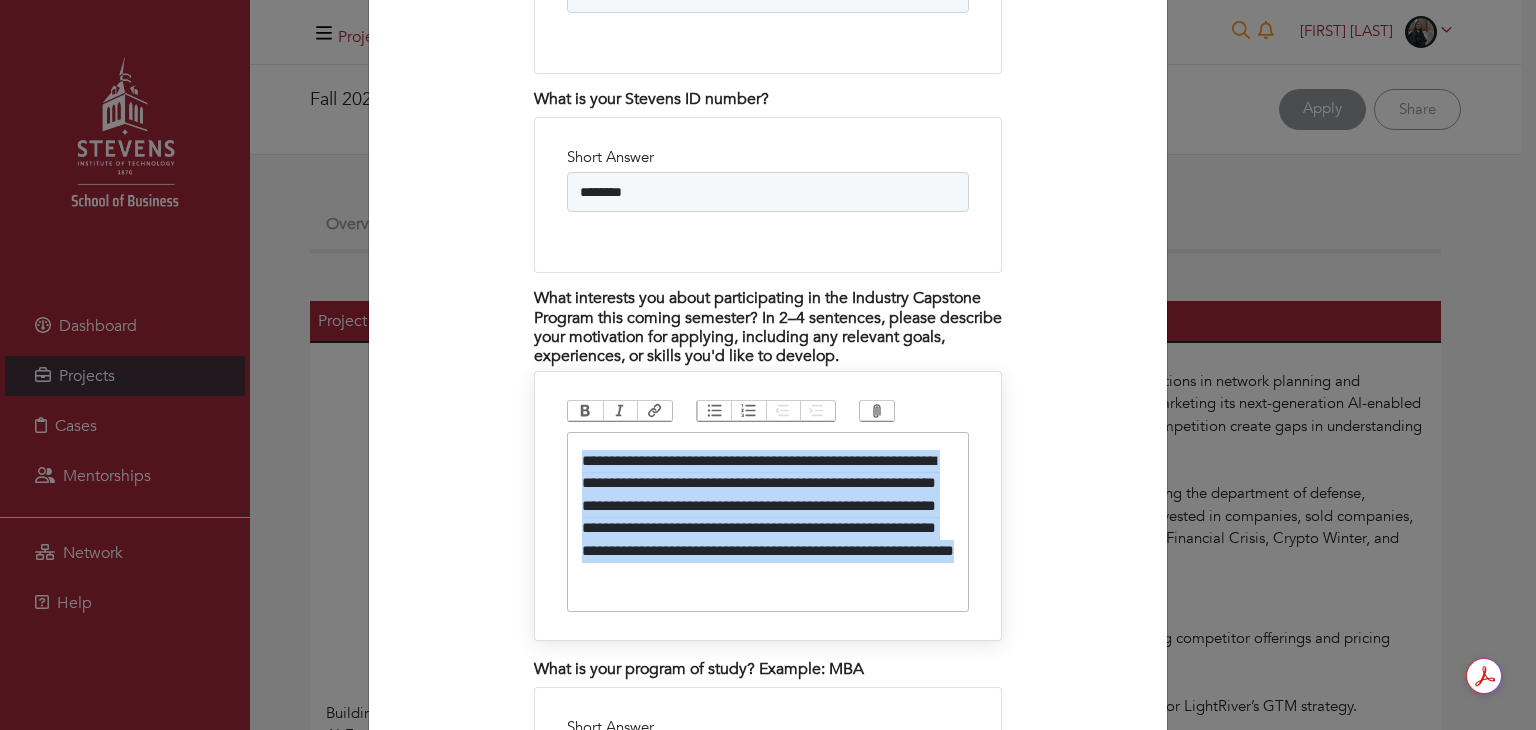 copy on "**********" 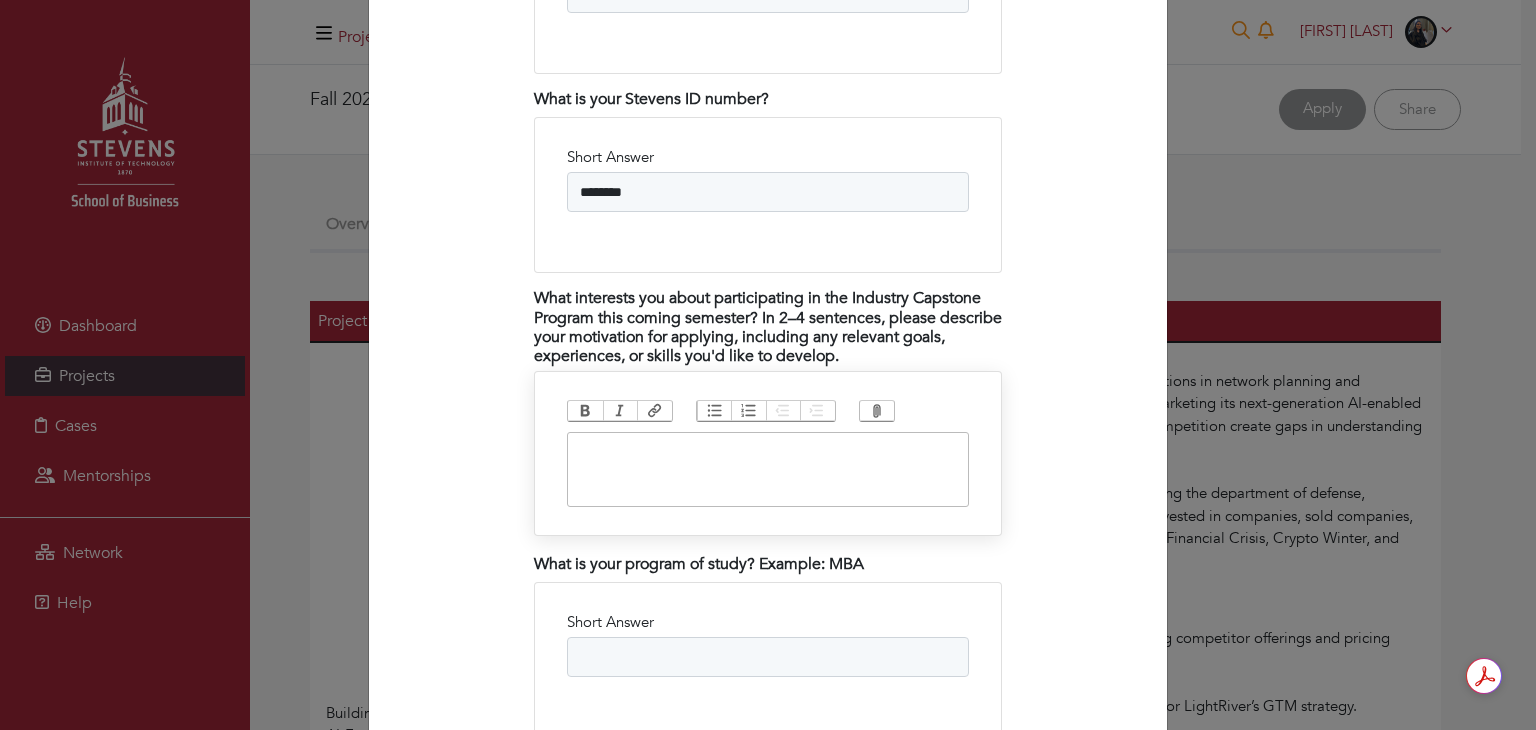 paste on "**********" 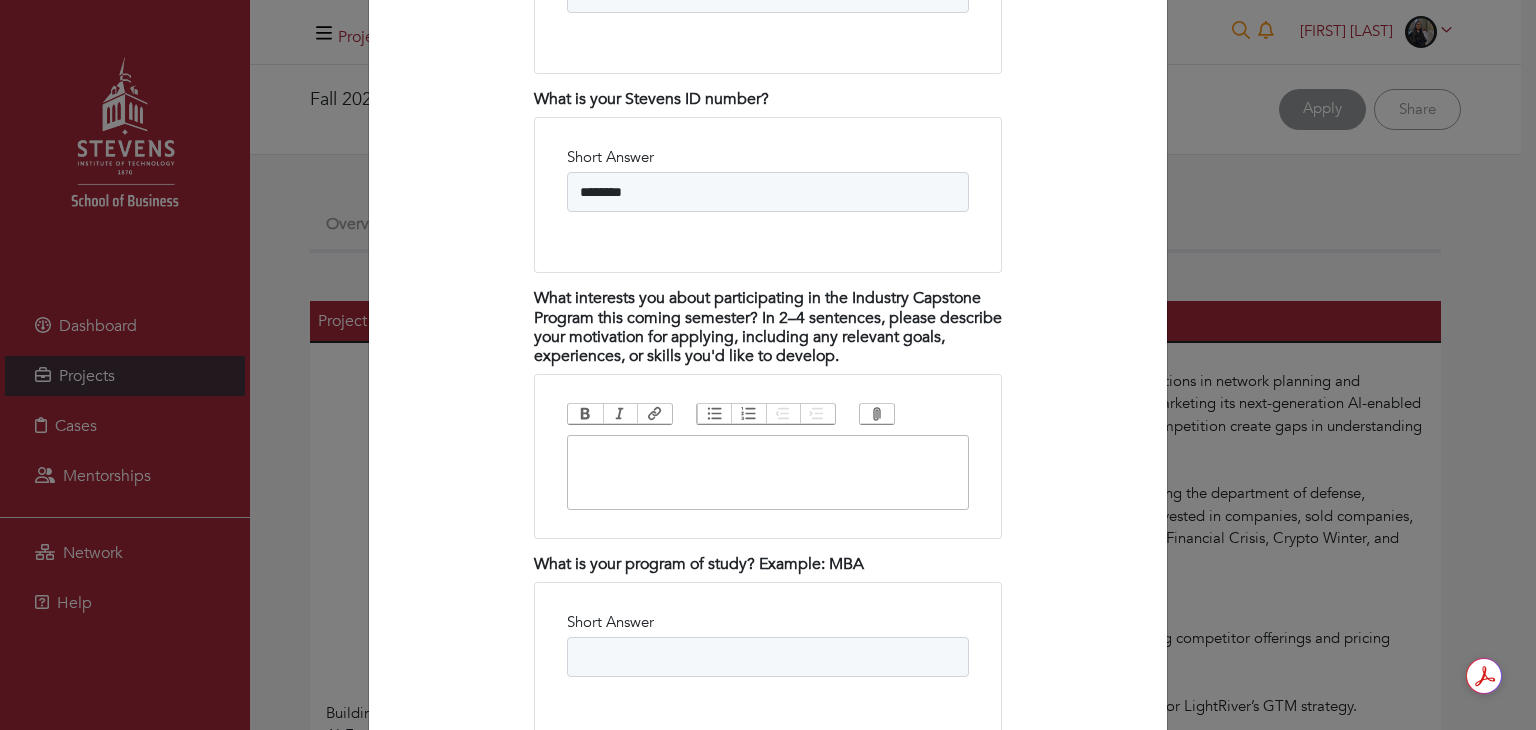 paste on "**********" 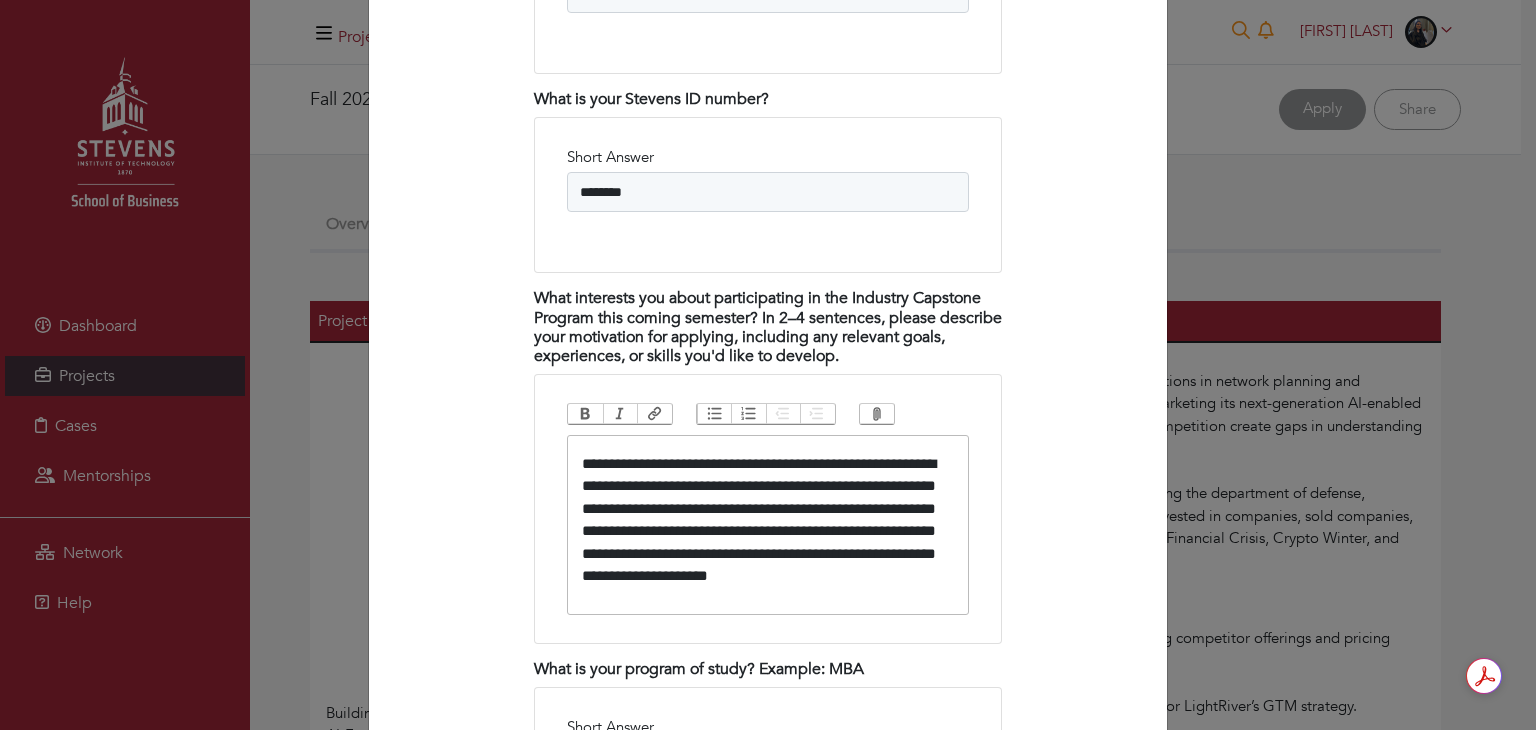 type on "**********" 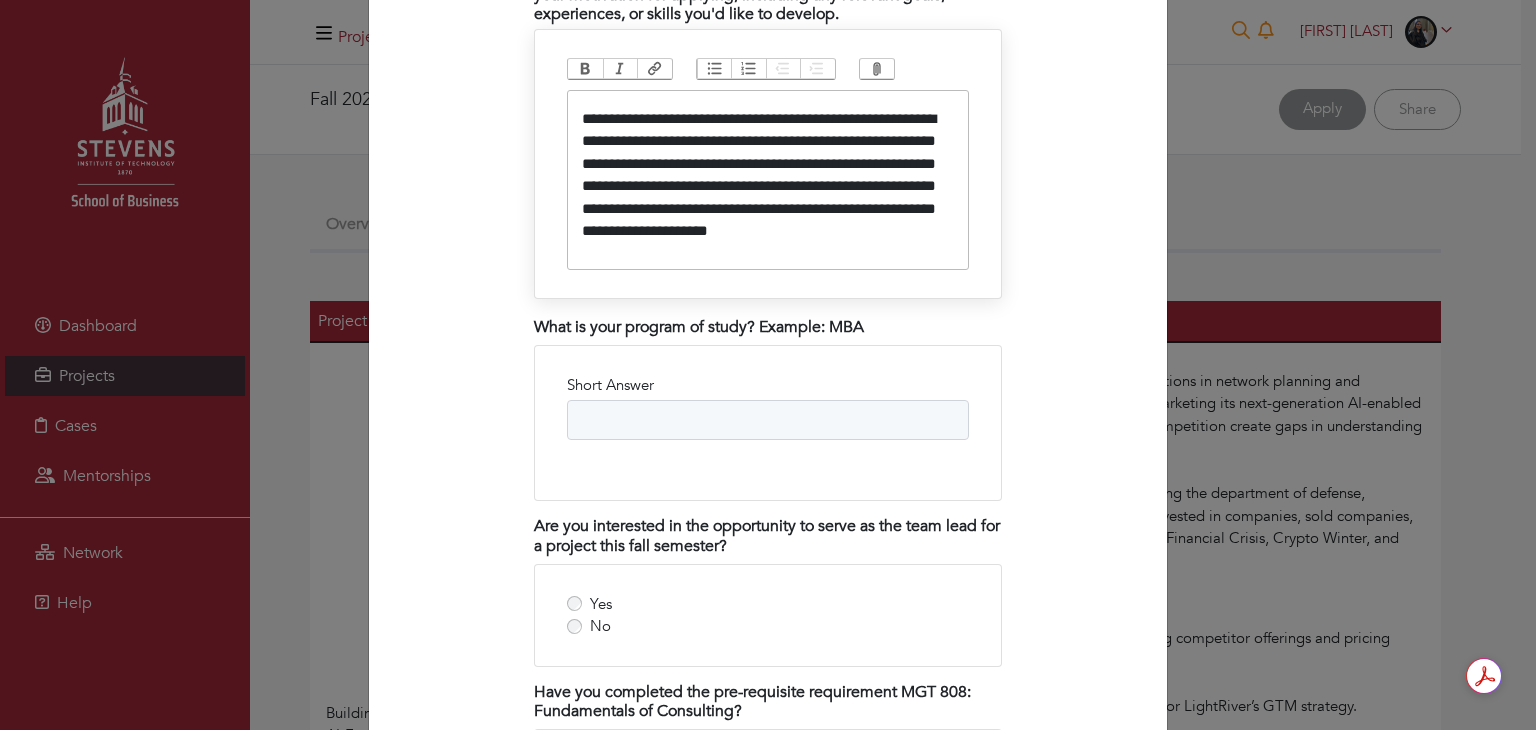 scroll, scrollTop: 2175, scrollLeft: 0, axis: vertical 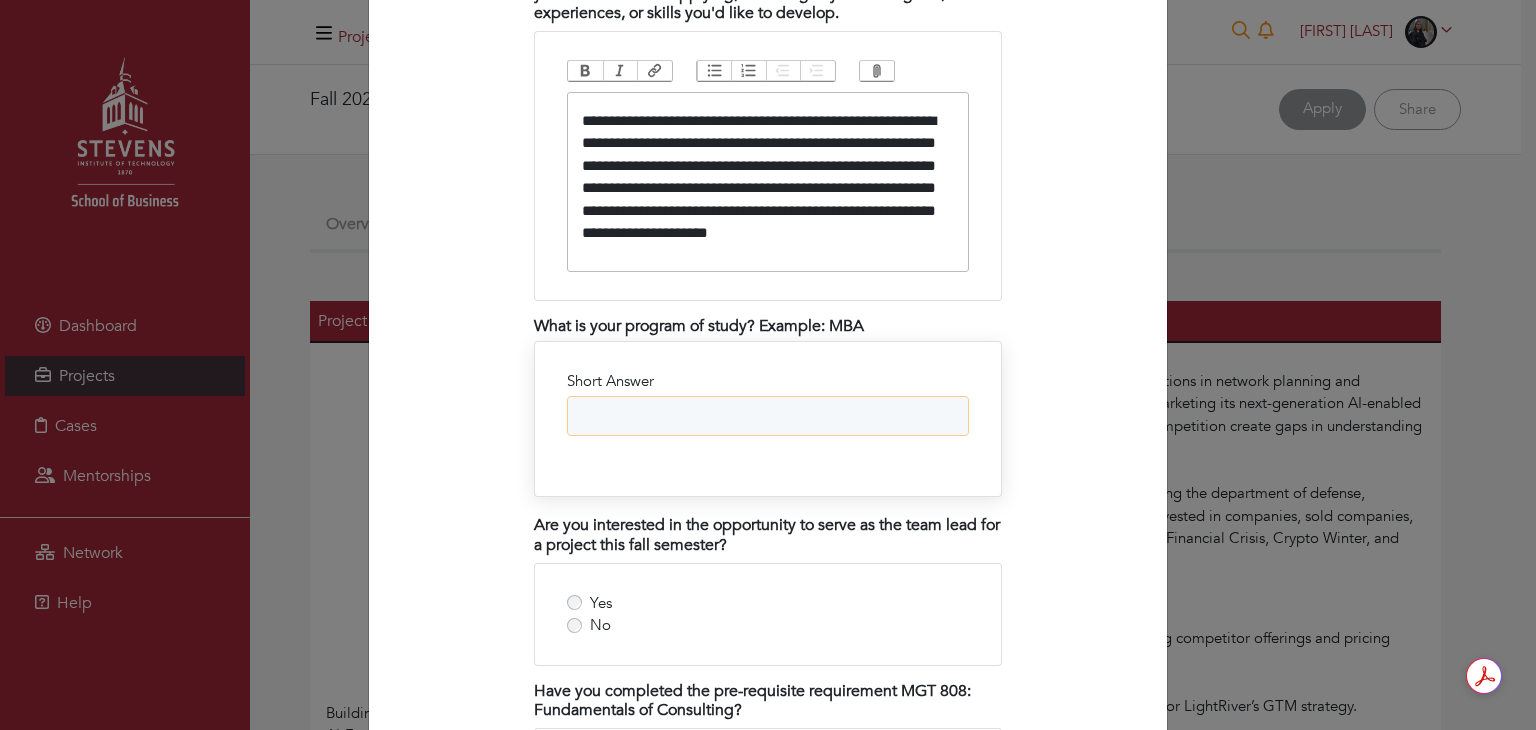 click on "Short Answer" at bounding box center [768, 416] 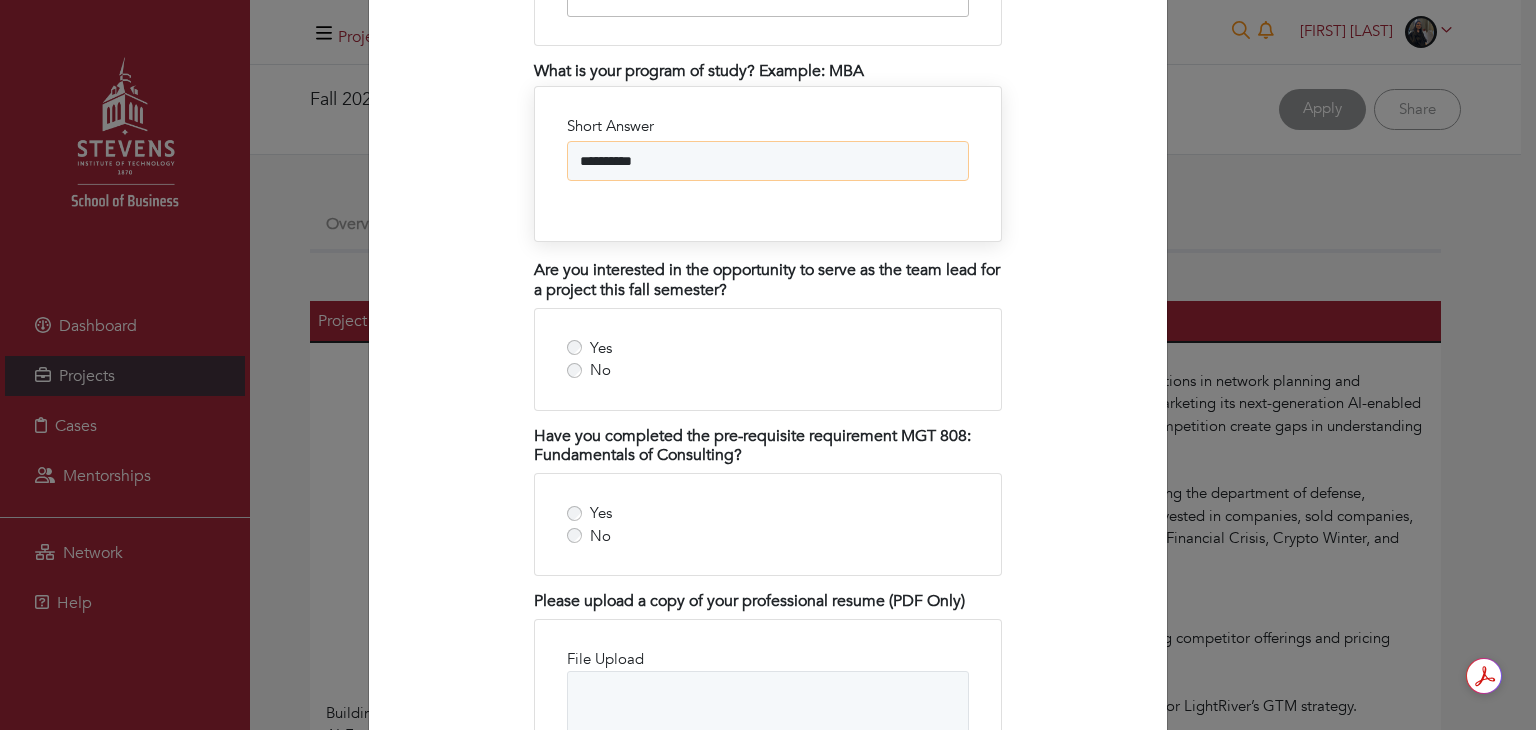 scroll, scrollTop: 2464, scrollLeft: 0, axis: vertical 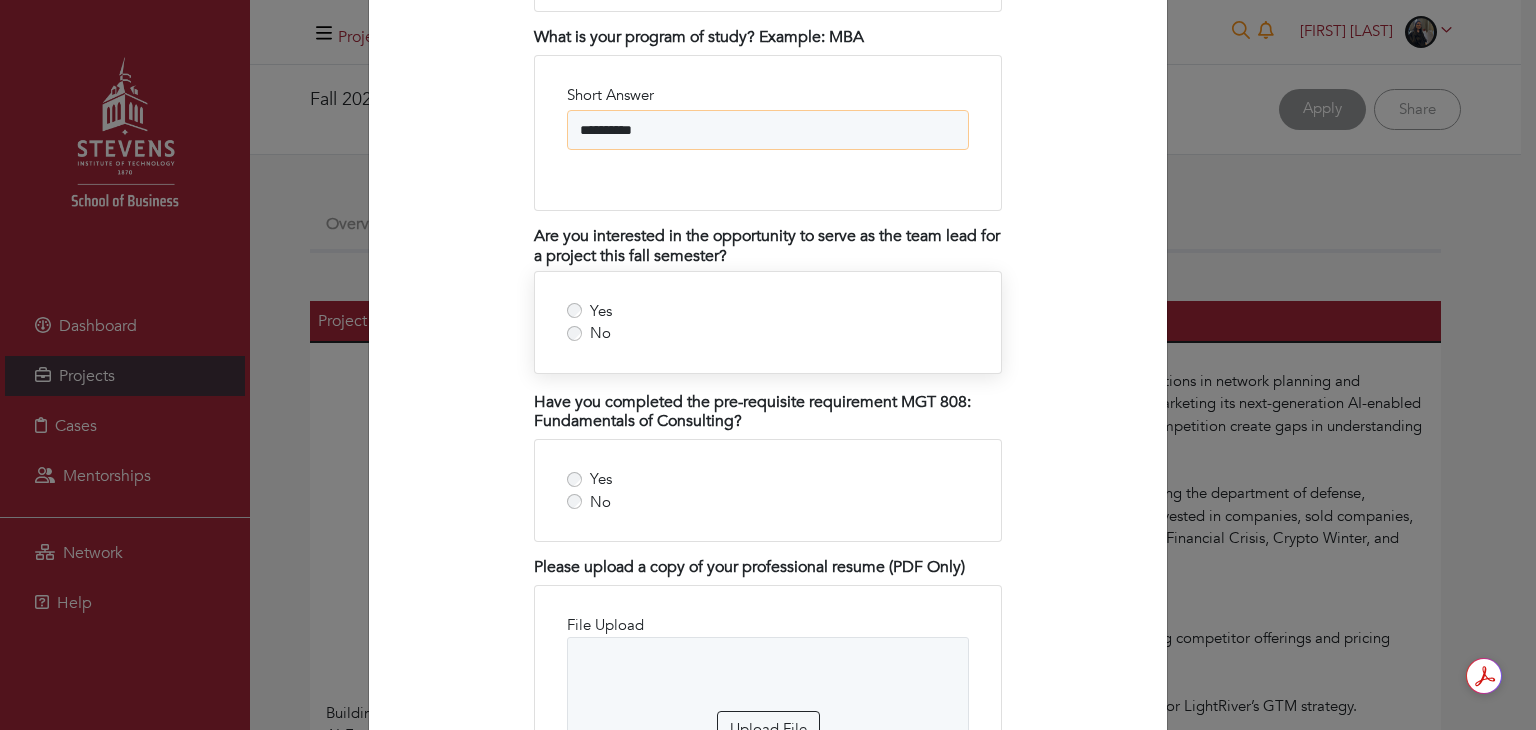 type on "**********" 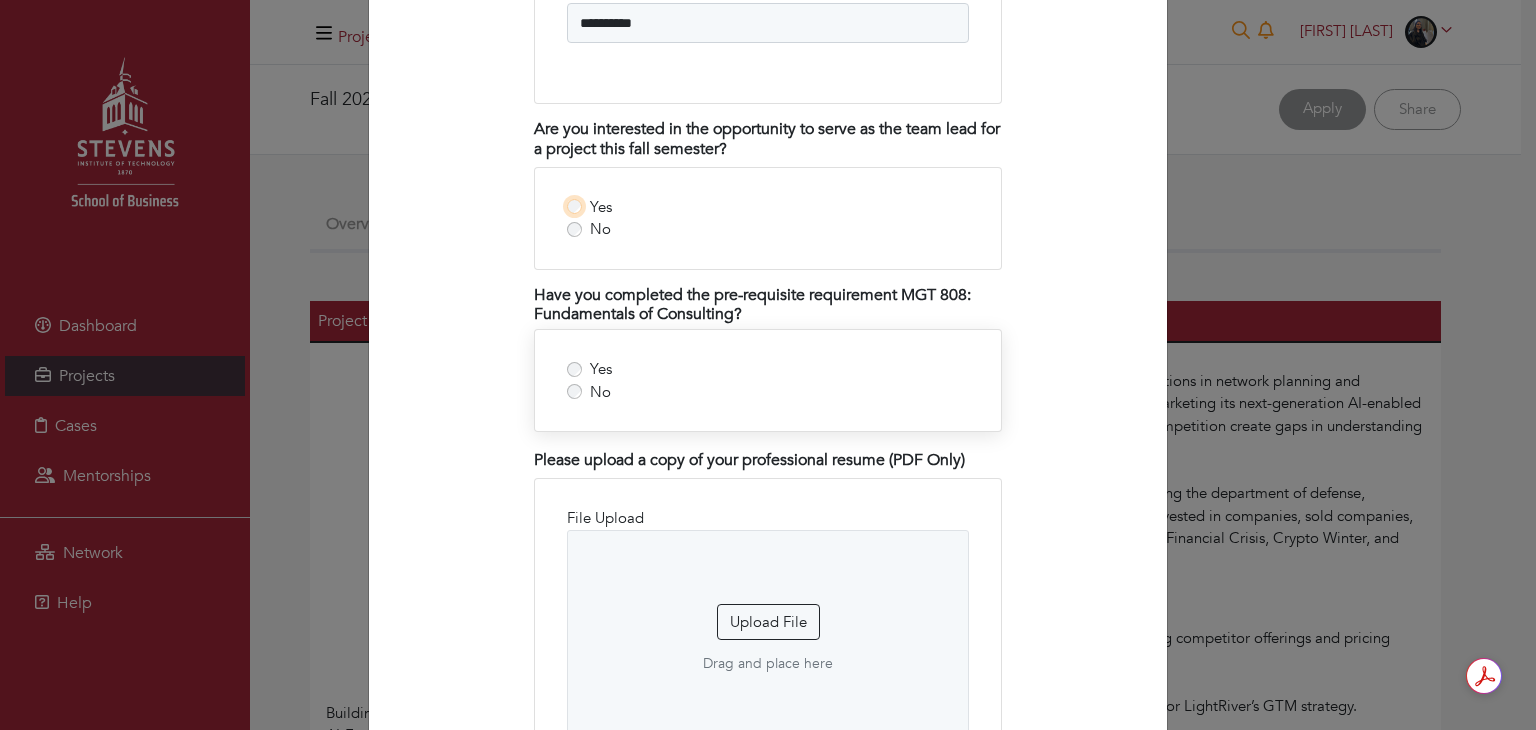 scroll, scrollTop: 2572, scrollLeft: 0, axis: vertical 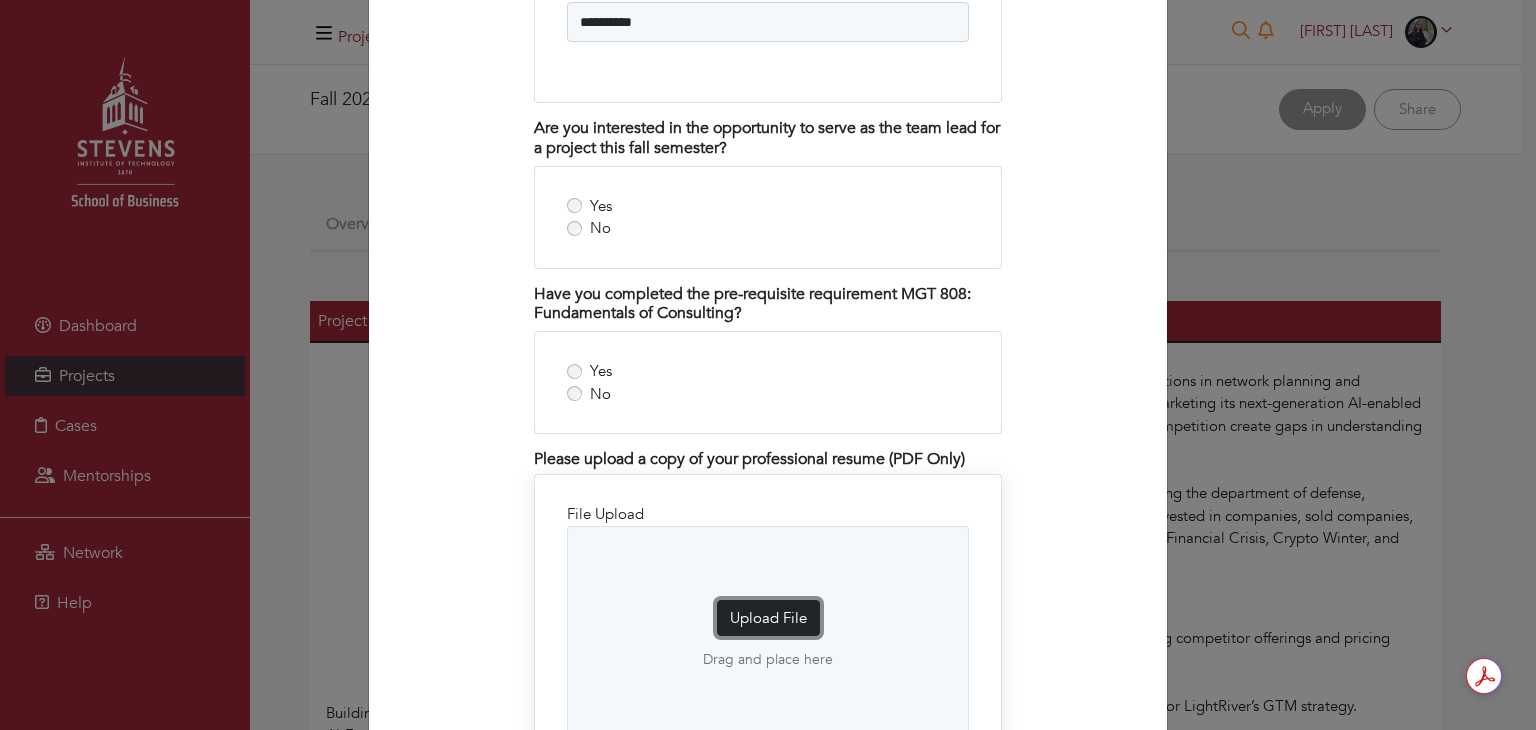 click on "Upload File" at bounding box center [768, 618] 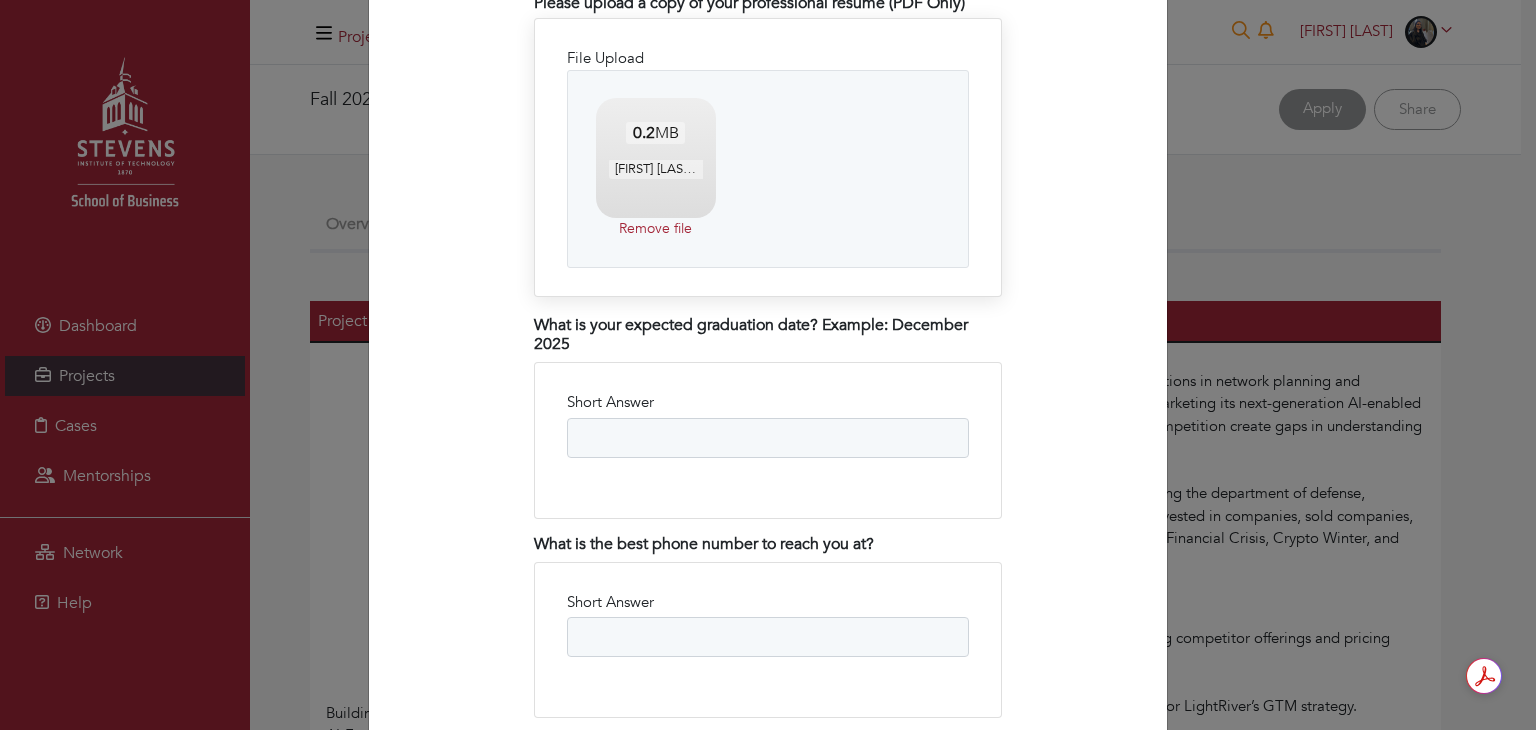 scroll, scrollTop: 3030, scrollLeft: 0, axis: vertical 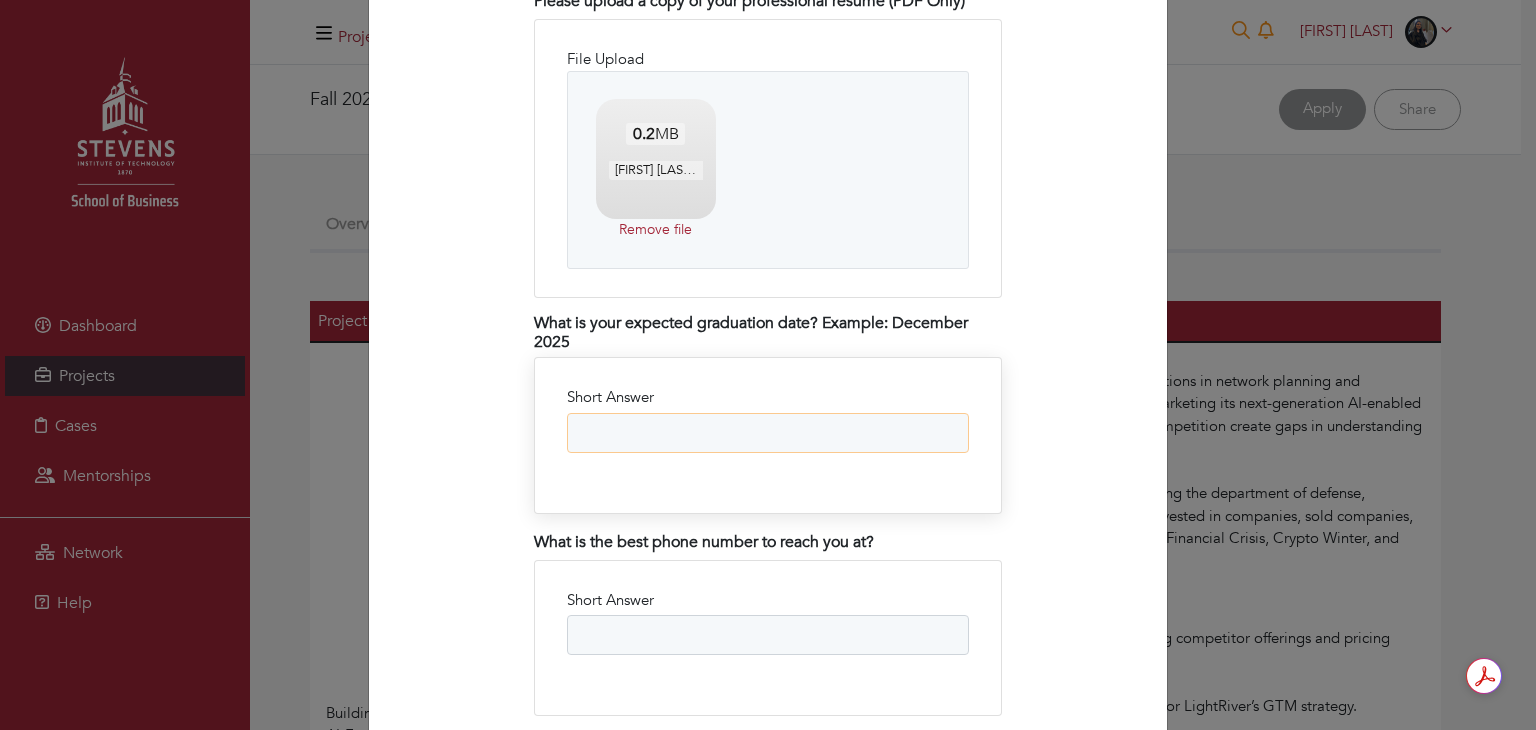 click on "Short Answer" at bounding box center (768, 433) 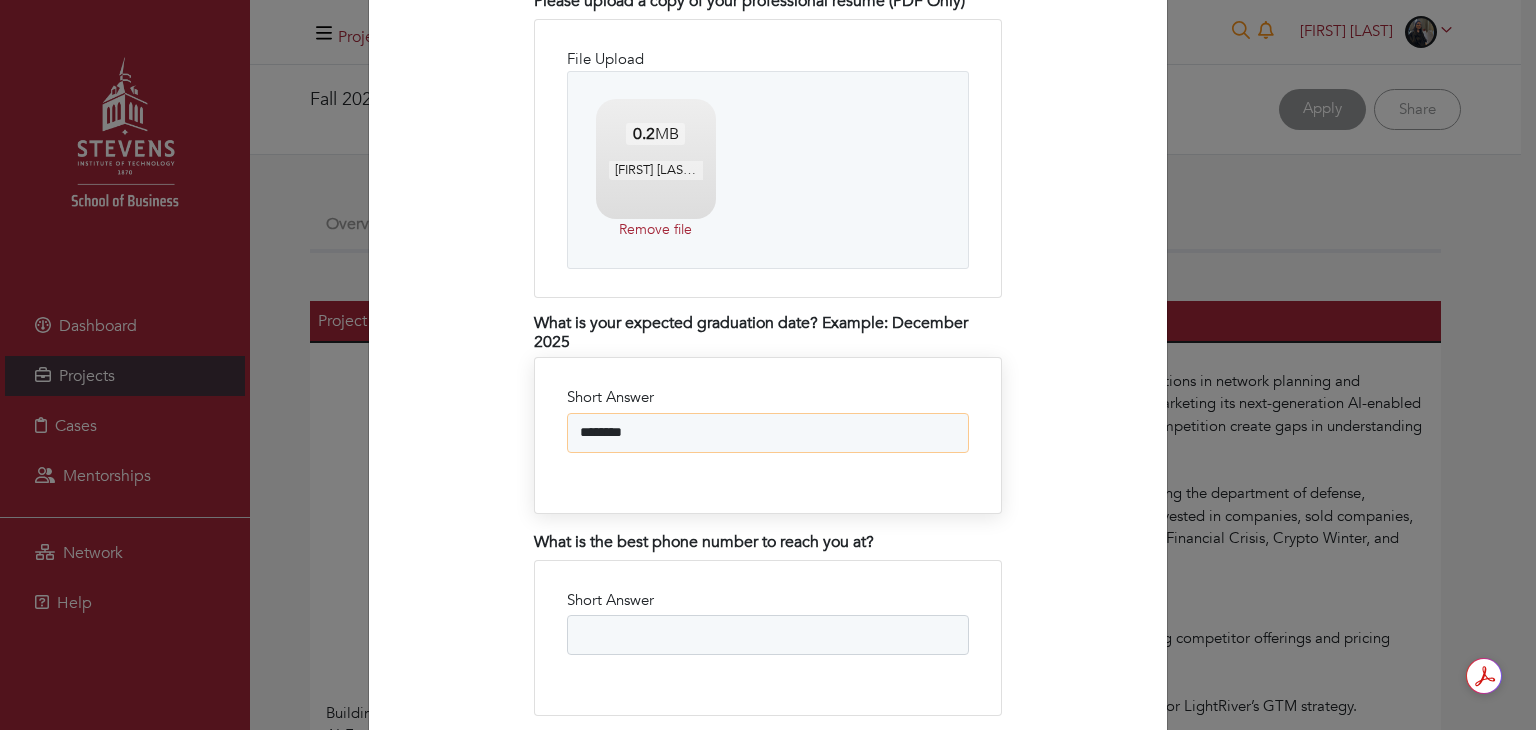 scroll, scrollTop: 3328, scrollLeft: 0, axis: vertical 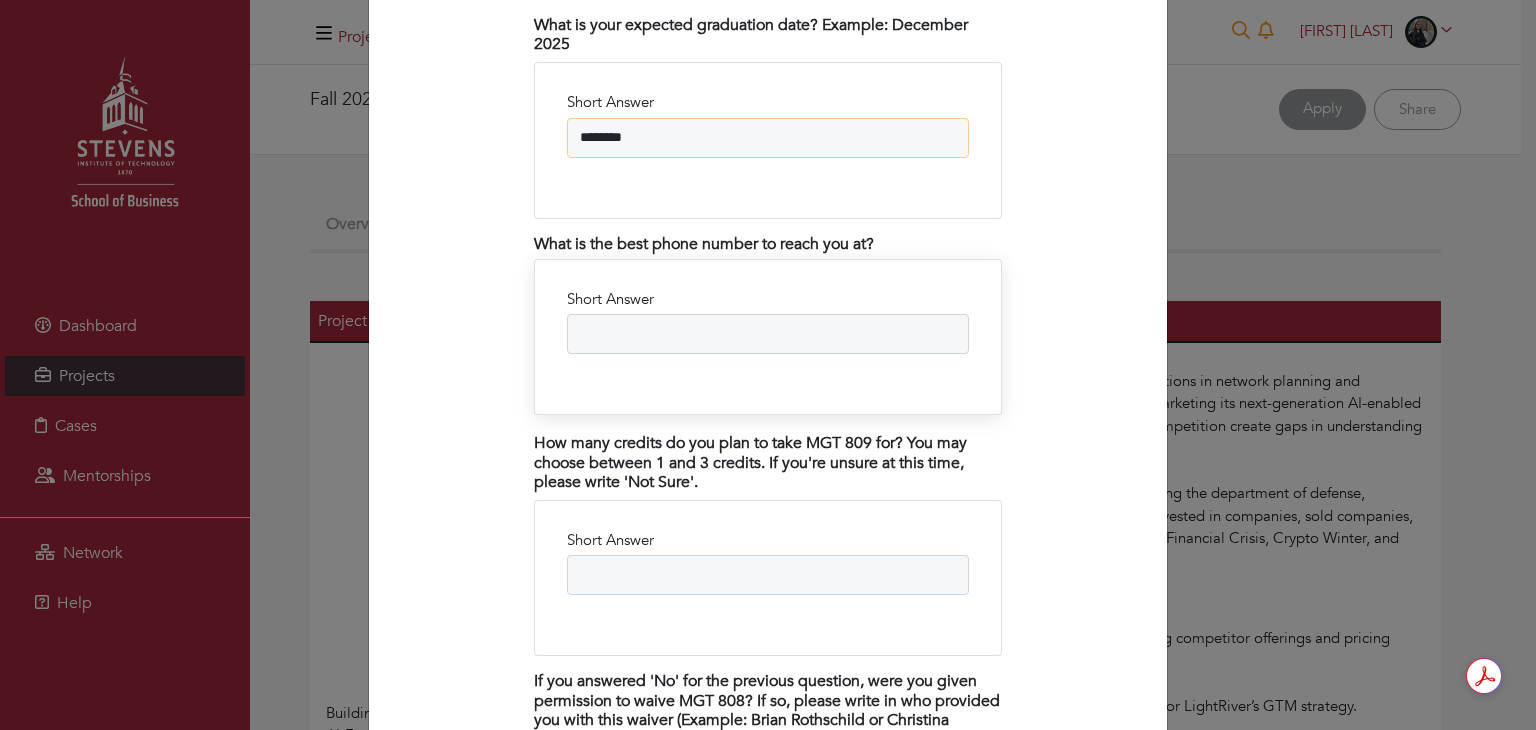 type on "********" 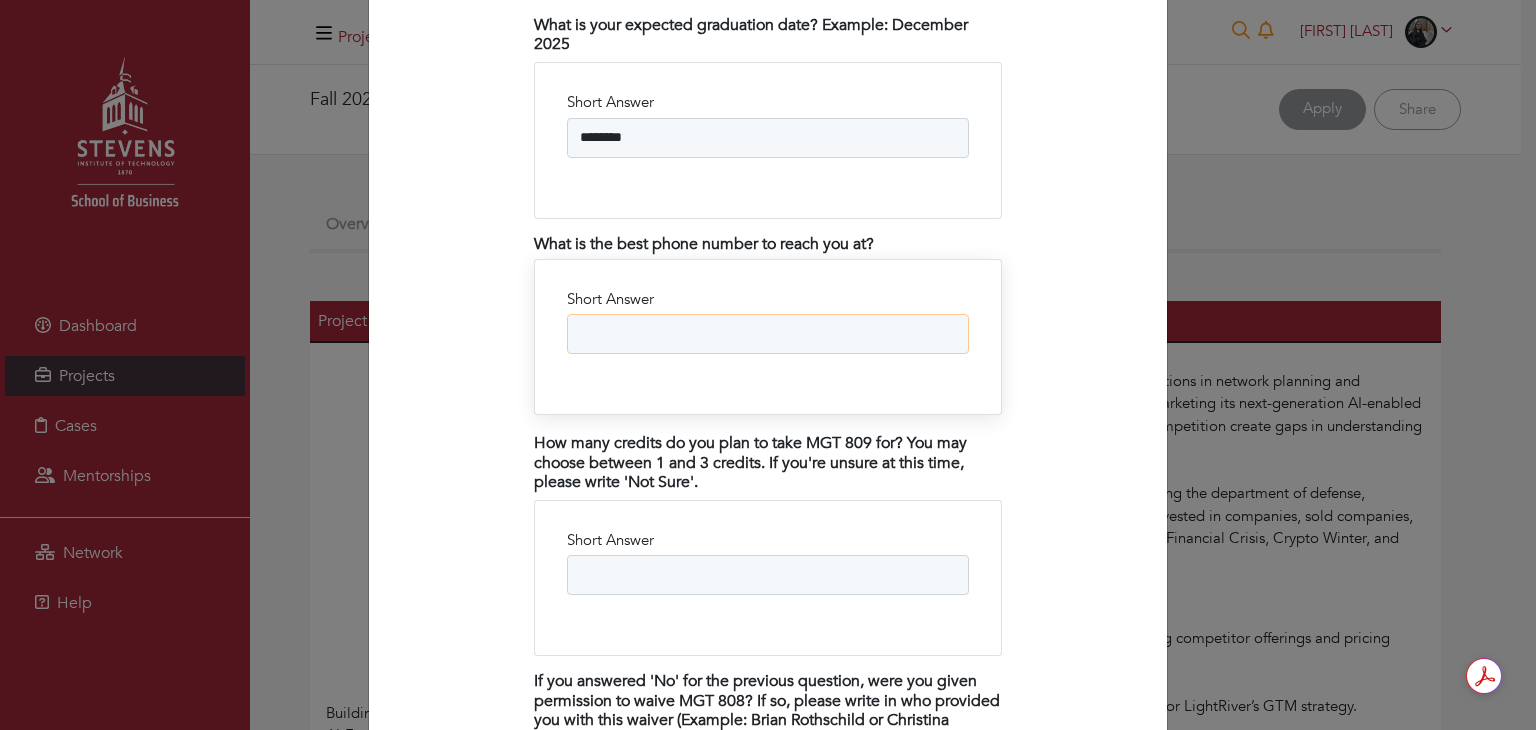 click on "Short Answer" at bounding box center (768, 334) 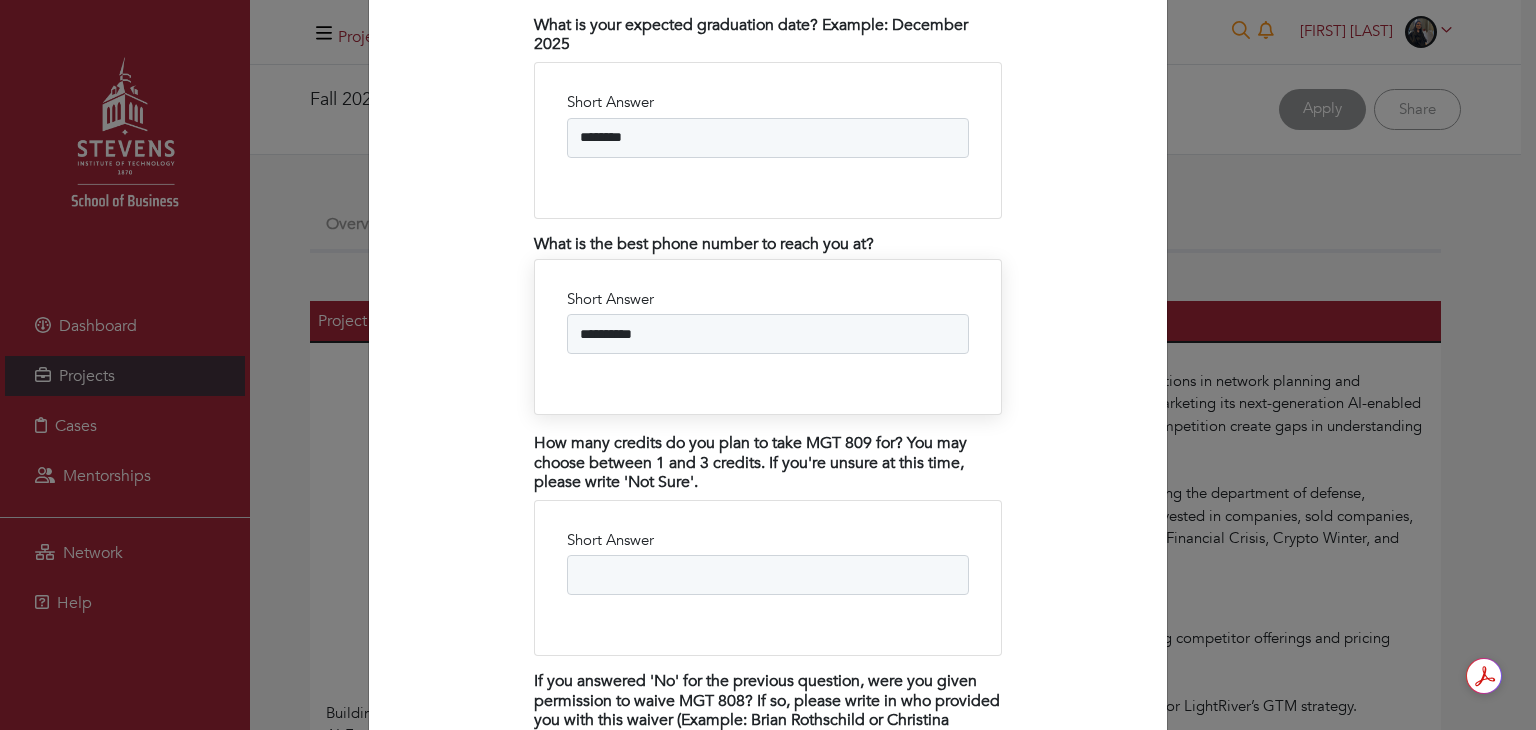 type on "*******" 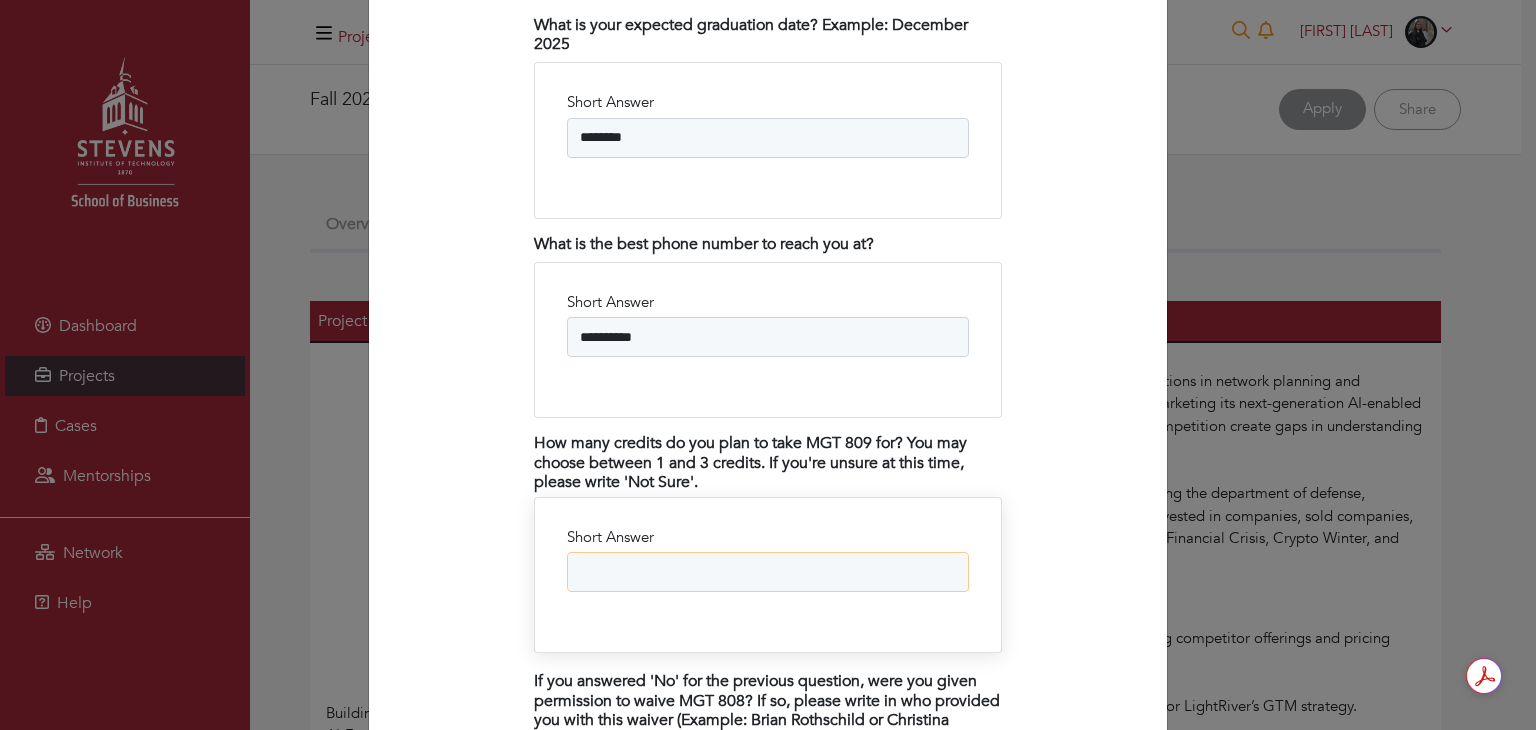 click on "Short Answer" at bounding box center [768, 572] 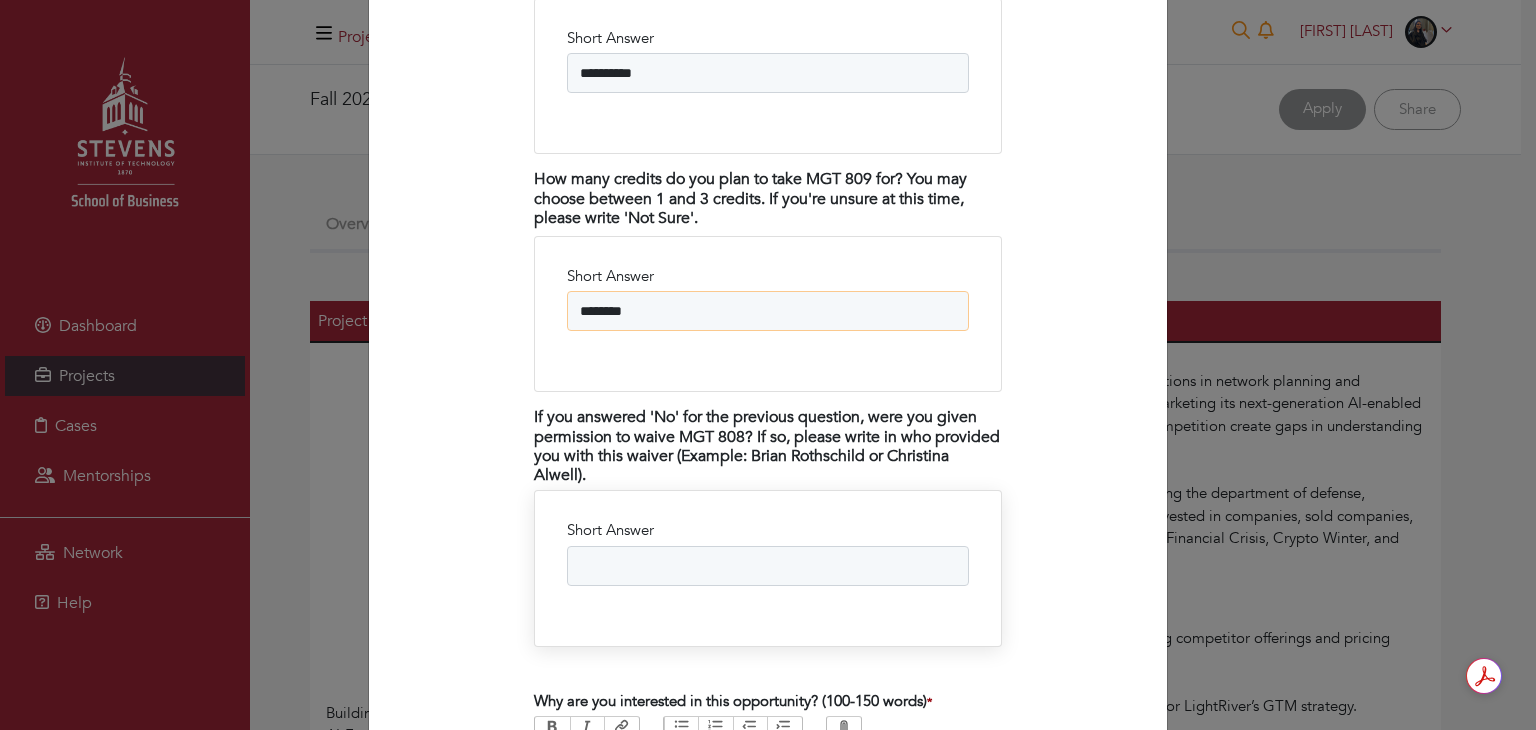 scroll, scrollTop: 3856, scrollLeft: 0, axis: vertical 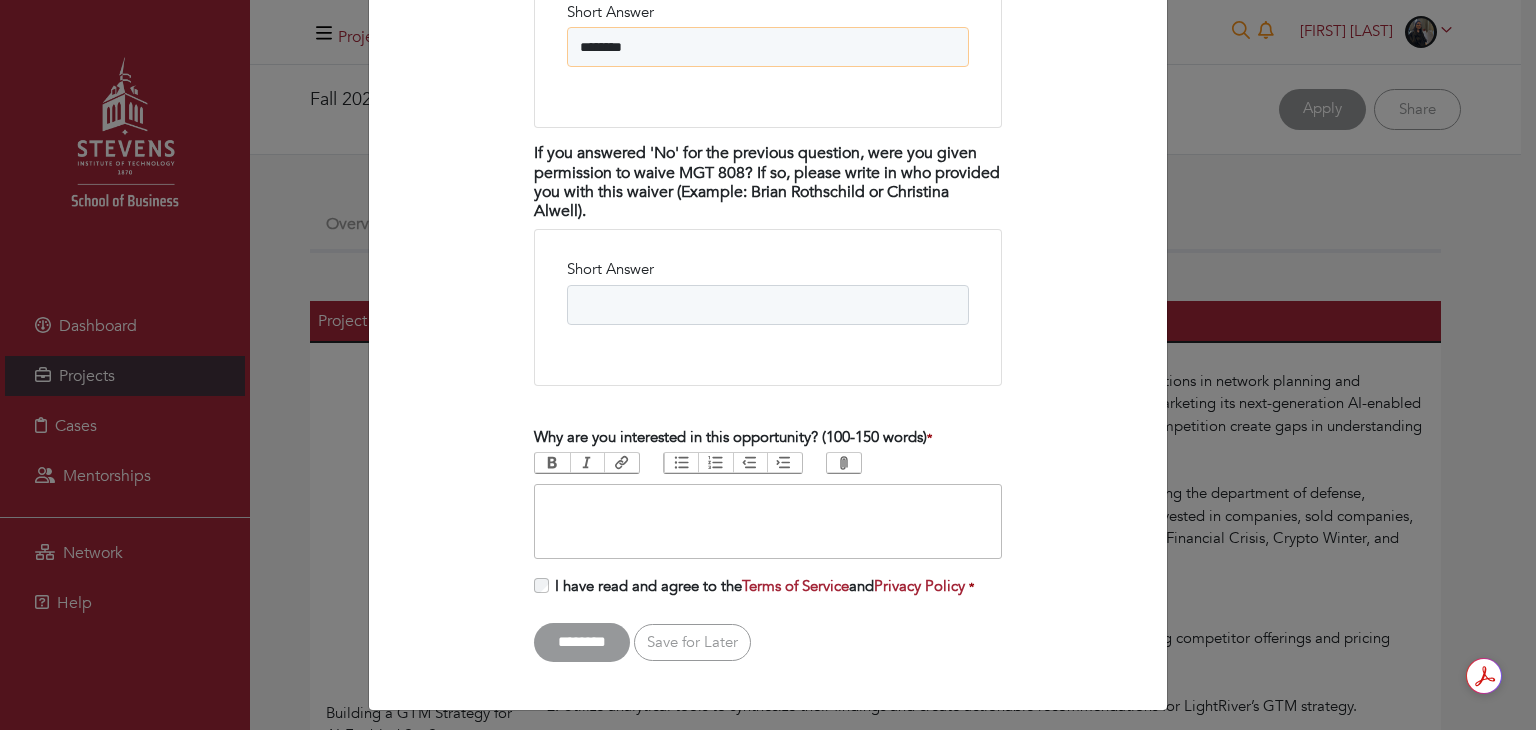 type on "********" 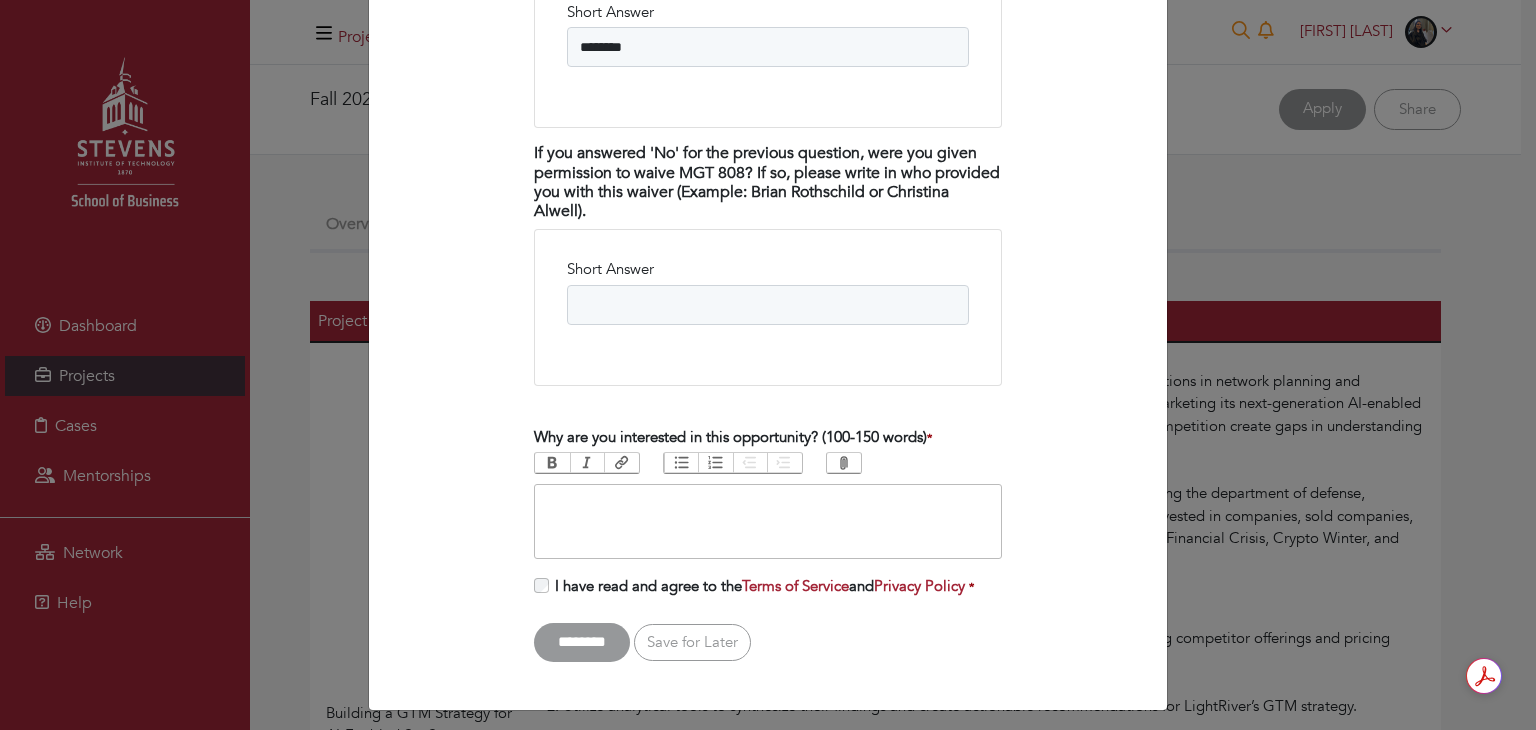 click at bounding box center [768, 521] 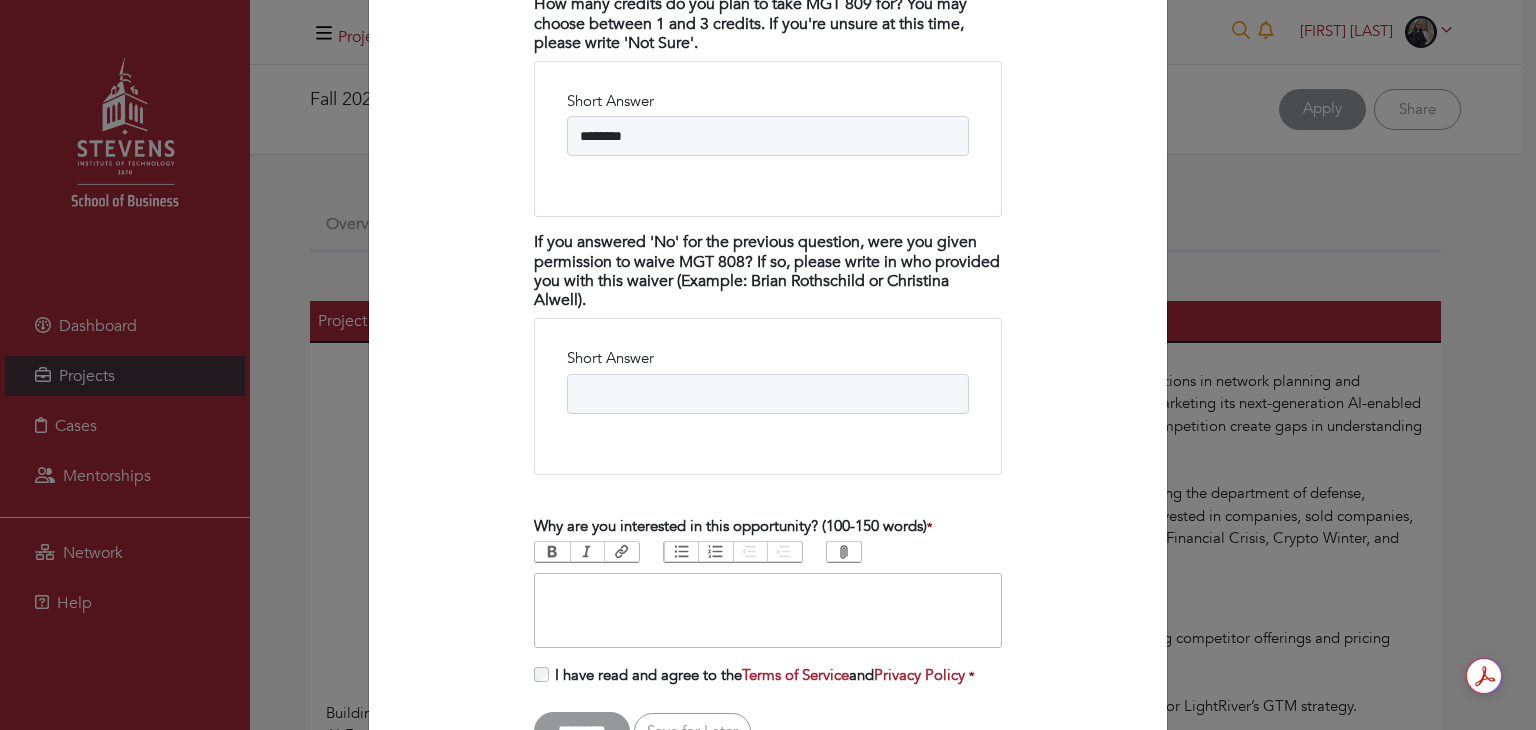 scroll, scrollTop: 3799, scrollLeft: 0, axis: vertical 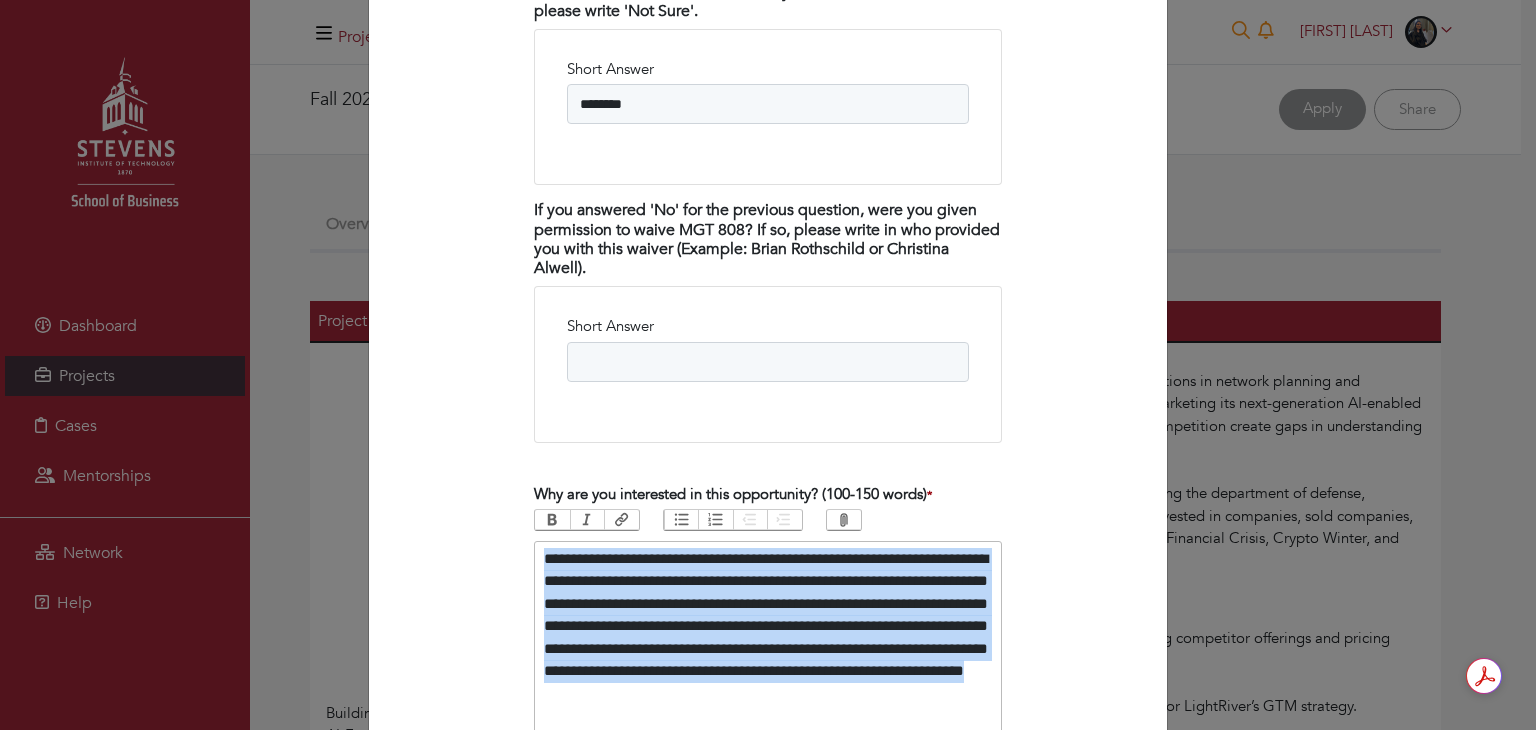 copy on "**********" 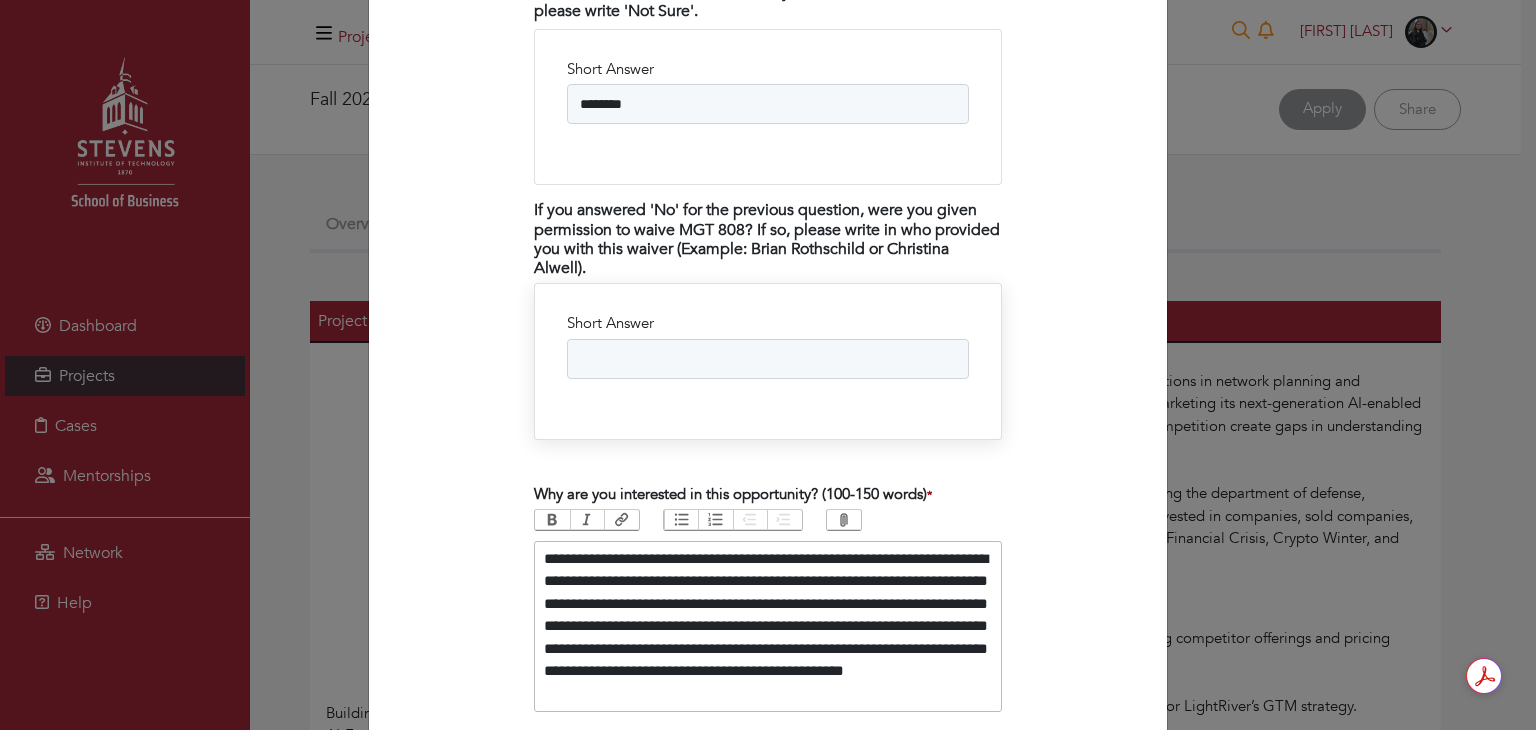 scroll, scrollTop: 3952, scrollLeft: 0, axis: vertical 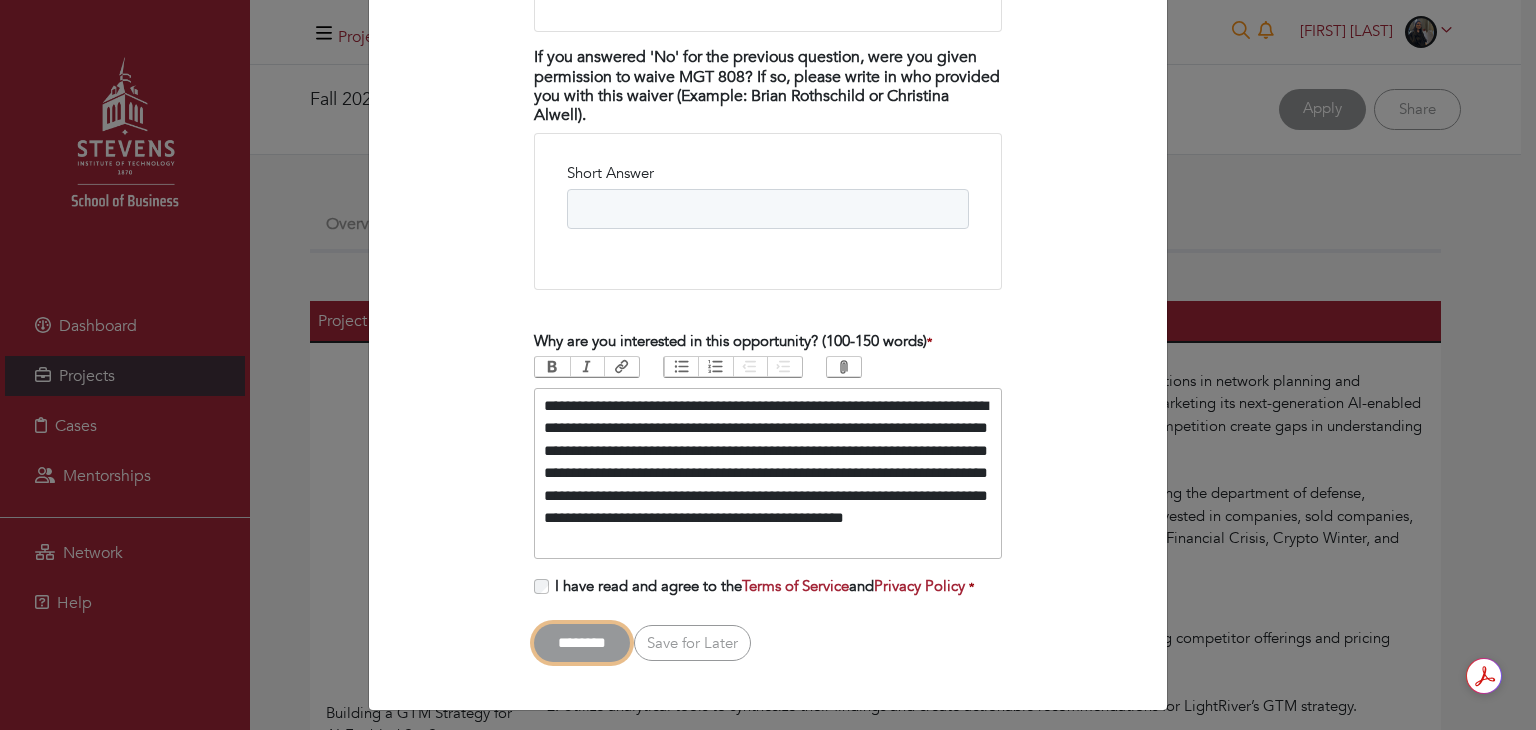 click on "********" at bounding box center [582, 643] 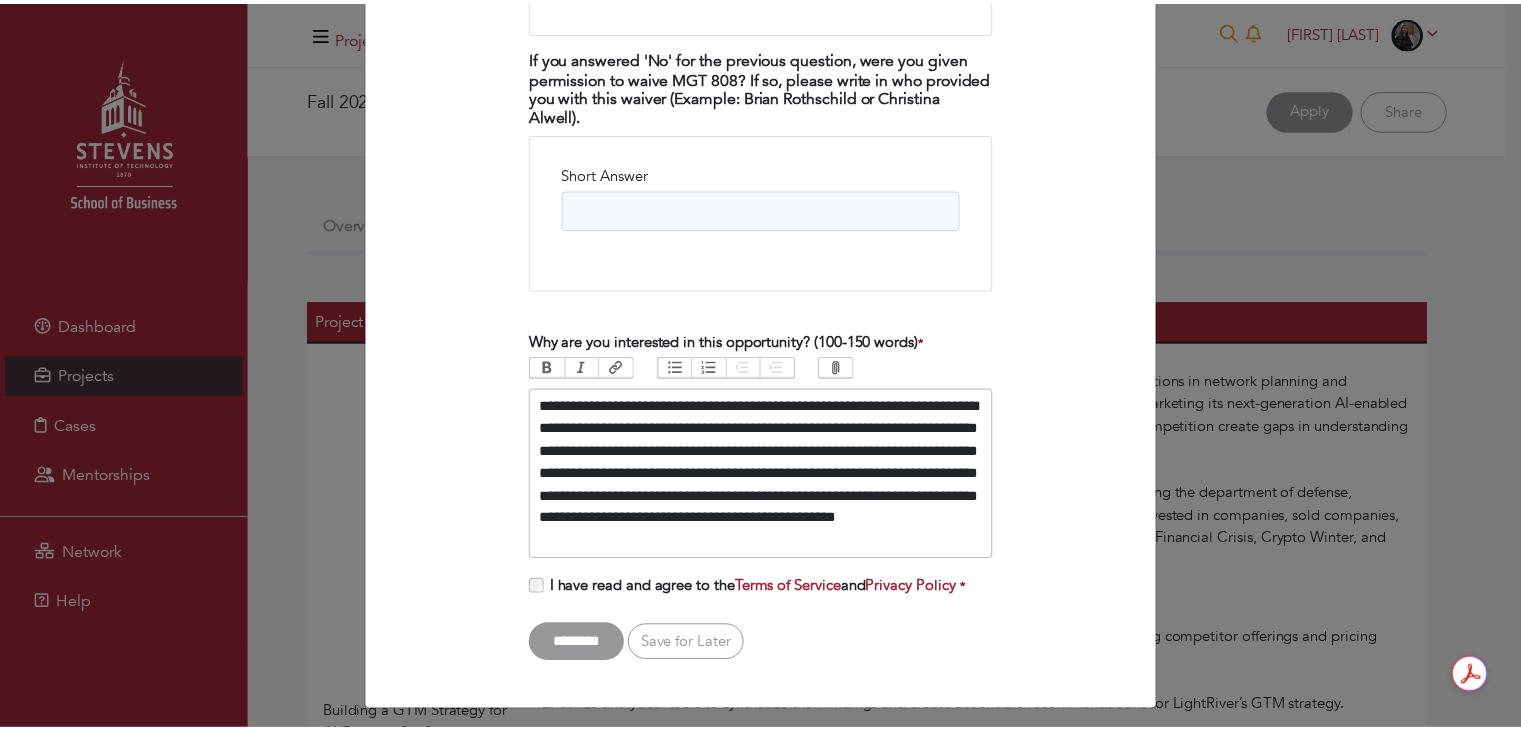 scroll, scrollTop: 0, scrollLeft: 0, axis: both 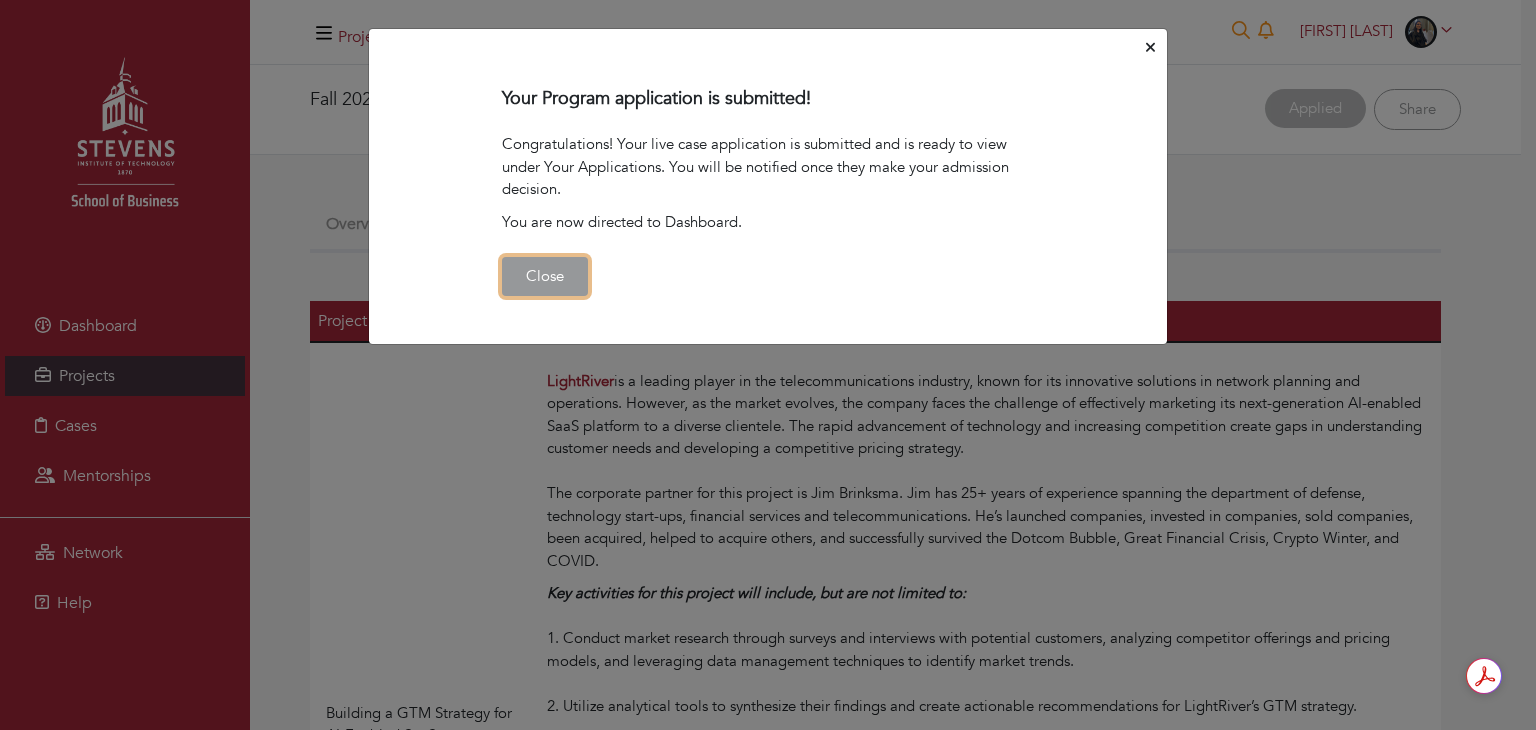 click on "Close" at bounding box center [545, 276] 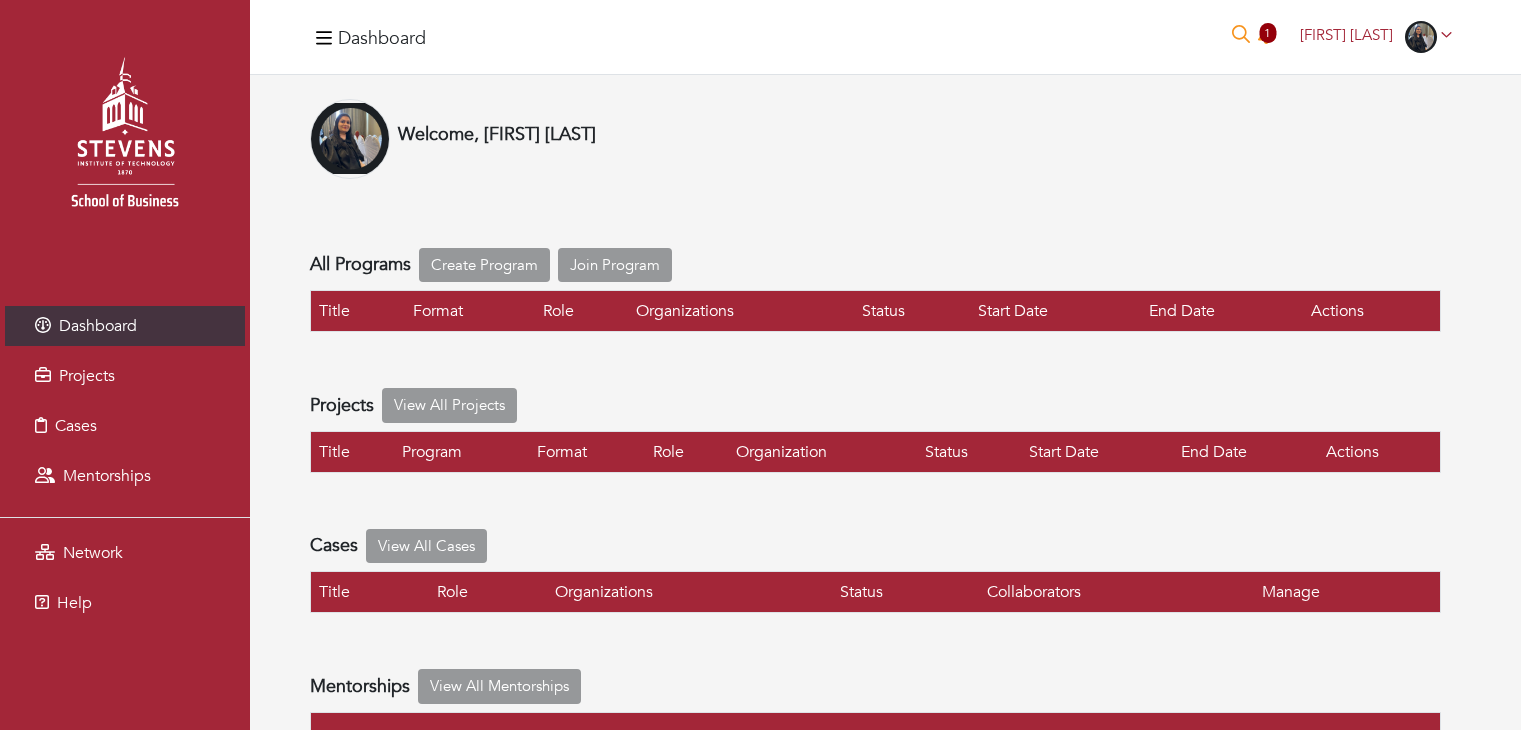 scroll, scrollTop: 0, scrollLeft: 0, axis: both 